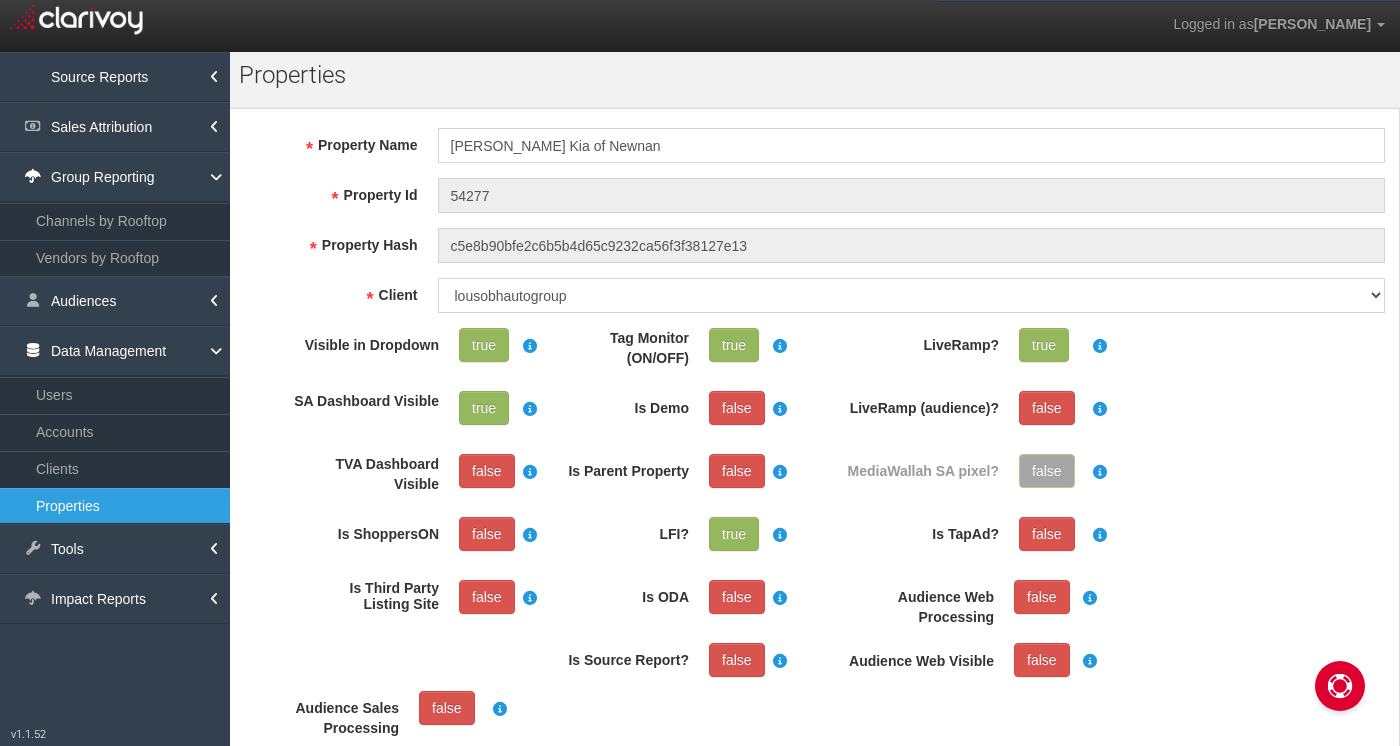scroll, scrollTop: 0, scrollLeft: 0, axis: both 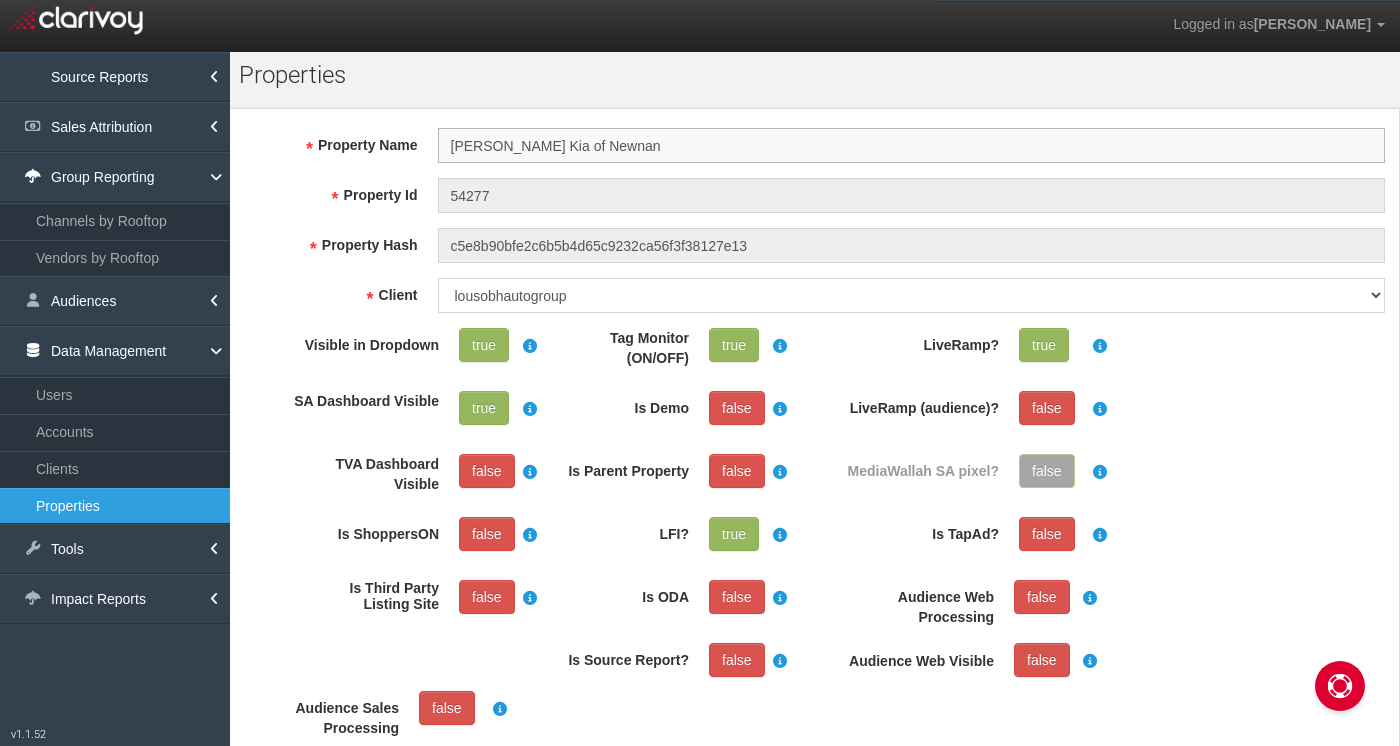 click on "Lou Sobh Kia of Newnan" at bounding box center (912, 145) 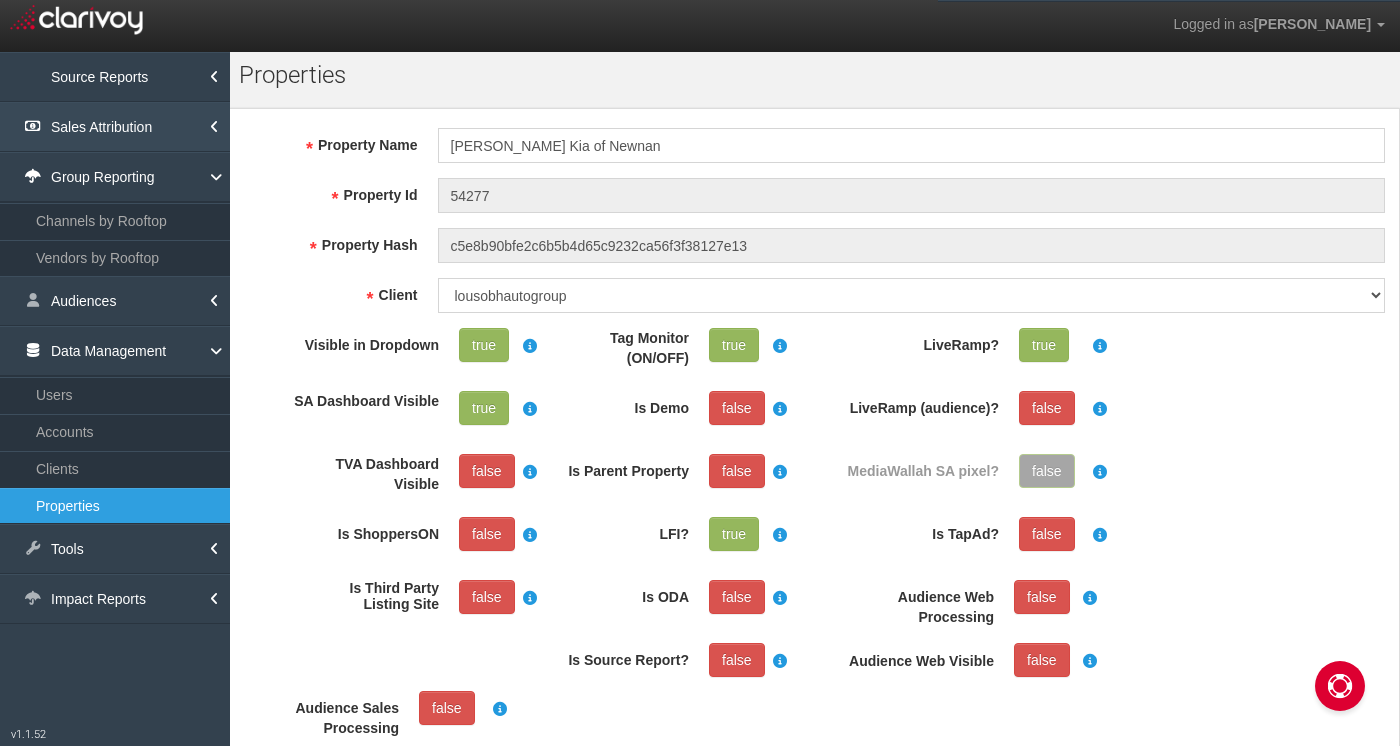 click on "Sales Attribution" at bounding box center (115, 127) 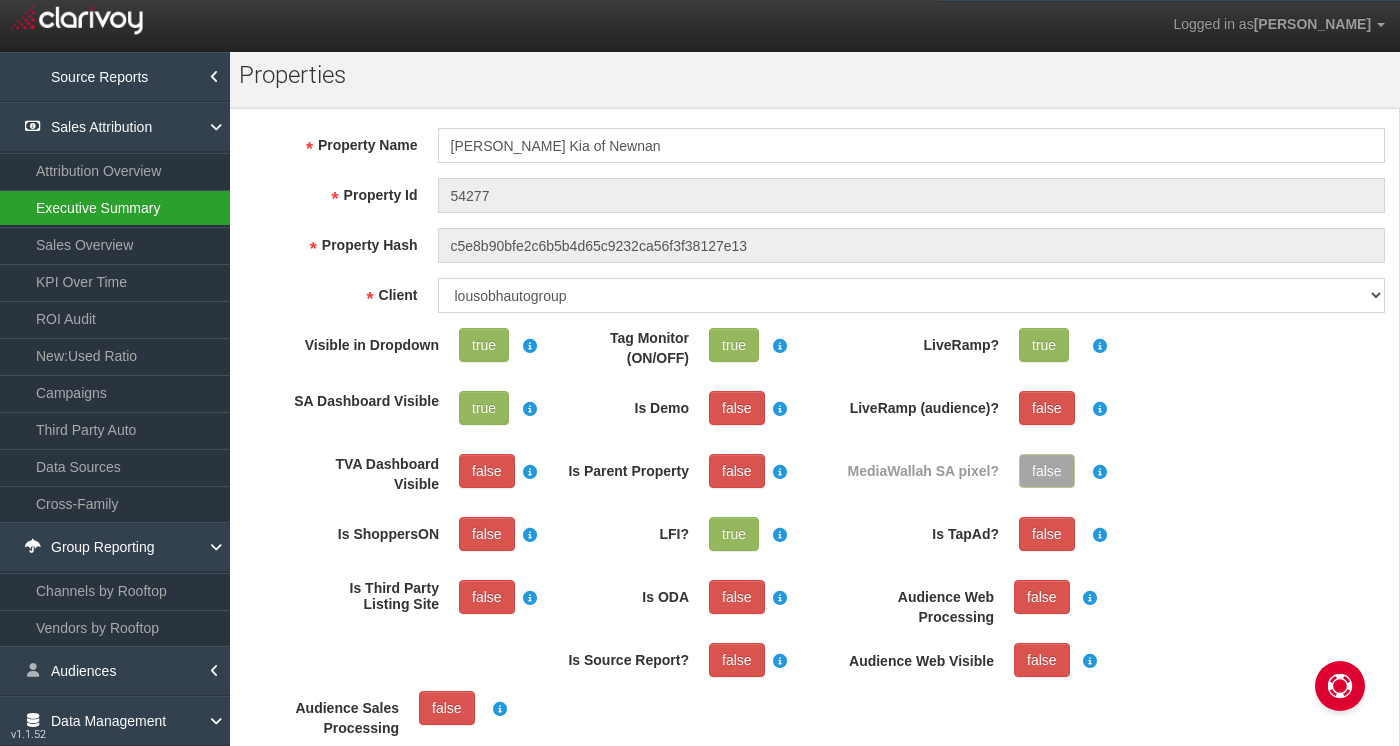 click on "Executive Summary" at bounding box center (115, 208) 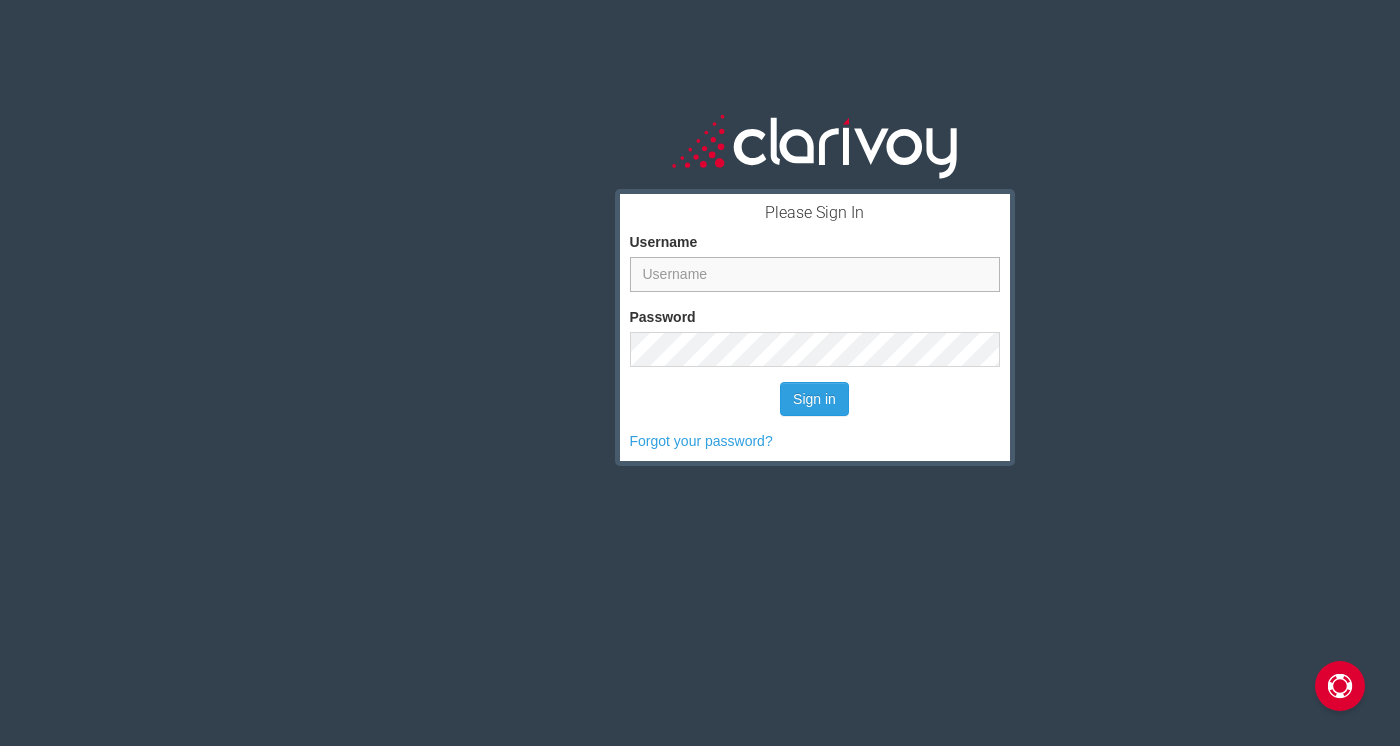 click on "Username" at bounding box center (815, 274) 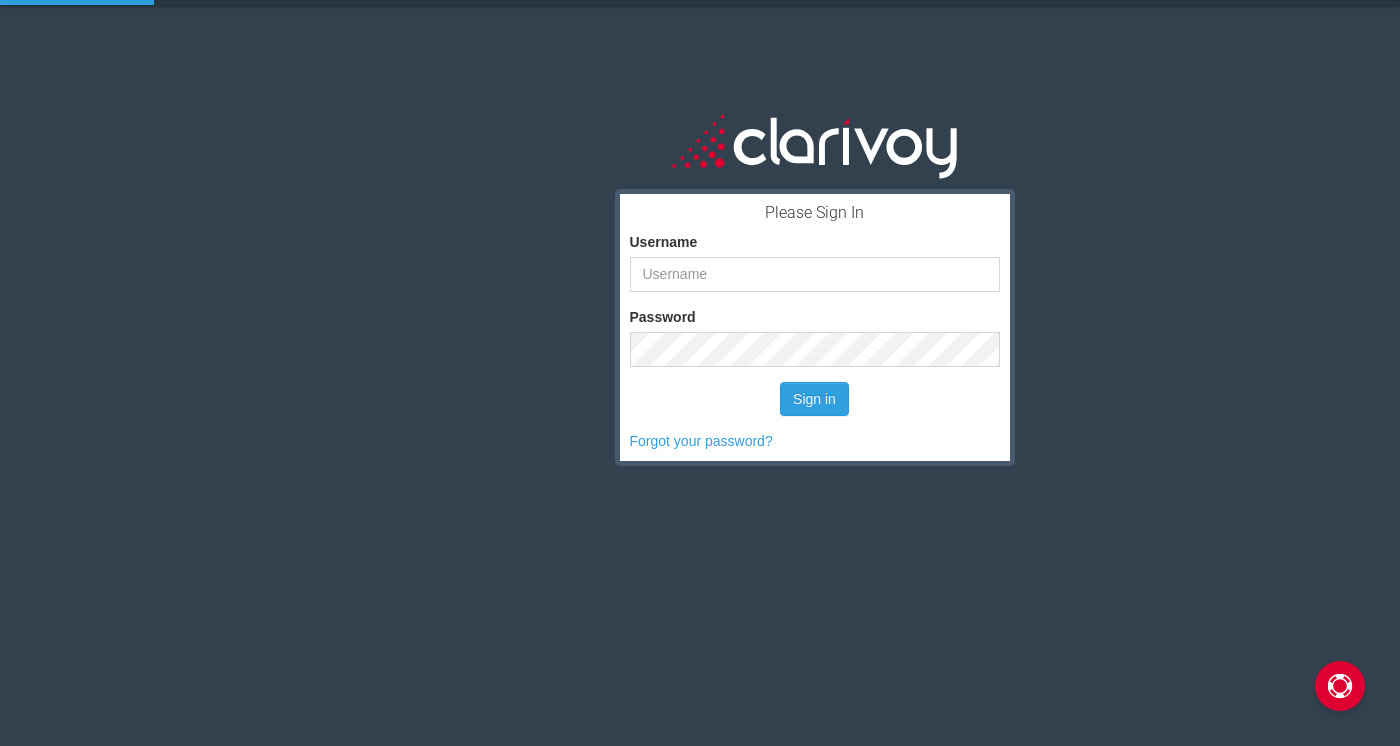 scroll, scrollTop: 0, scrollLeft: 0, axis: both 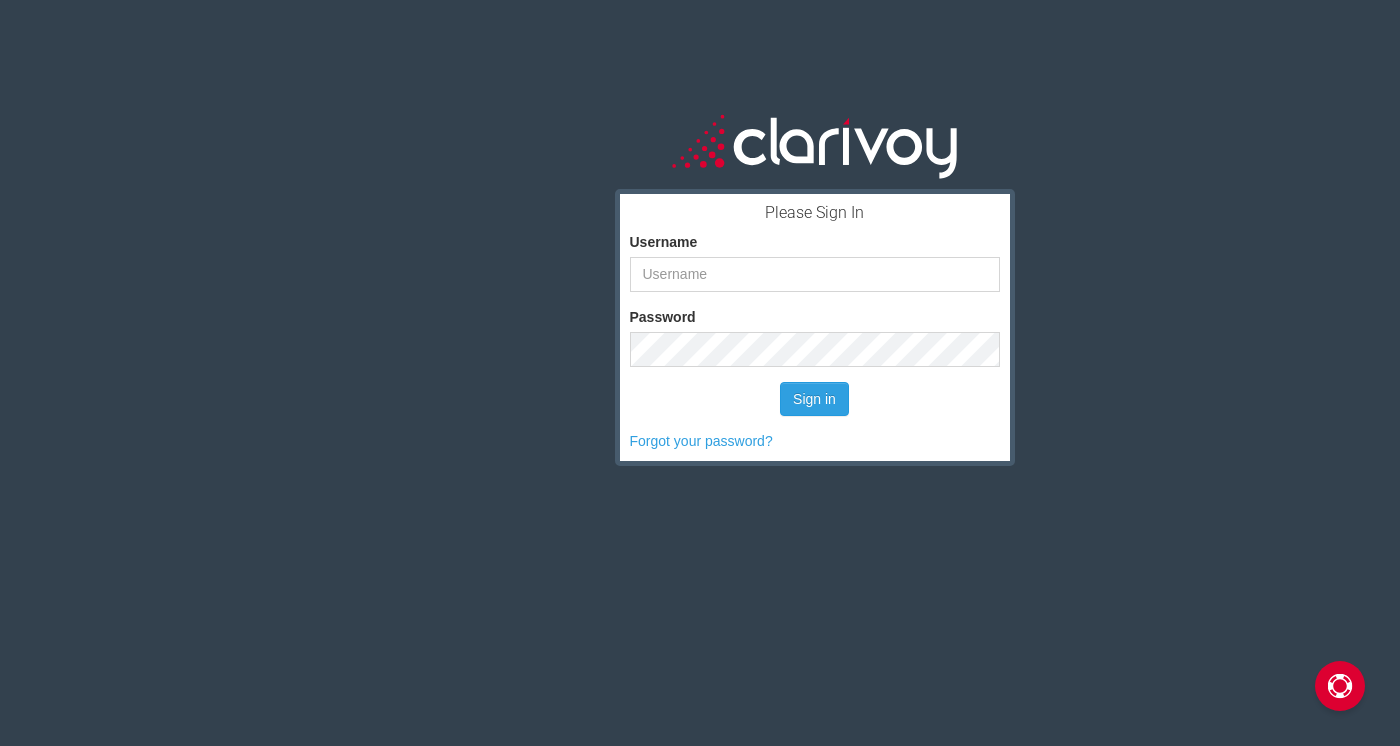 click on "Username" at bounding box center (815, 248) 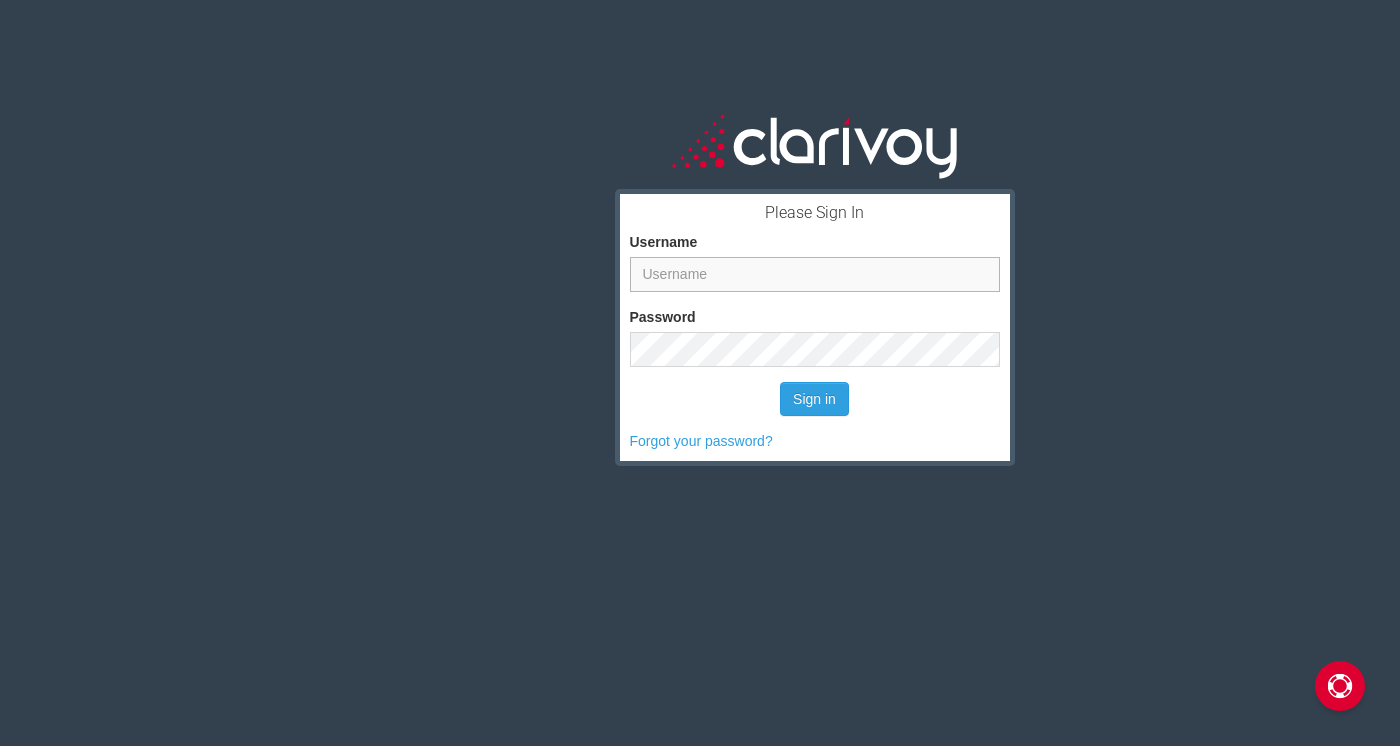 click on "Username" at bounding box center [815, 274] 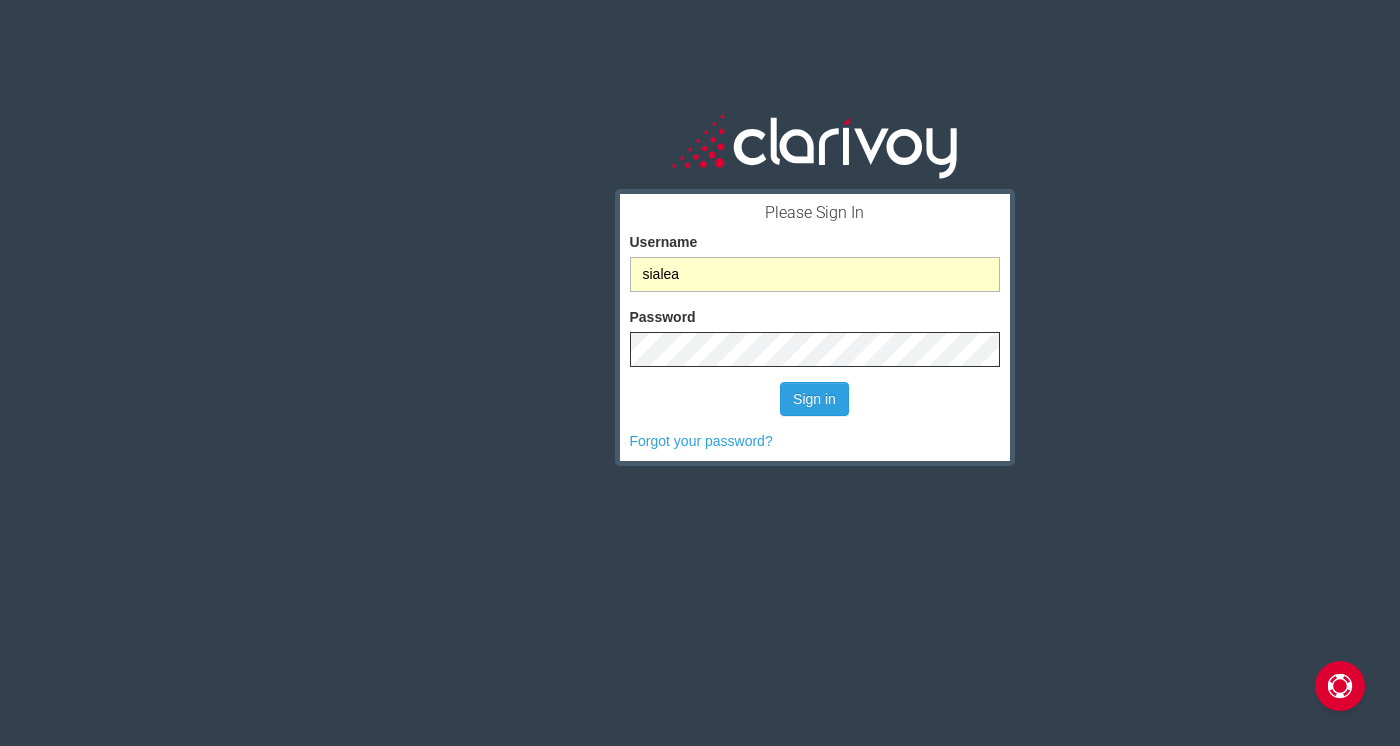 click on "sialea" at bounding box center [815, 274] 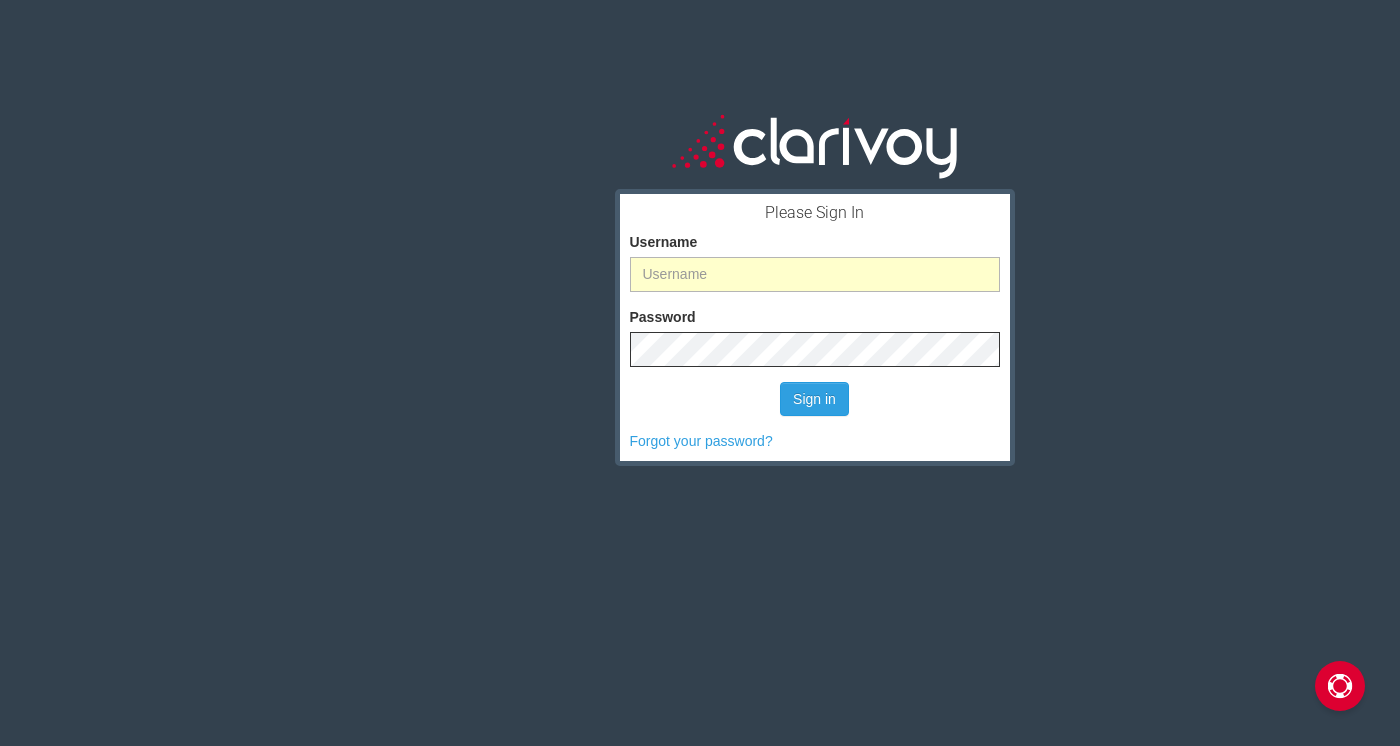 type on "sstrong" 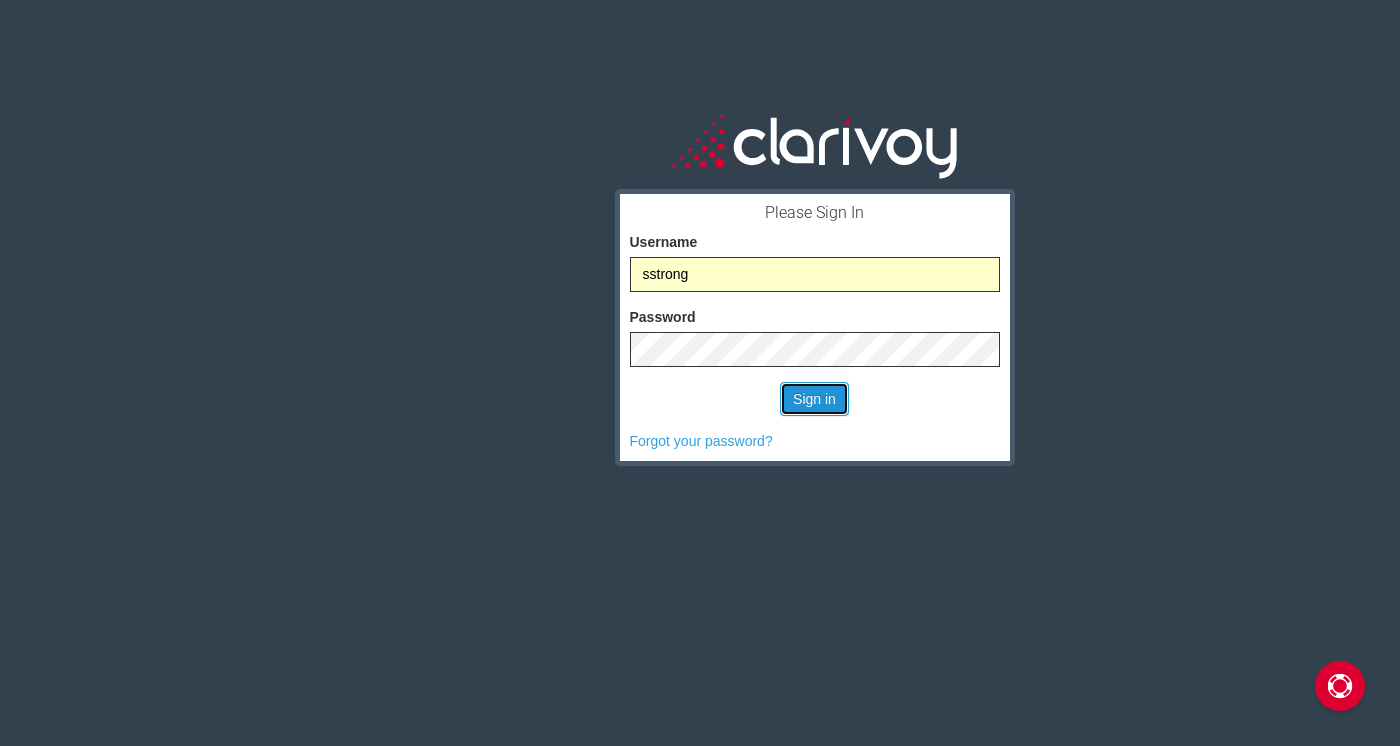 click on "Sign in" at bounding box center [814, 399] 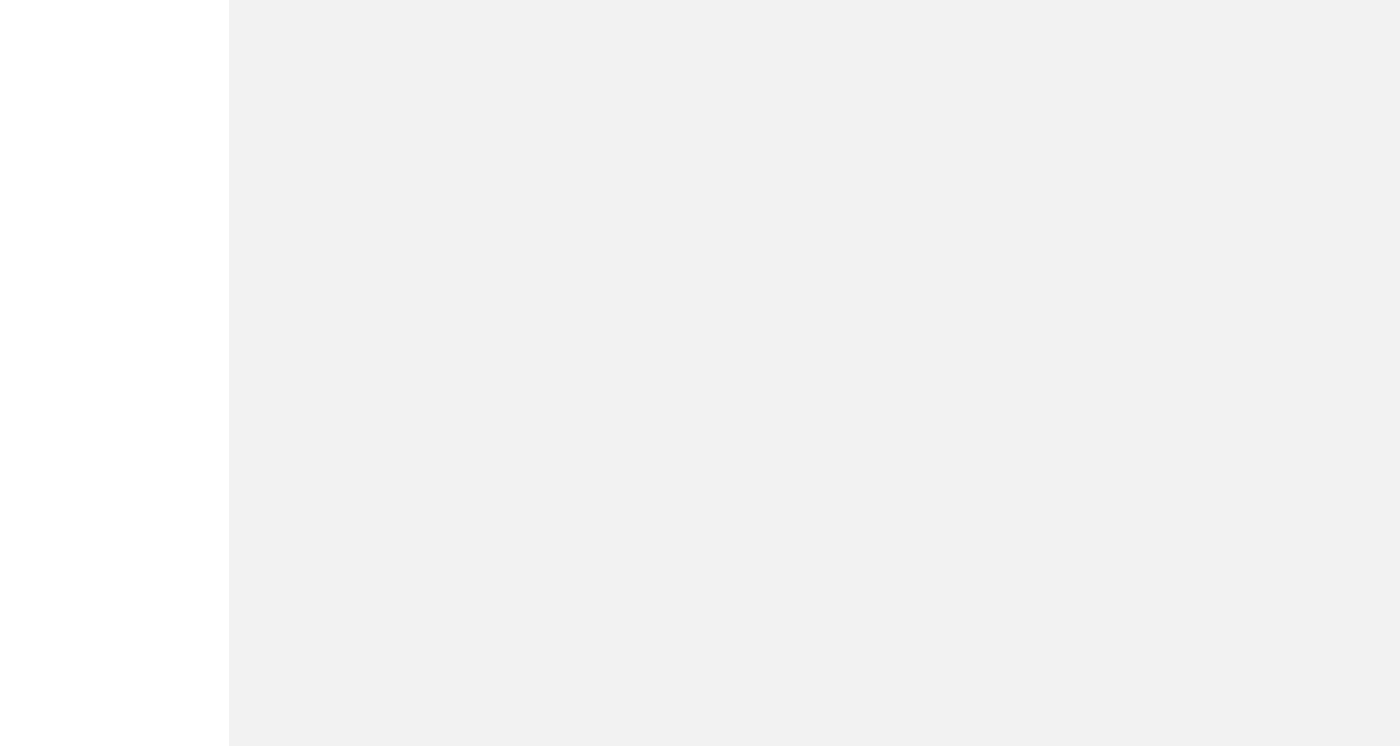 scroll, scrollTop: 0, scrollLeft: 0, axis: both 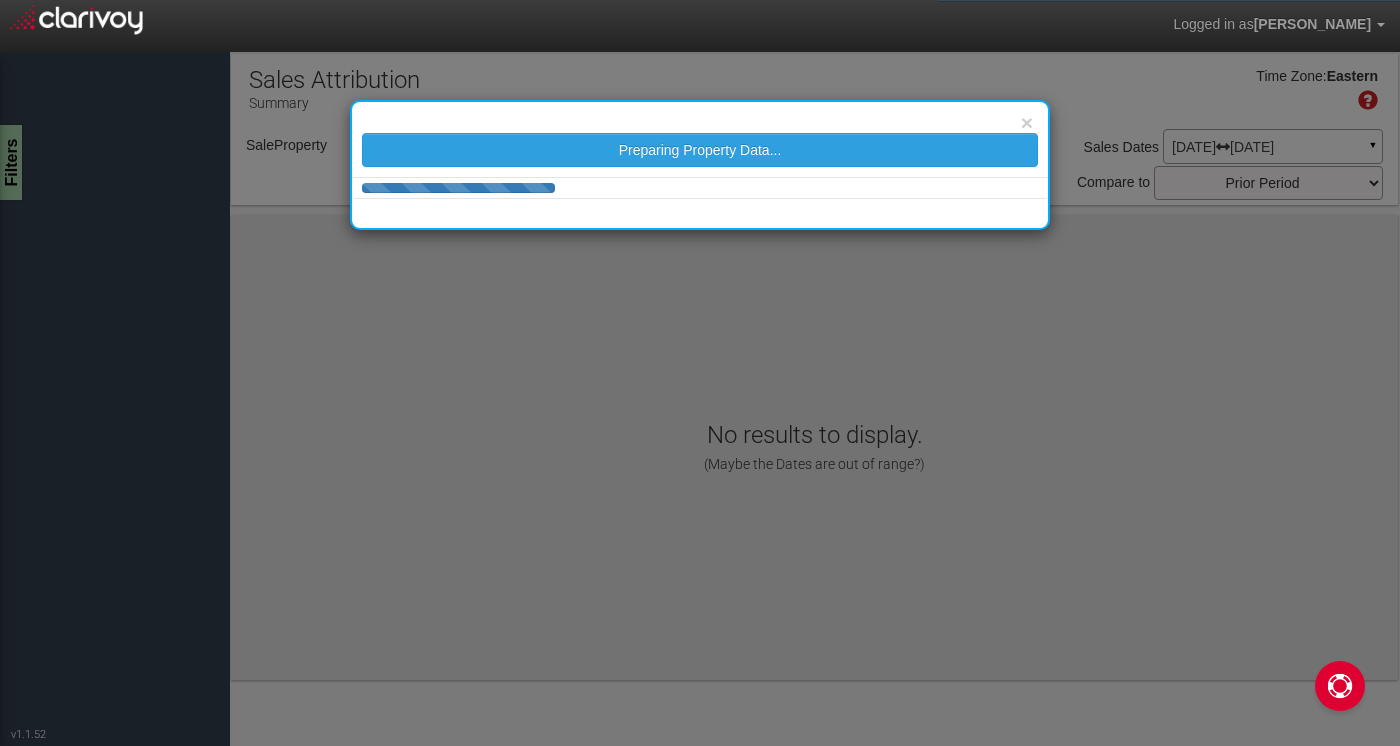 select on "object:1211" 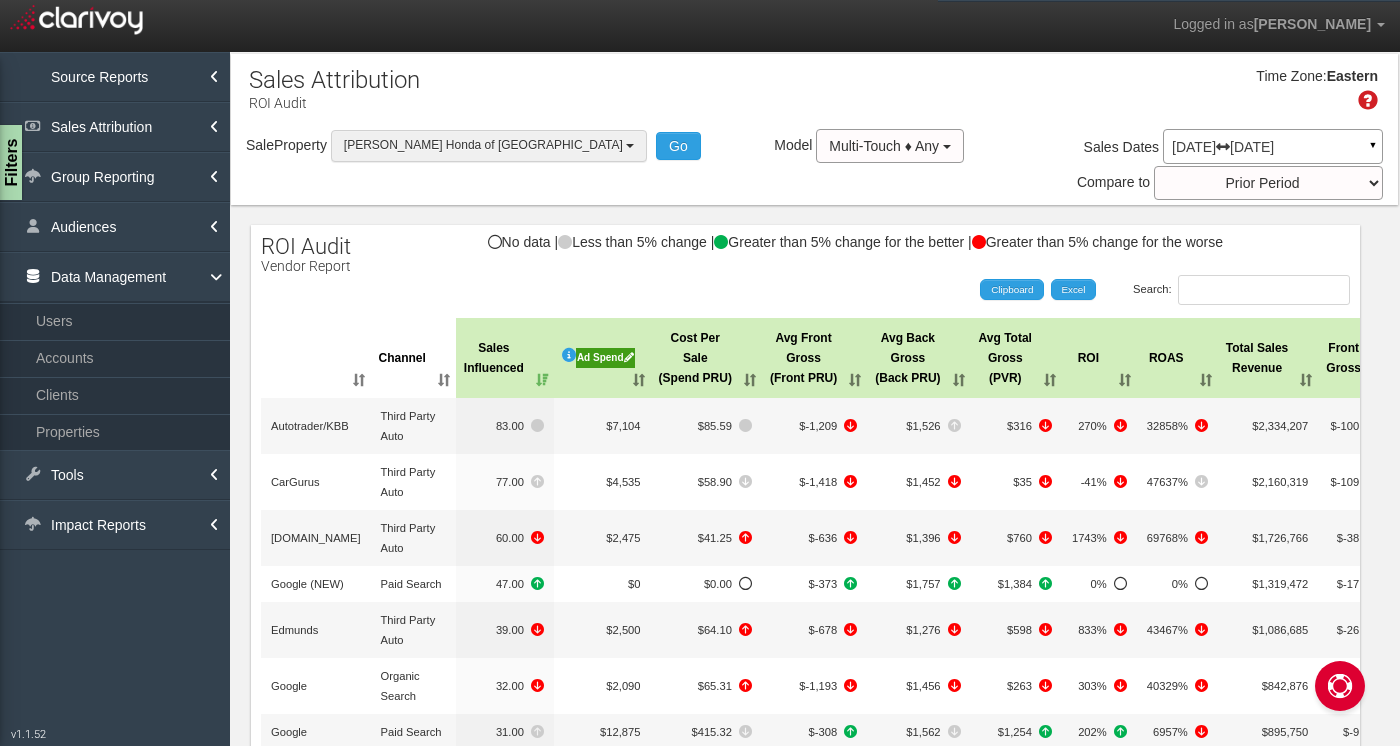 click on "[PERSON_NAME] Honda of [GEOGRAPHIC_DATA]" at bounding box center (483, 145) 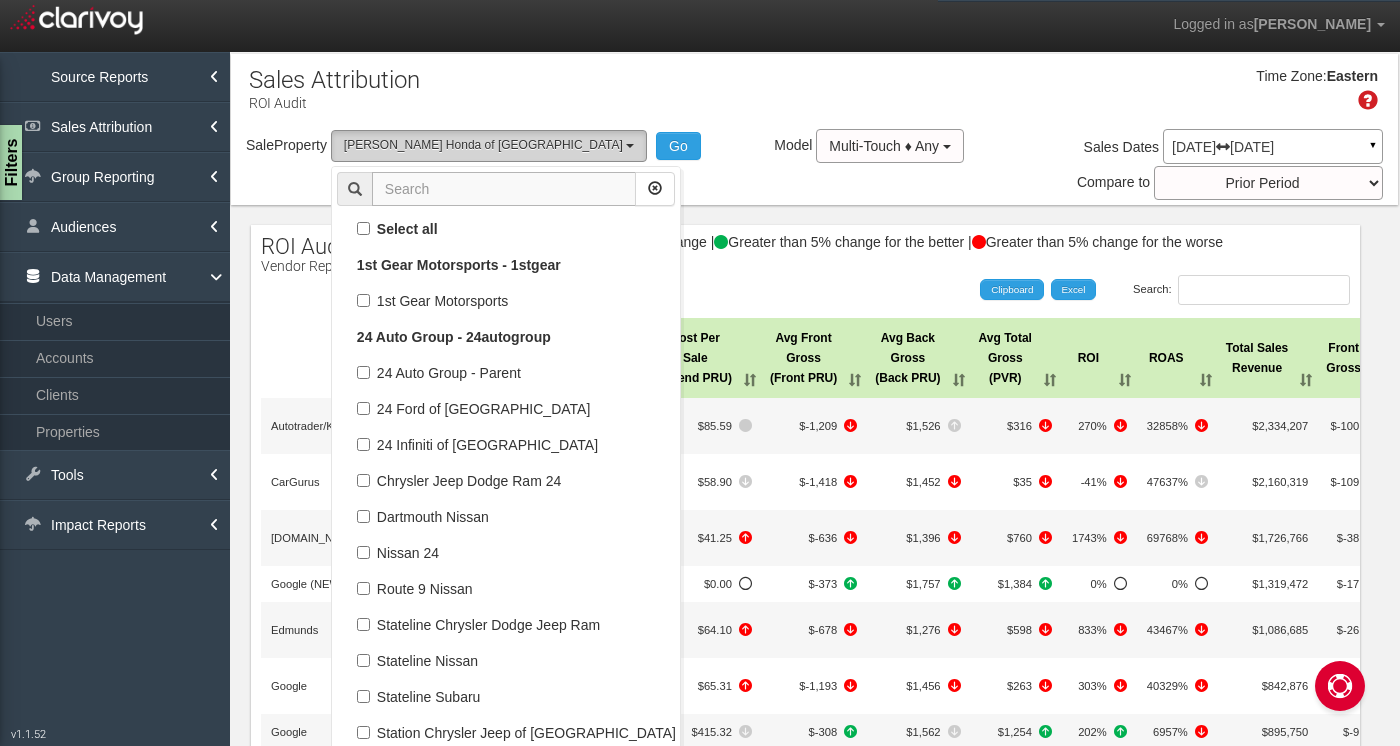scroll, scrollTop: 59544, scrollLeft: 0, axis: vertical 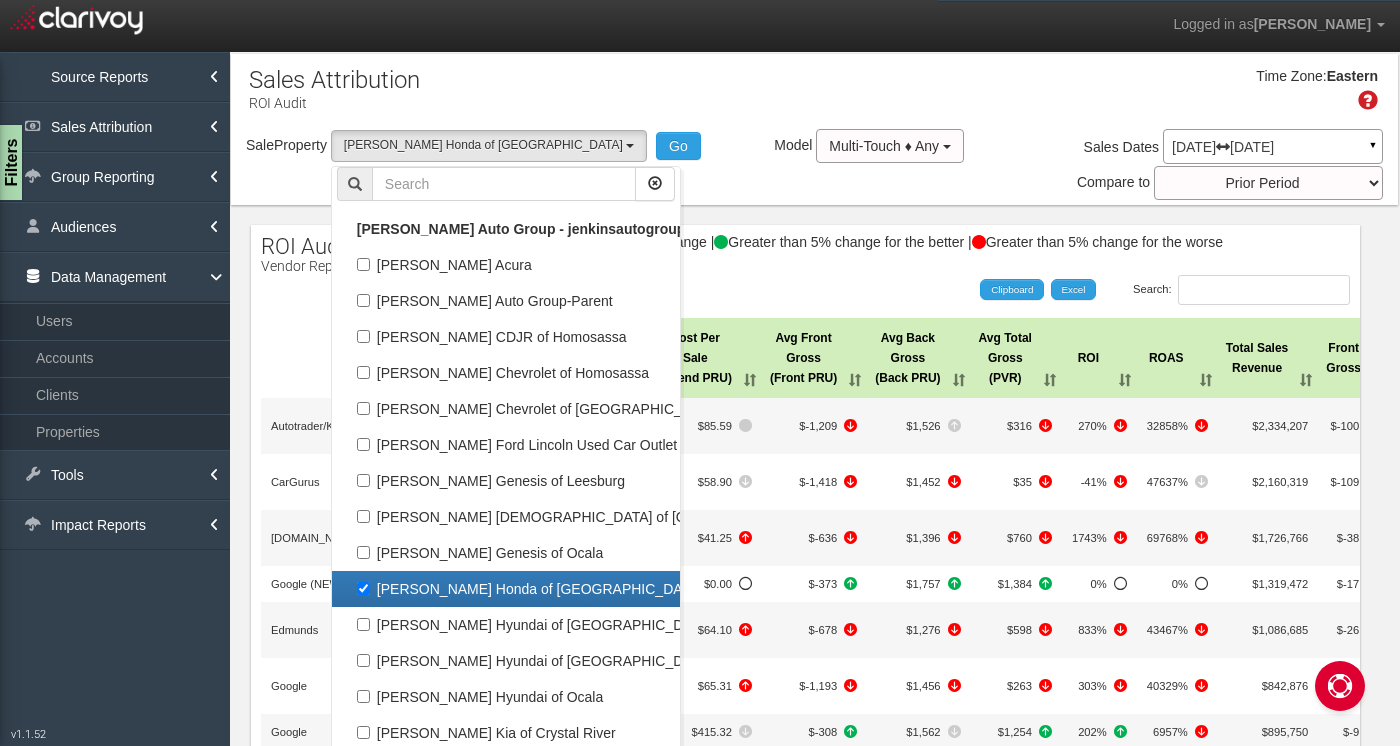 click on "[PERSON_NAME] Honda of [GEOGRAPHIC_DATA]" at bounding box center (506, 589) 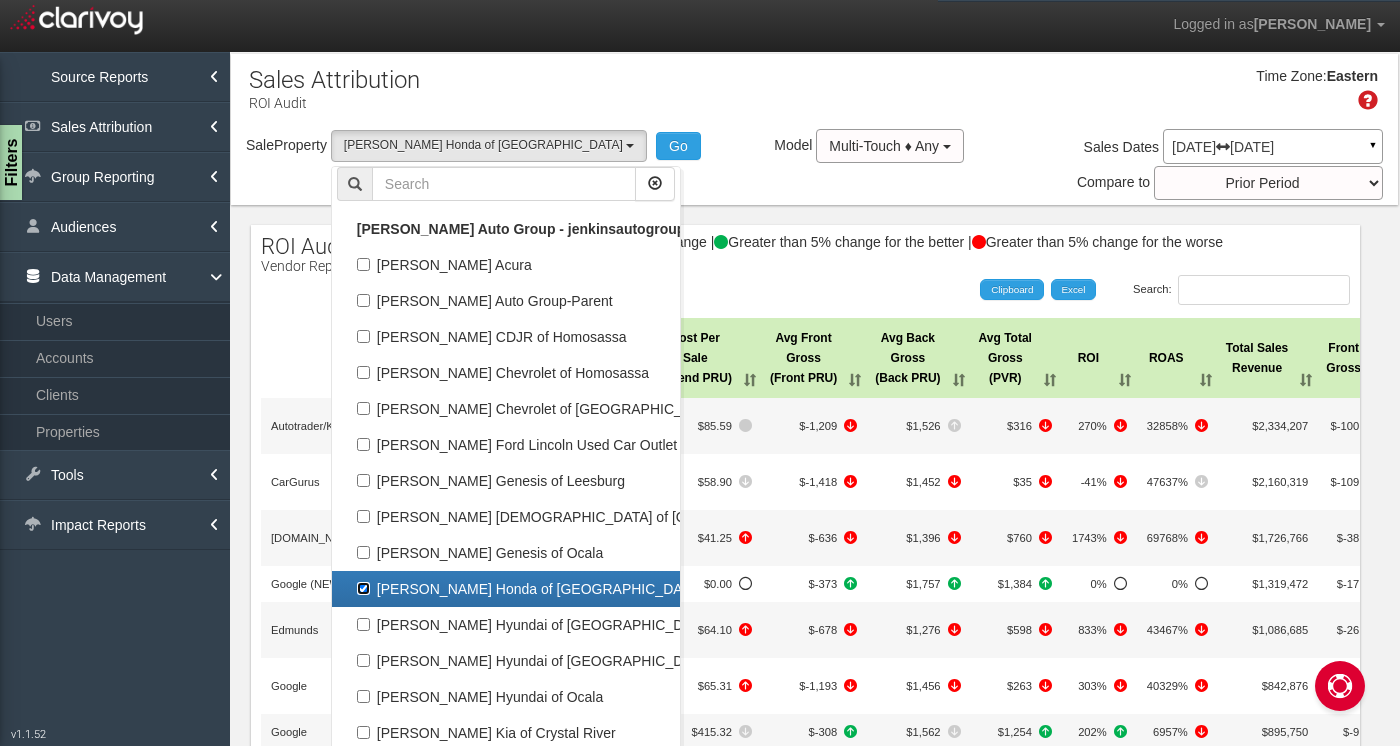 click on "[PERSON_NAME] Honda of [GEOGRAPHIC_DATA]" at bounding box center [363, 588] 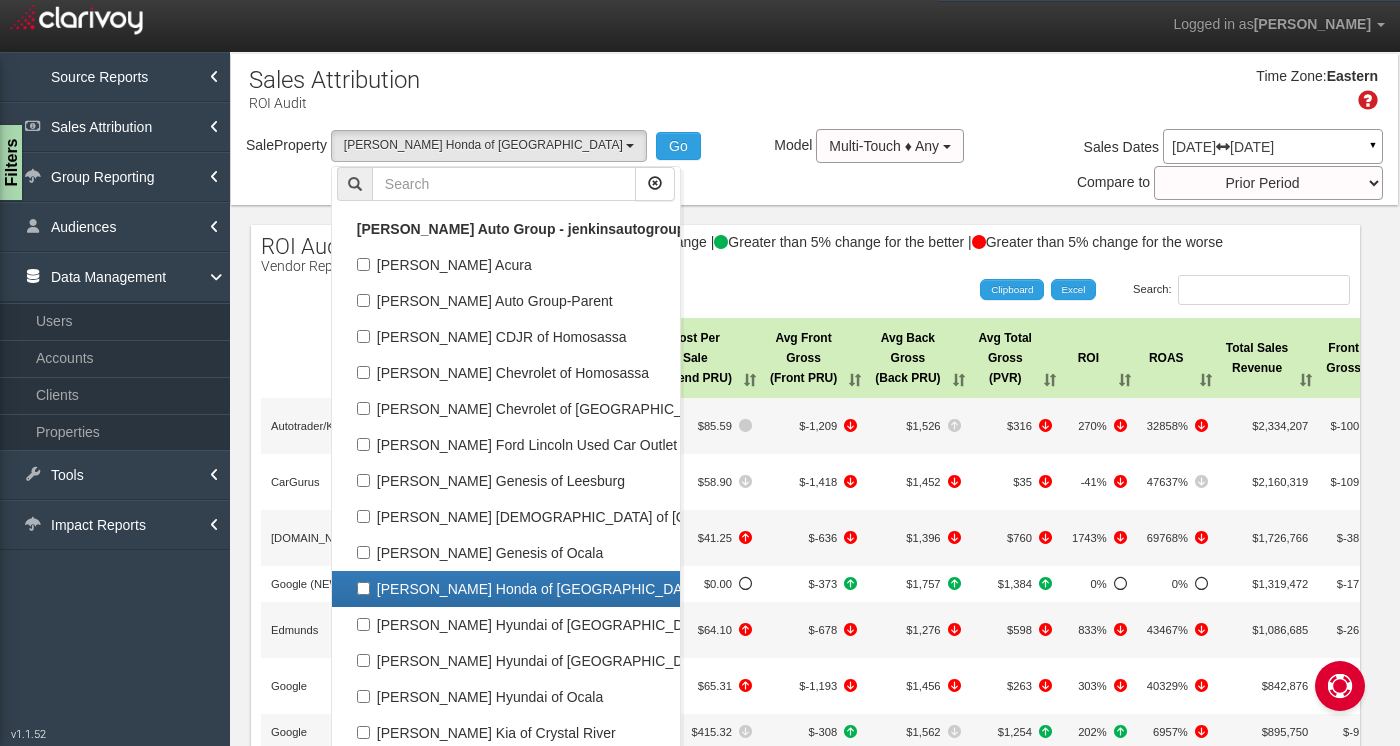 select 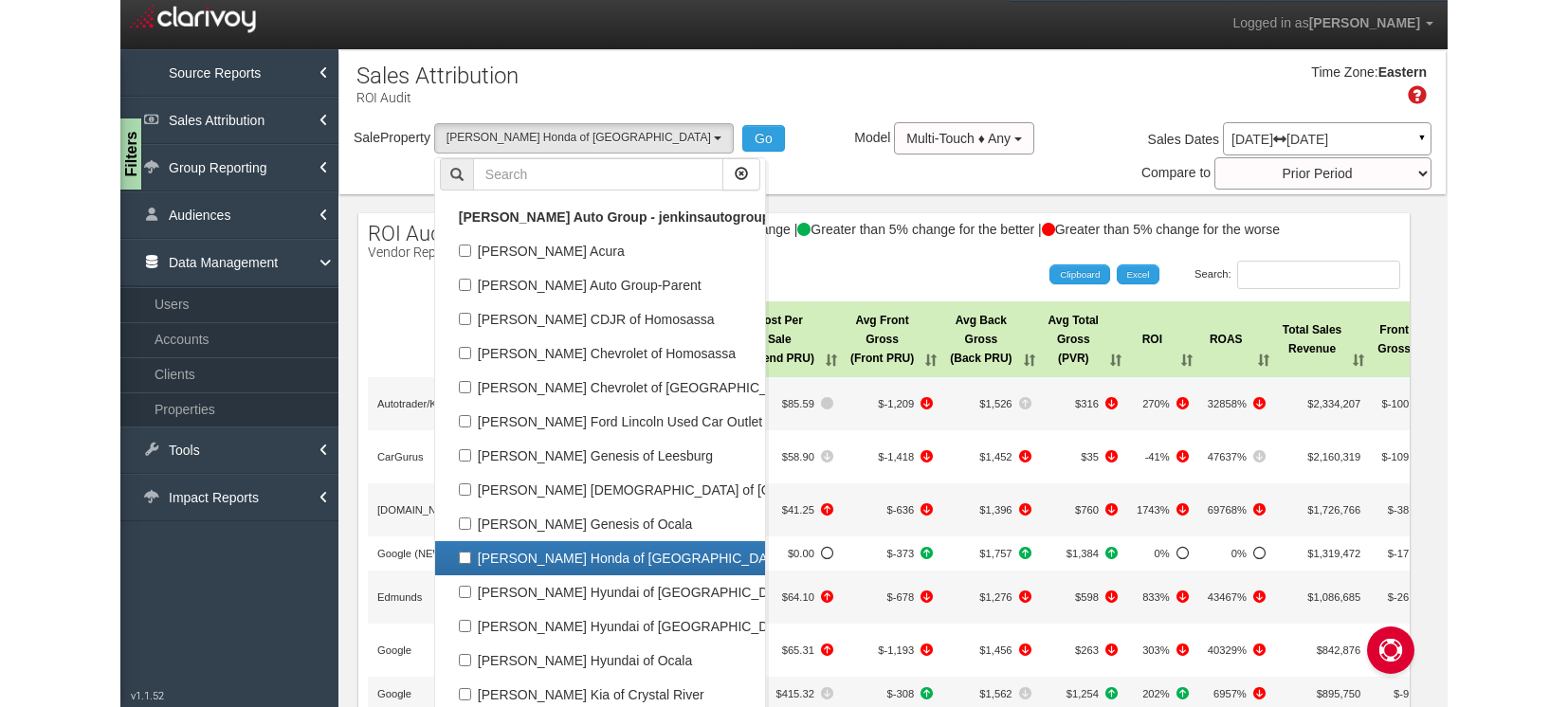 scroll, scrollTop: 28369, scrollLeft: 0, axis: vertical 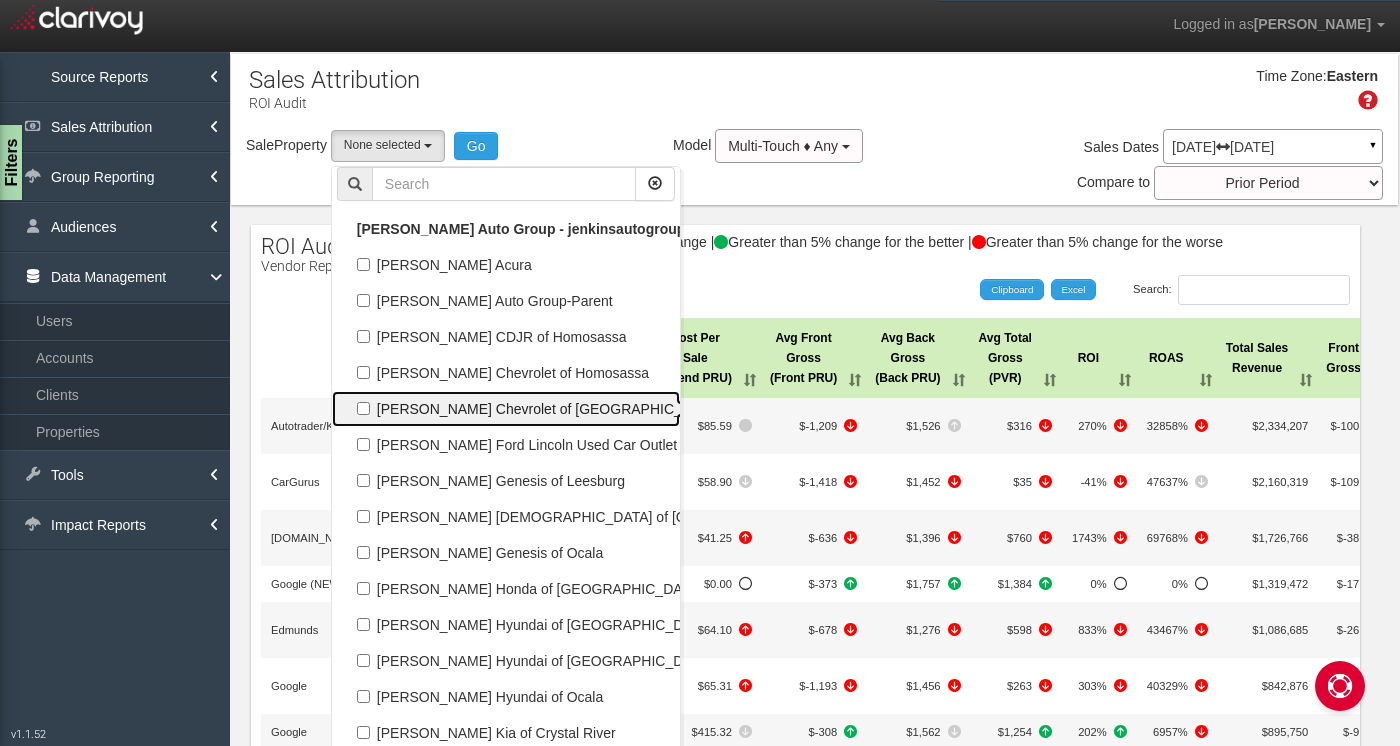 click on "[PERSON_NAME] Chevrolet of [GEOGRAPHIC_DATA]" at bounding box center (506, 409) 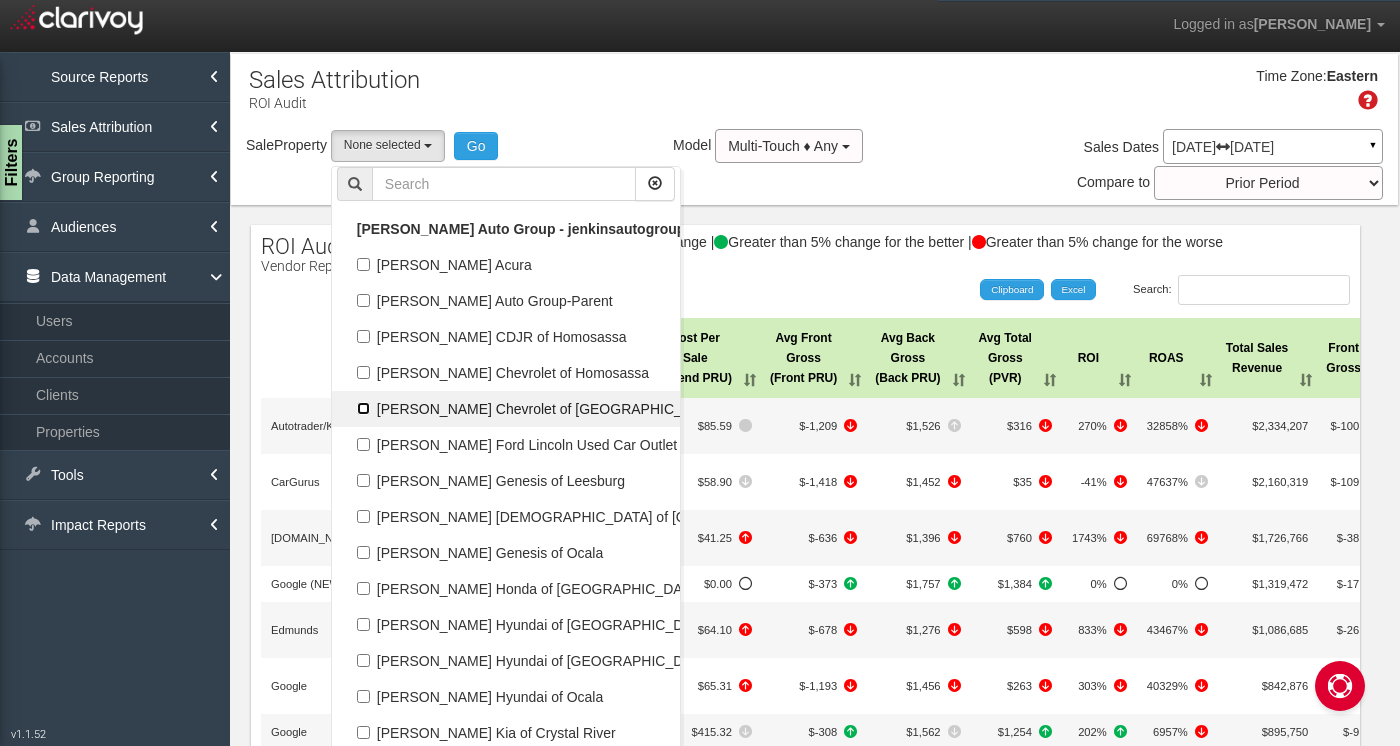 click on "[PERSON_NAME] Chevrolet of [GEOGRAPHIC_DATA]" at bounding box center [363, 408] 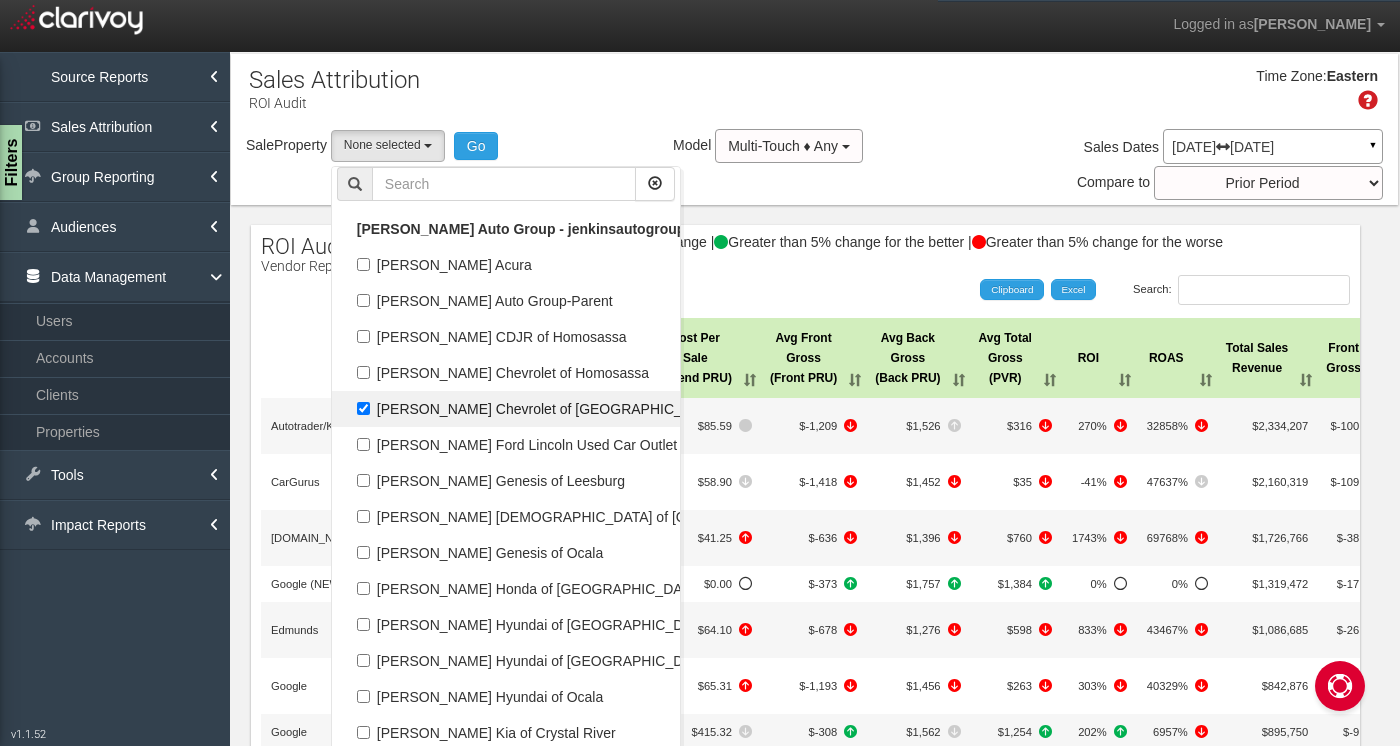 select on "object:1206" 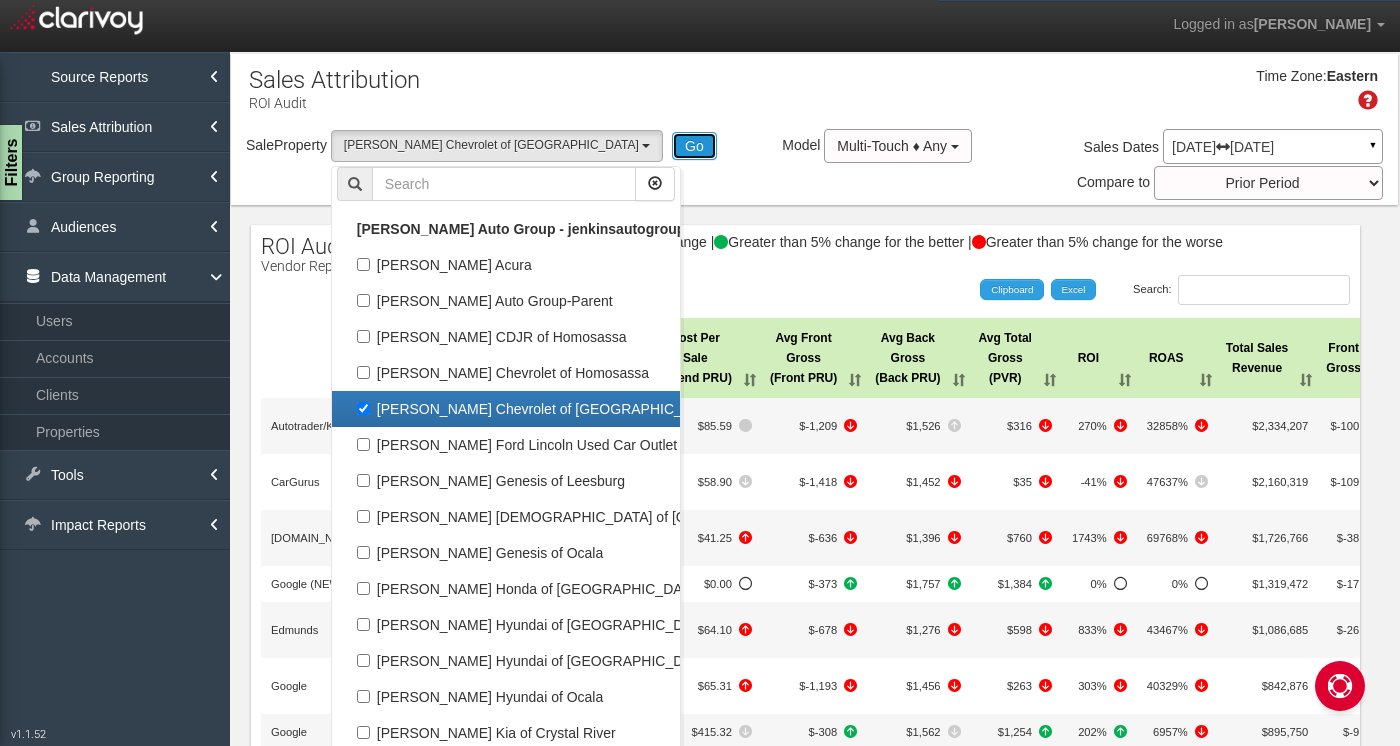 click on "Go" at bounding box center (694, 146) 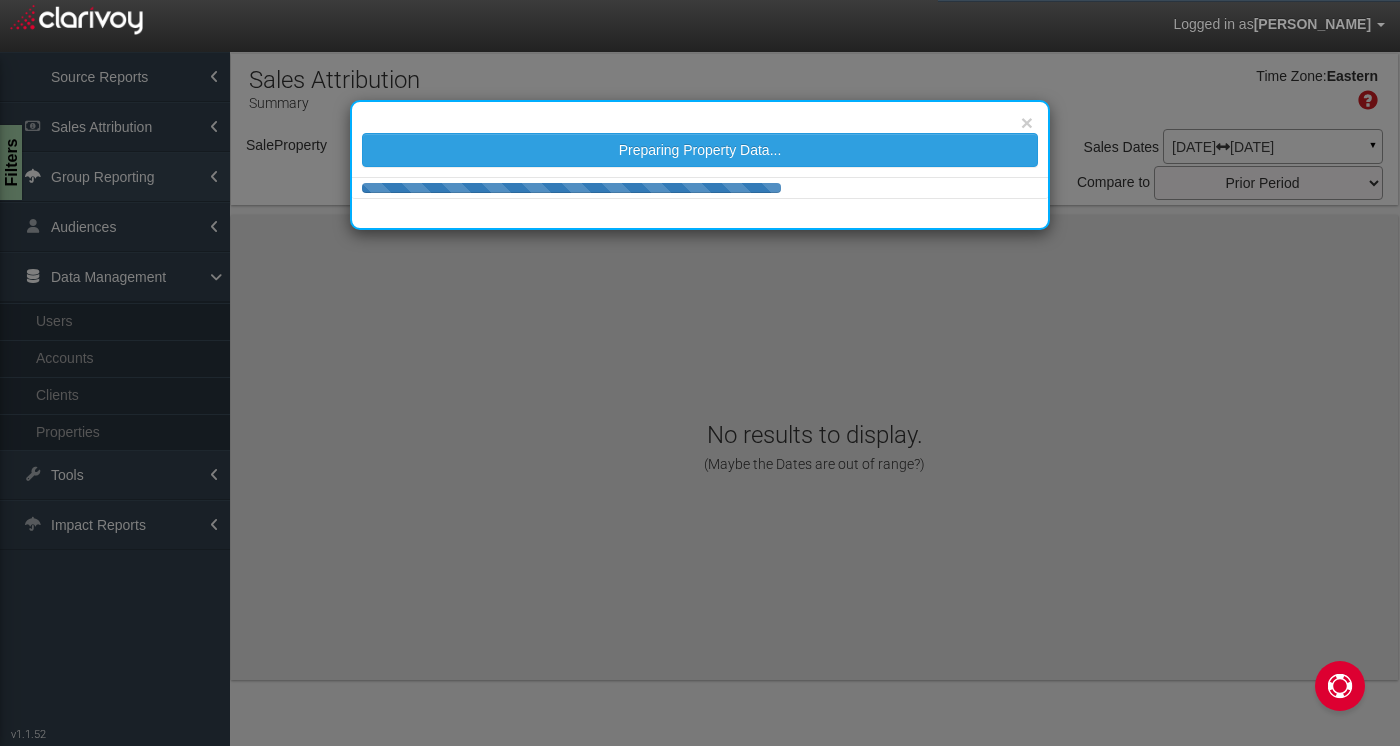 select on "object:4252" 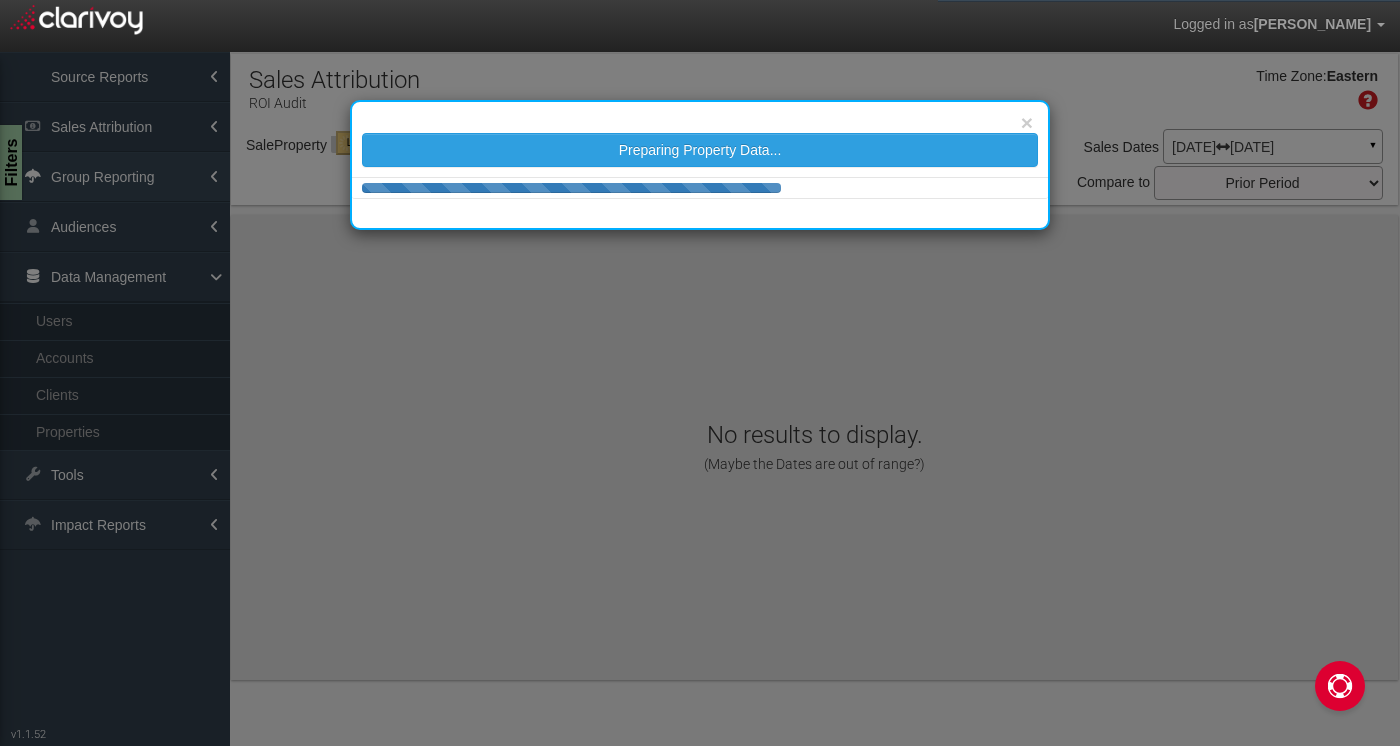 select on "object:4252" 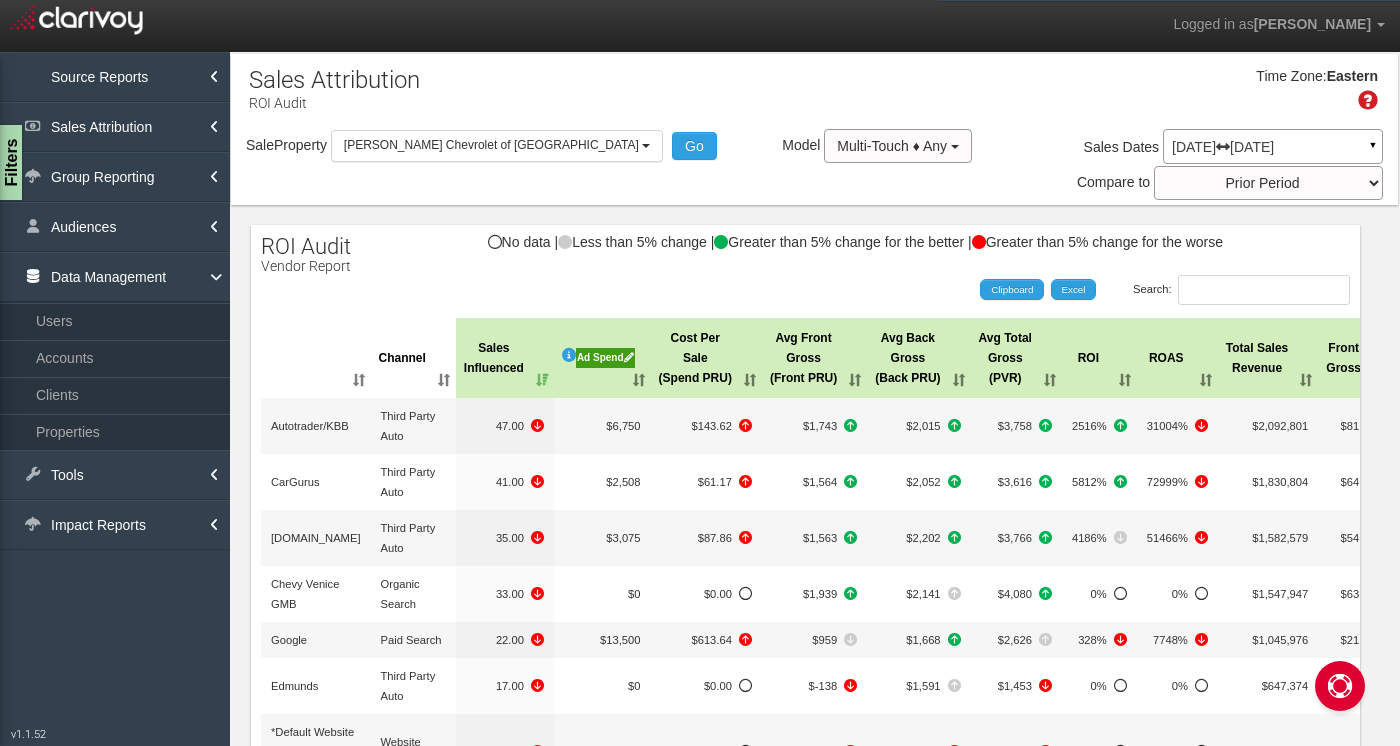 click on "May 01, 2025   May 31, 2025
▼" at bounding box center [1273, 146] 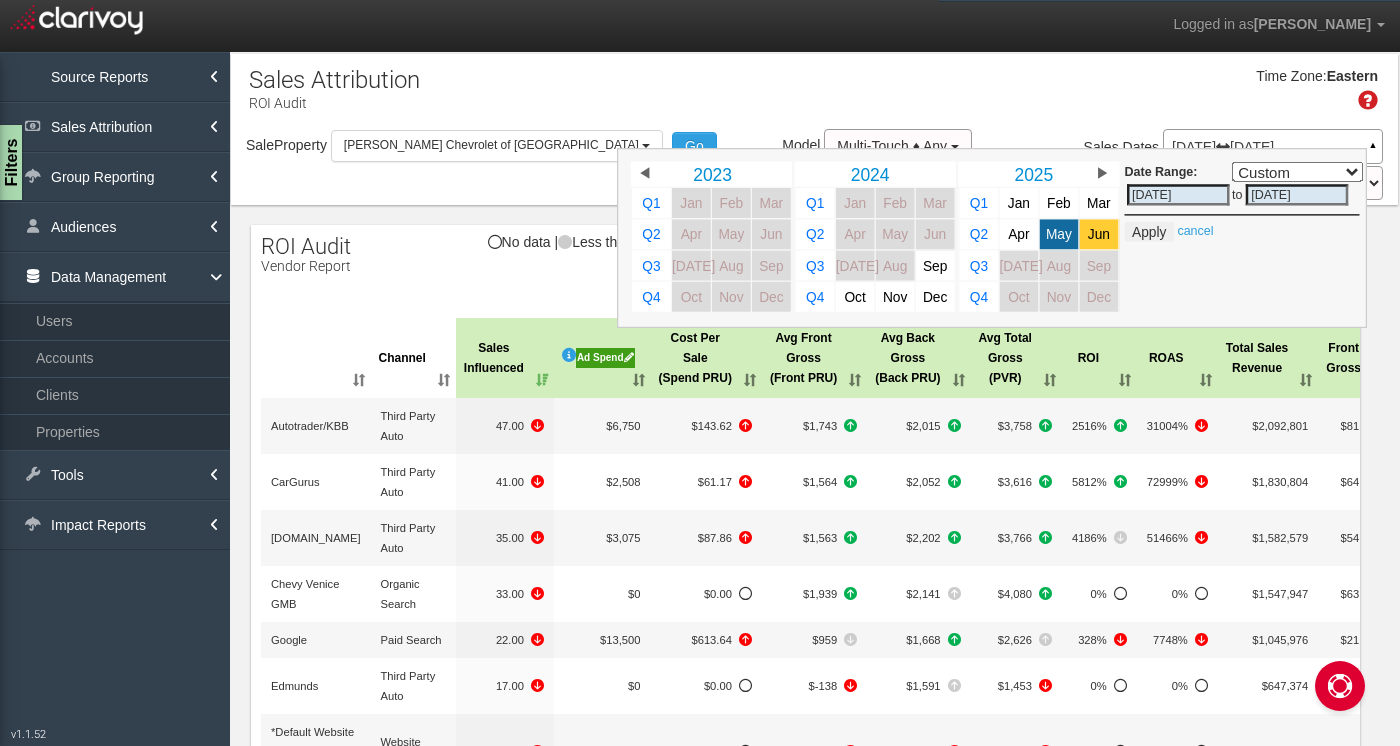 click on "Jun" at bounding box center (1099, 234) 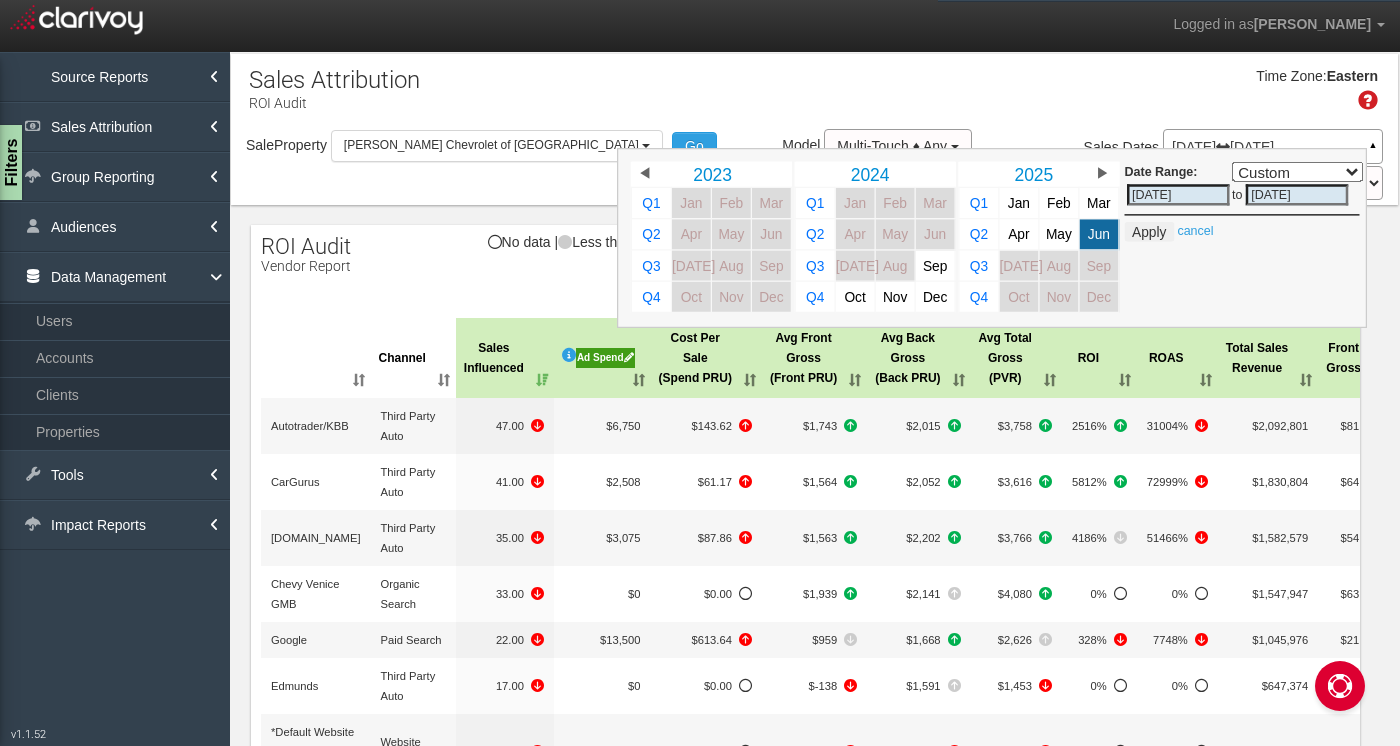click at bounding box center (957, 237) 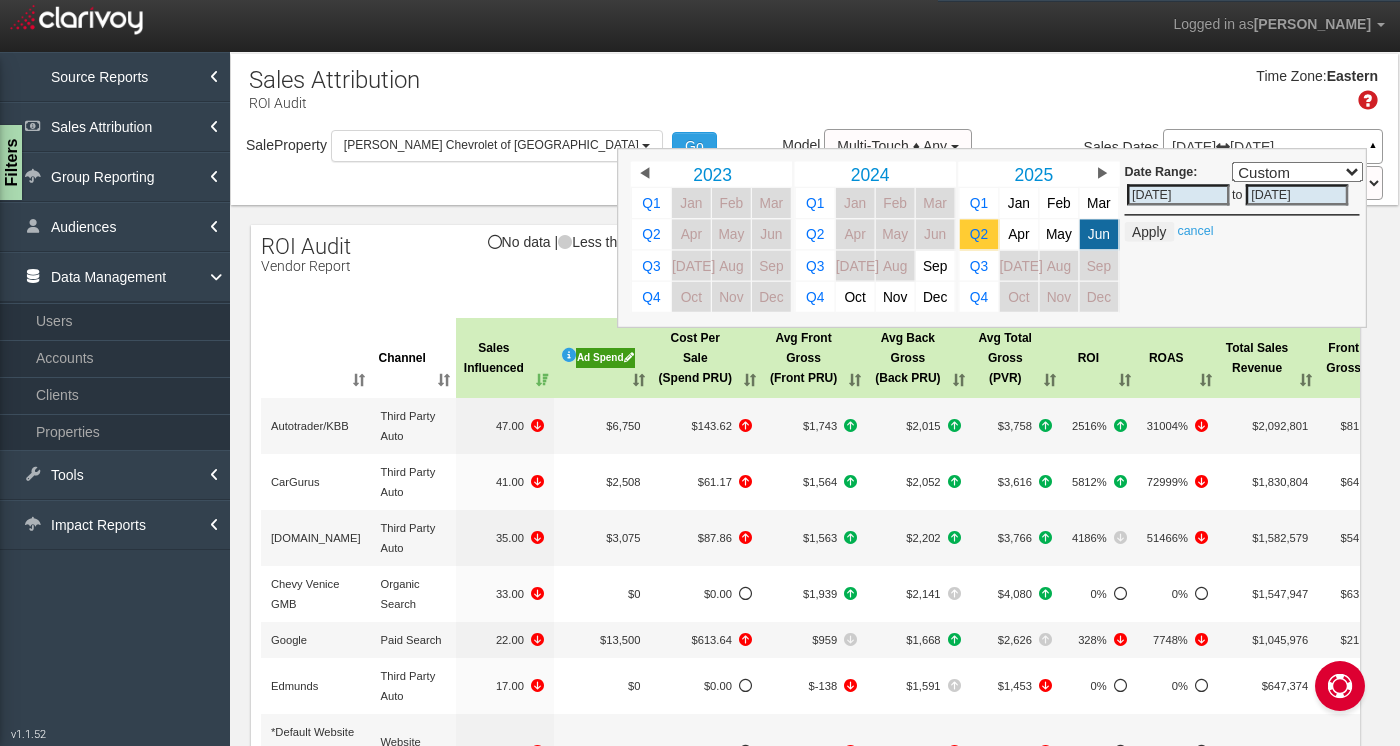 click on "Q2" at bounding box center (979, 234) 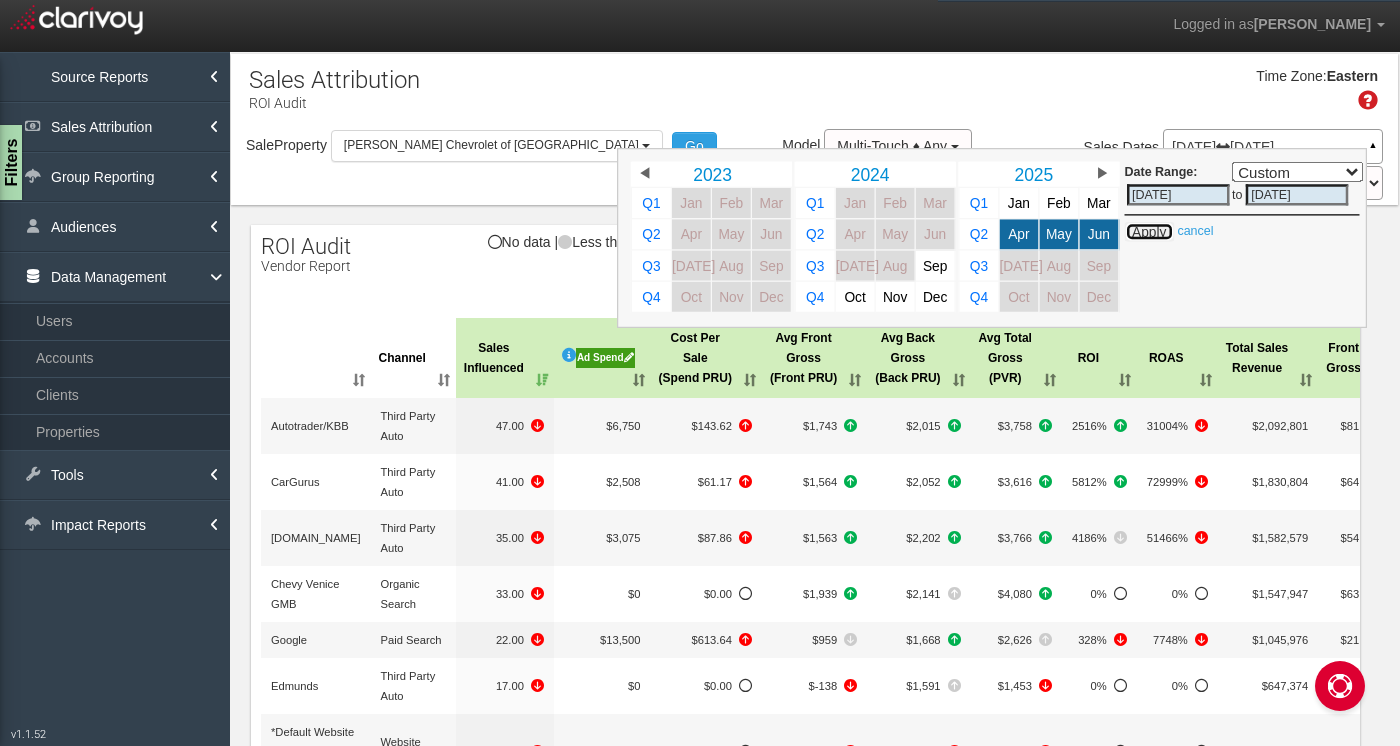 click on "Apply" at bounding box center (1149, 232) 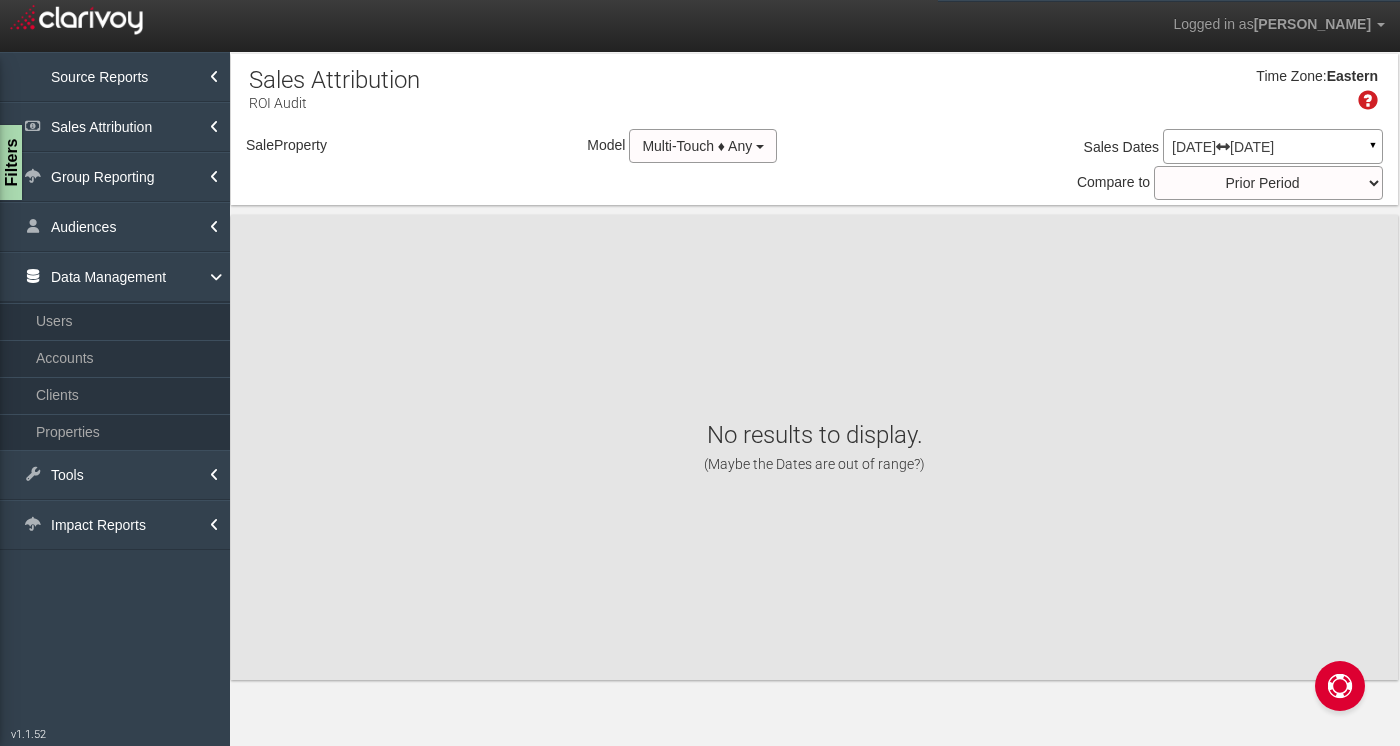 select on "object:6866" 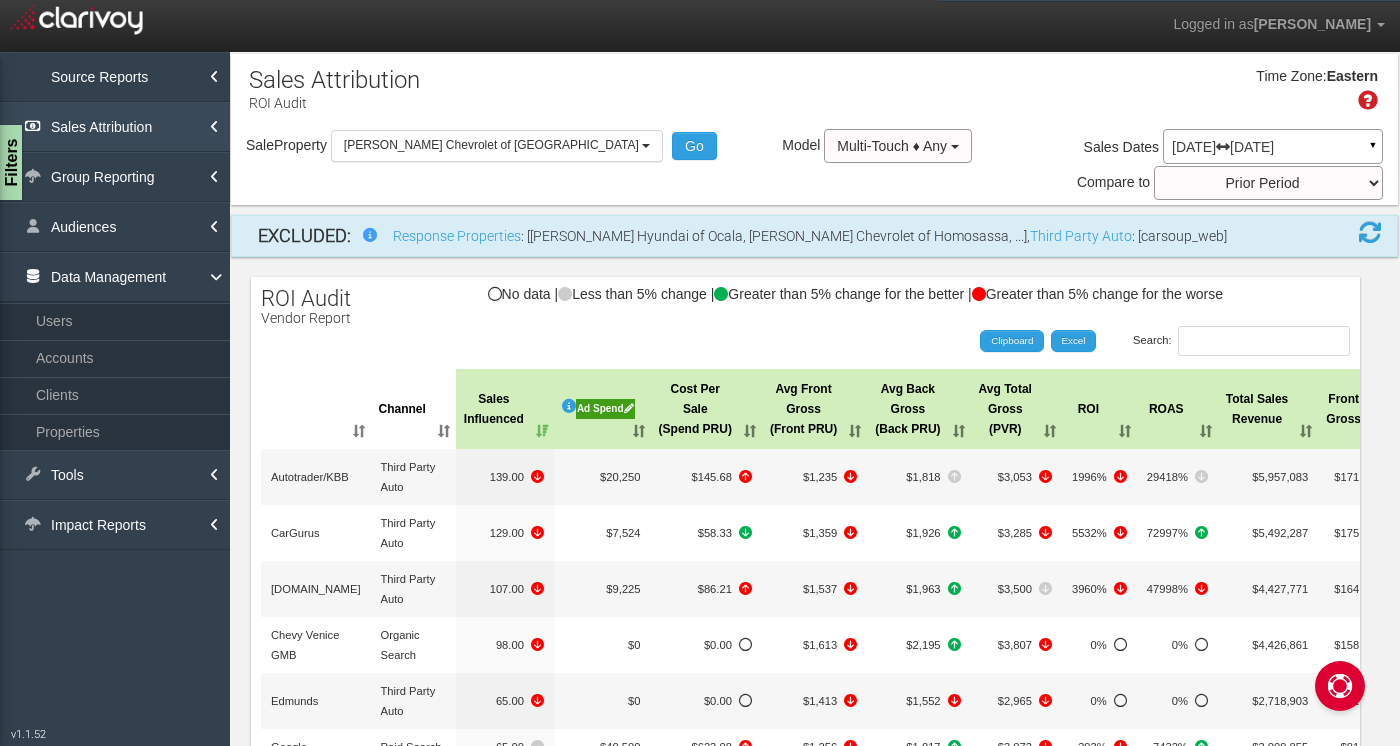click on "Sales Attribution" at bounding box center [115, 127] 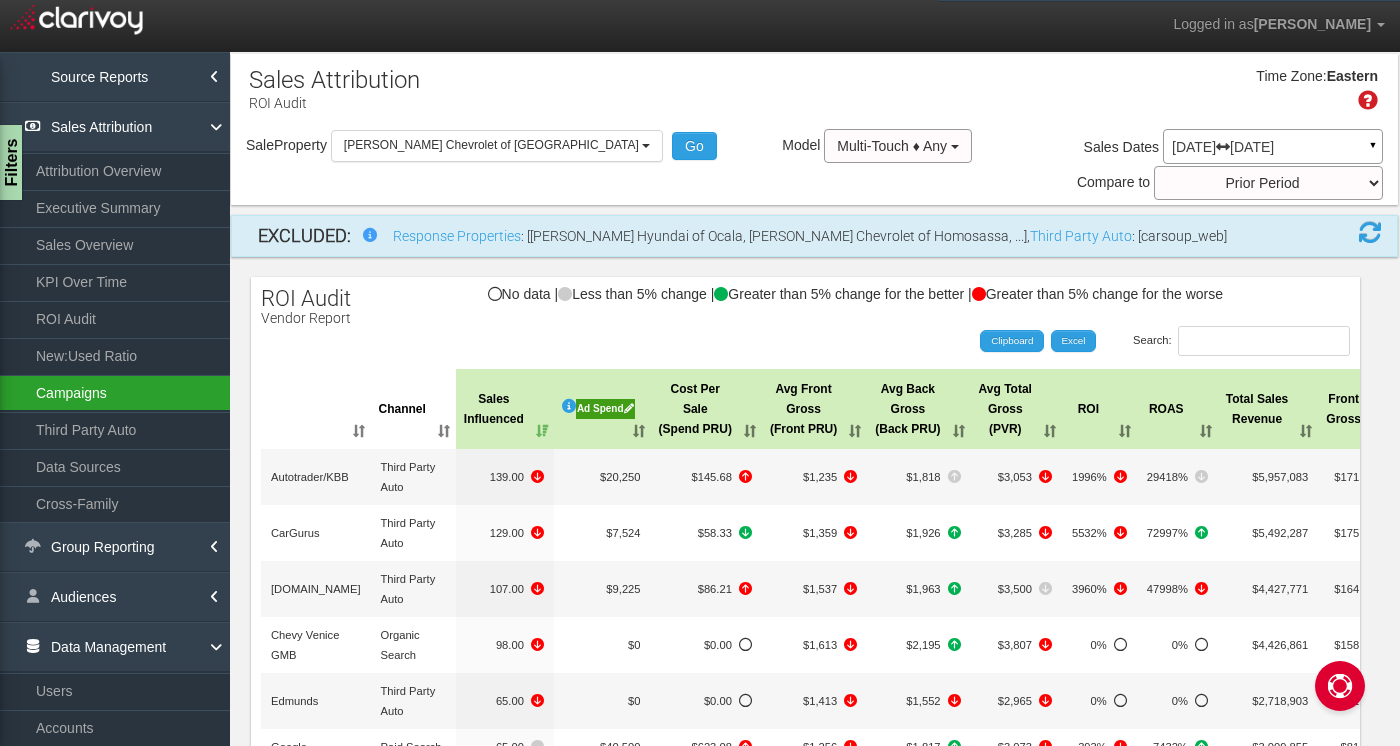 click on "Campaigns" at bounding box center [115, 393] 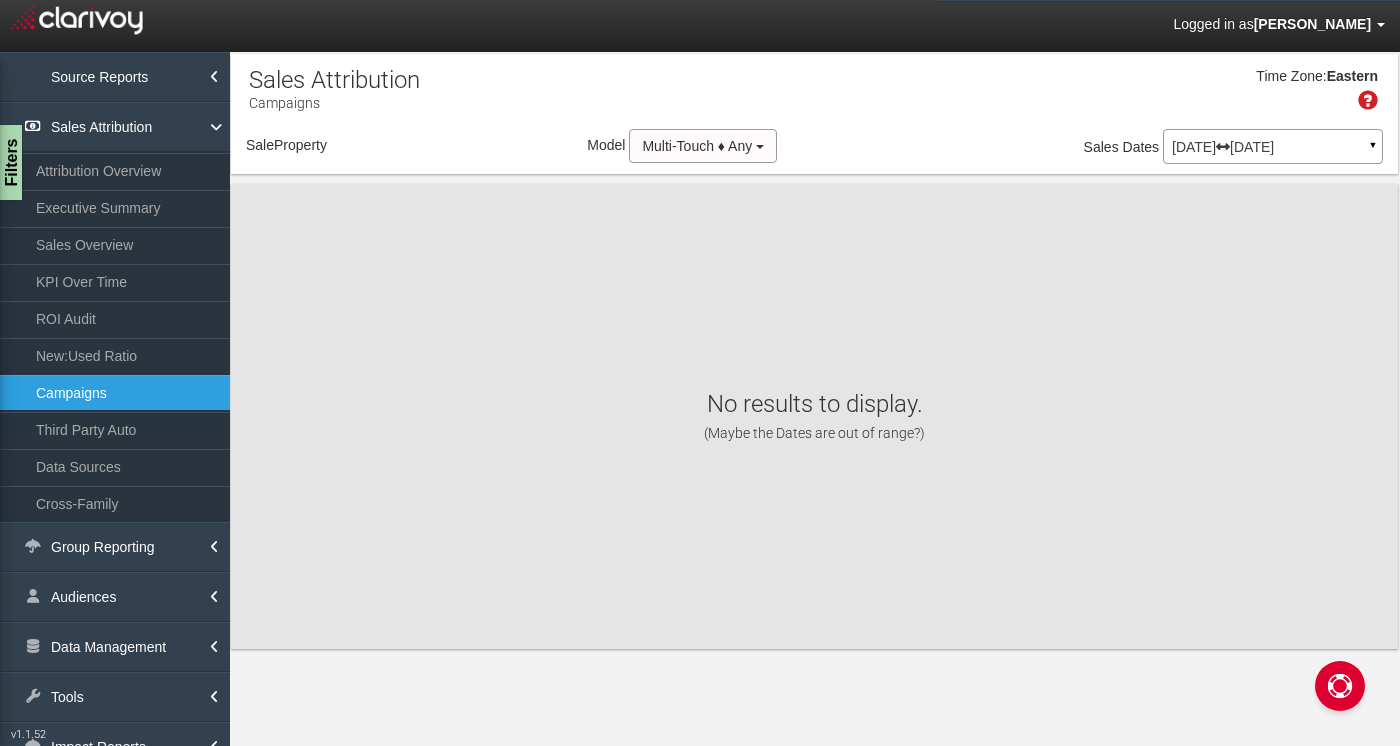 select on "object:9478" 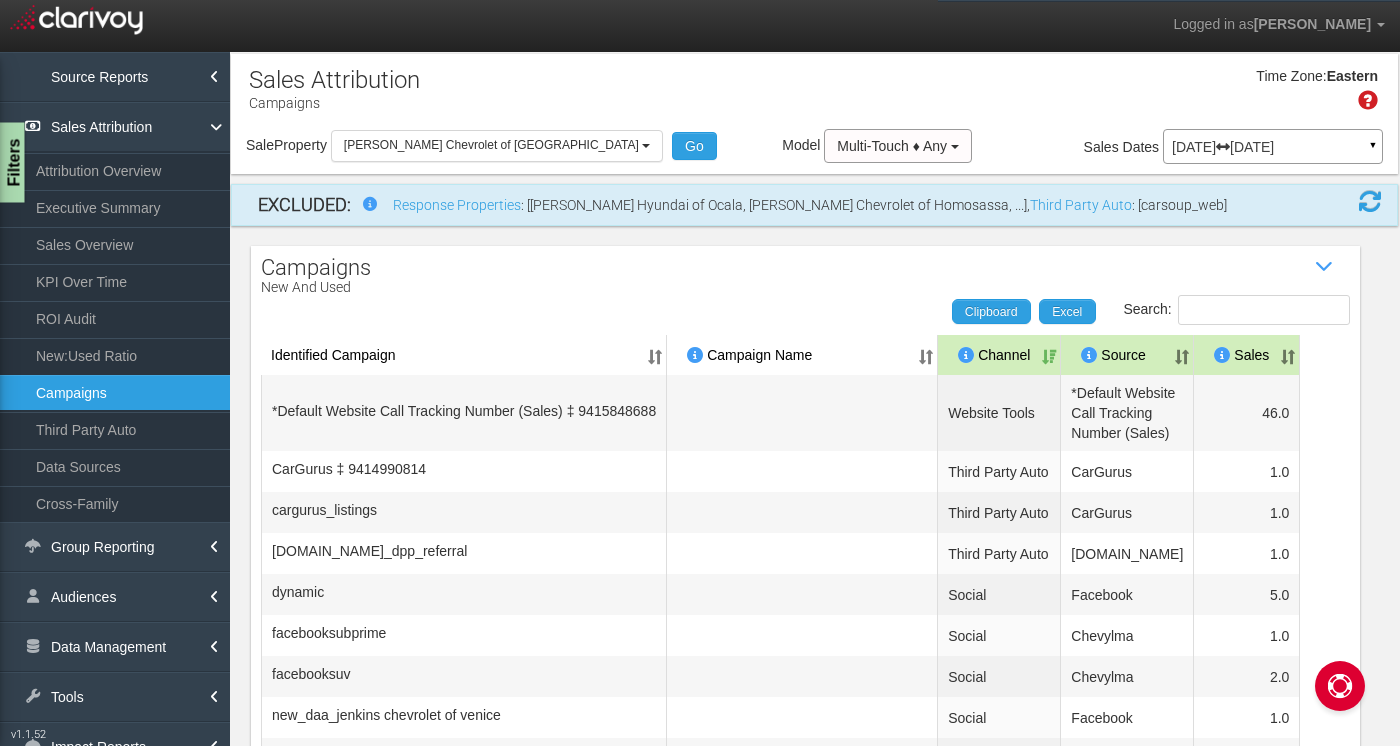 click on "Filters" at bounding box center (12, 163) 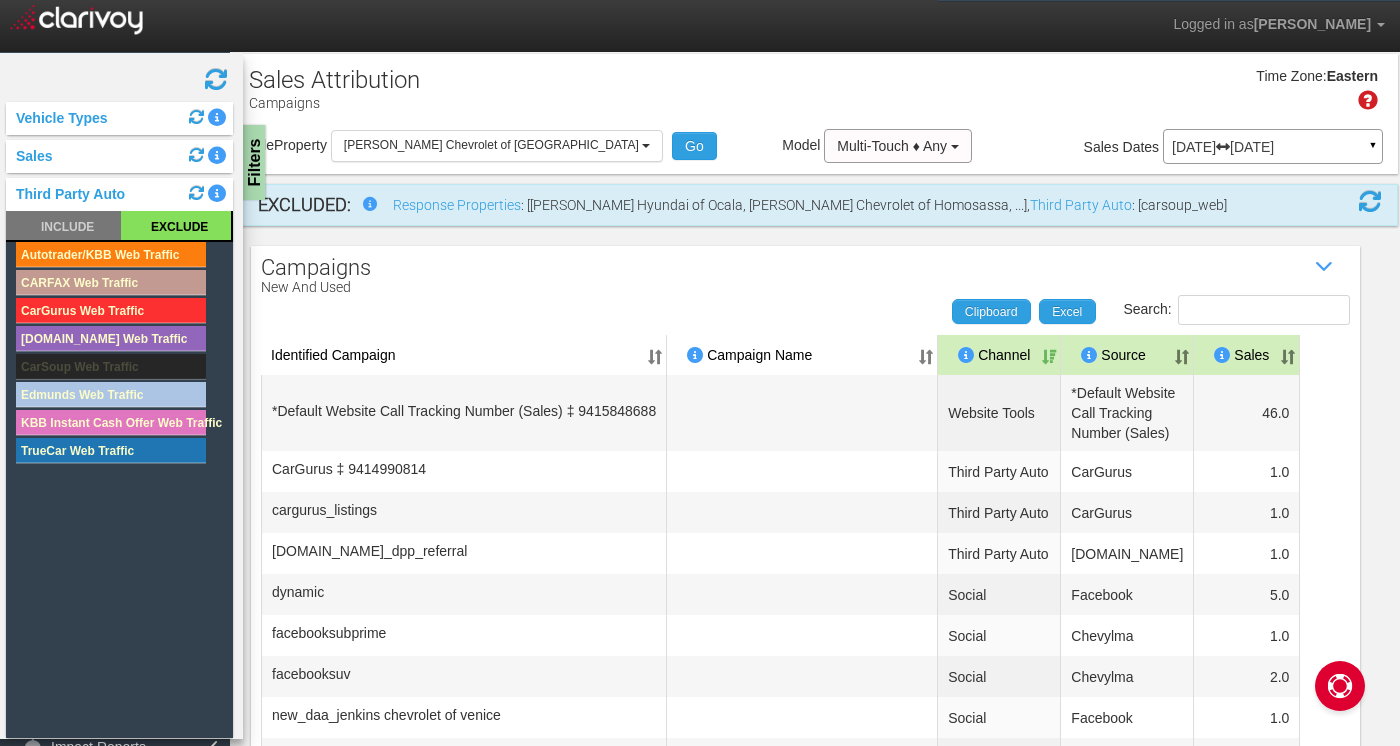 click 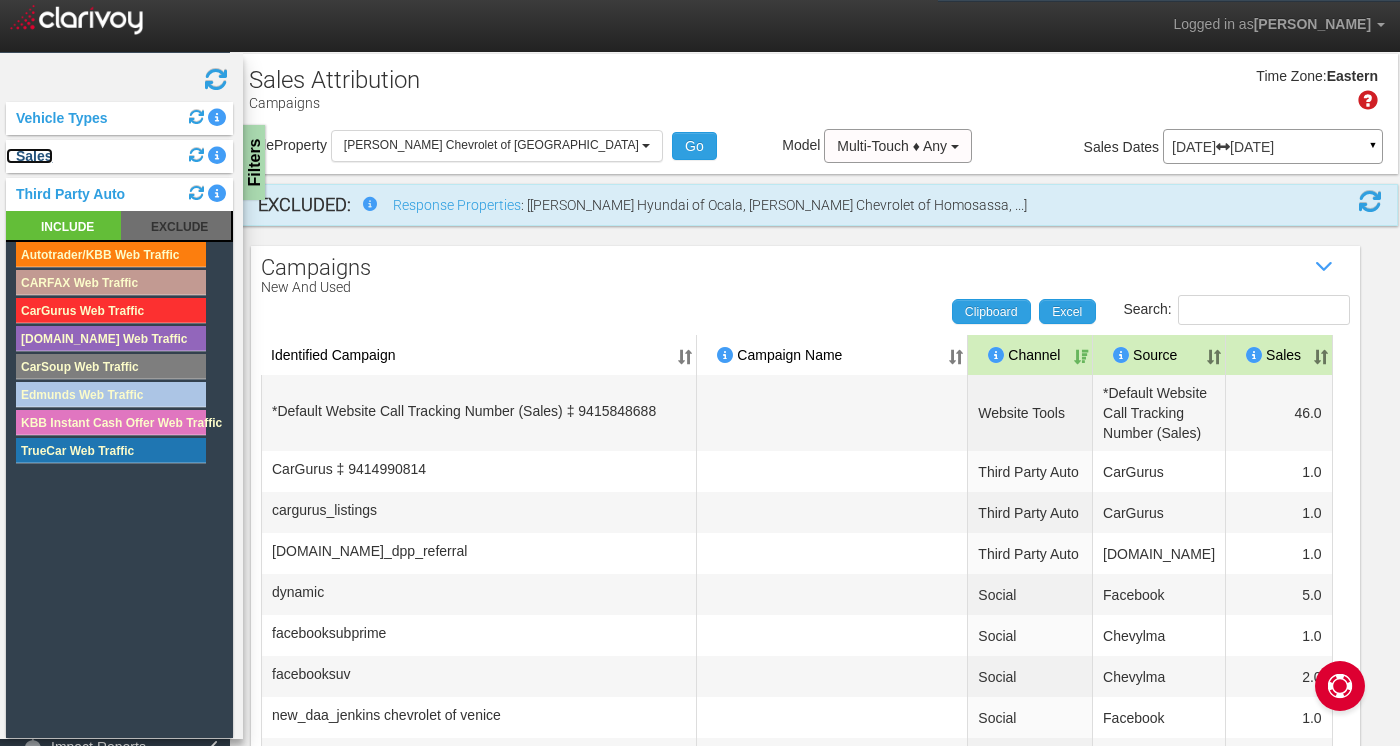 click on "Sales" at bounding box center [29, 156] 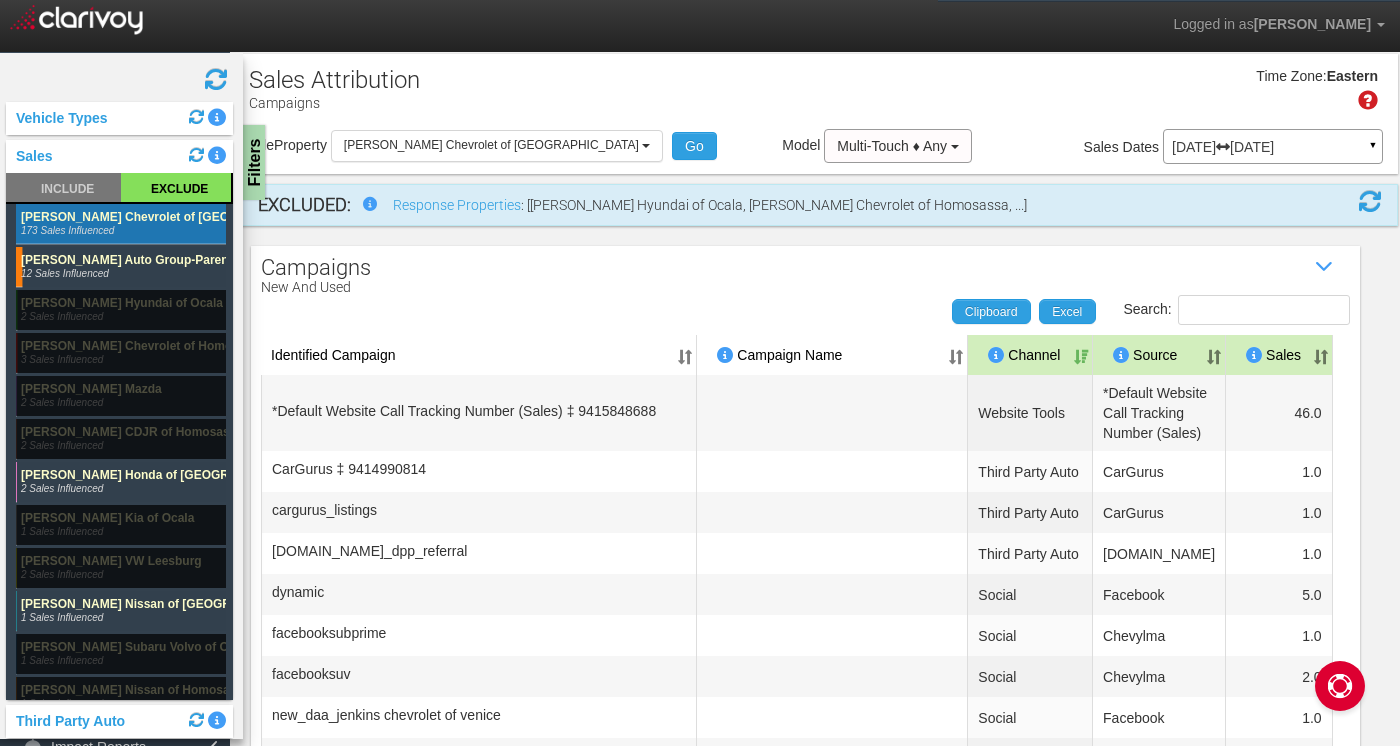 click 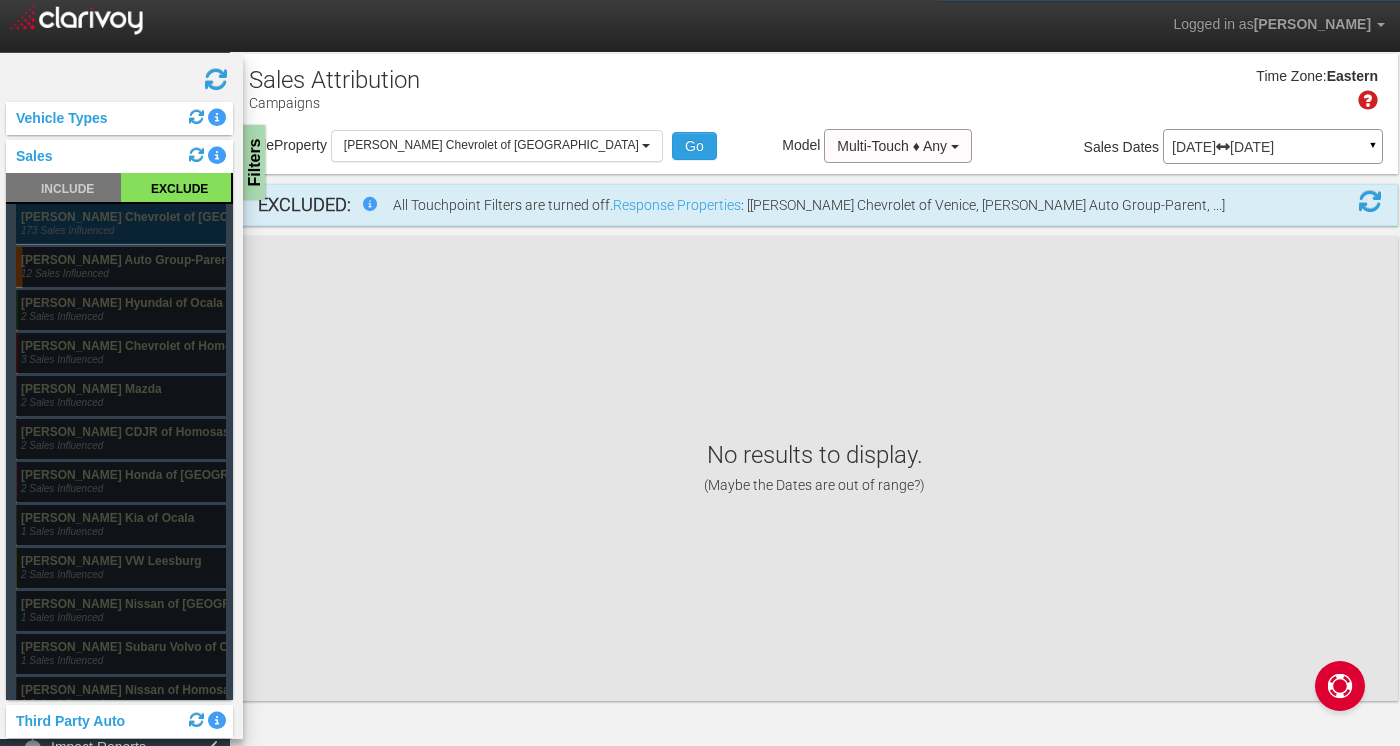 click at bounding box center (216, 79) 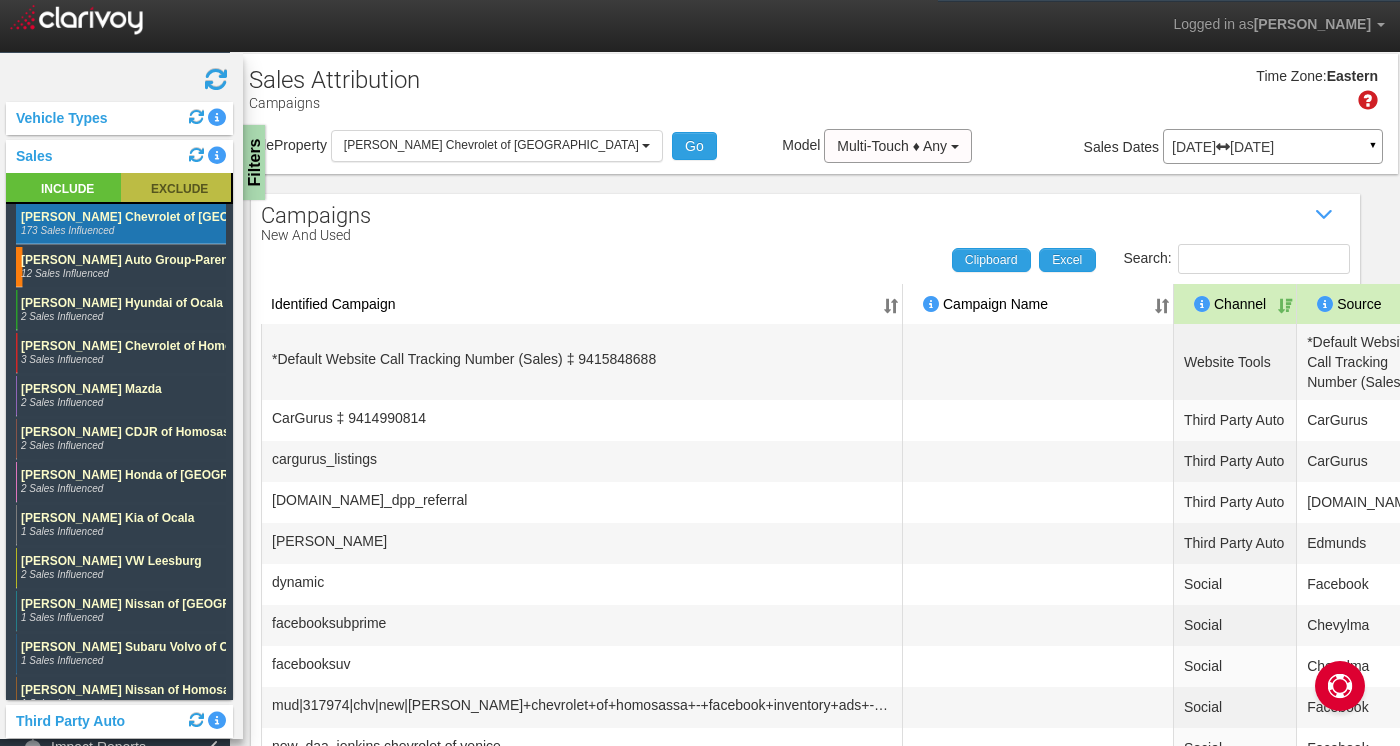 click 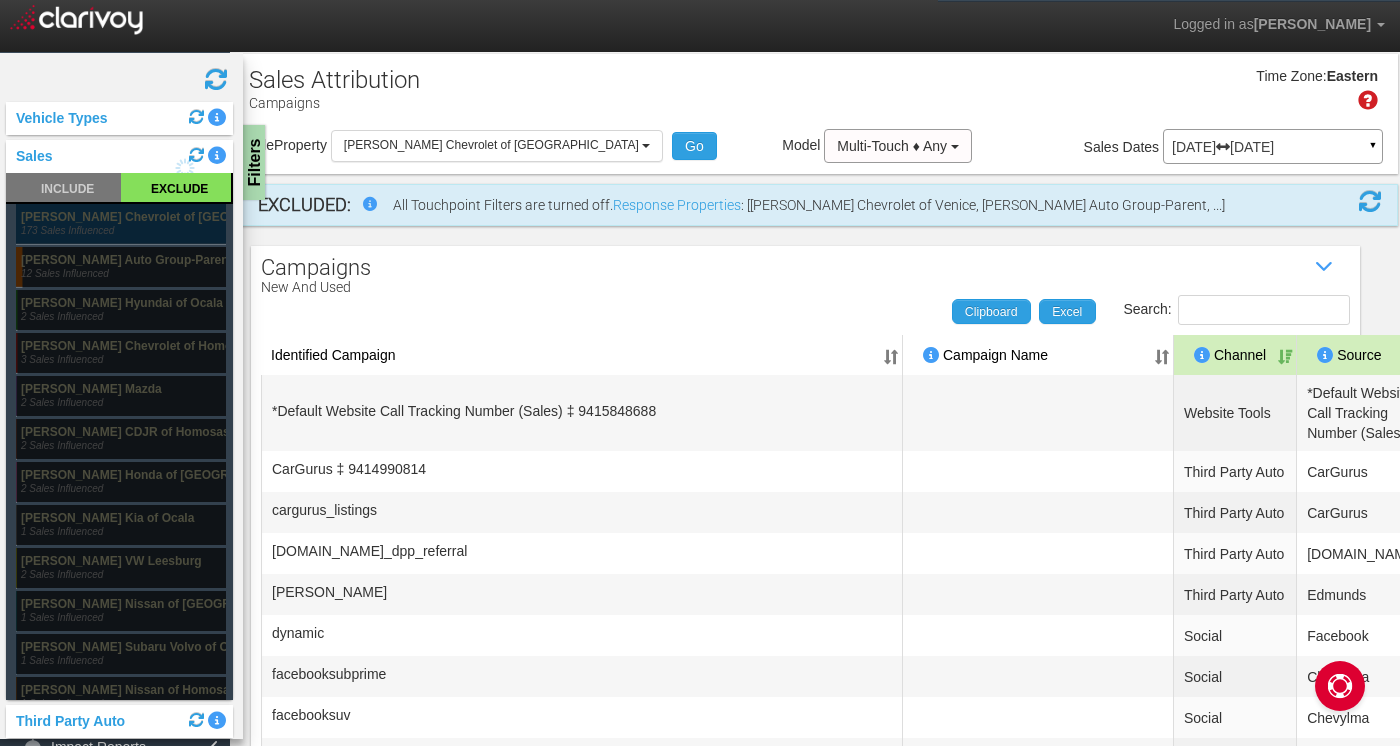 click 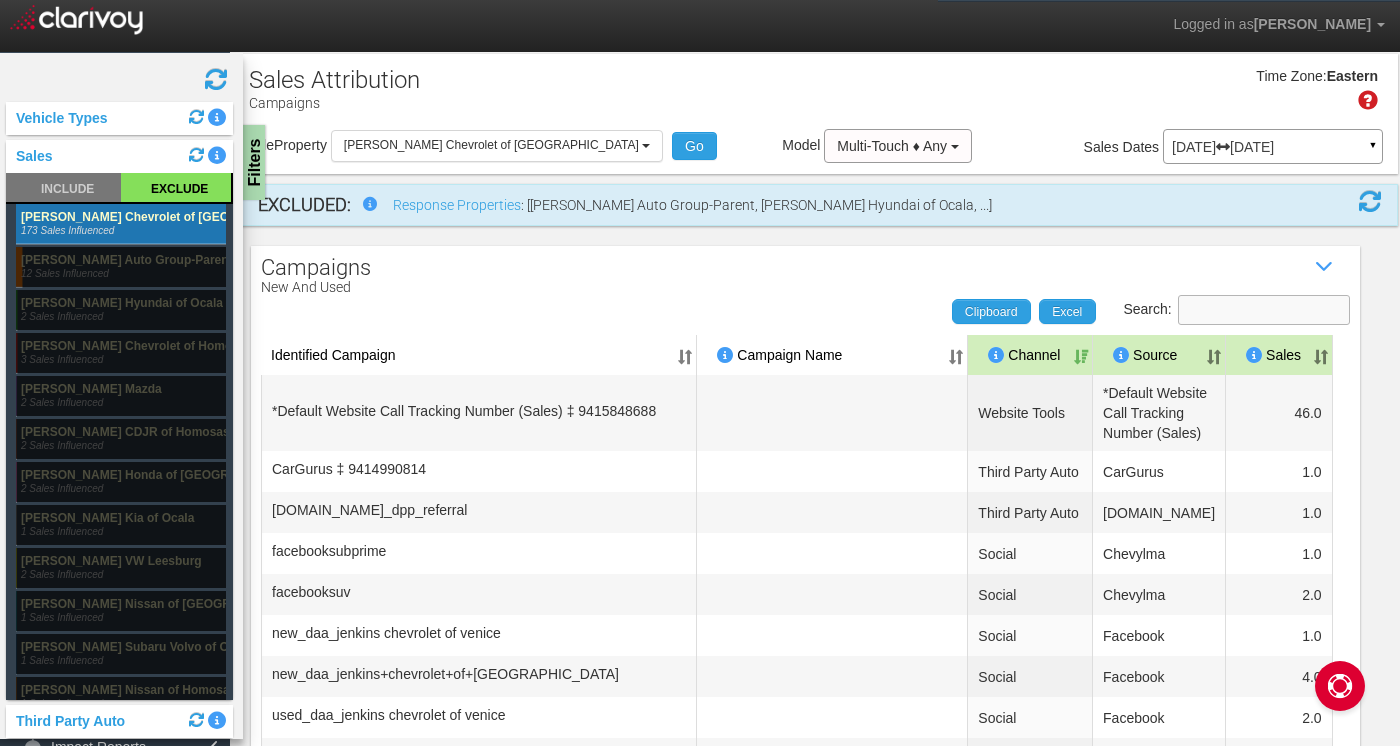 click on "Search:" at bounding box center (1264, 310) 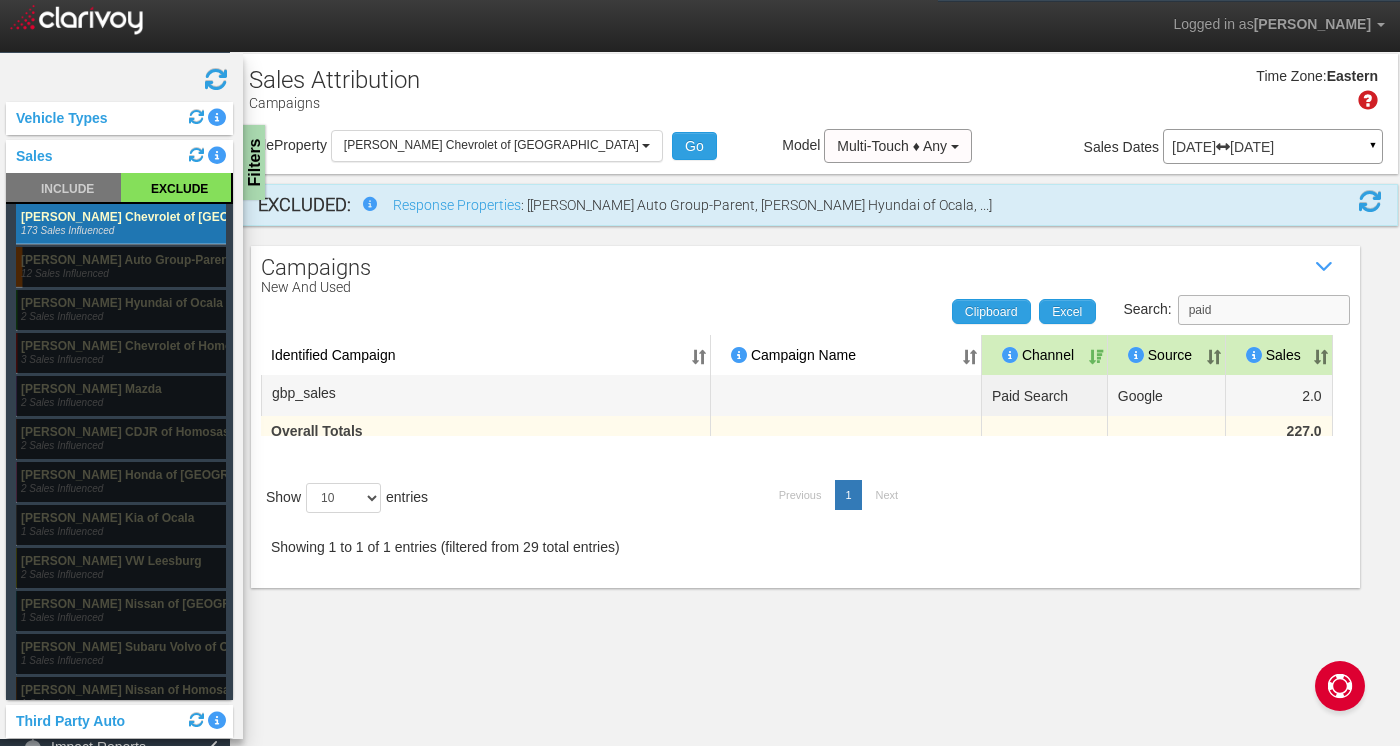 type on "paid" 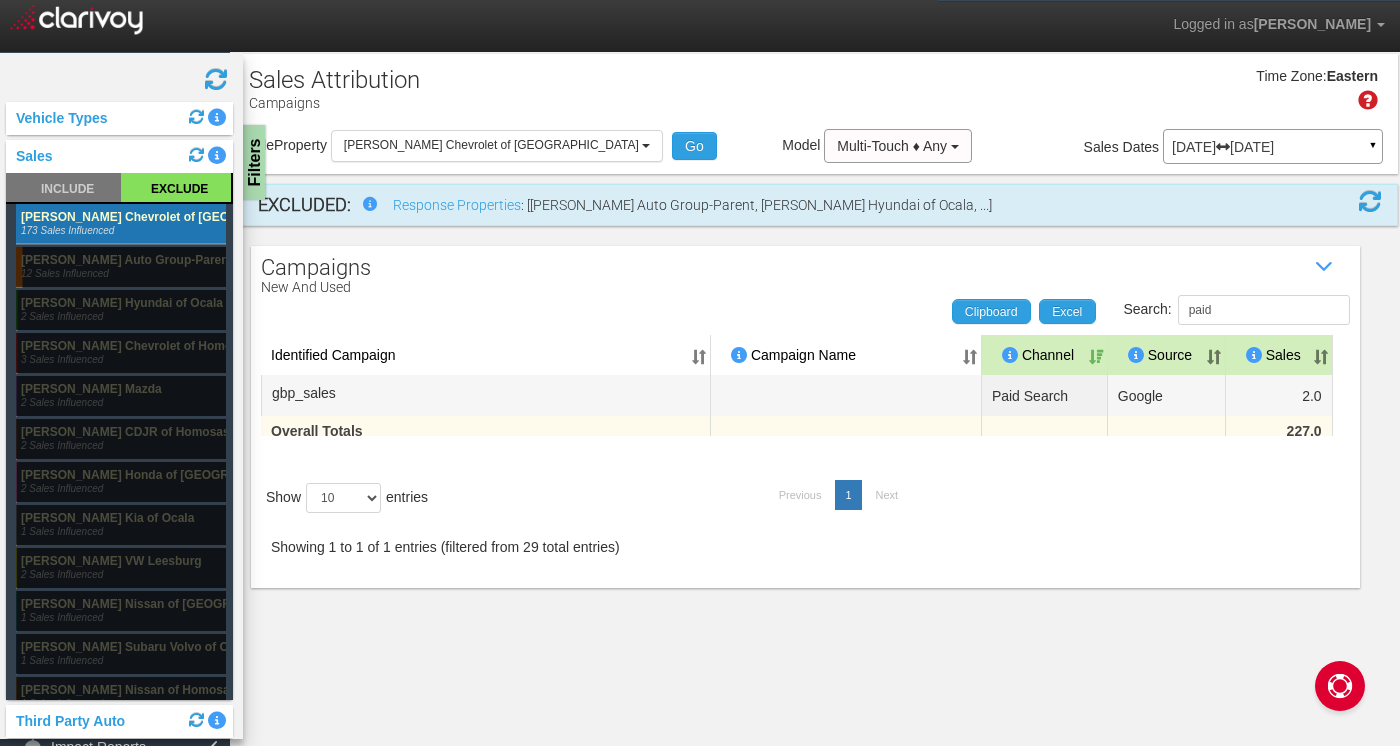 click at bounding box center [216, 79] 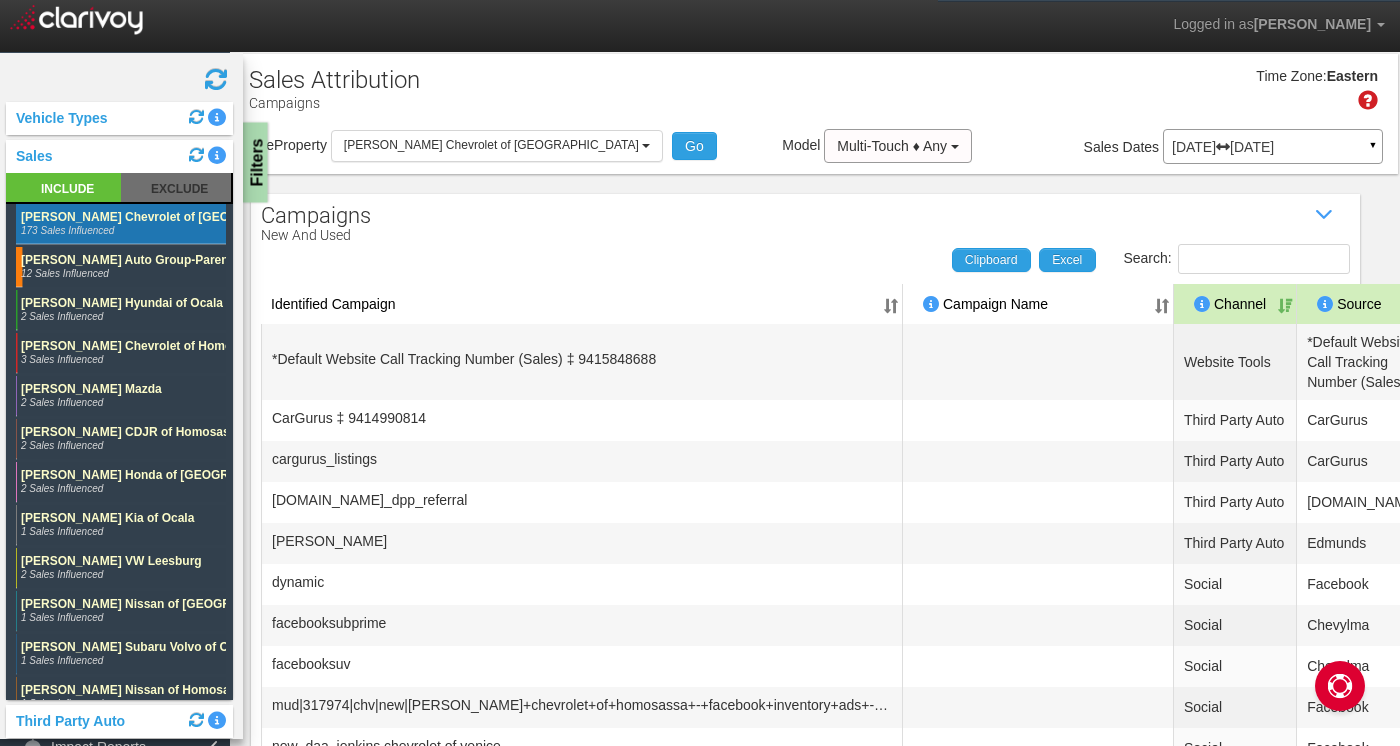 click on "Filters" at bounding box center (255, 163) 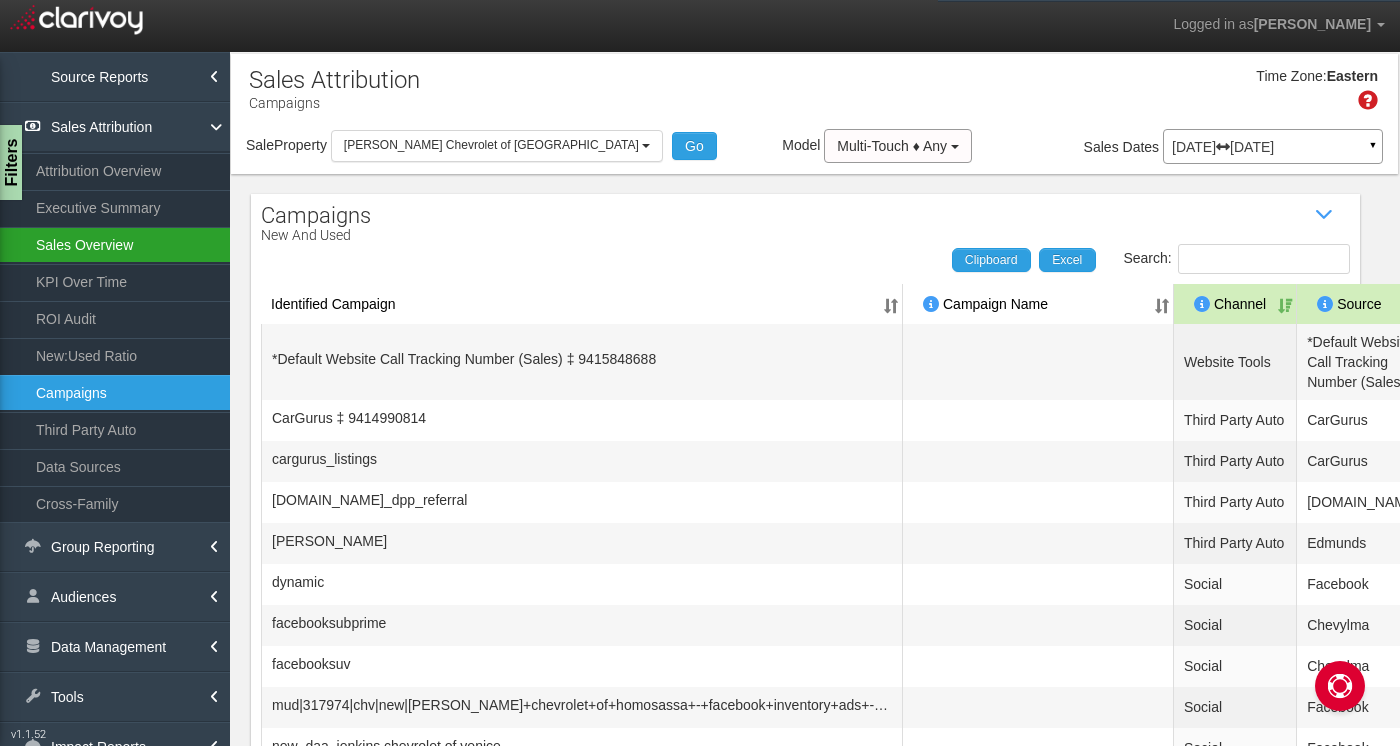 click on "Sales Overview" at bounding box center [115, 245] 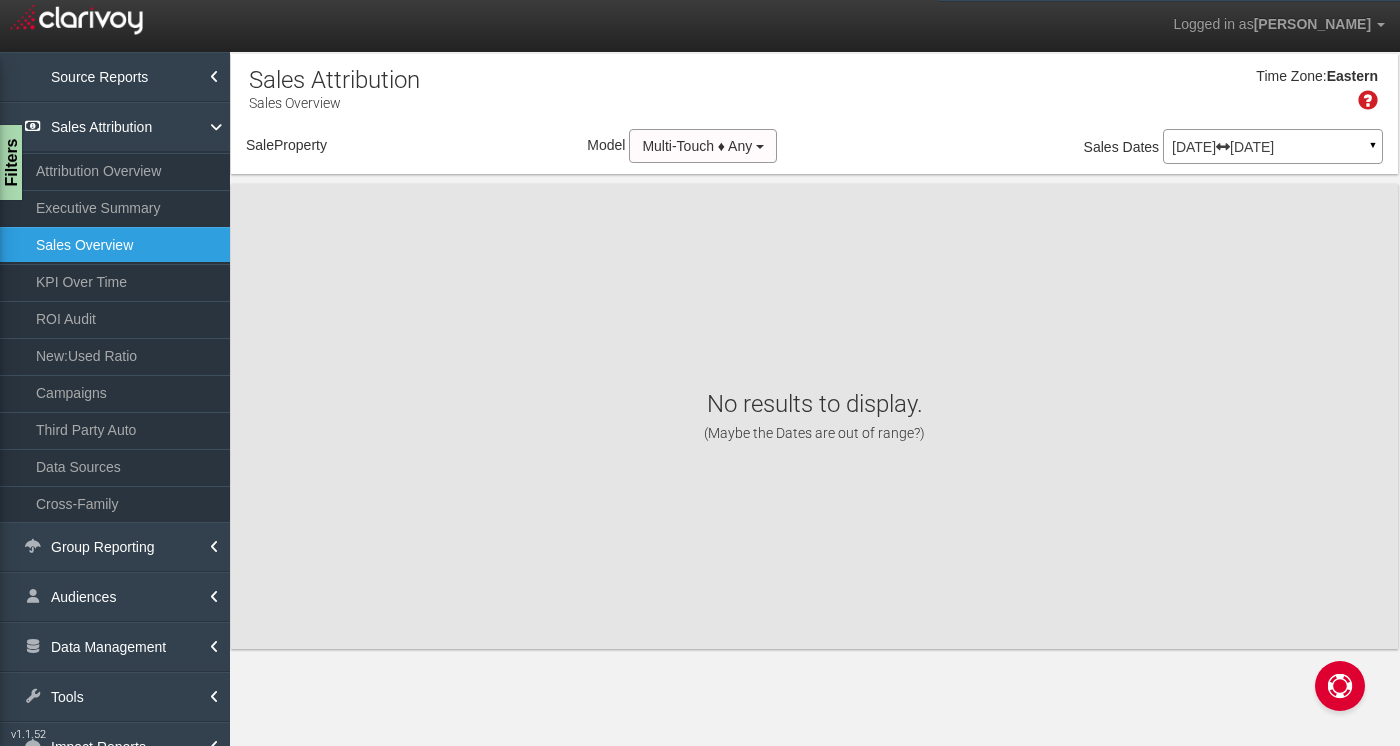 select on "object:12091" 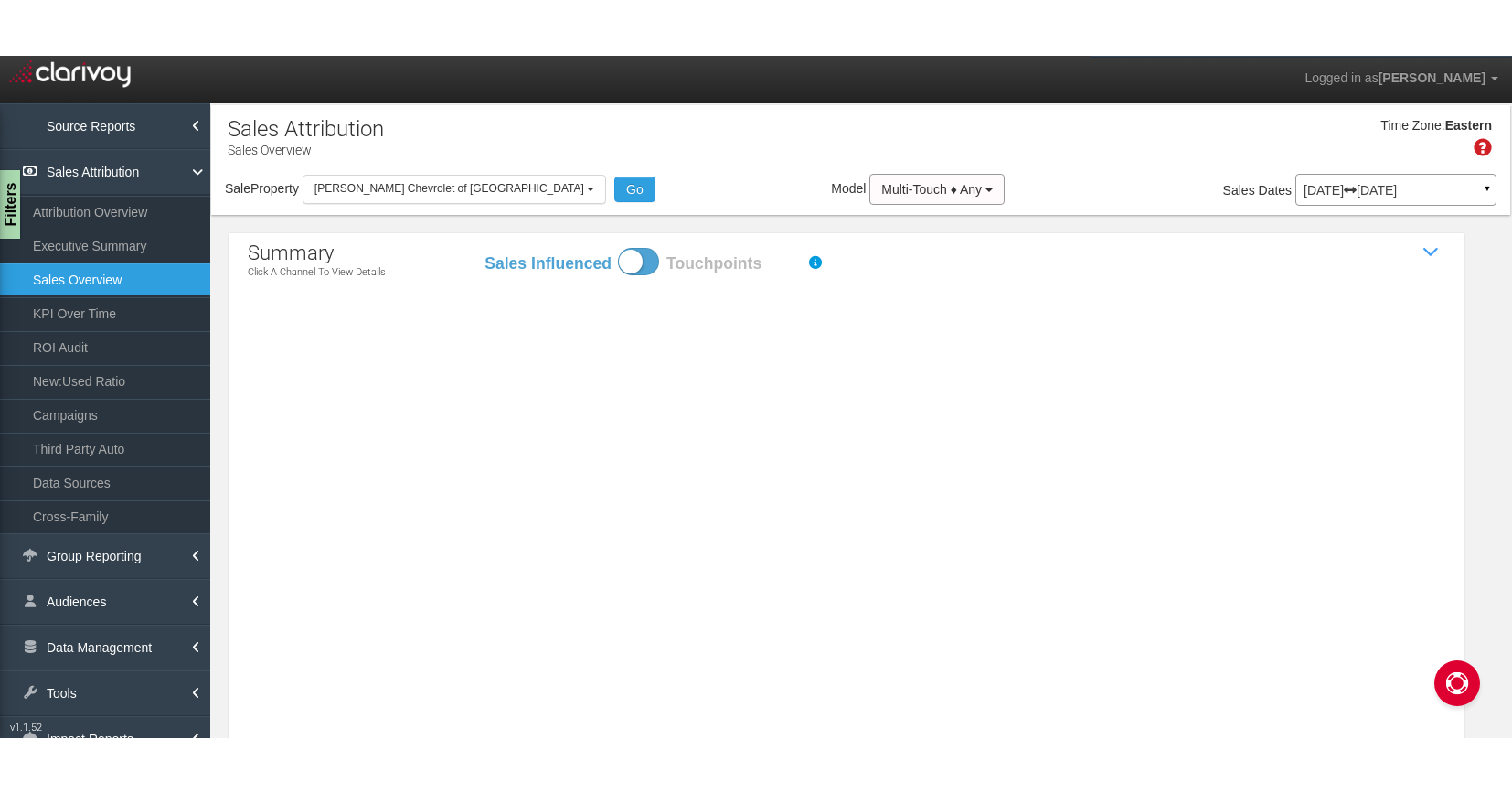 scroll, scrollTop: 0, scrollLeft: 0, axis: both 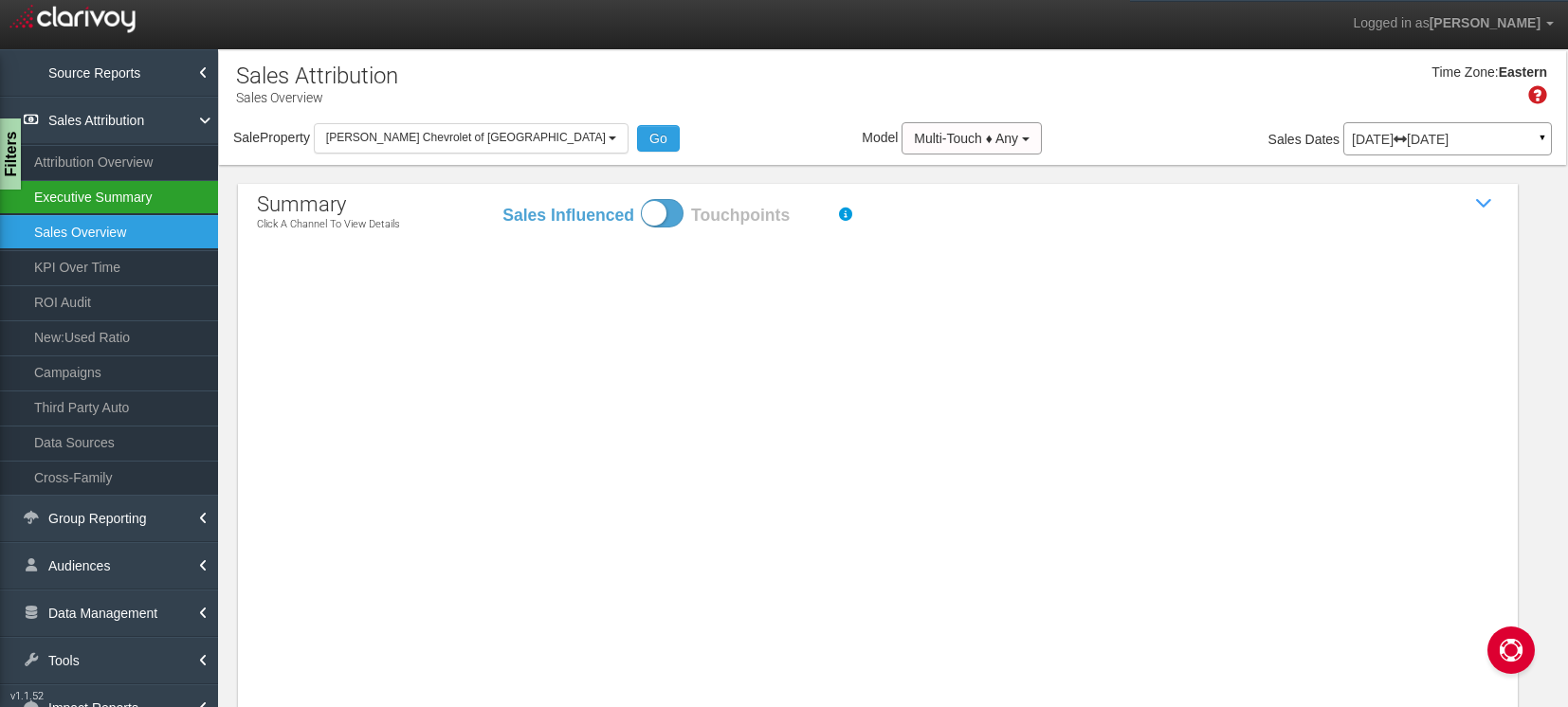 click on "Executive Summary" at bounding box center [109, 197] 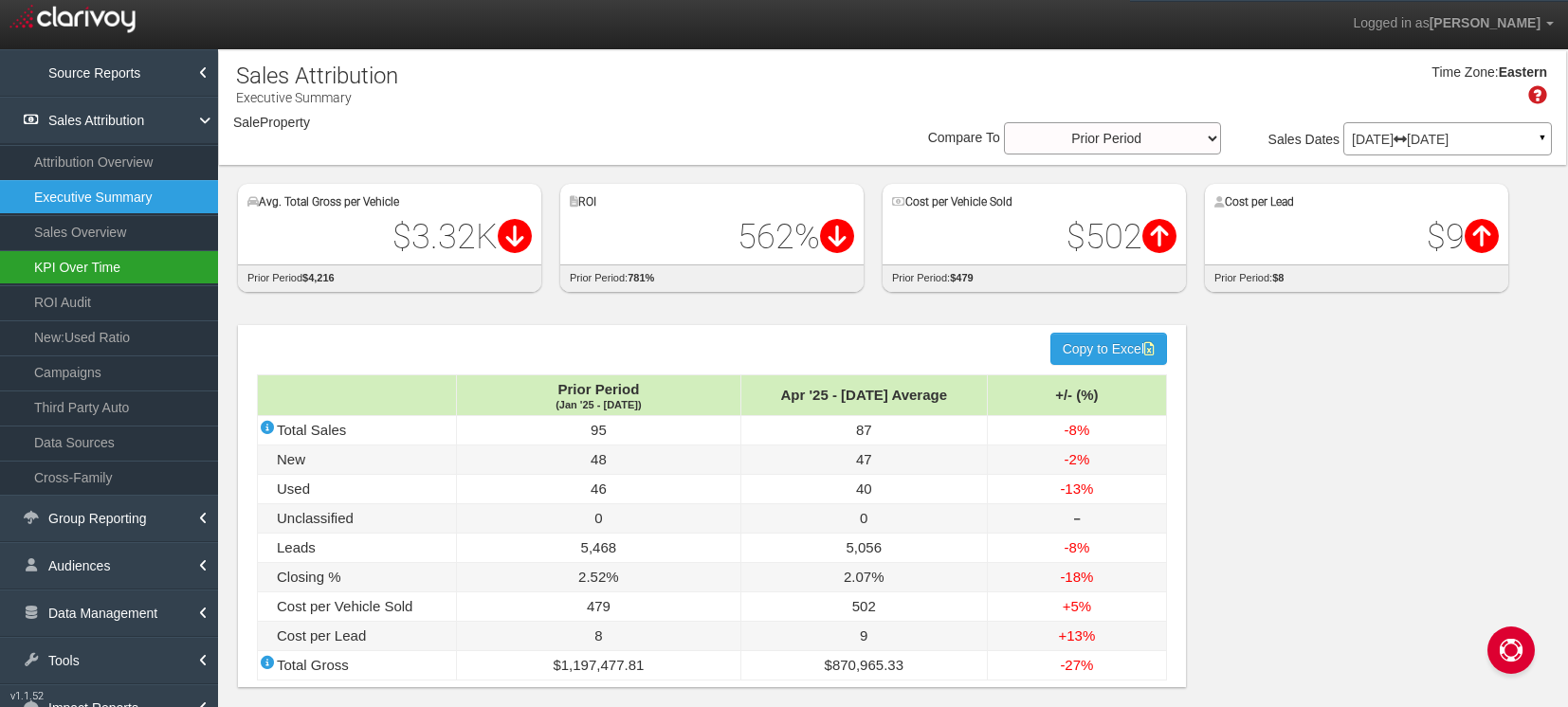 select on "object:14716" 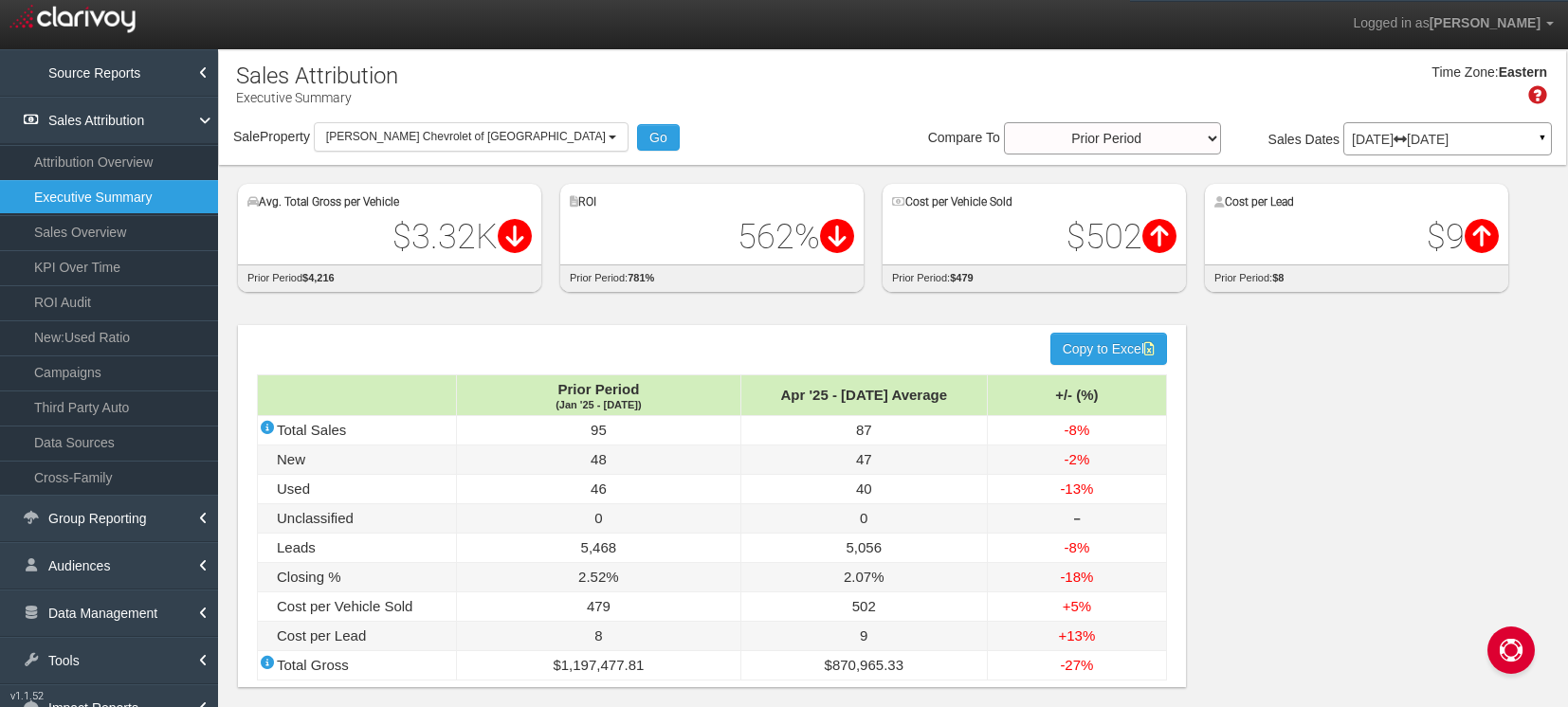 drag, startPoint x: 1476, startPoint y: 141, endPoint x: 1465, endPoint y: 157, distance: 19.416488 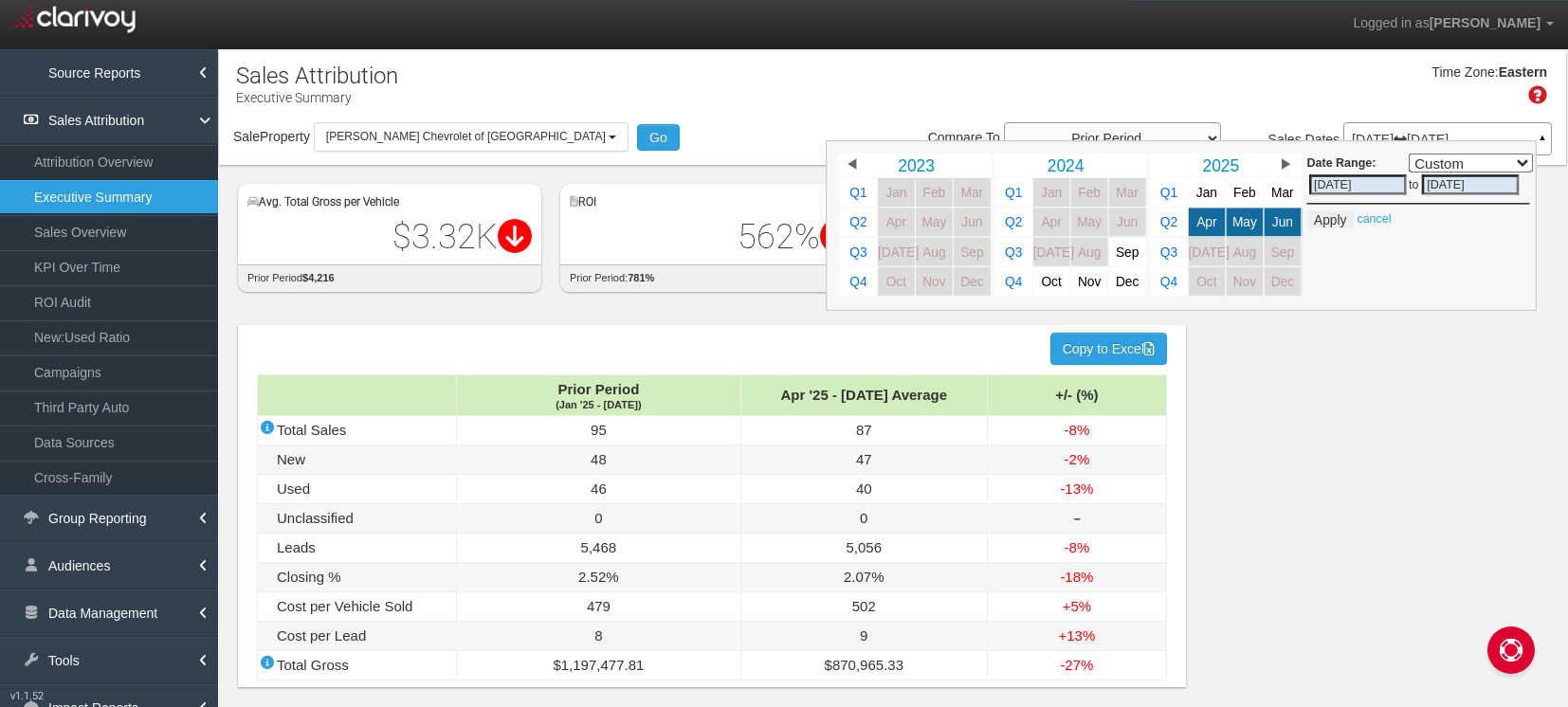 click on "Jun" at bounding box center (1283, 222) 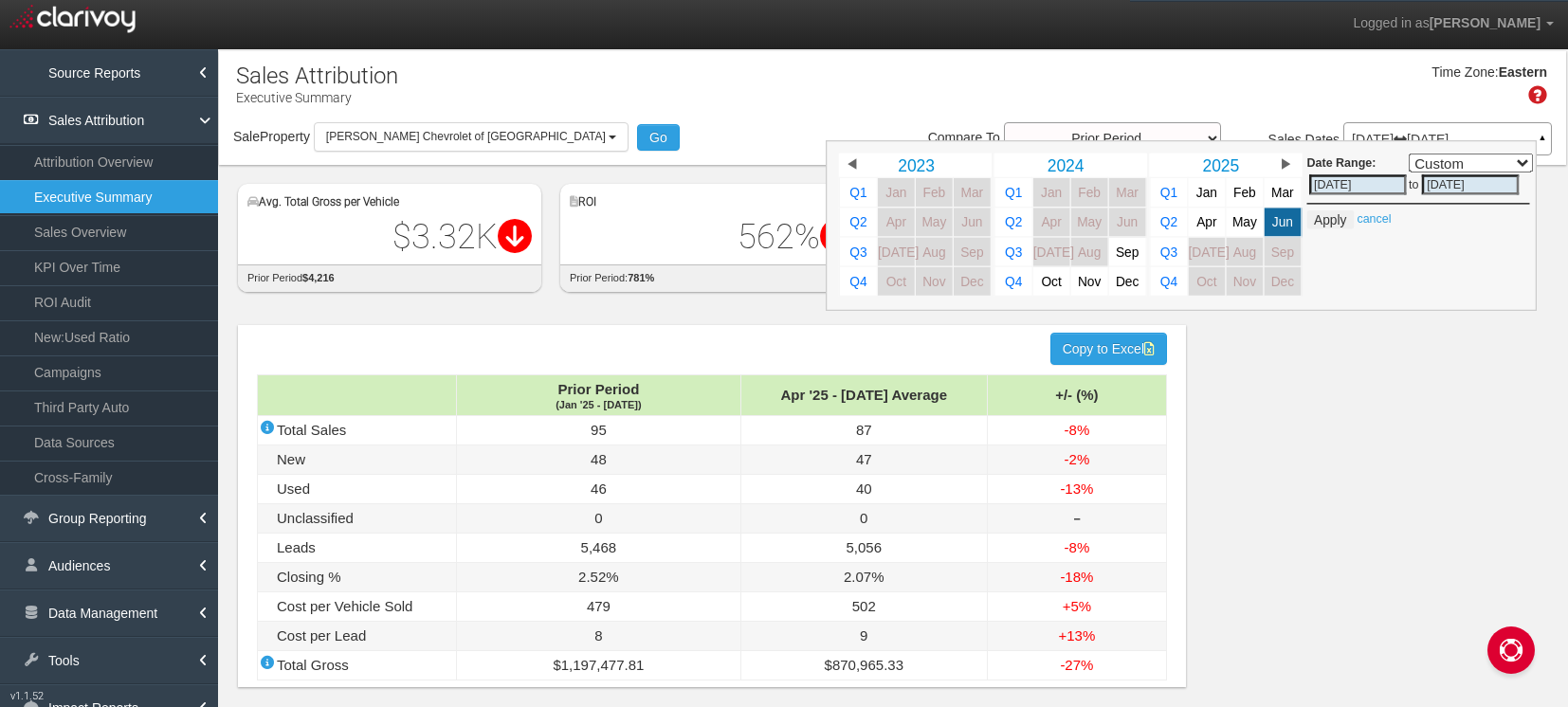 select on "," 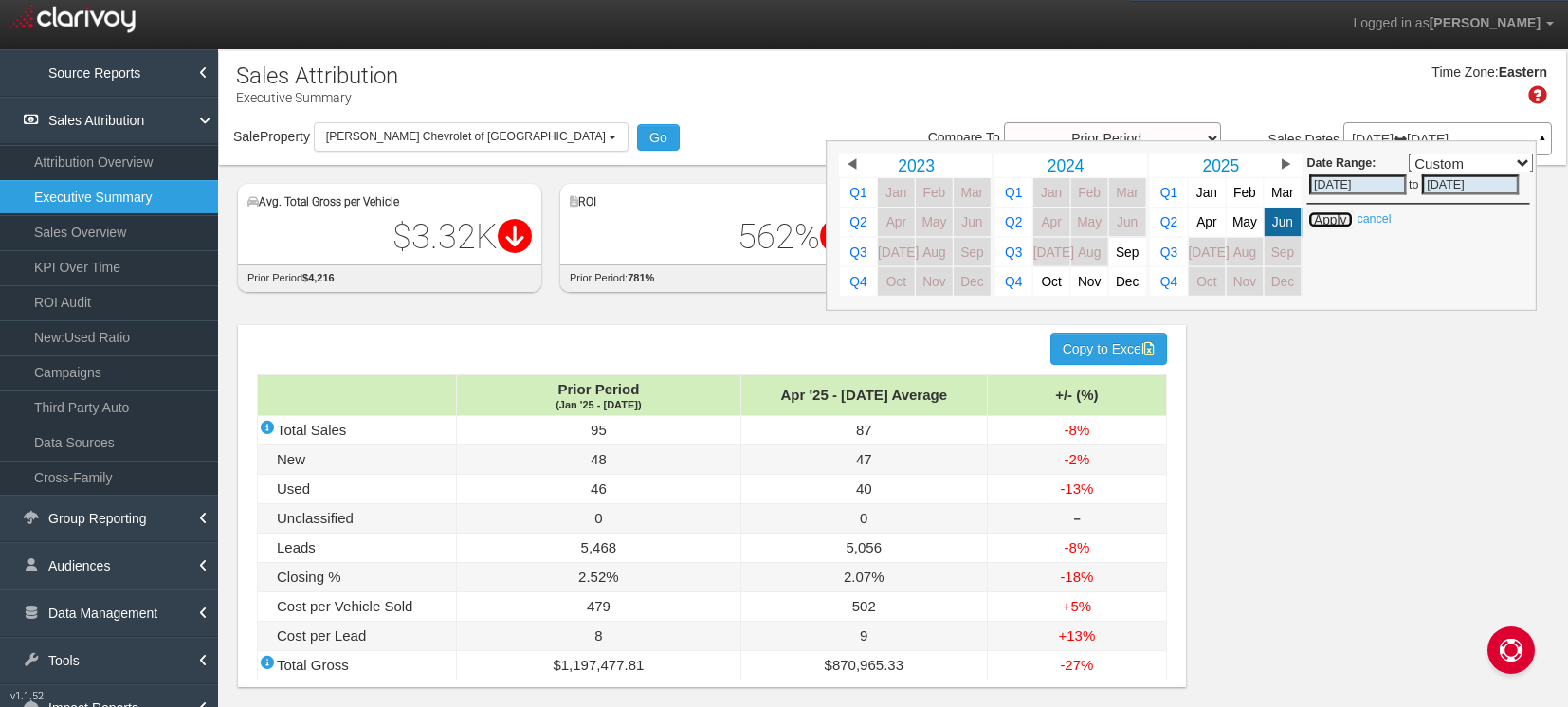 click on "Apply" at bounding box center [1330, 220] 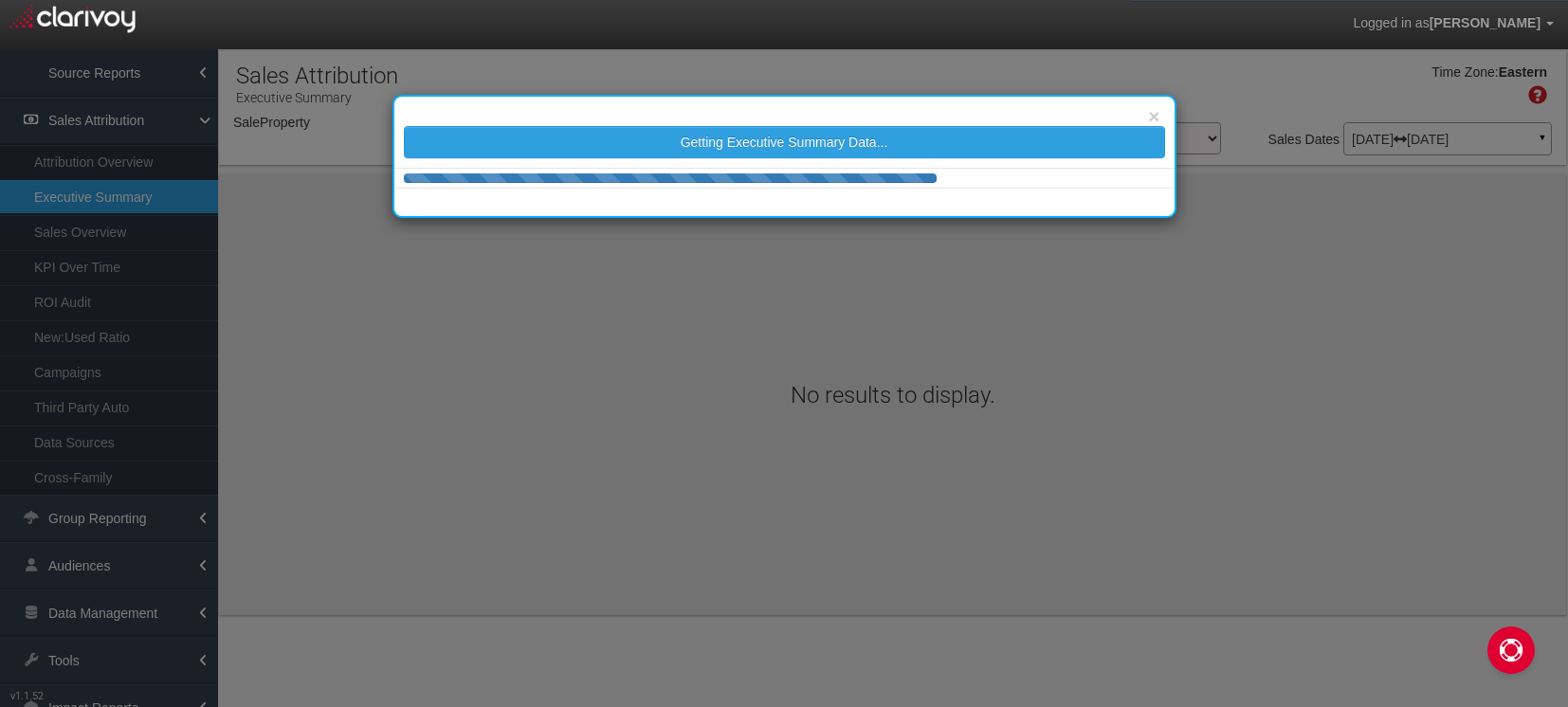 select on "object:17340" 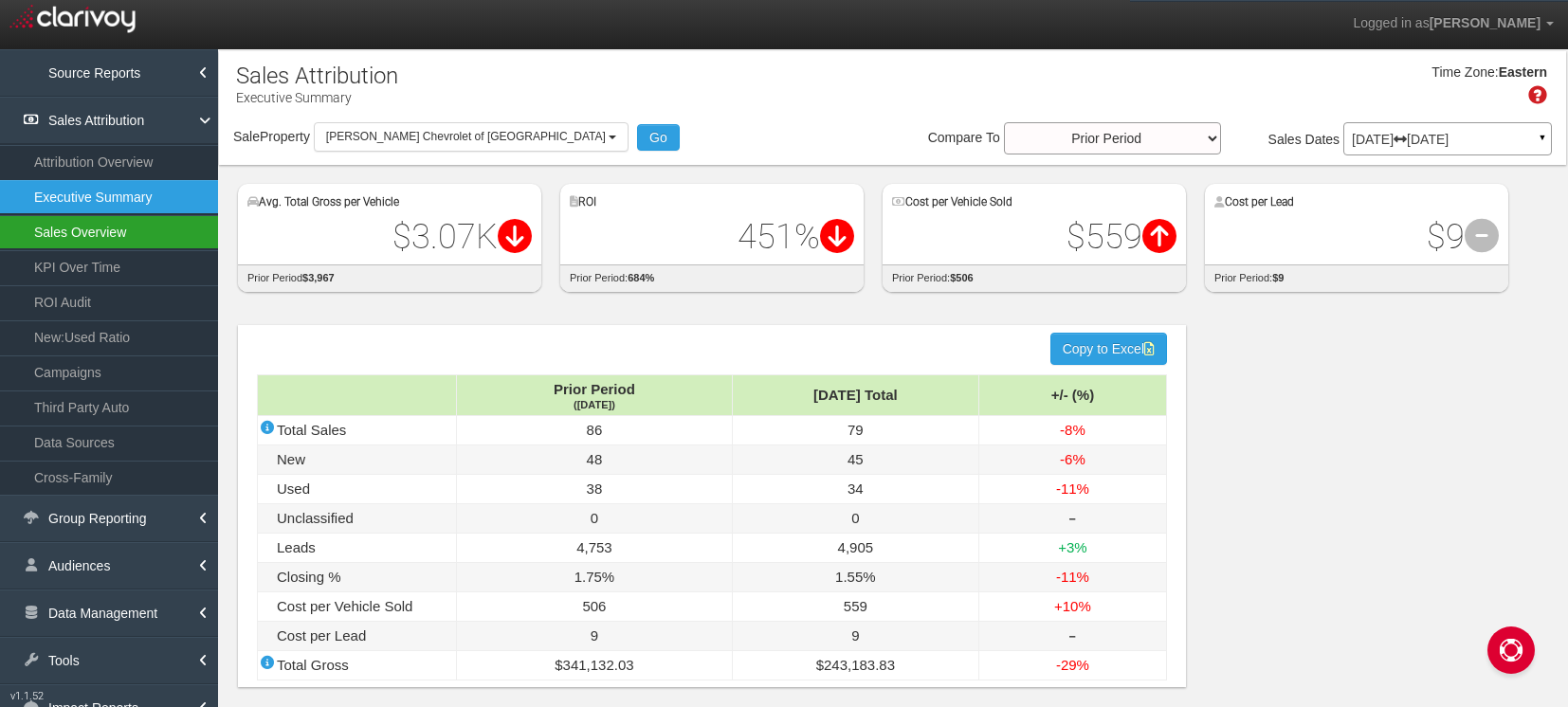 click on "Sales Overview" at bounding box center (109, 232) 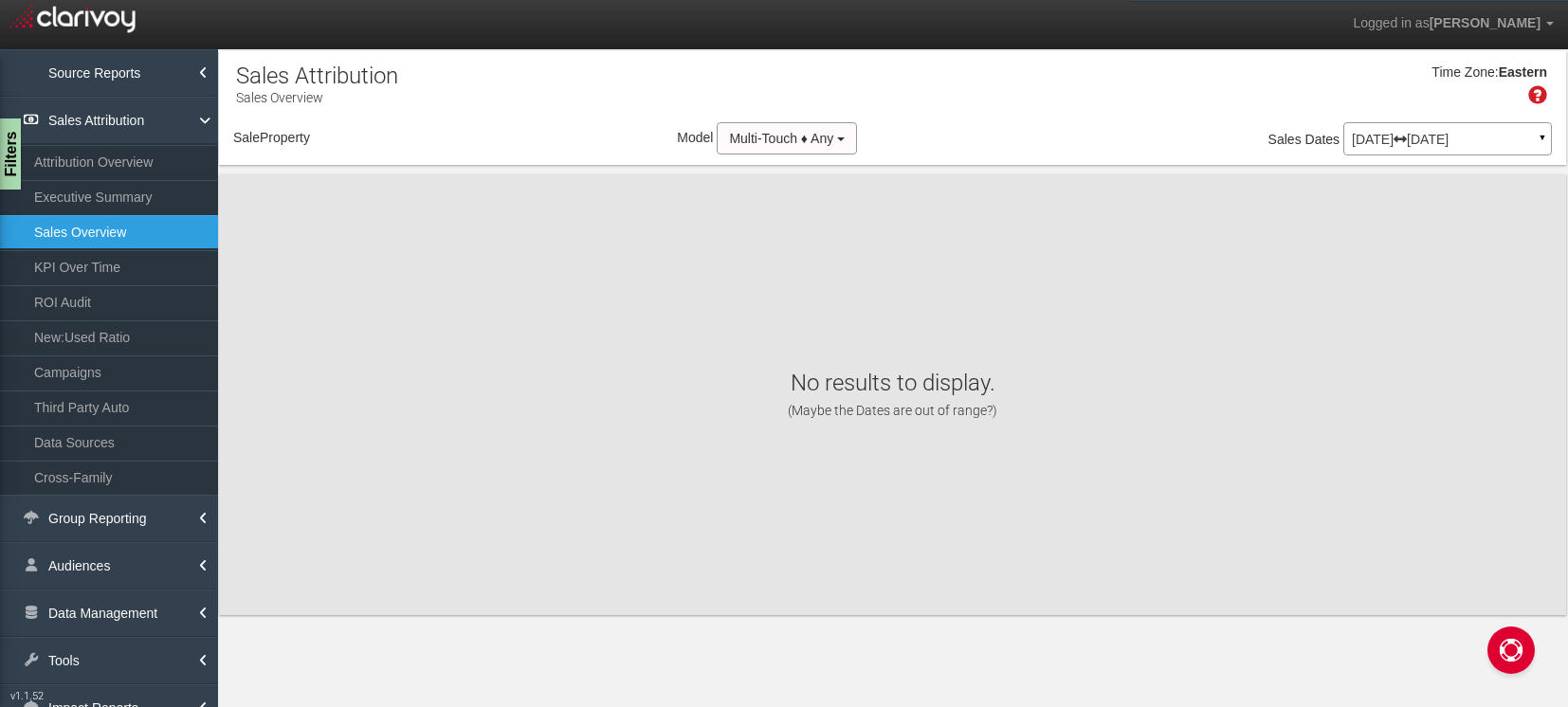 select on "object:19953" 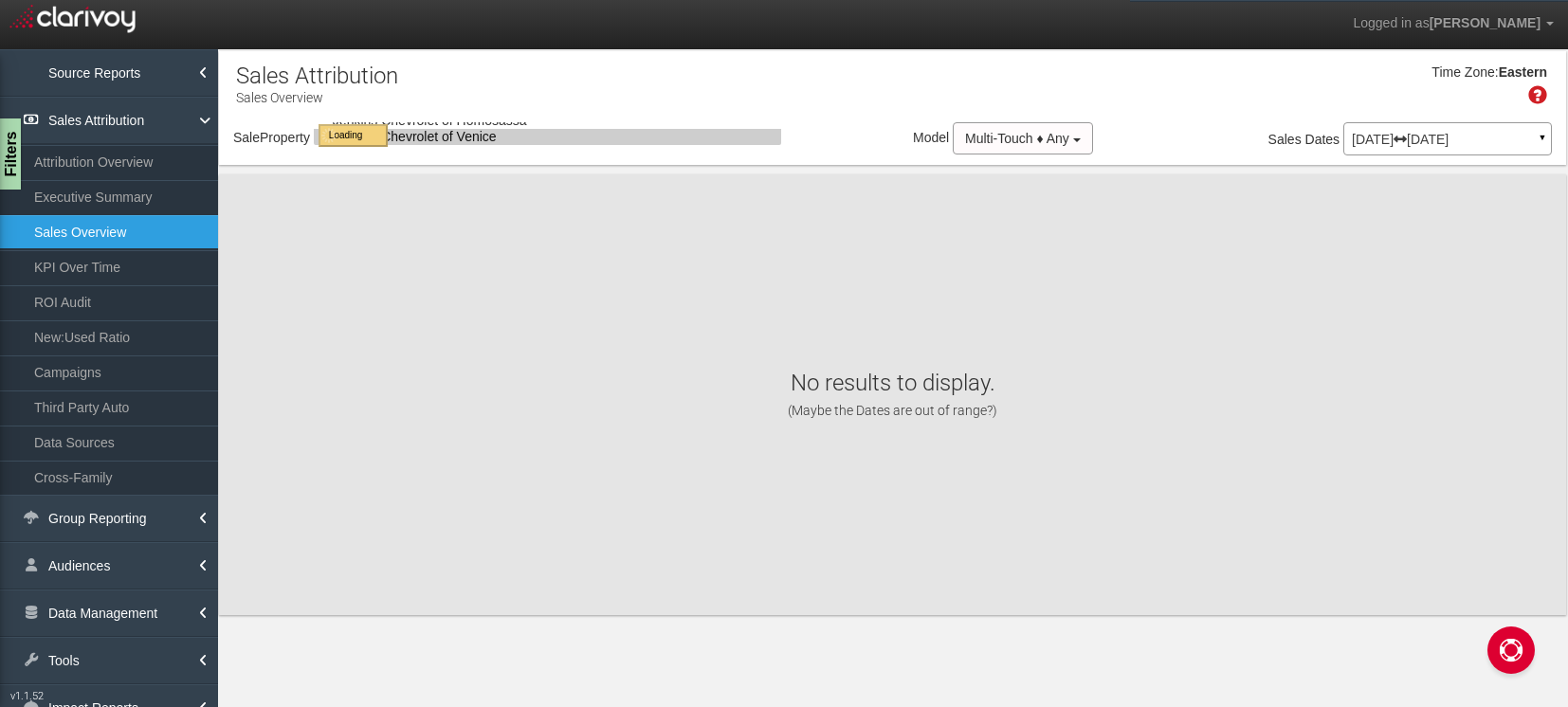 select on "object:19953" 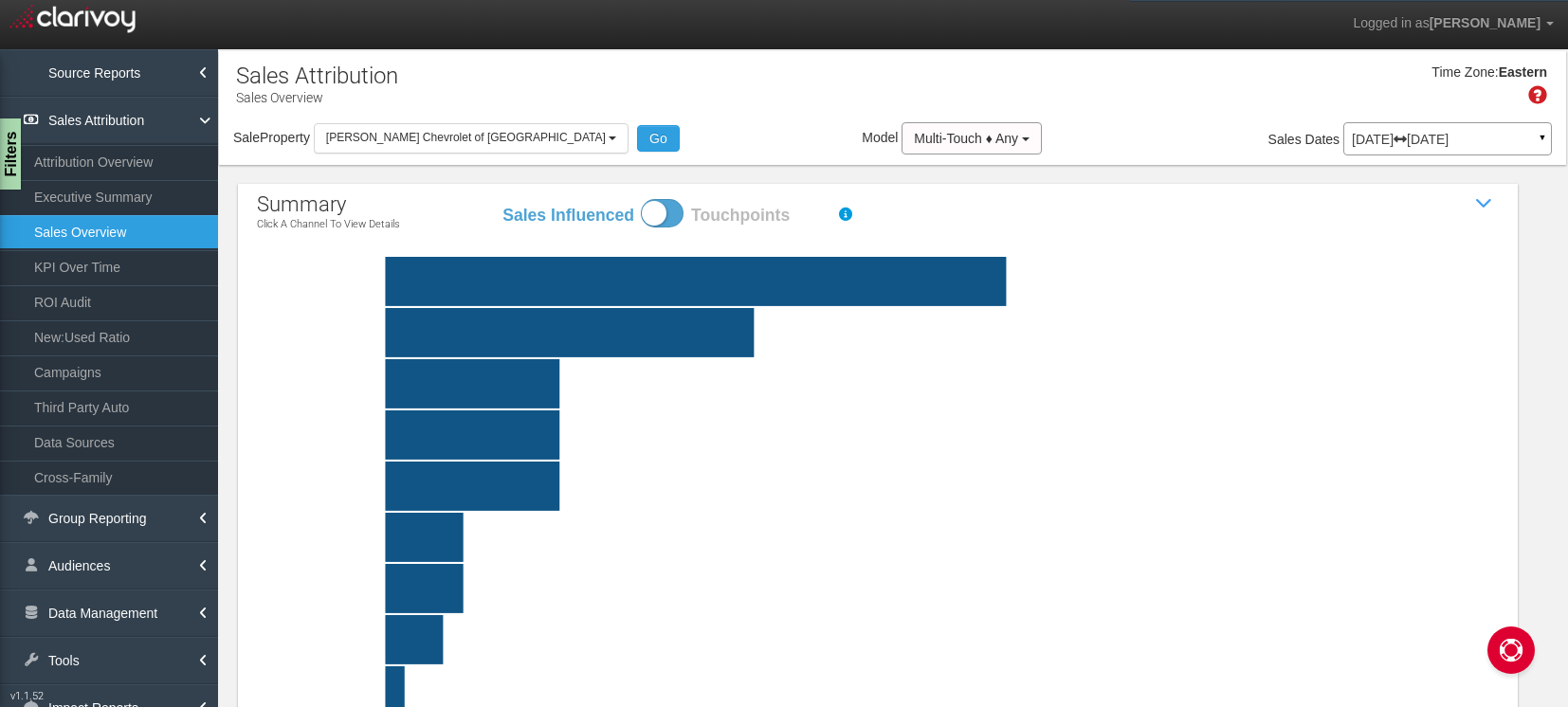 click on "summary
Click a channel to view details
Sales Influenced 			 Touchpoints
Show / Hide Sales Attribution Chart
third party auto   Engagement with (leads, VDP views, clicks or phone calls from) vehicle merchandising sites or from to your partenership with a vehicle merchandising plarform. Click bar to view channel details organic search   Unpaid digital sources - business listings & SEO content. Click bar to view channel details website tools   Interaction (form fills, calls to action, chats, etc.) on the dealer website before the time of purchase. Click bar to view channel details paid search   Paid advertising engagement via search engine marketing (SEM) campaigns. Click bar to view channel details direct   URL was entered in the browser directly. Click bar to view channel details email   Email marketing efforts - vendor partner or CRM-driven. tier one   social" at bounding box center [892, 486] 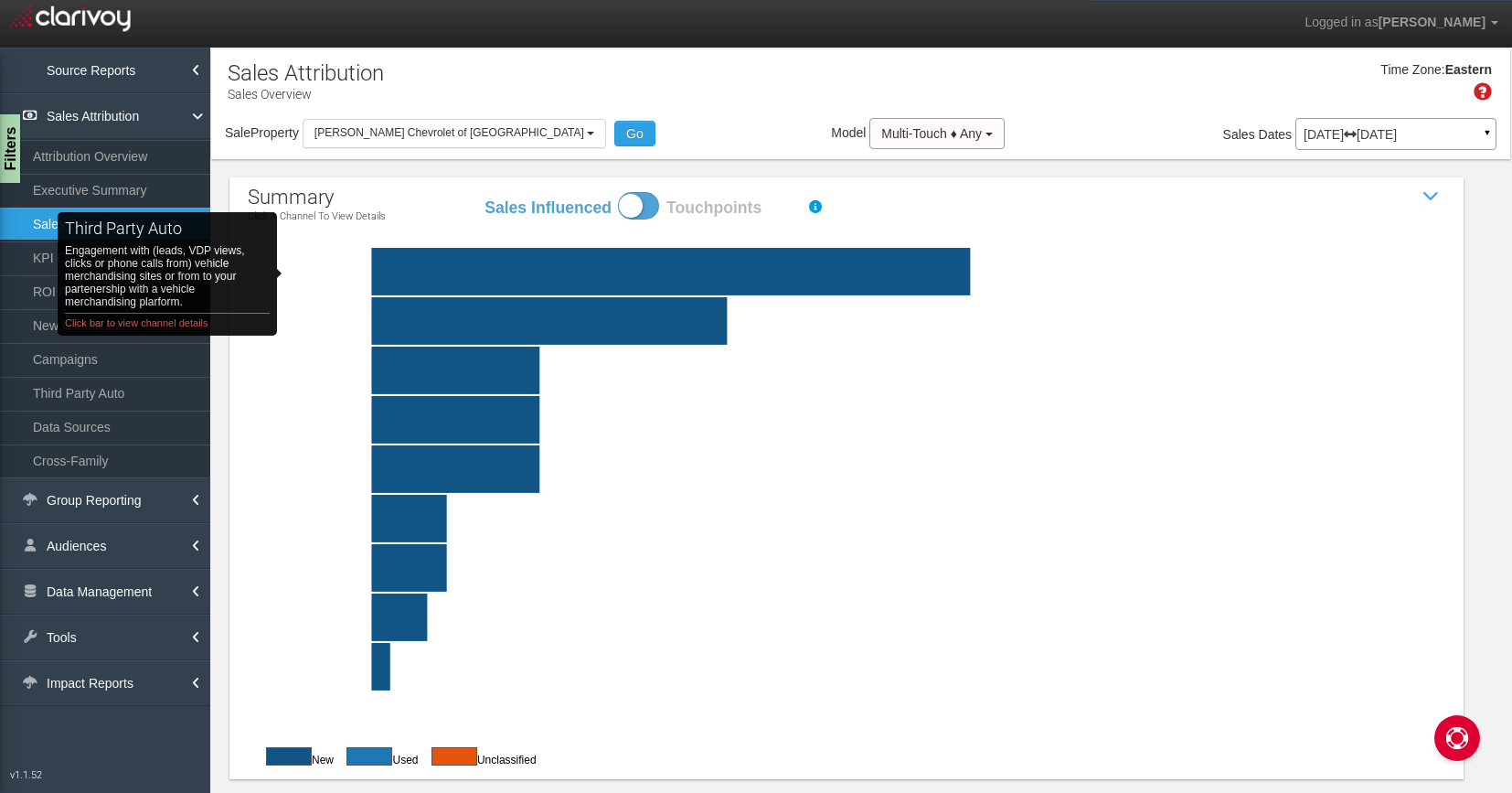 click on "third party auto   Engagement with (leads, VDP views, clicks or phone calls from) vehicle merchandising sites or from to your partenership with a vehicle merchandising plarform. Click bar to view channel details" 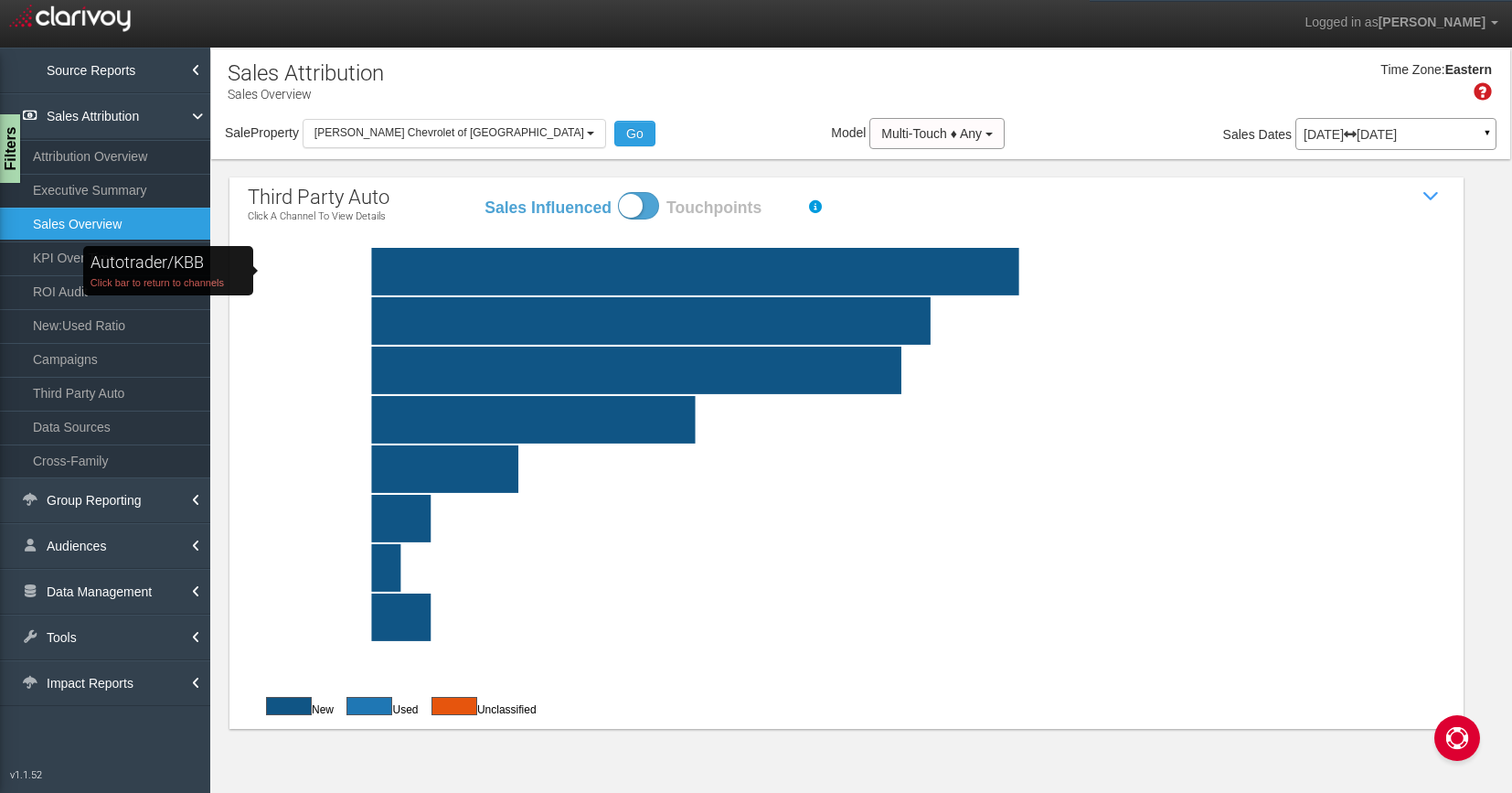 click on "Autotrader/KBB   Click bar to return to channels" 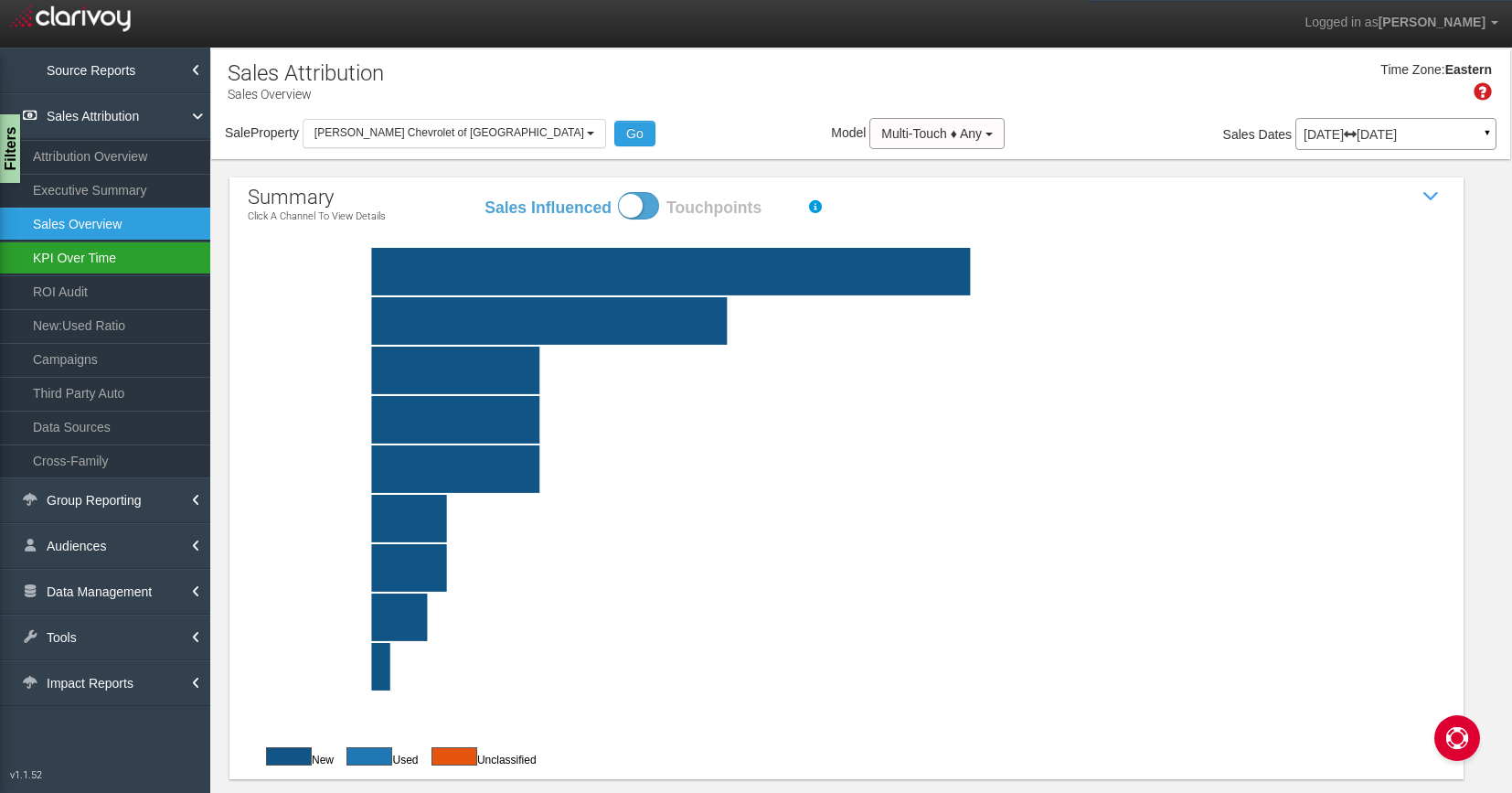 click on "KPI Over Time" at bounding box center [105, 258] 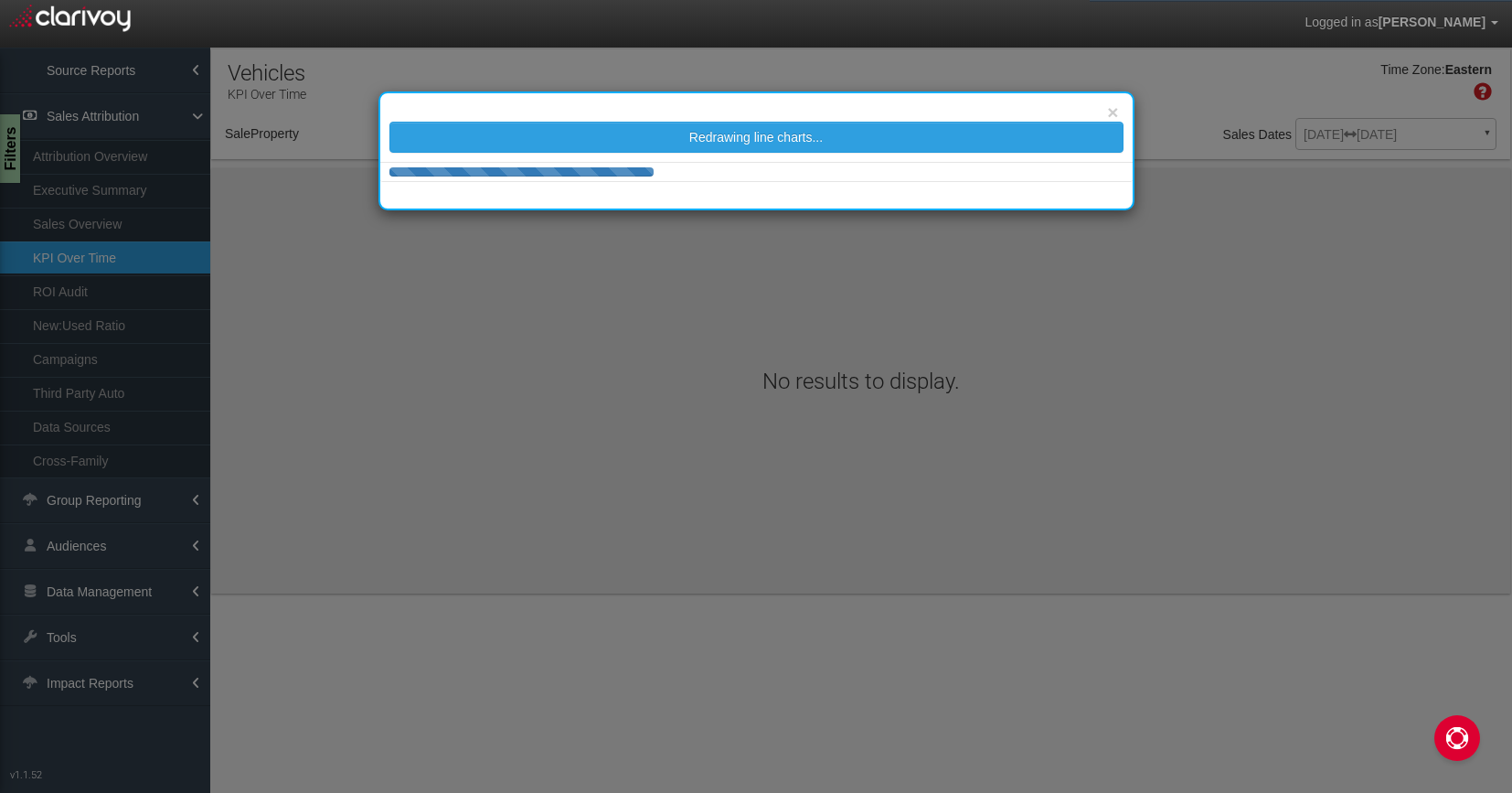 select on "object:22566" 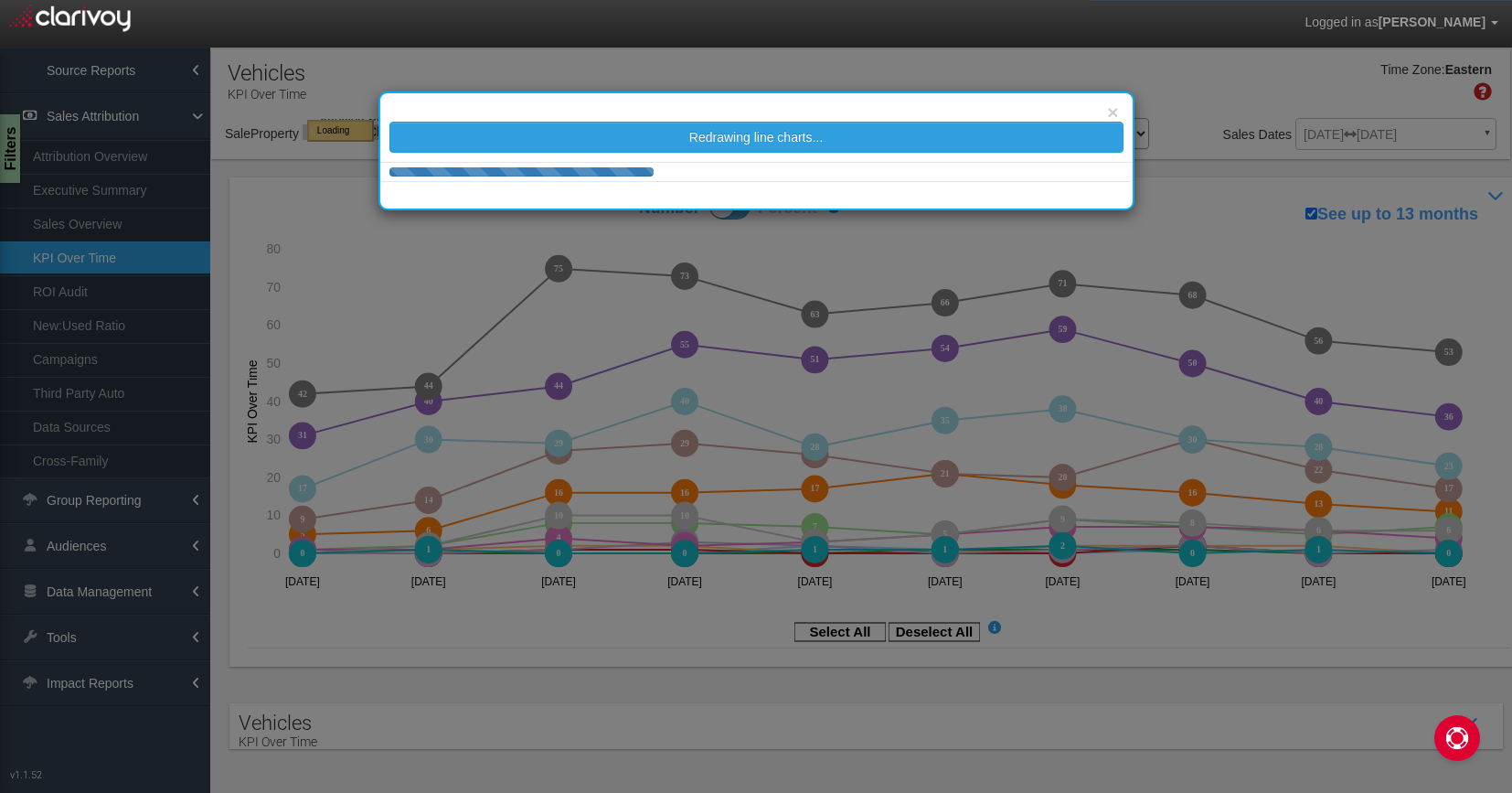select on "object:22566" 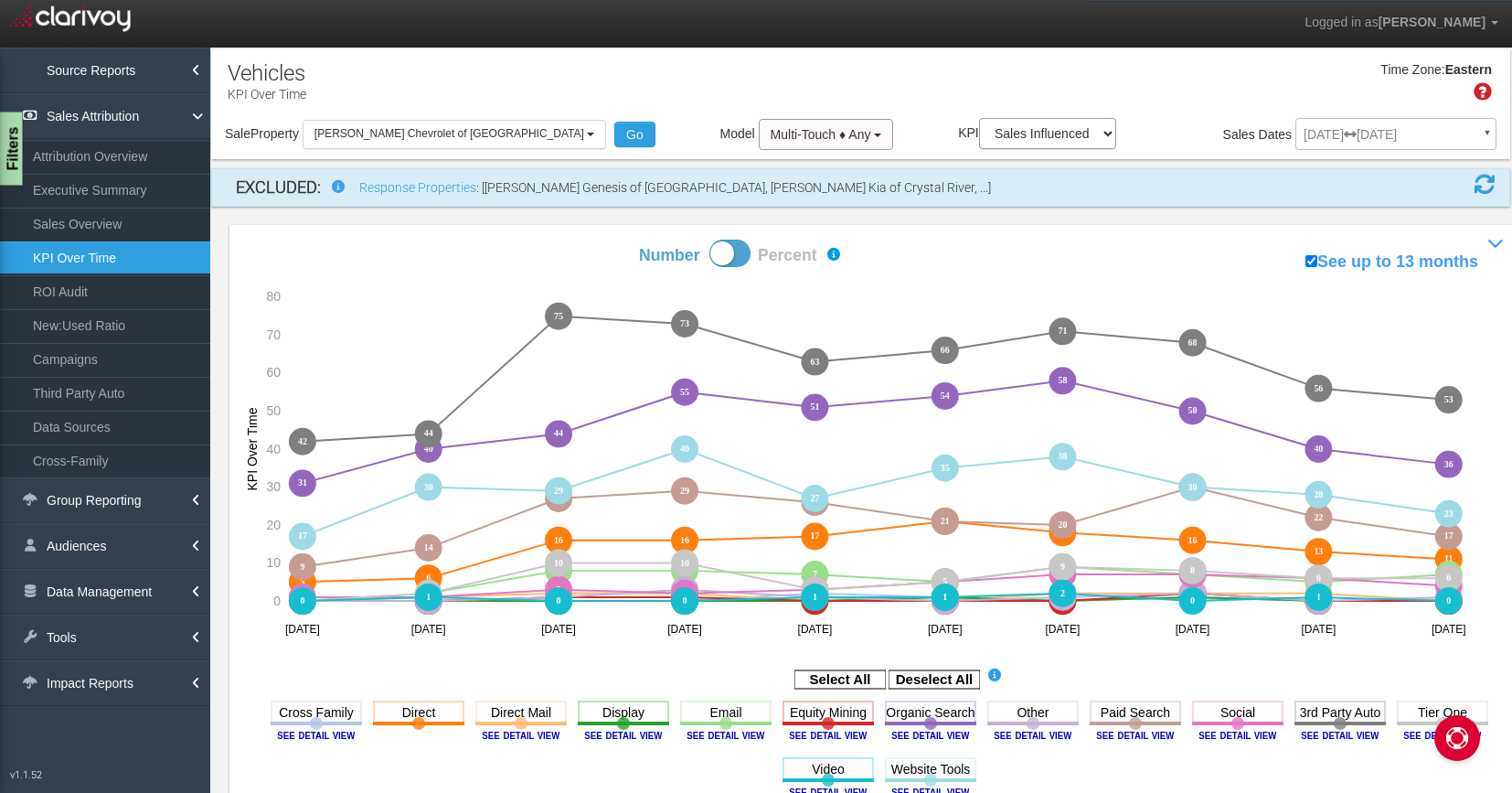 click on "Filters" at bounding box center [11, 149] 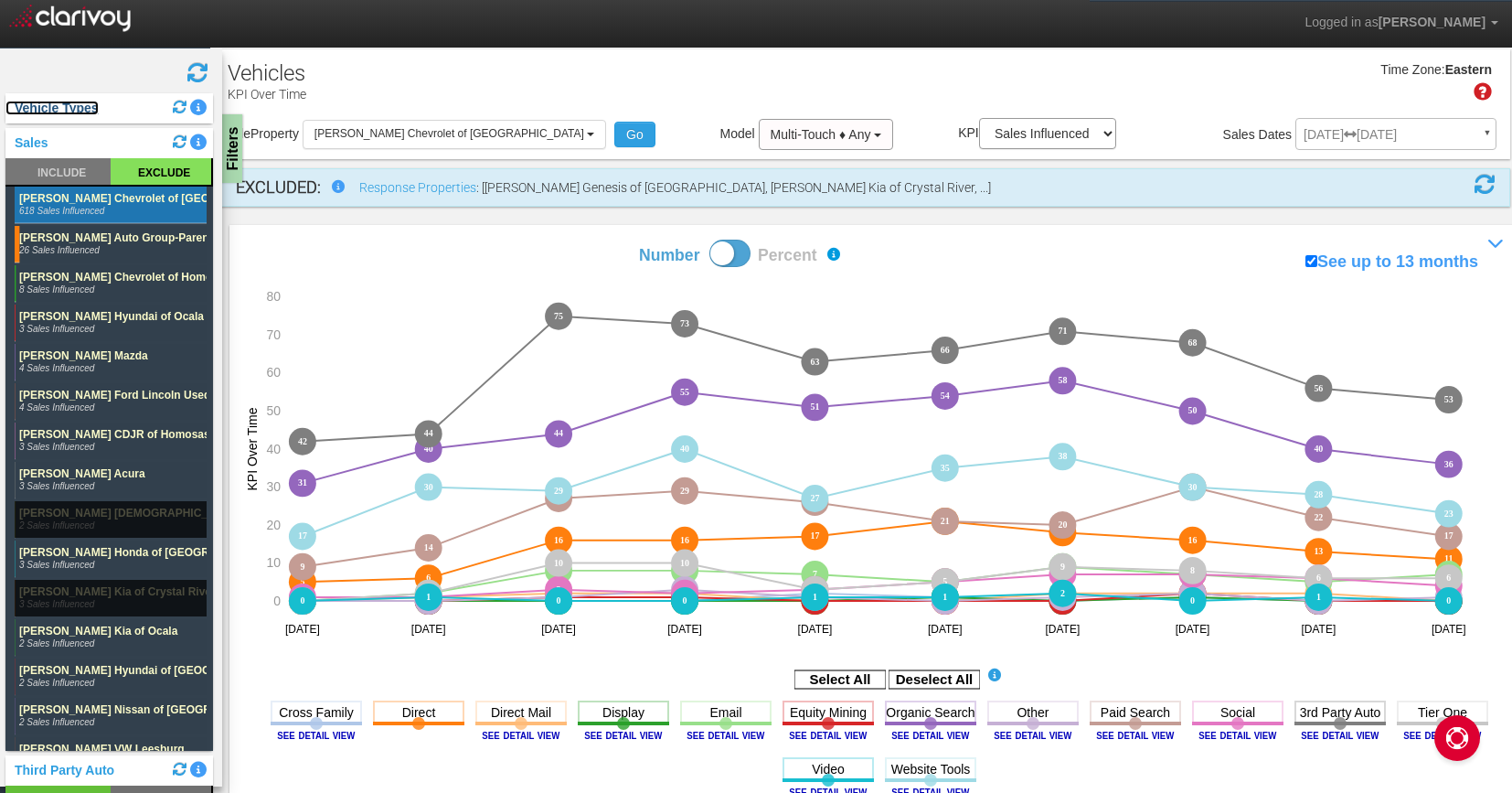 click on "Vehicle Types" at bounding box center (52, 108) 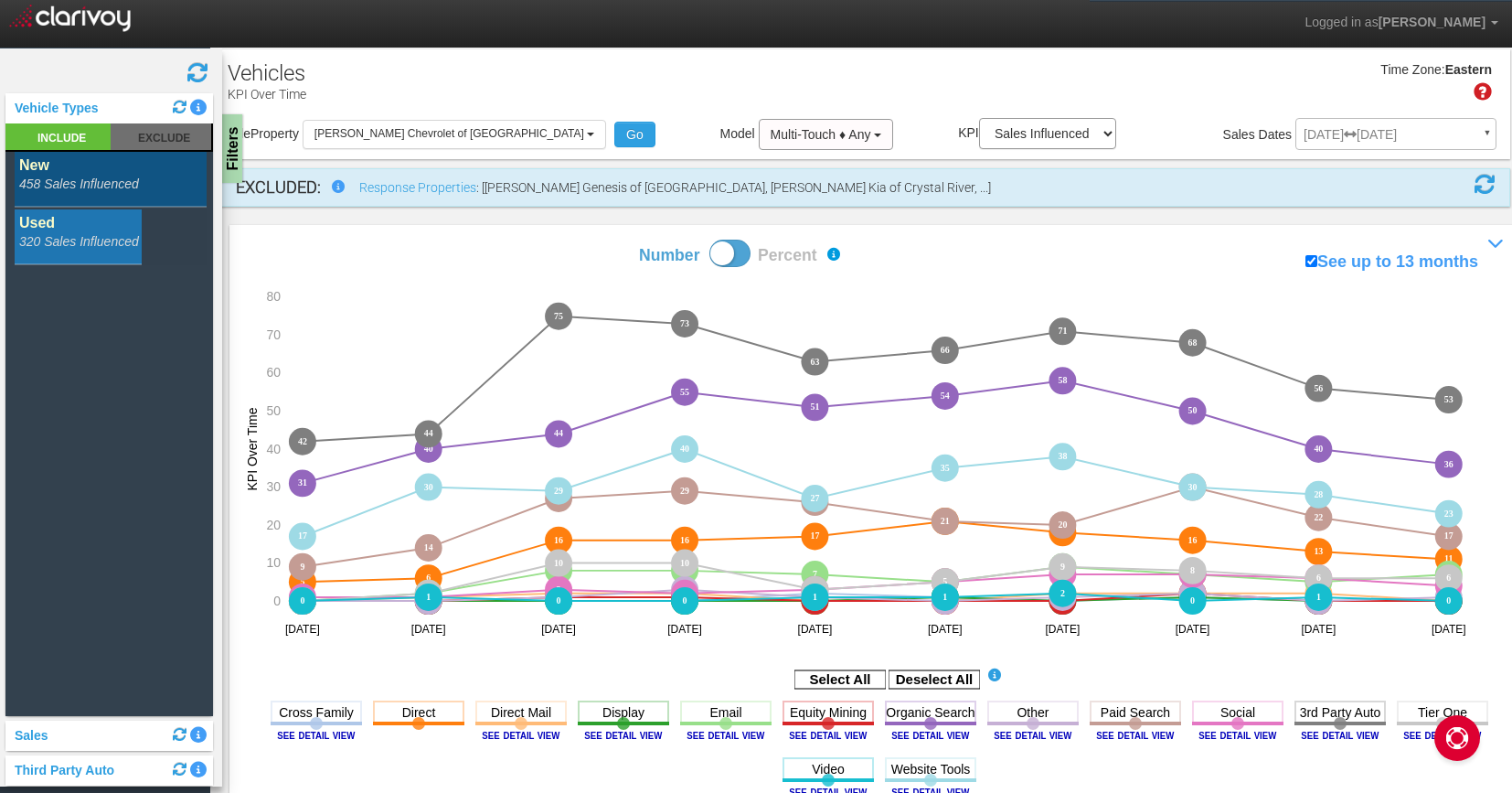 click on "Vehicle Types" at bounding box center (109, 108) 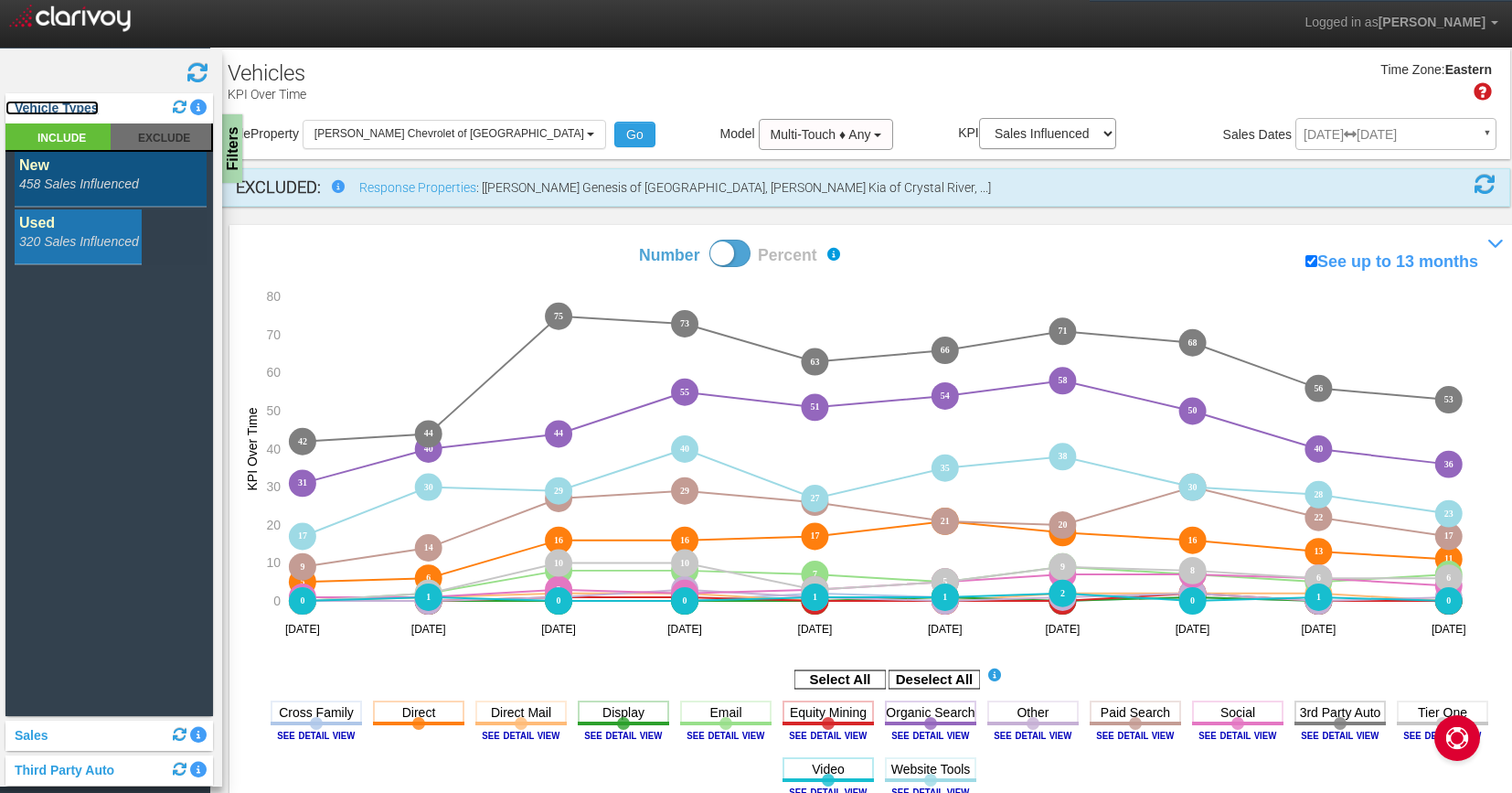 click on "Vehicle Types" at bounding box center [52, 108] 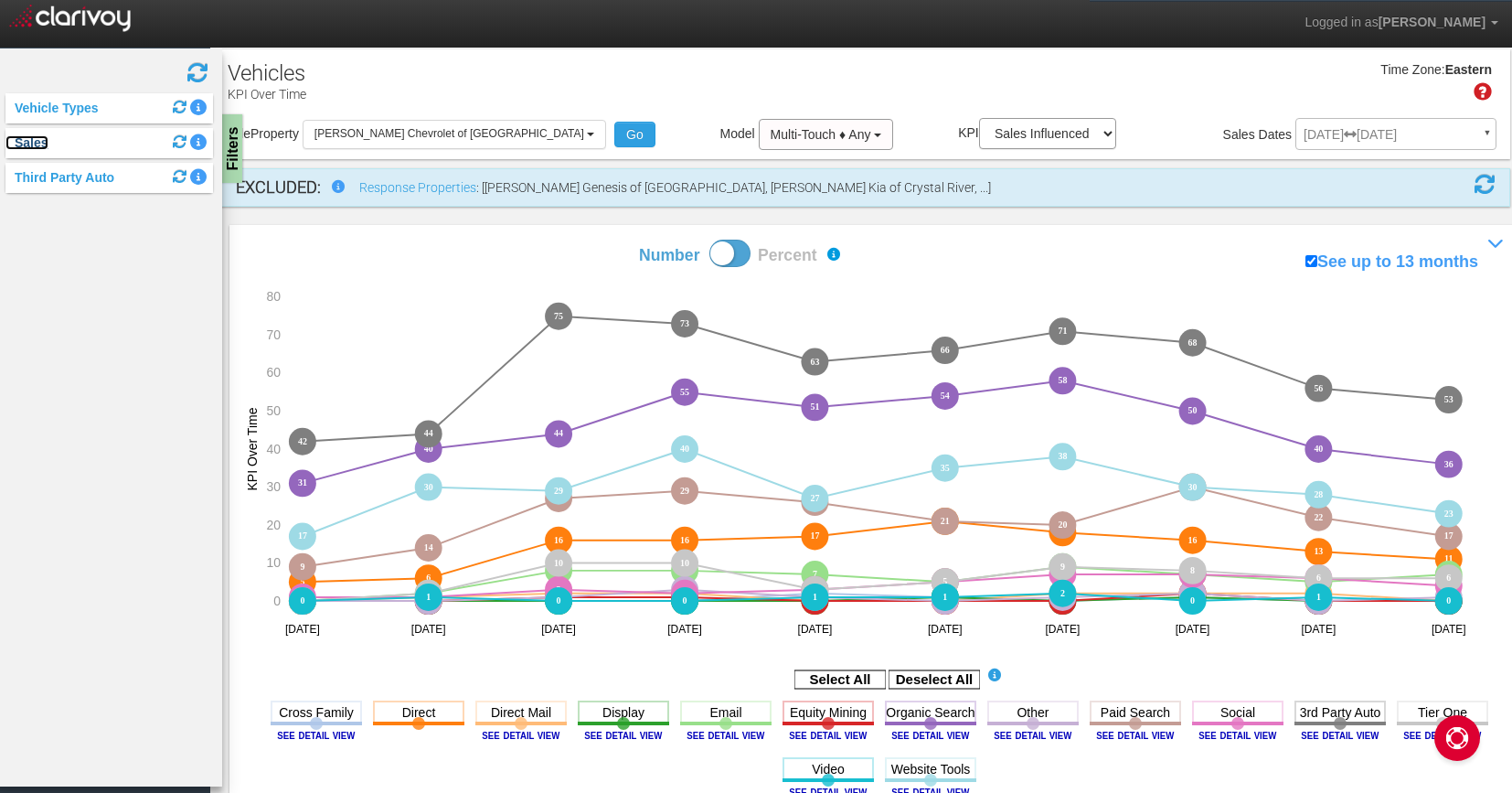click on "Sales" at bounding box center [27, 143] 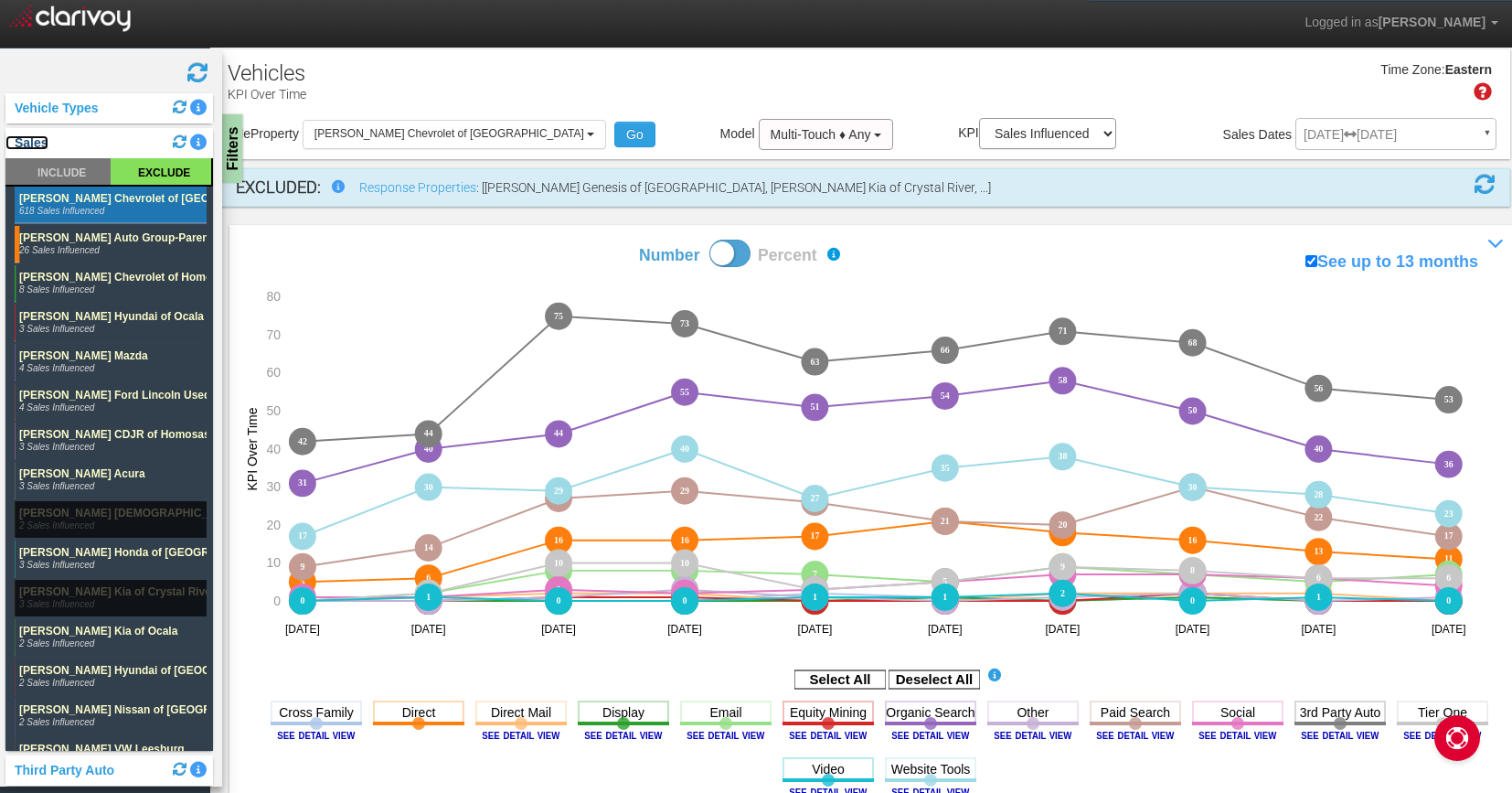 click on "Sales" at bounding box center [27, 143] 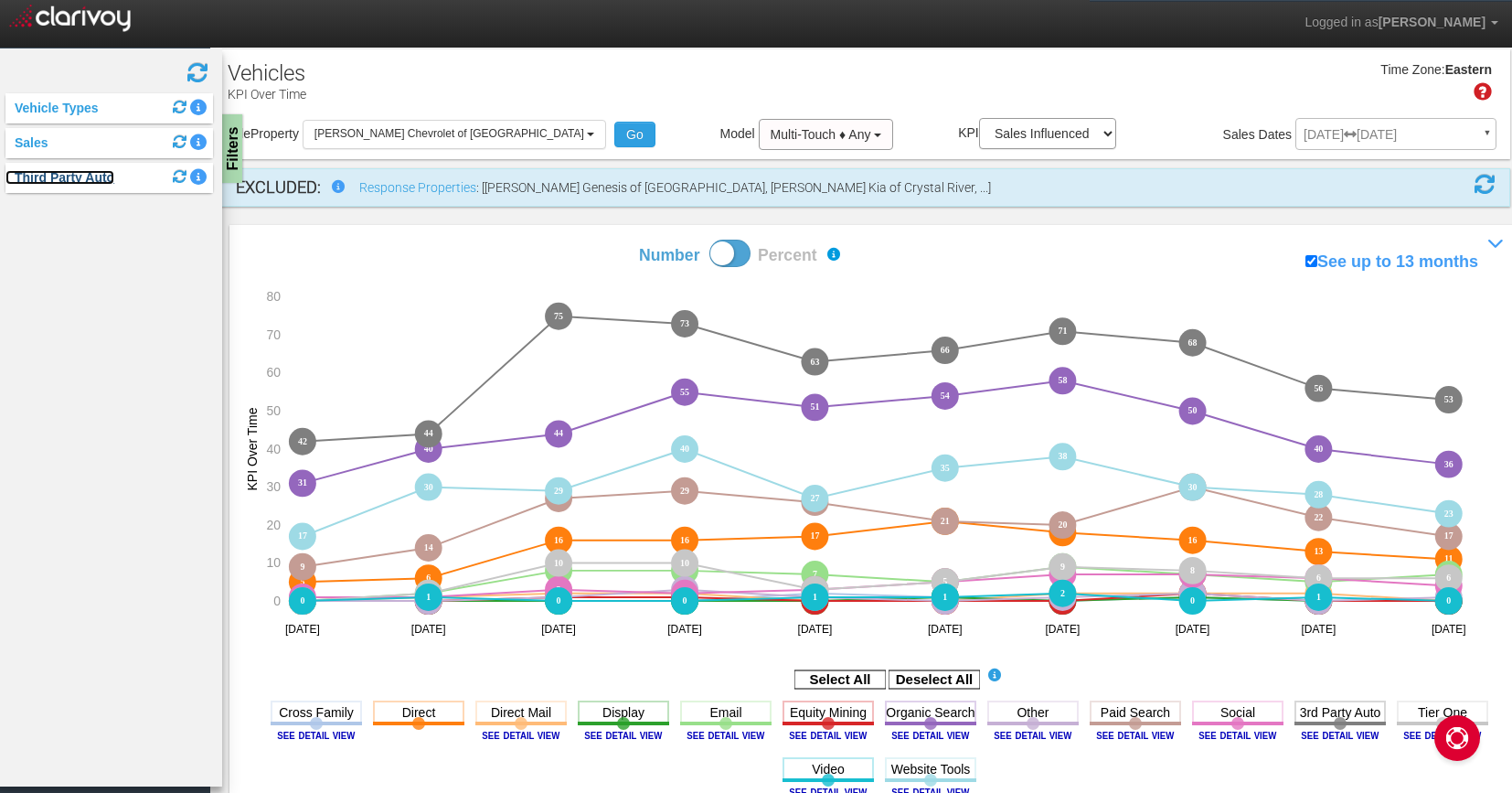 click on "Third Party Auto" at bounding box center [59, 177] 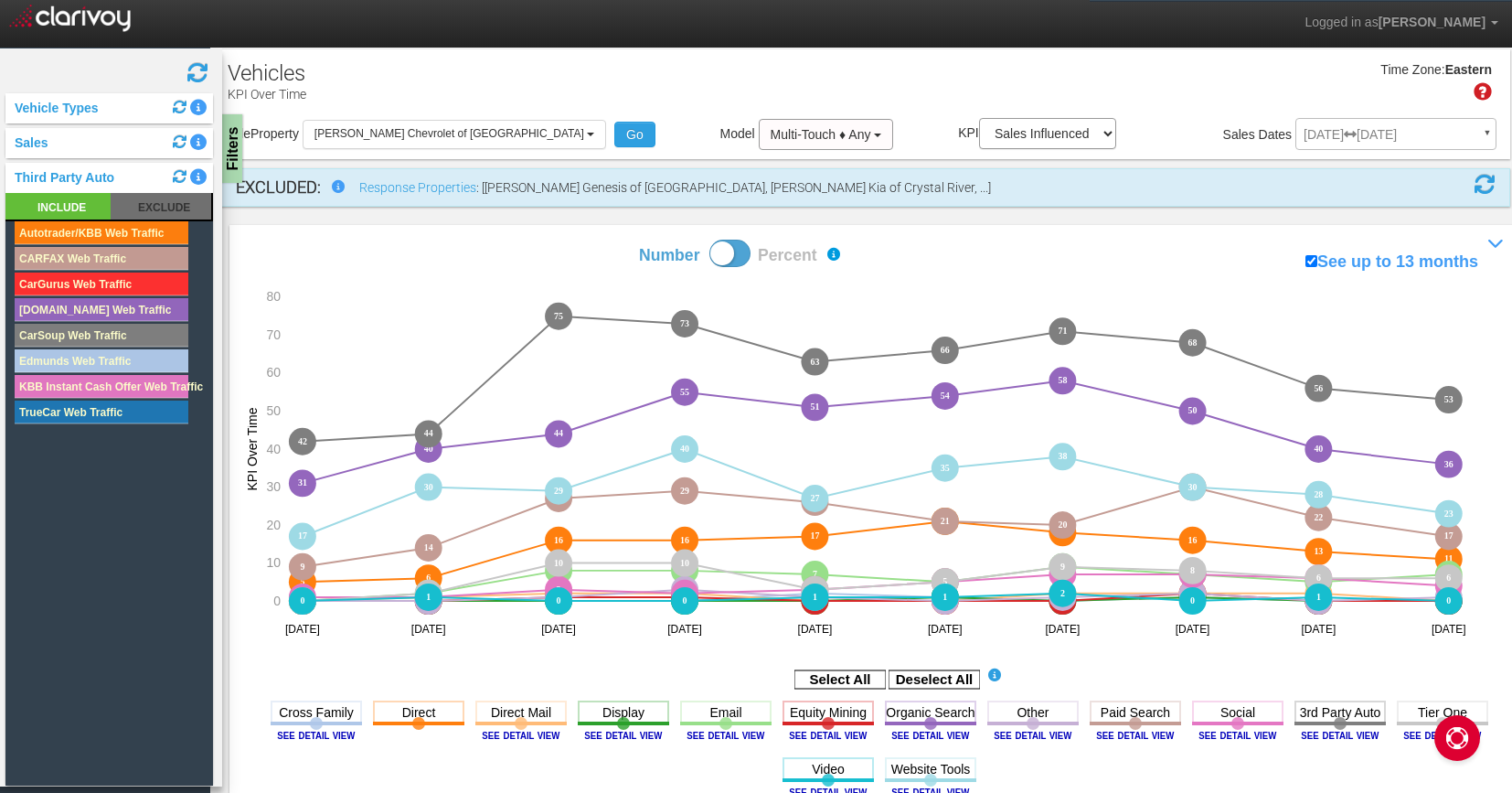 click at bounding box center [197, 72] 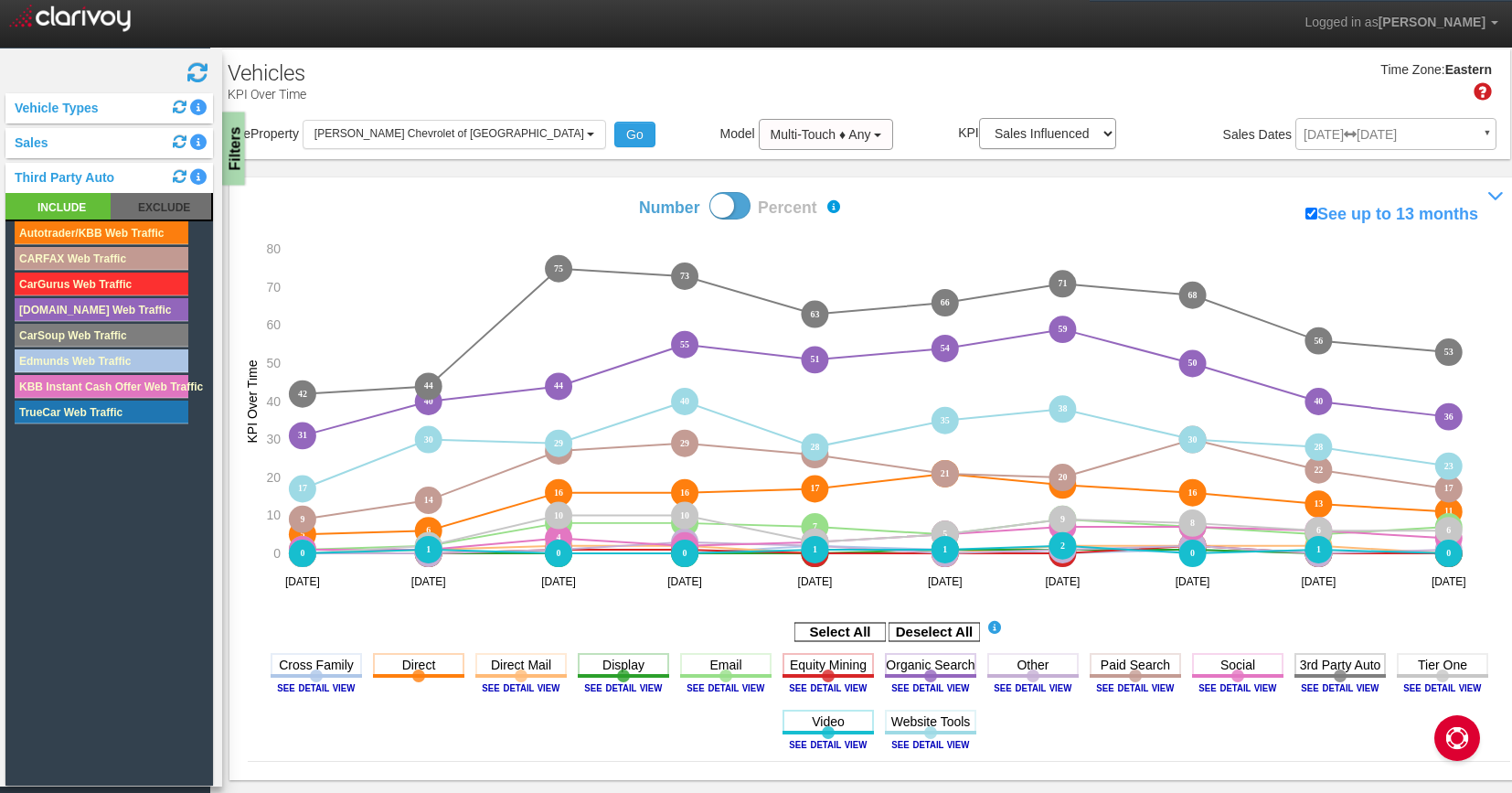 click on "Filters" at bounding box center [233, 149] 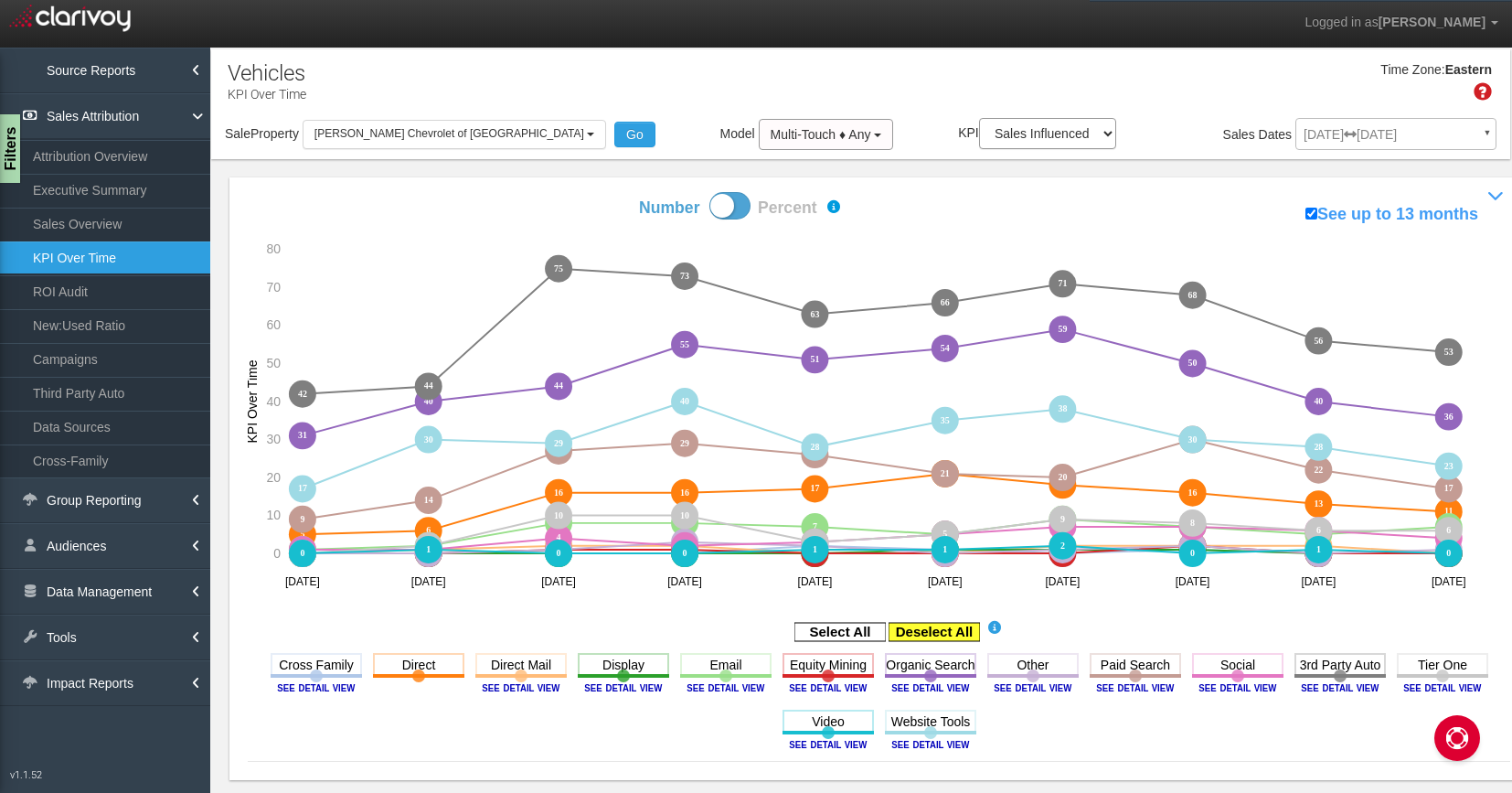 click 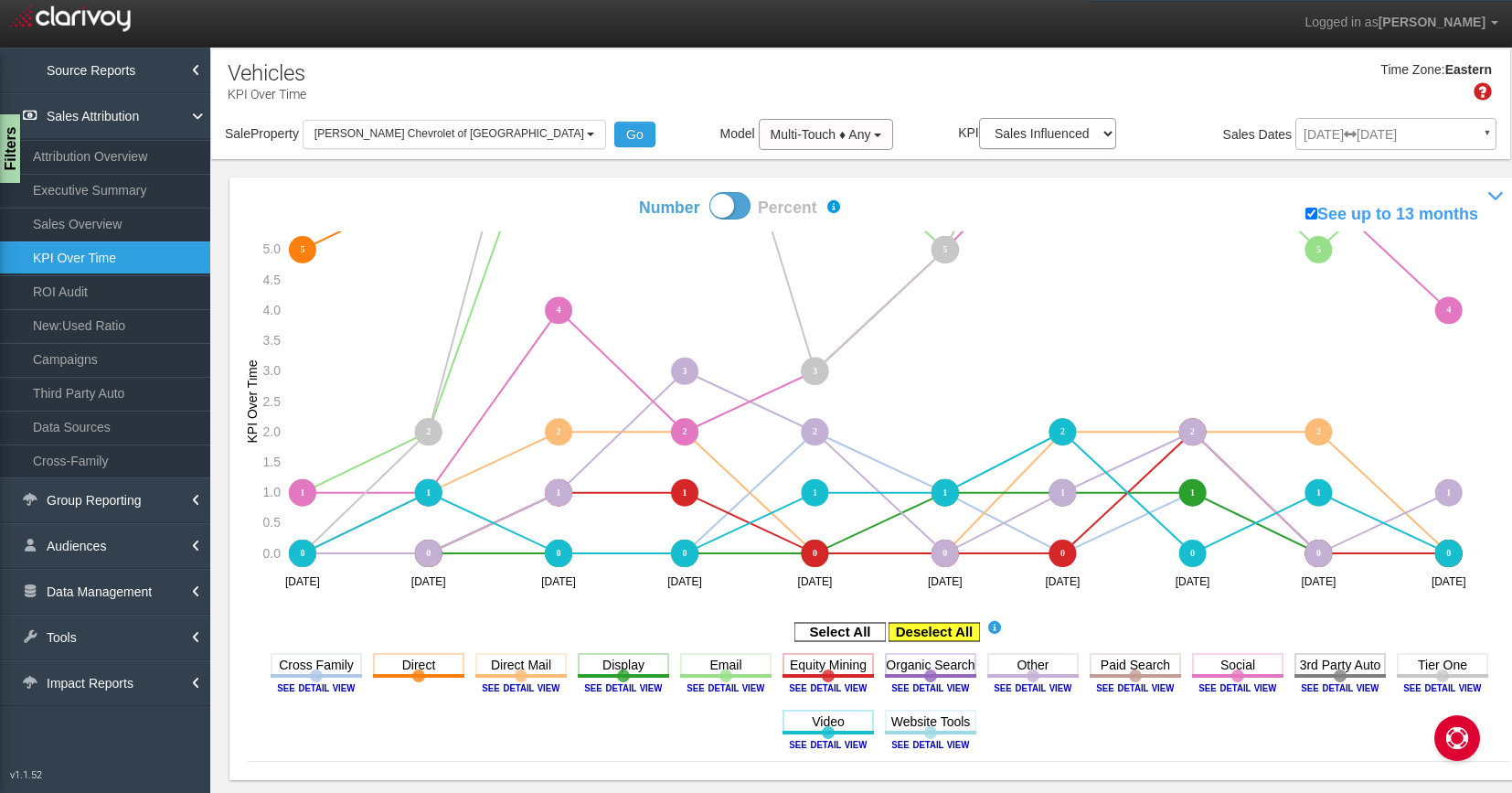 click 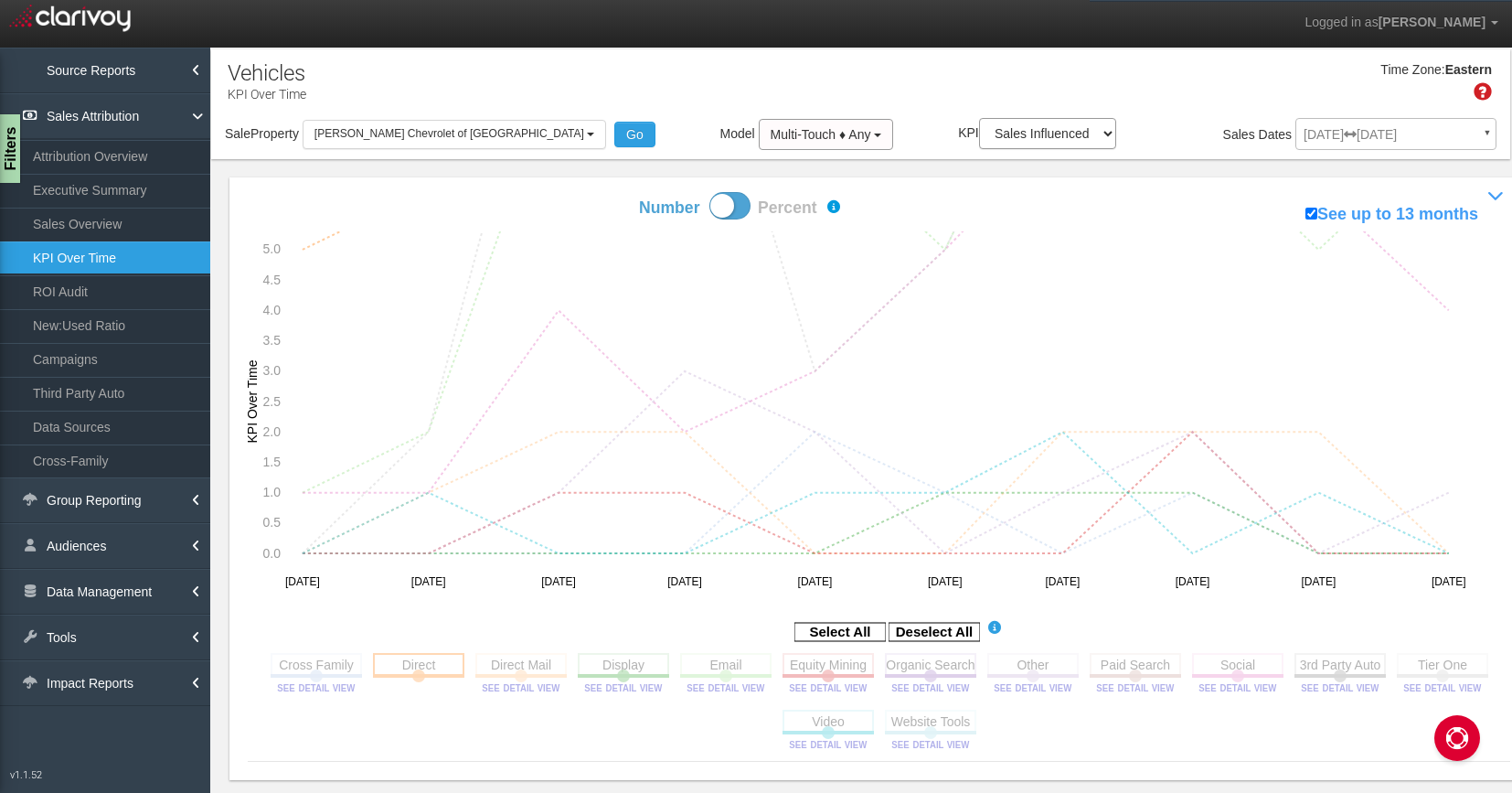click 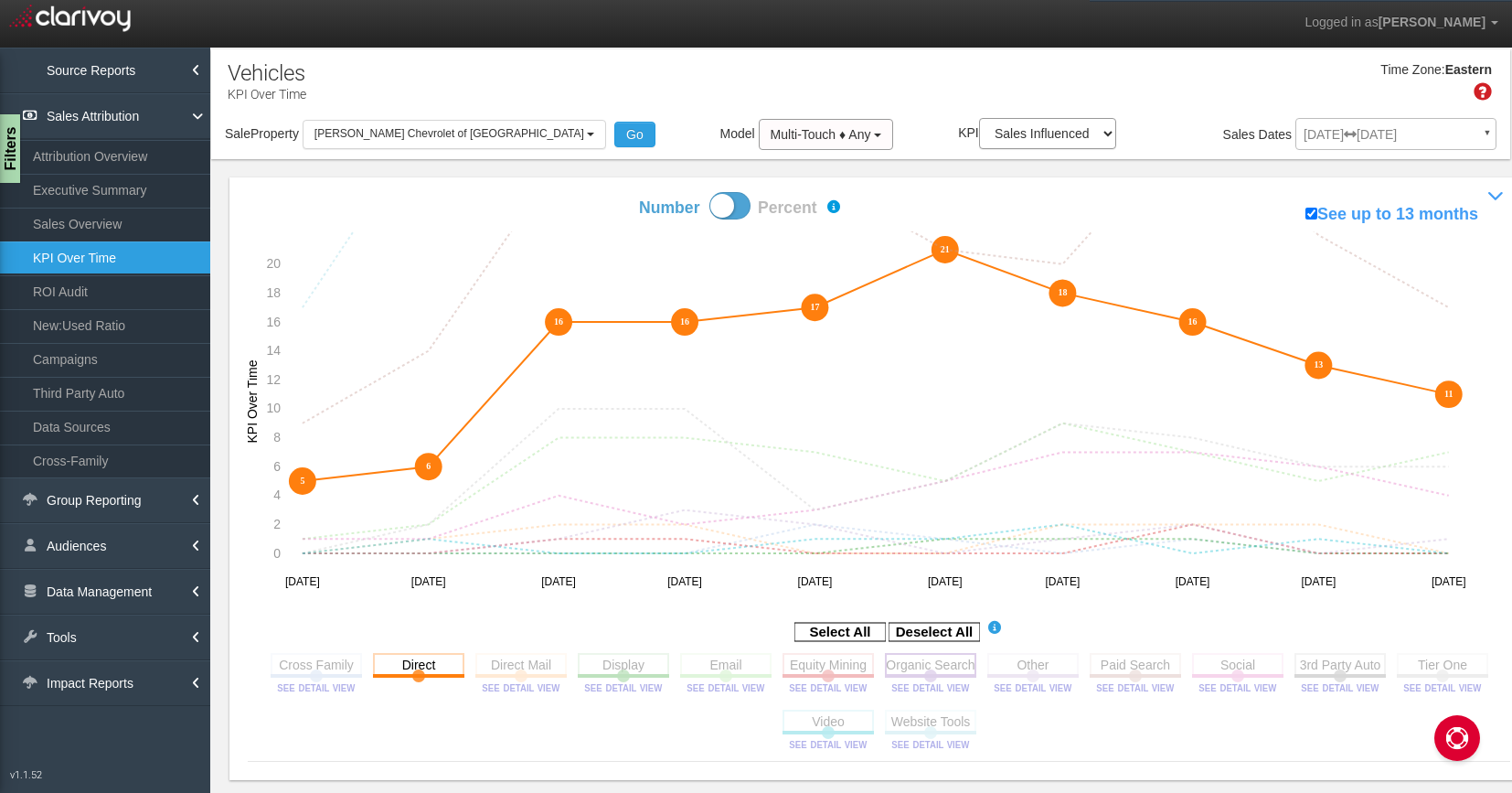 click 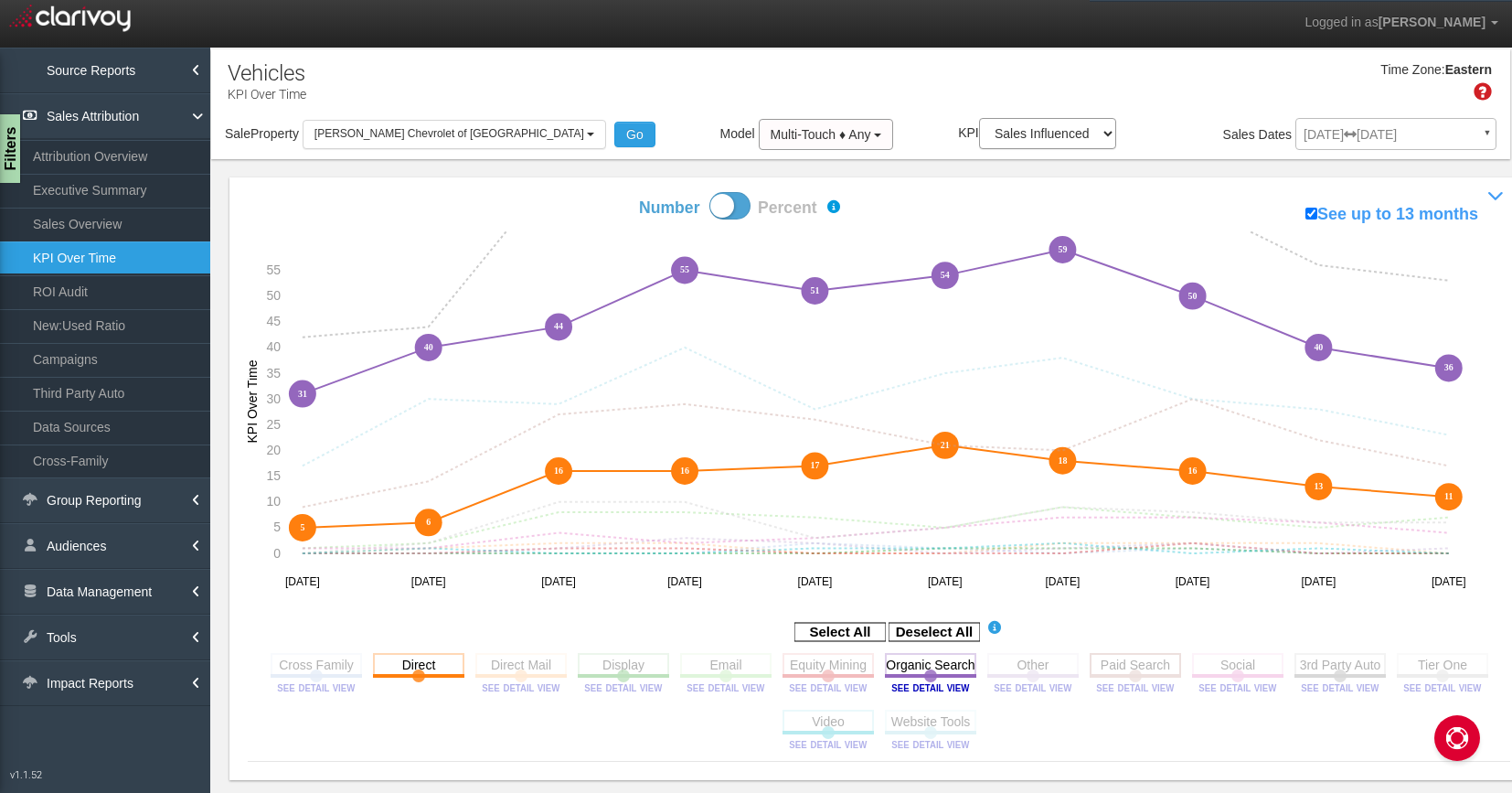 click 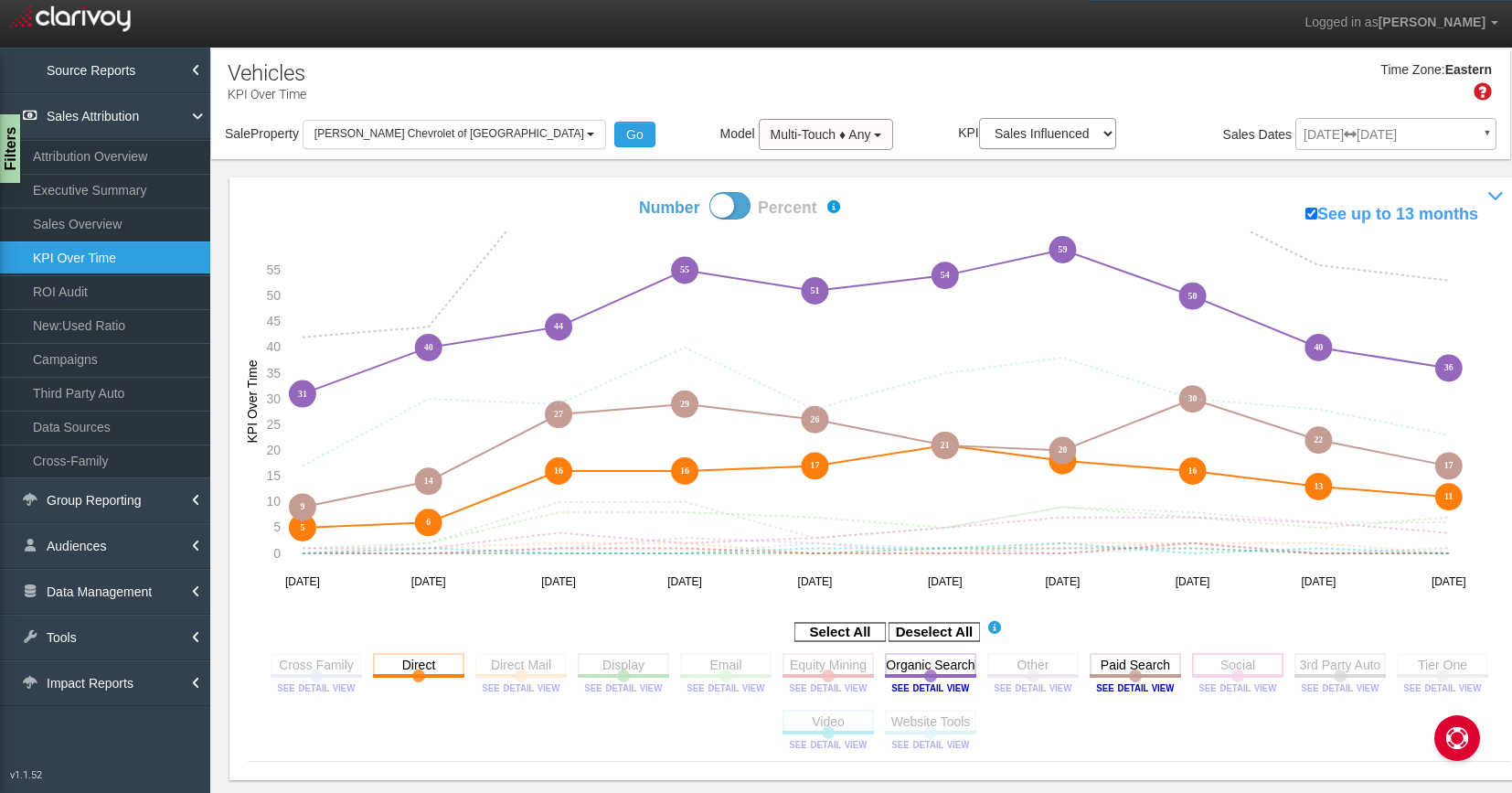 click 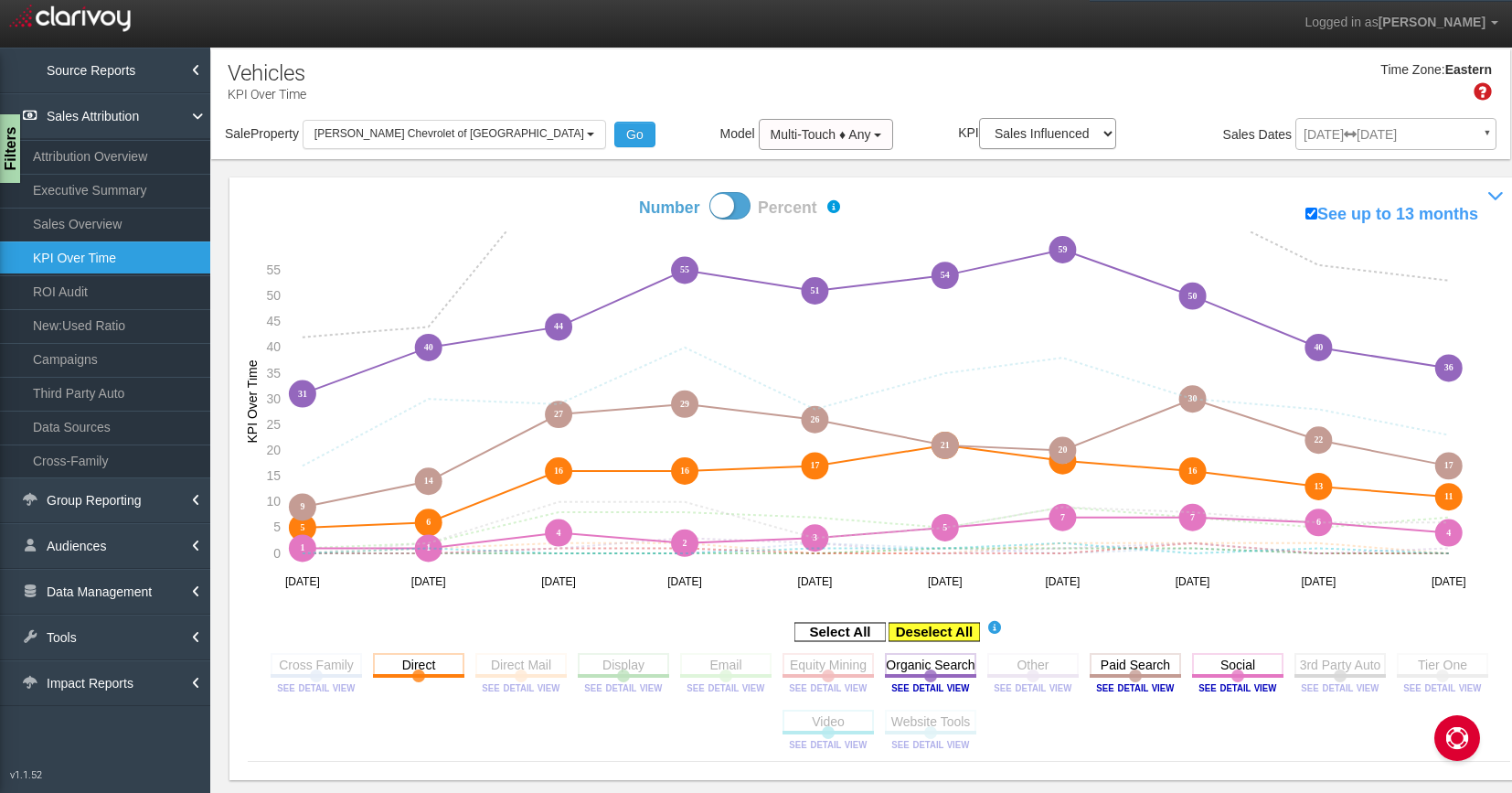 click 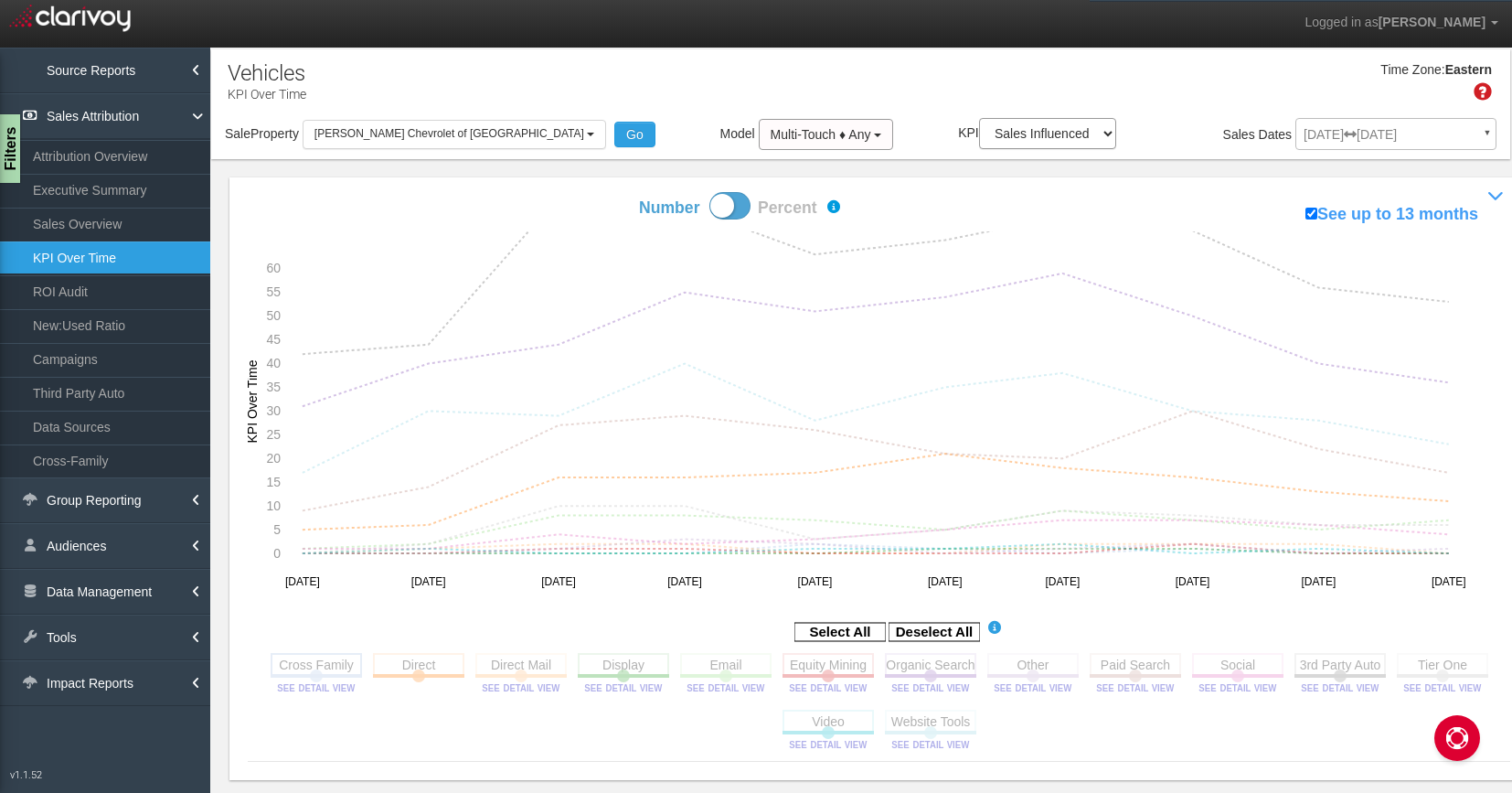 click 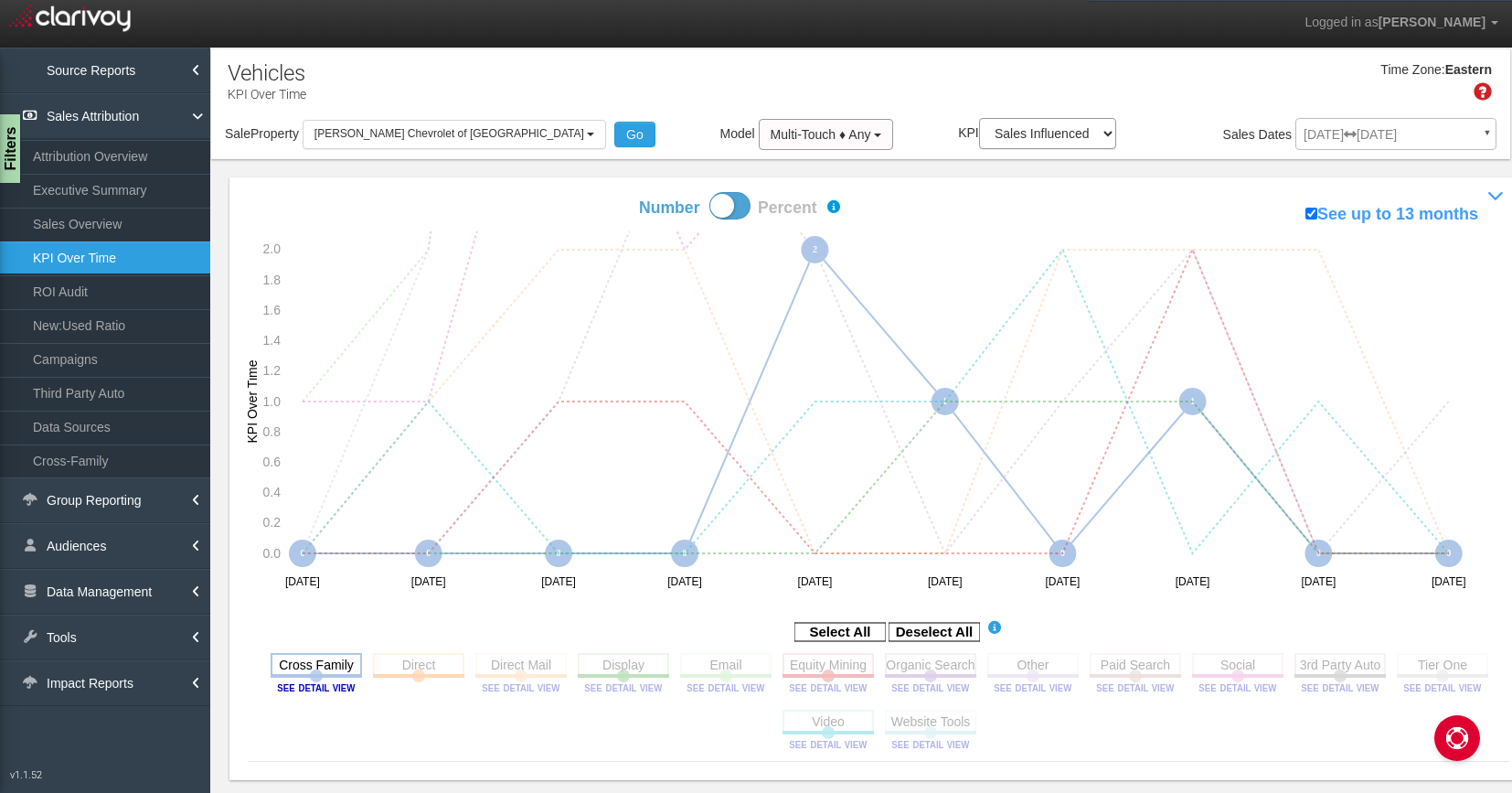 click 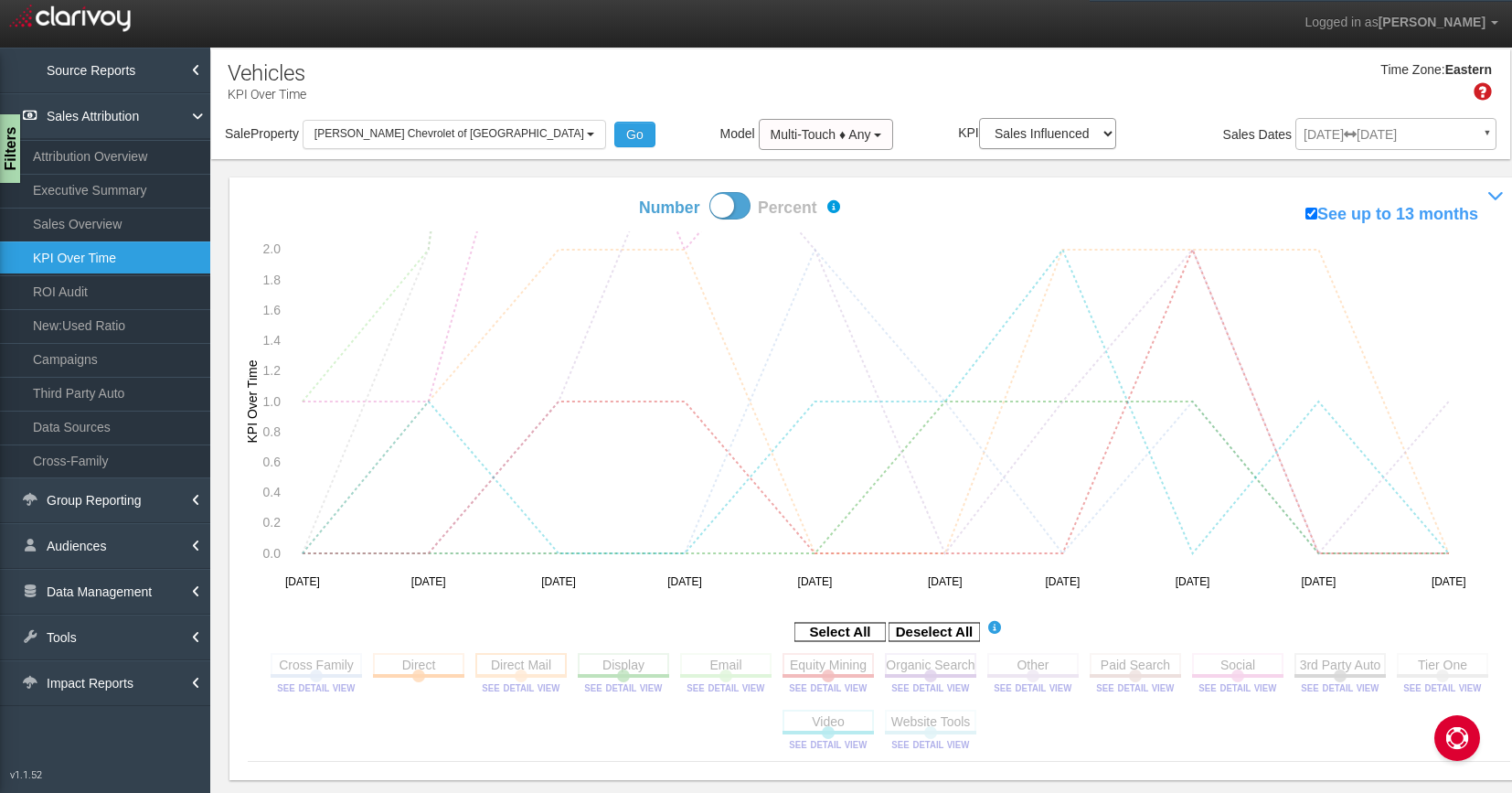 click 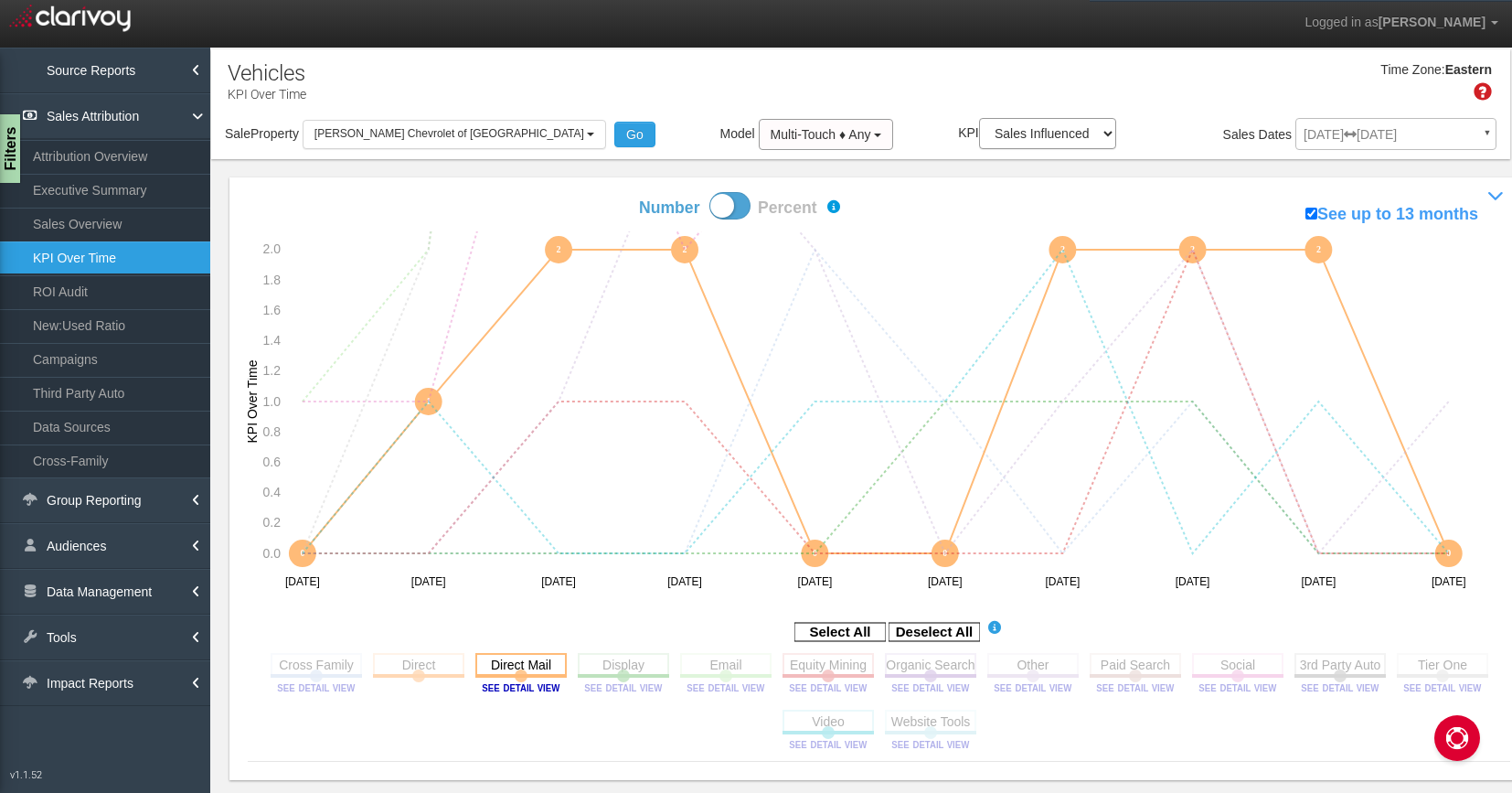 click 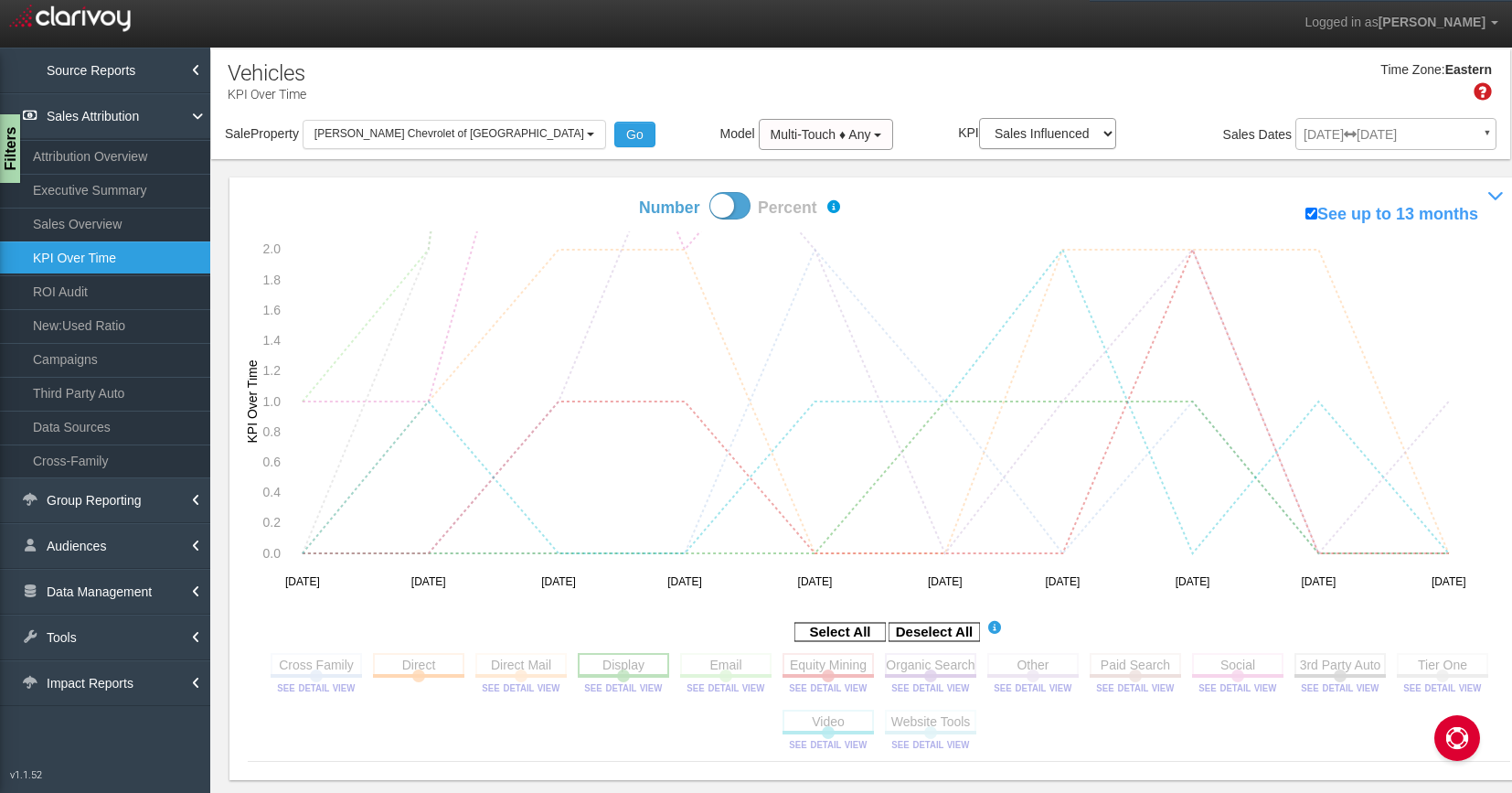 click 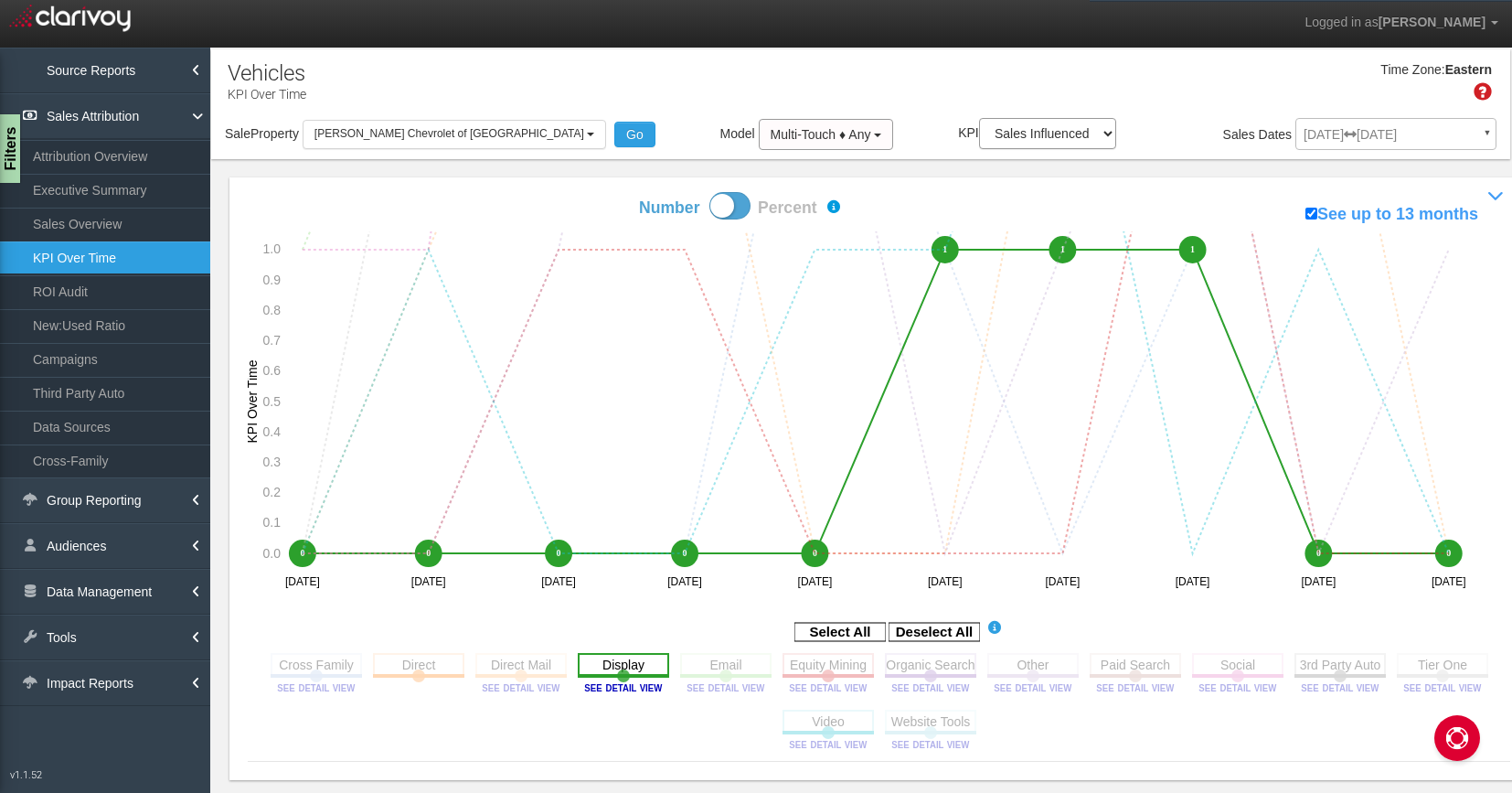 click 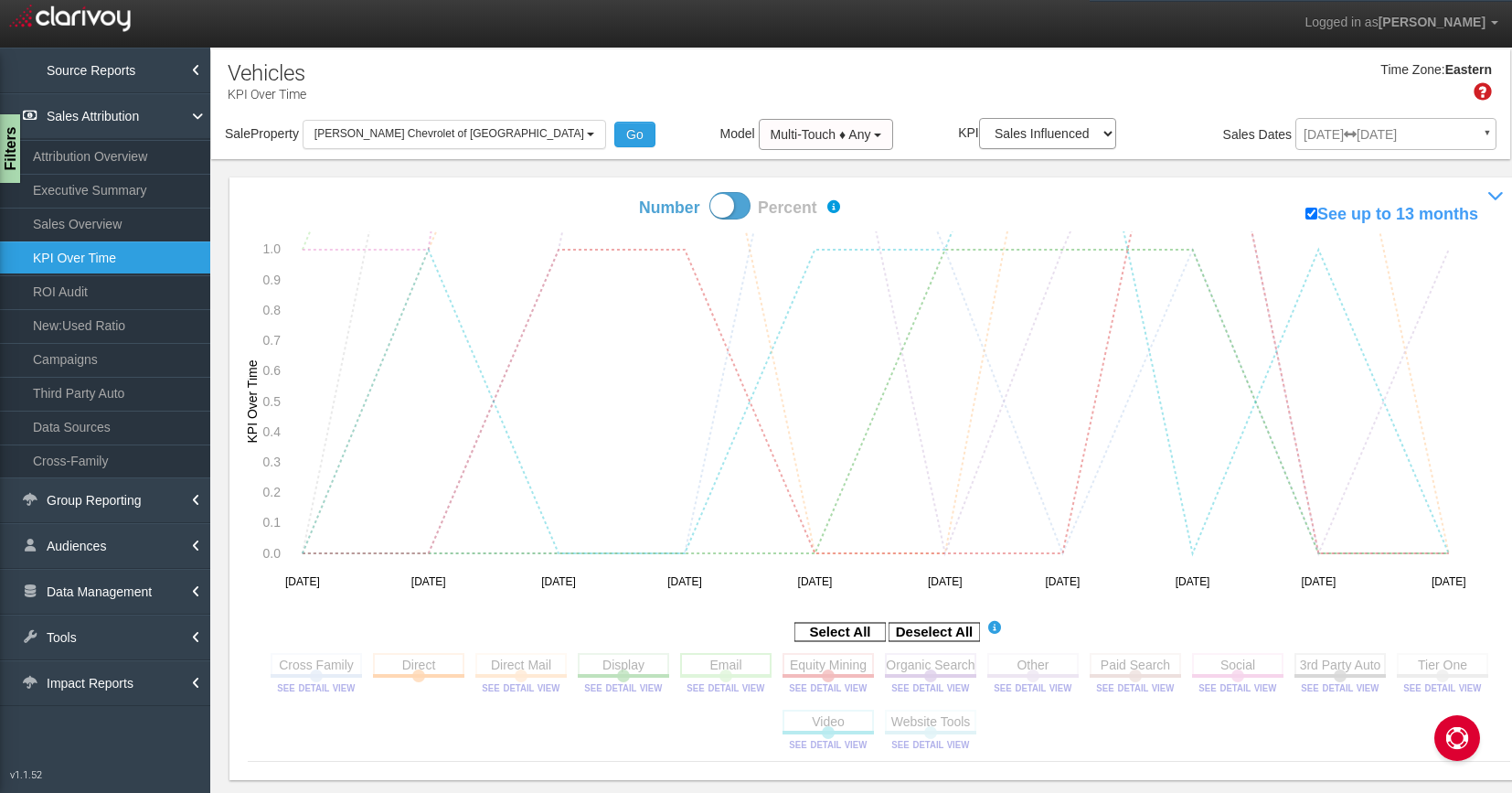click 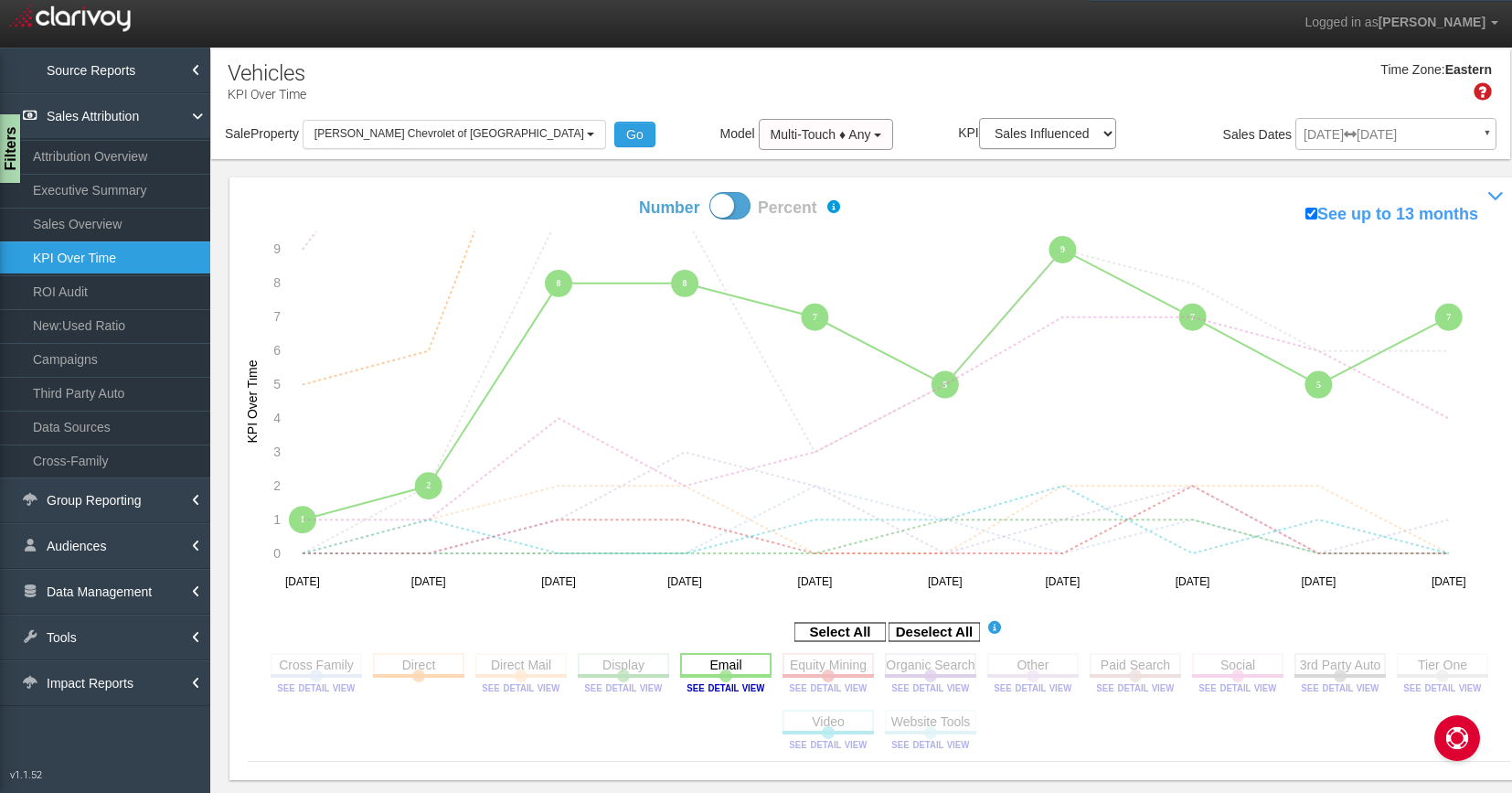 click 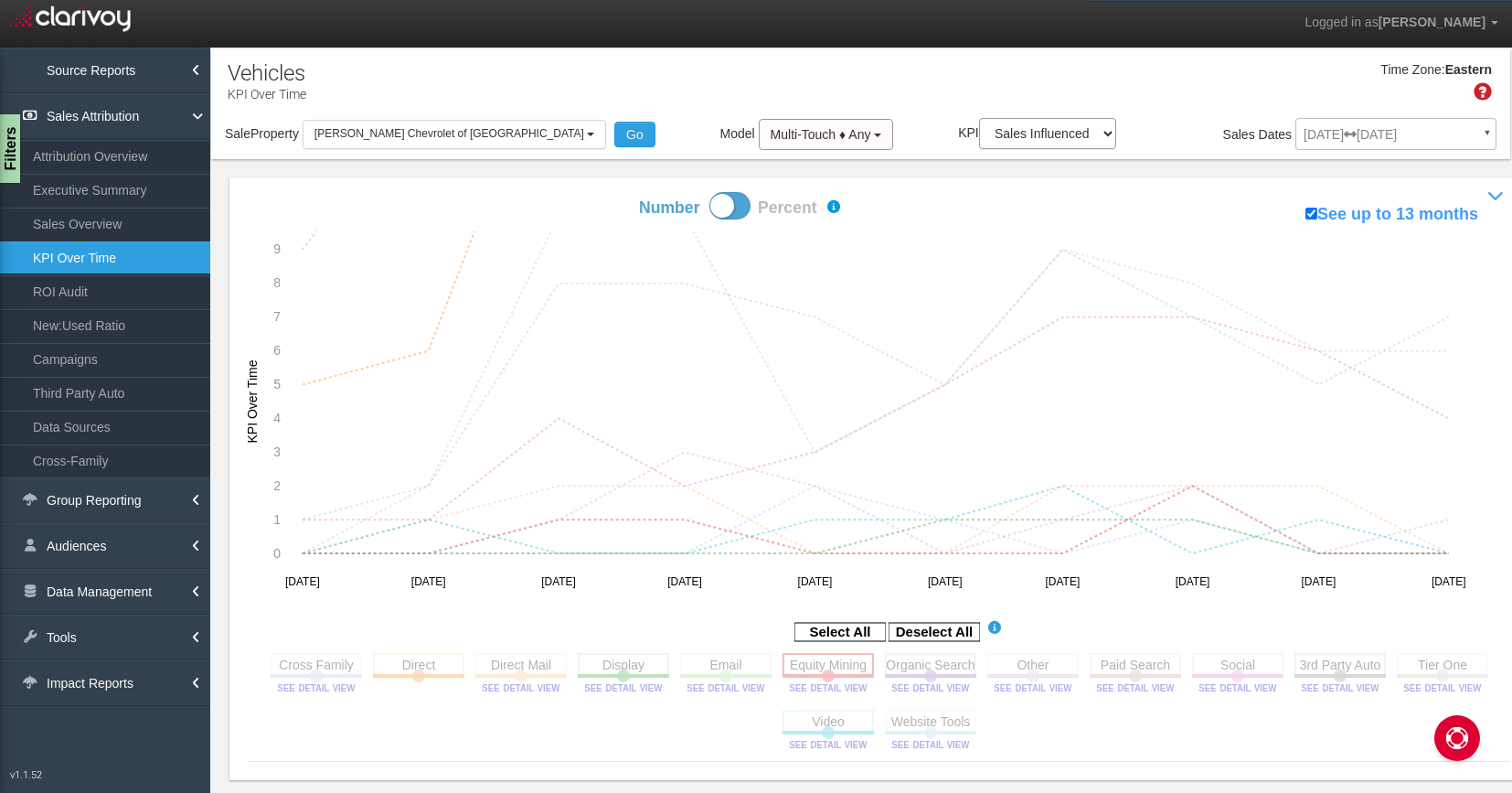 click 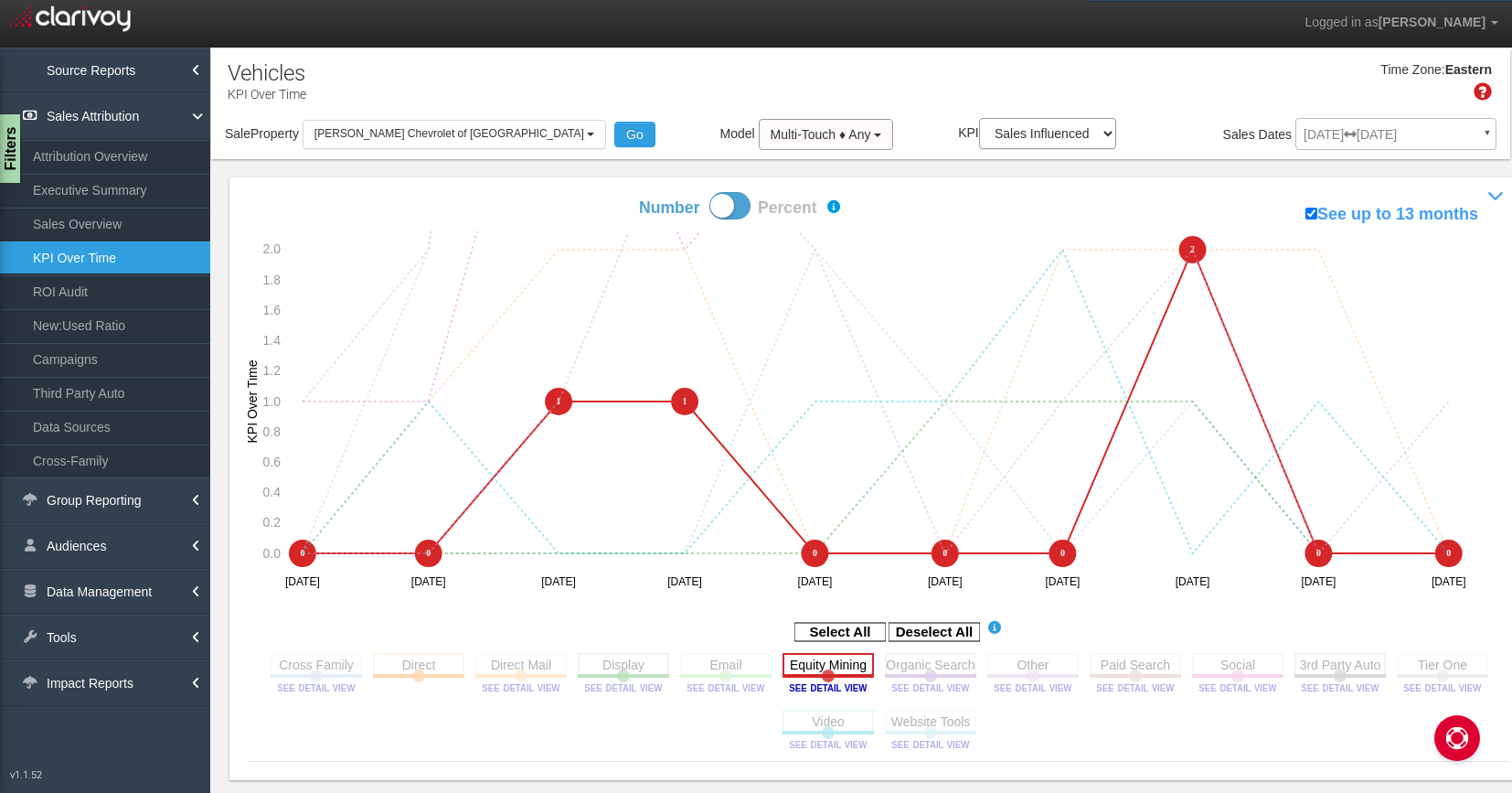 click 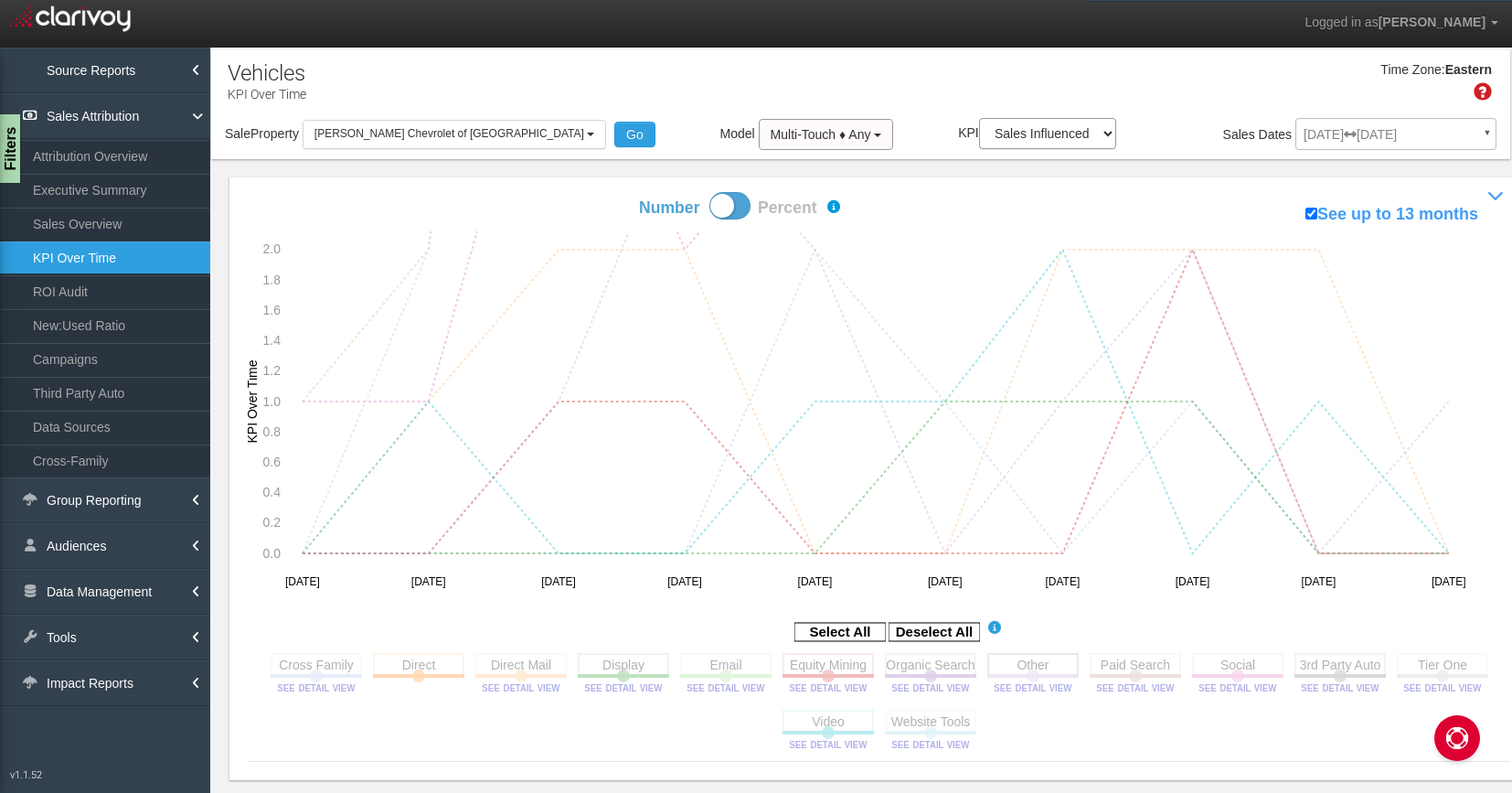 click 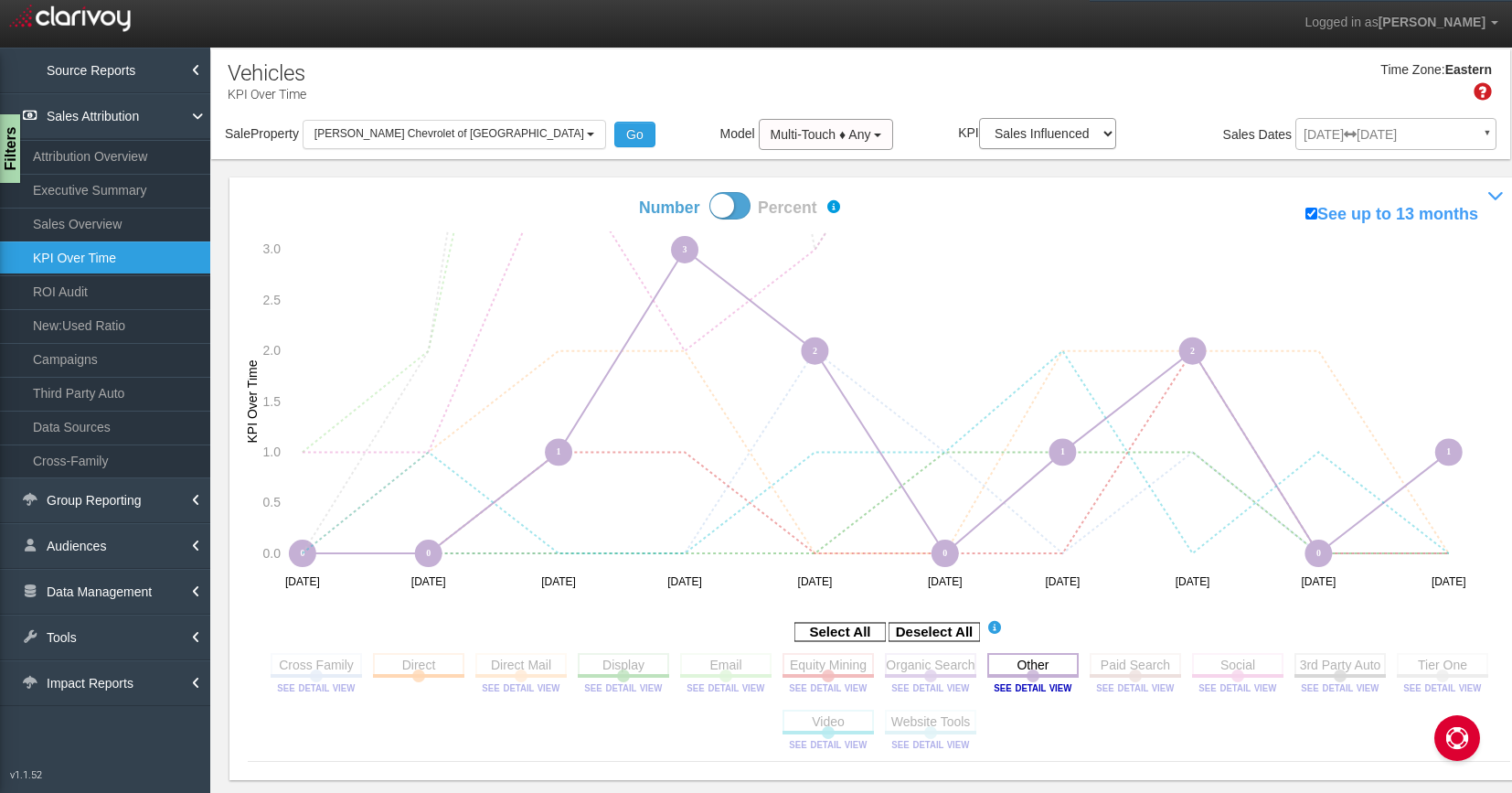 click 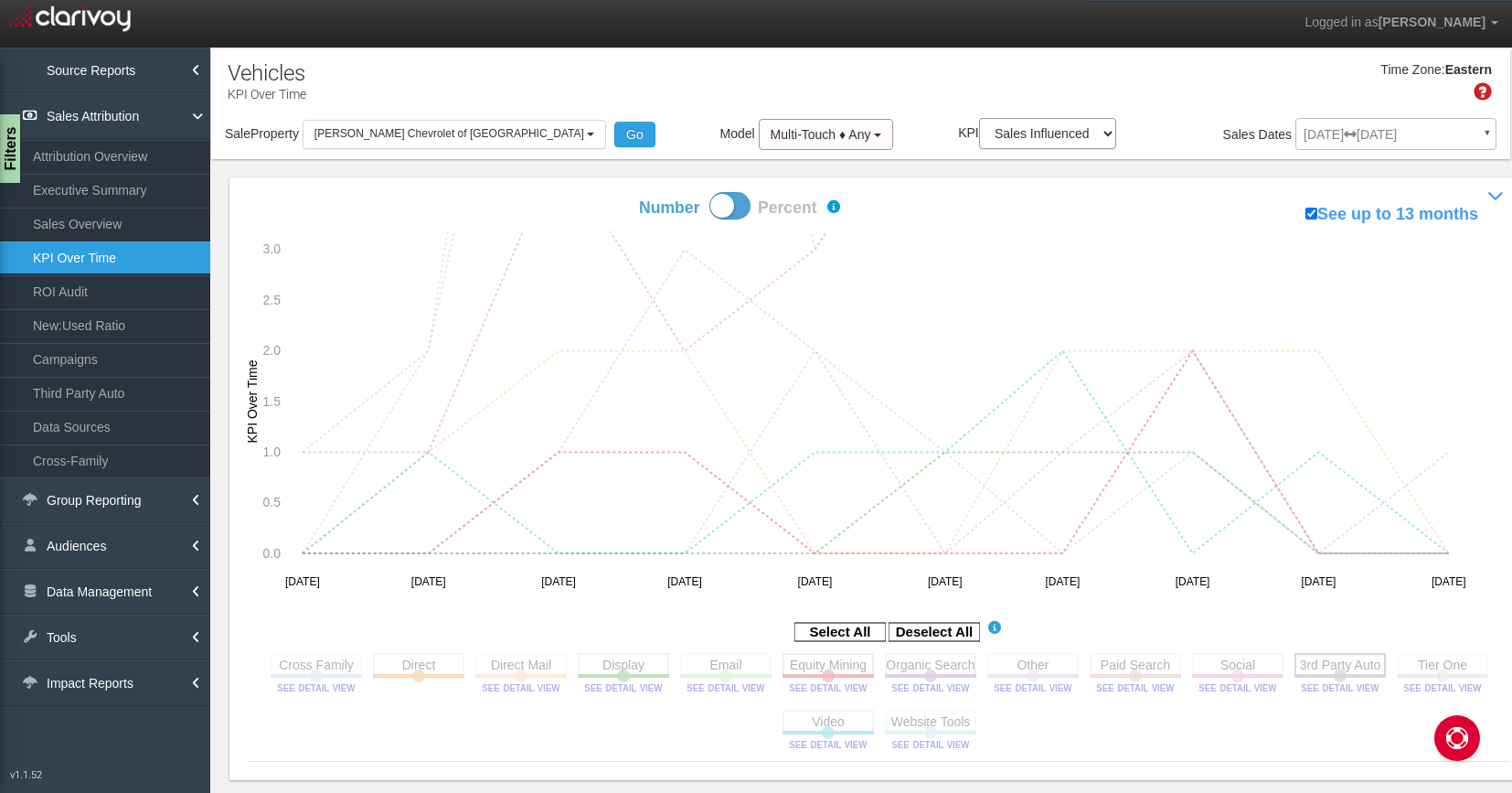 click 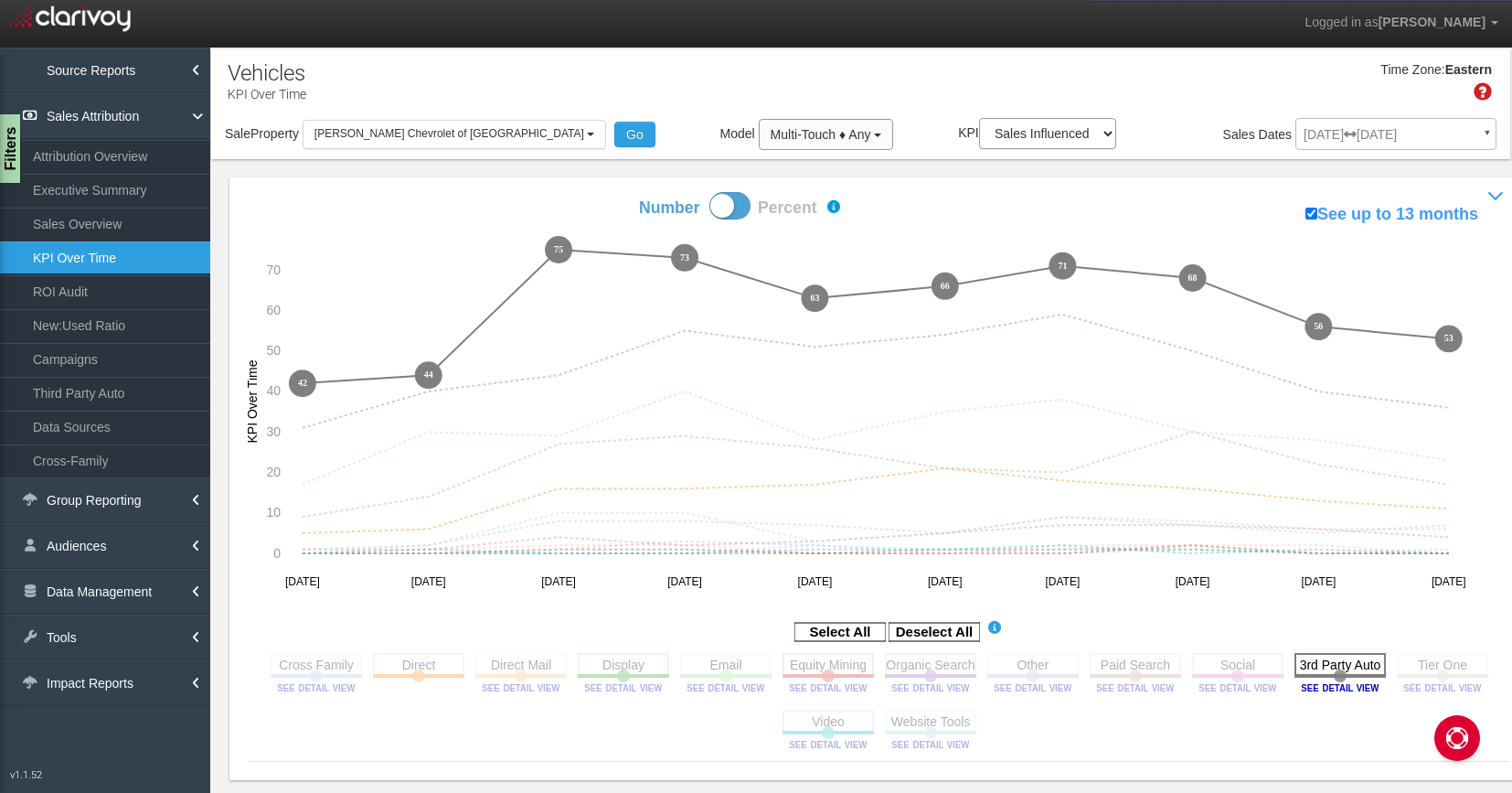 click 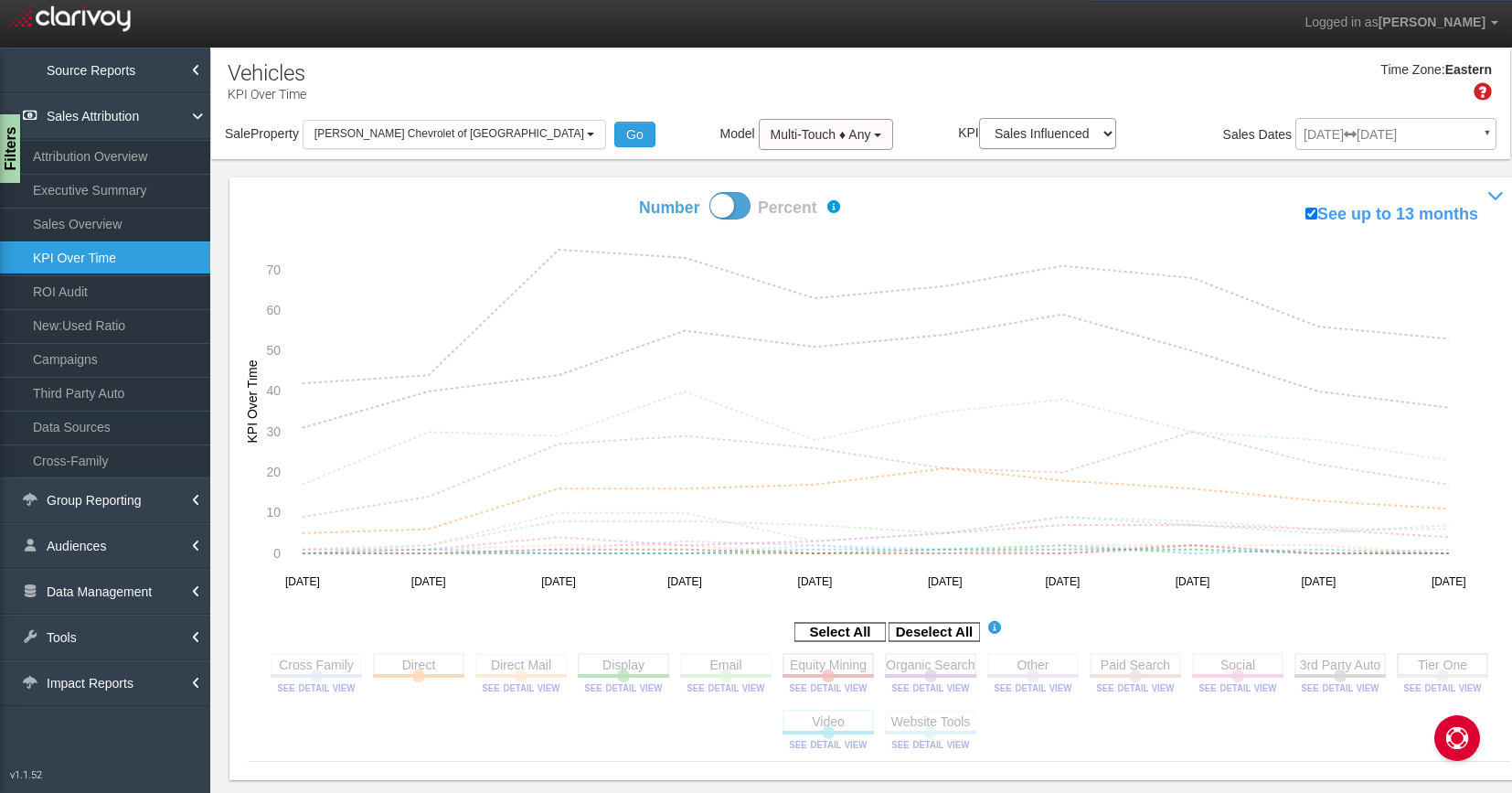 click 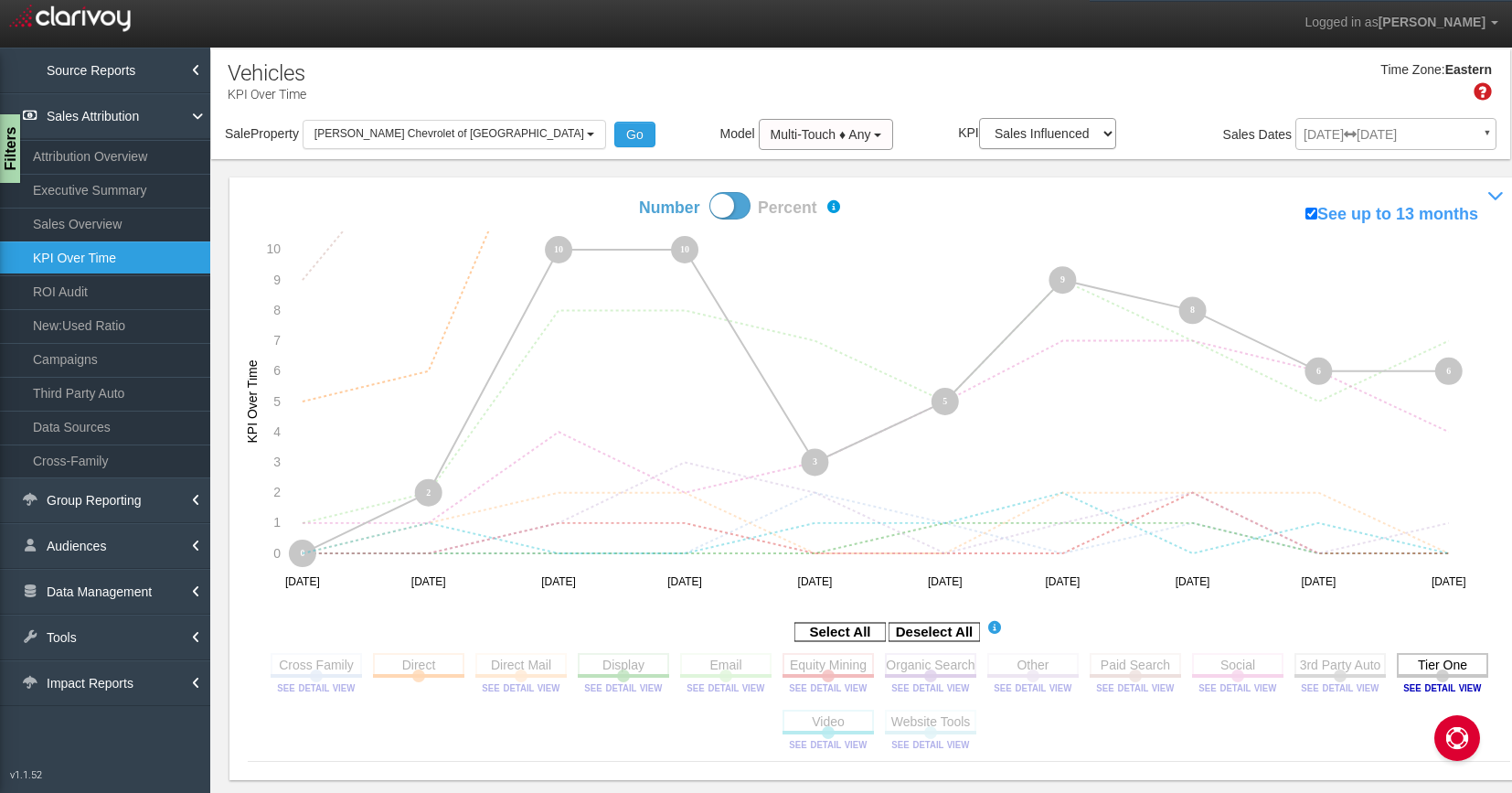 click 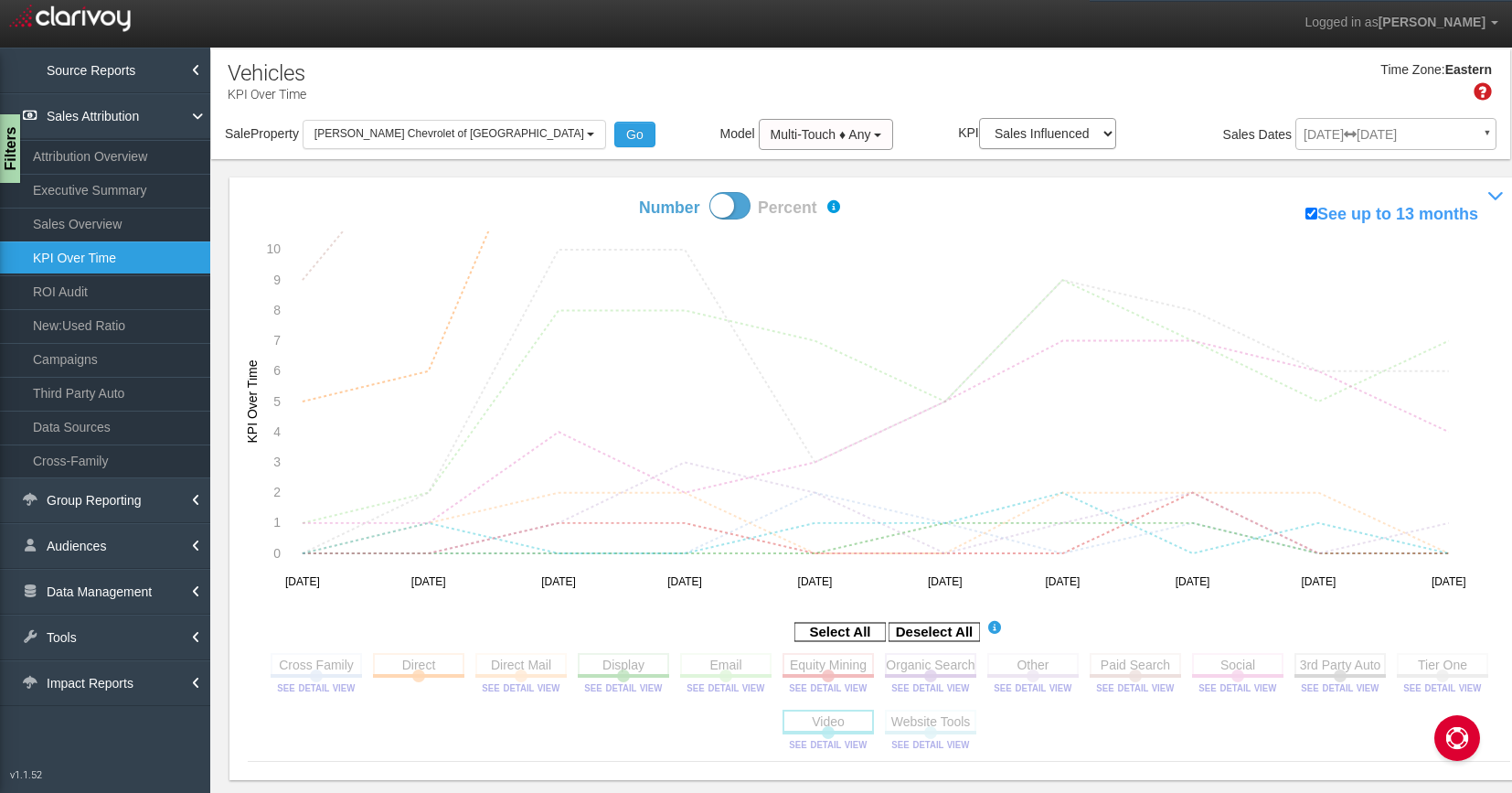 click 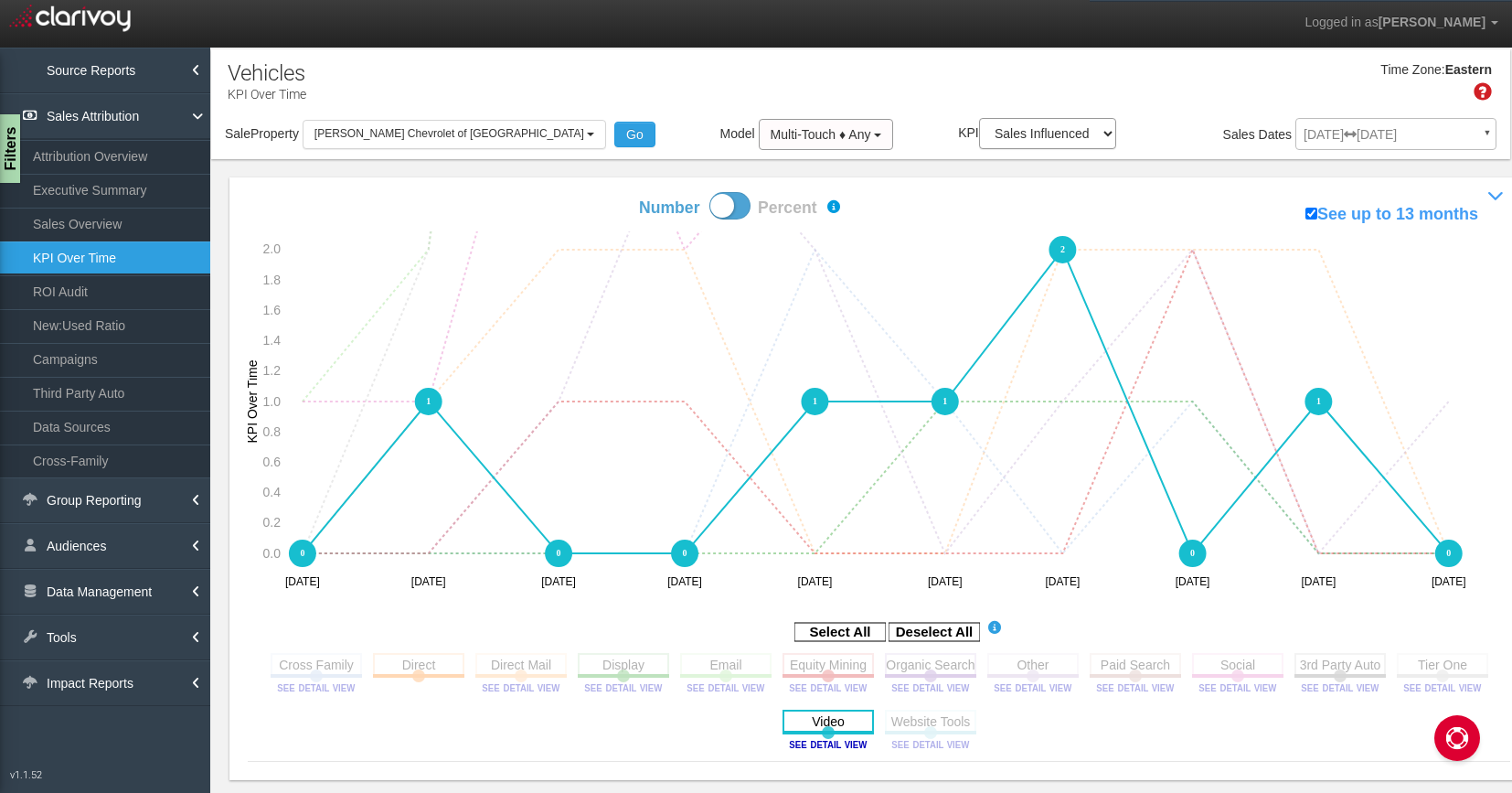 click 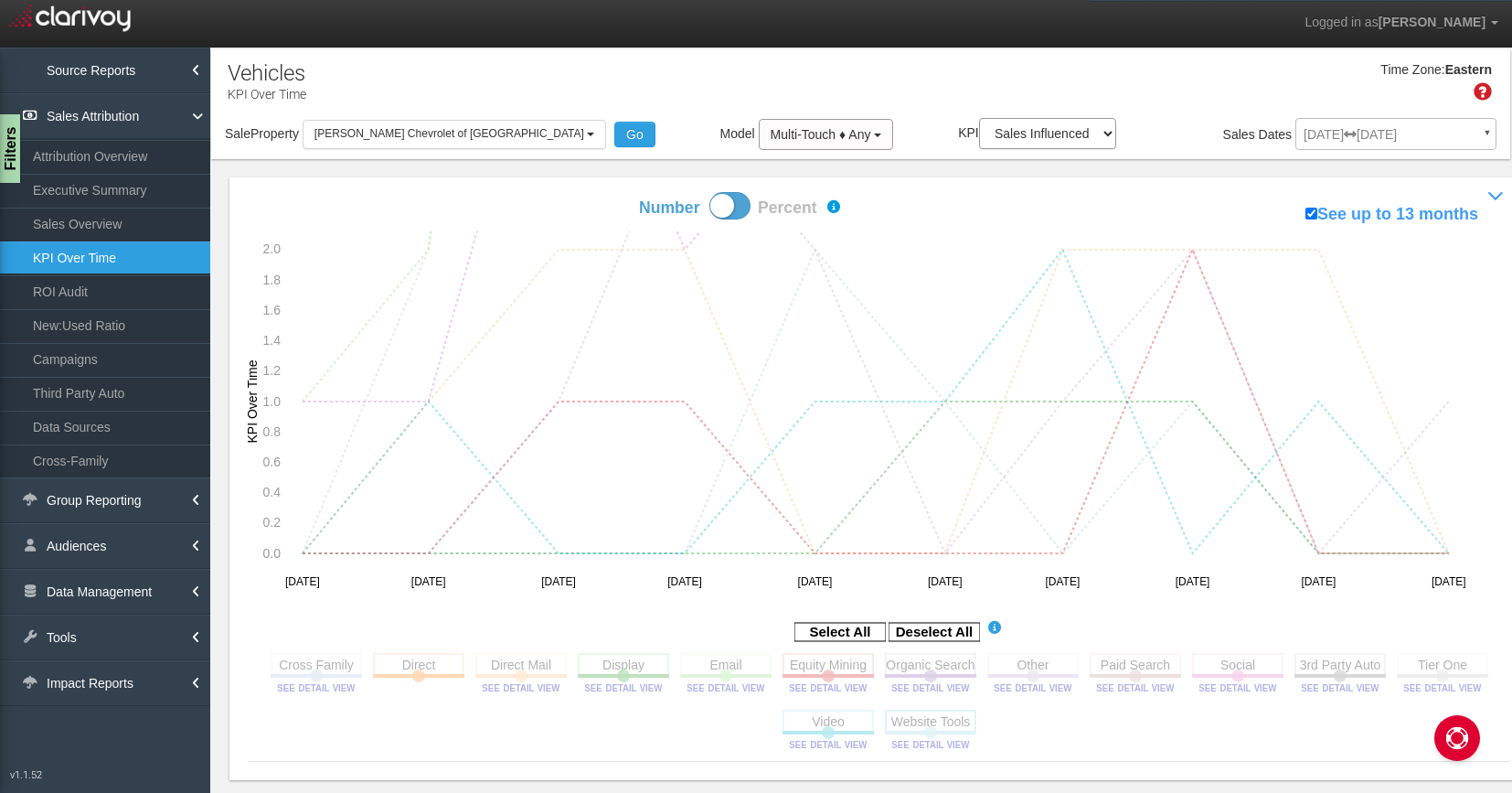 click 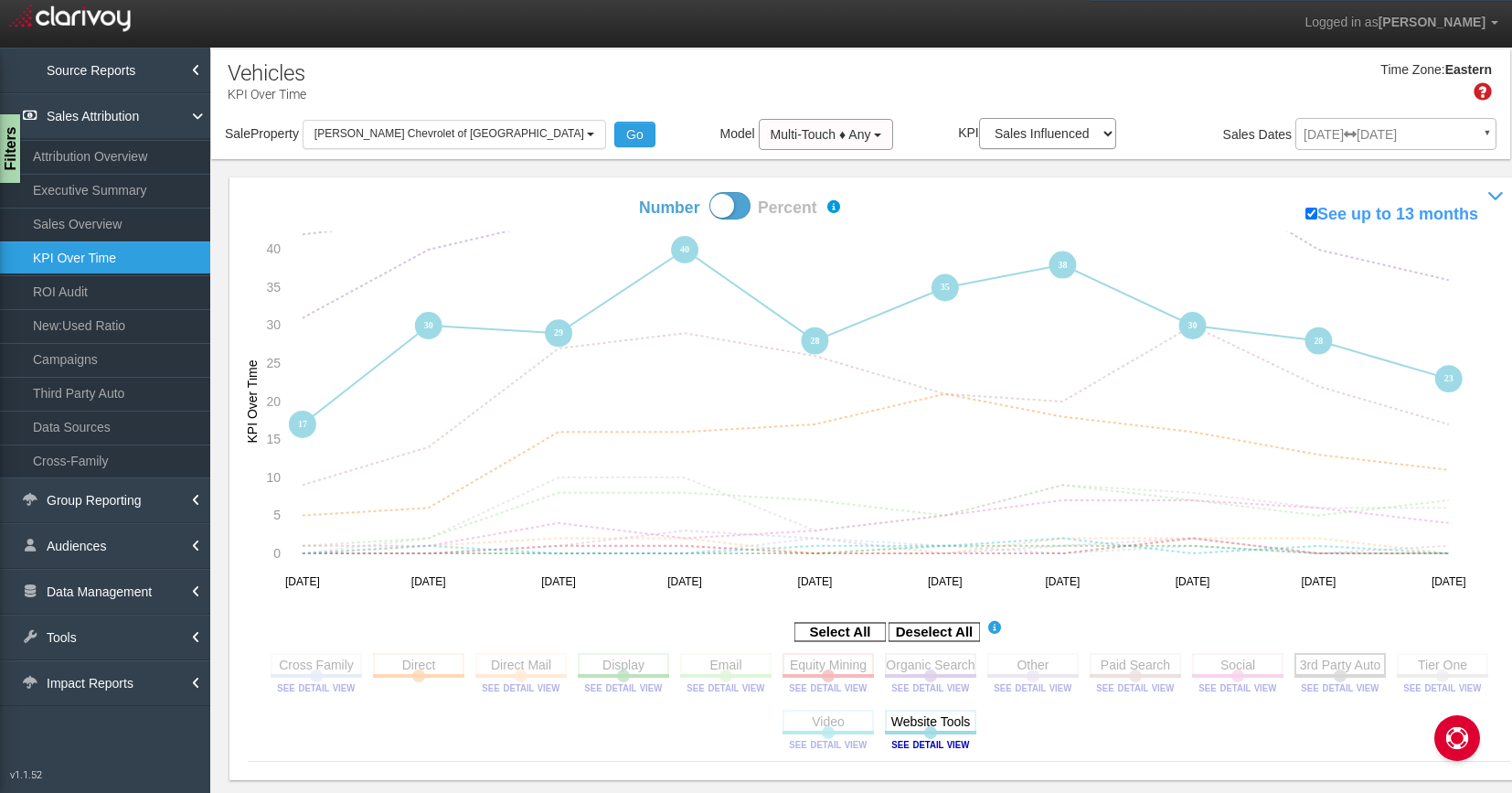 click 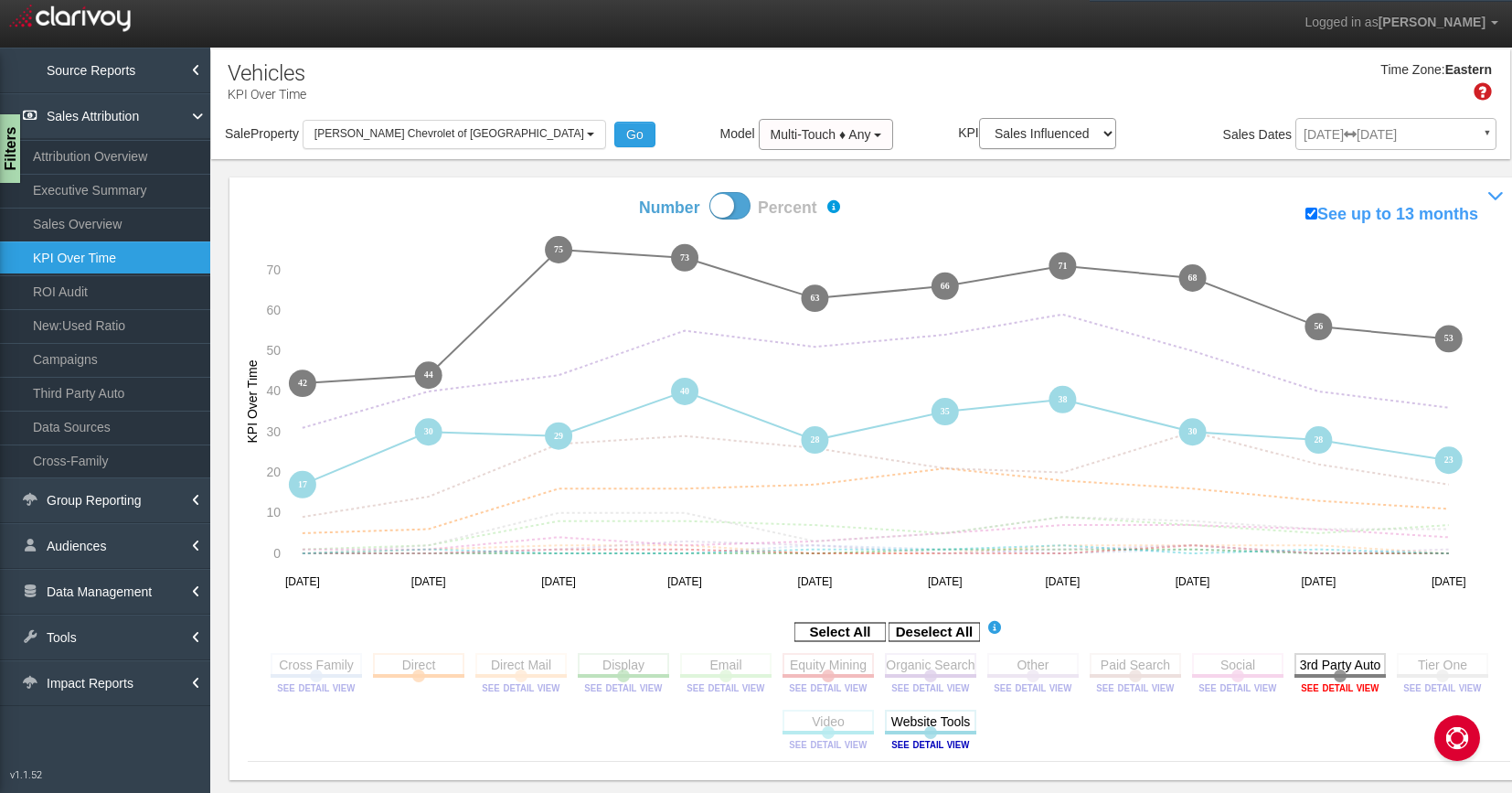 click 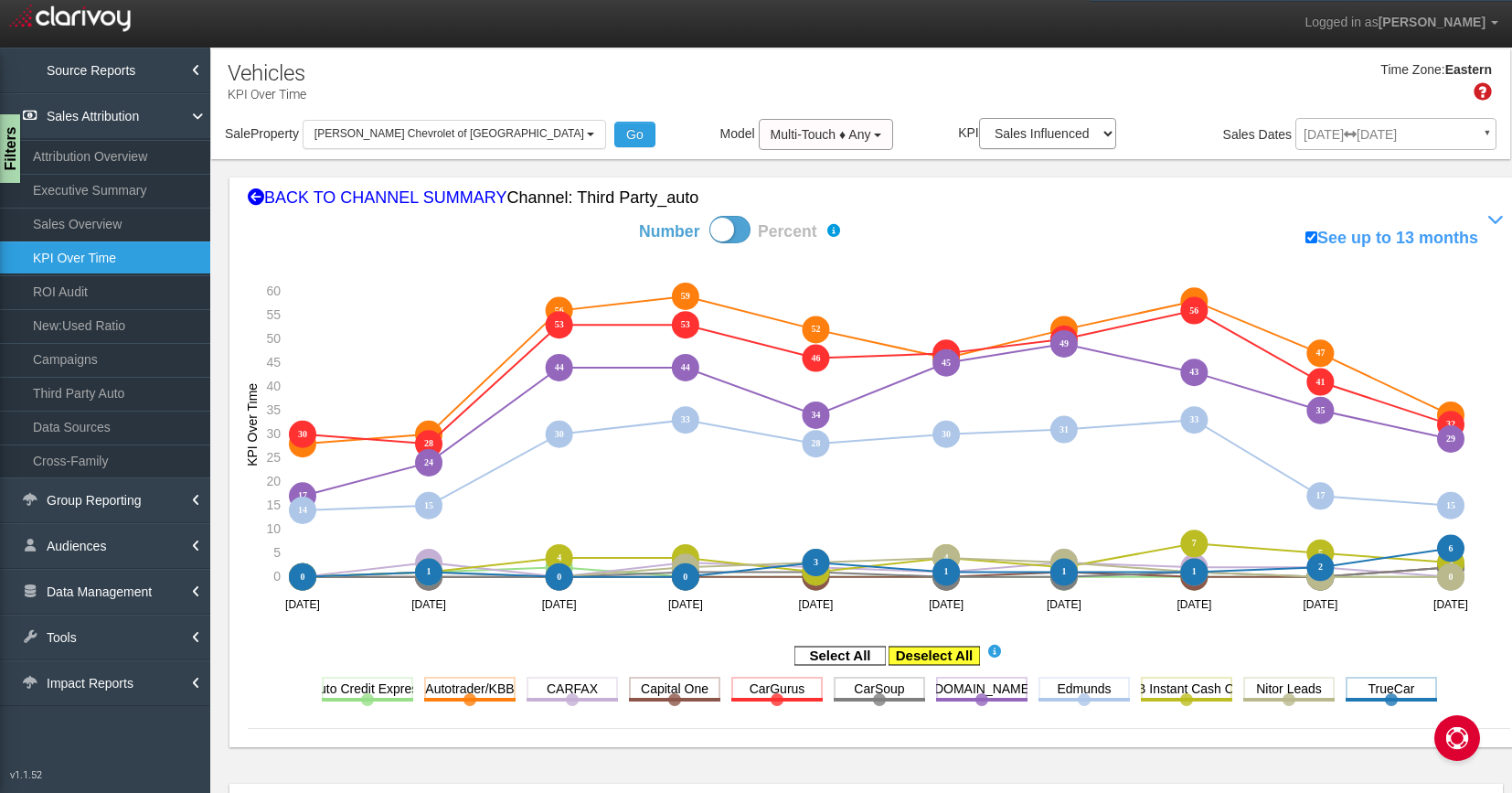 click 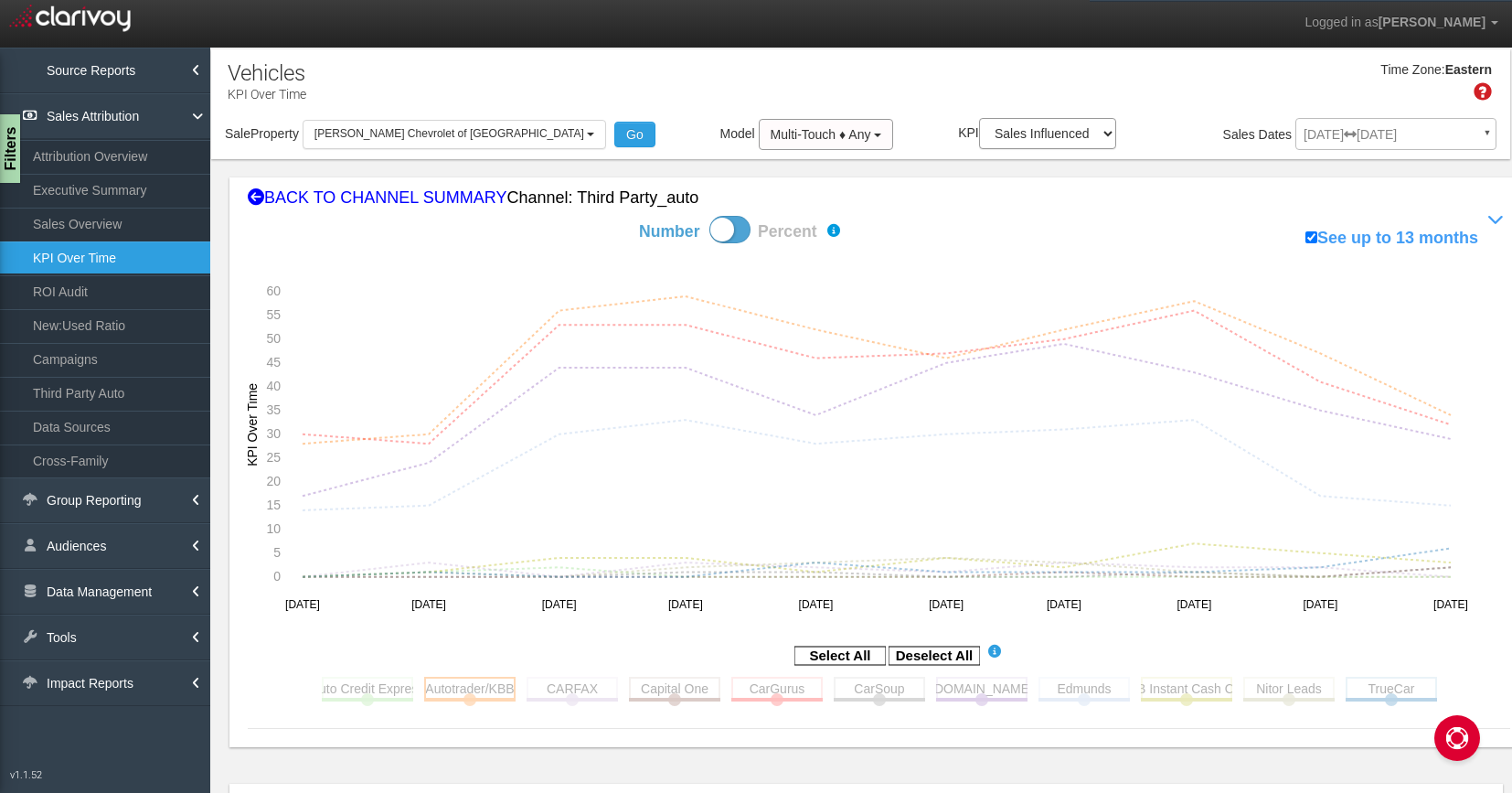 click 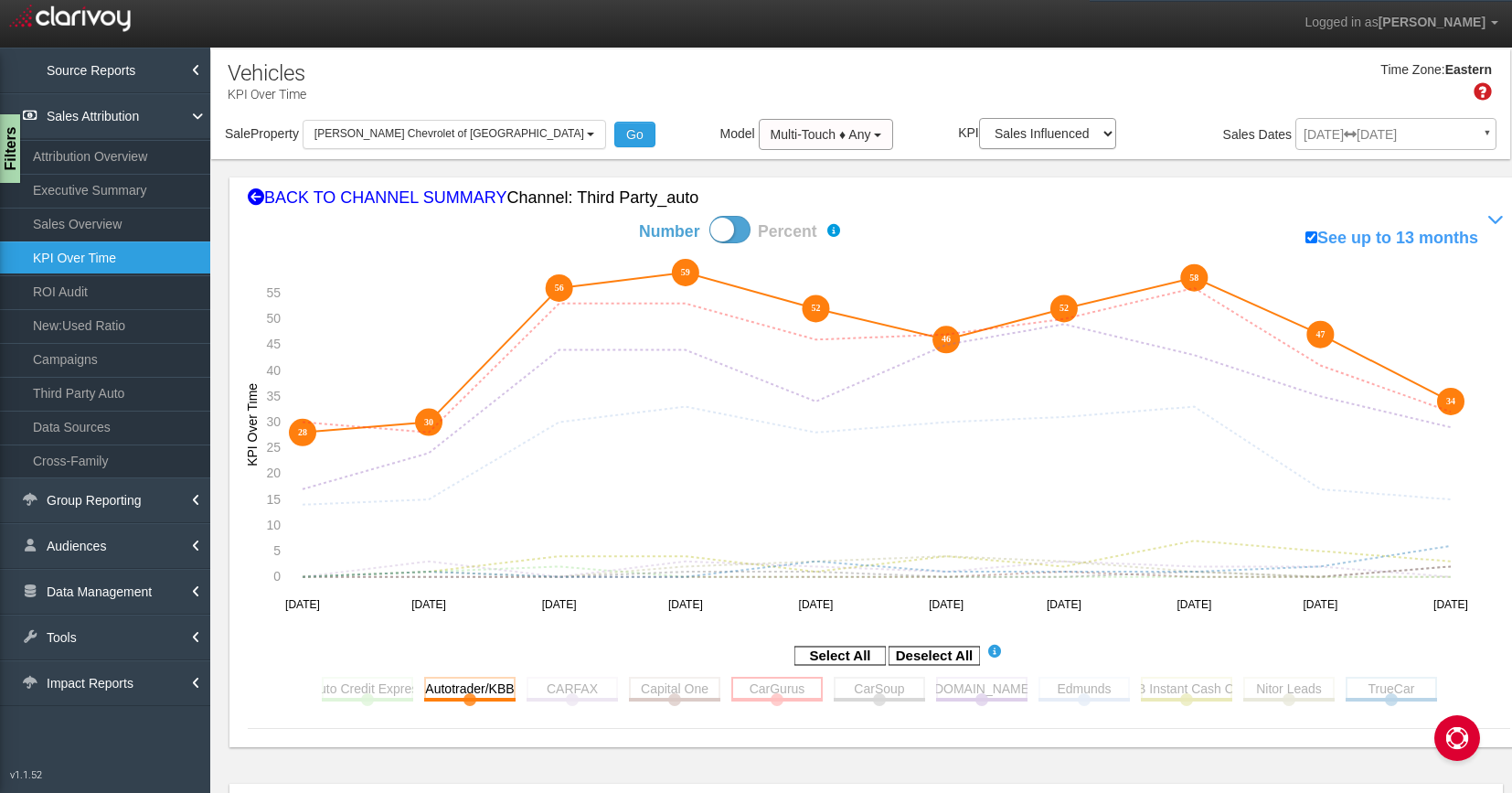 click 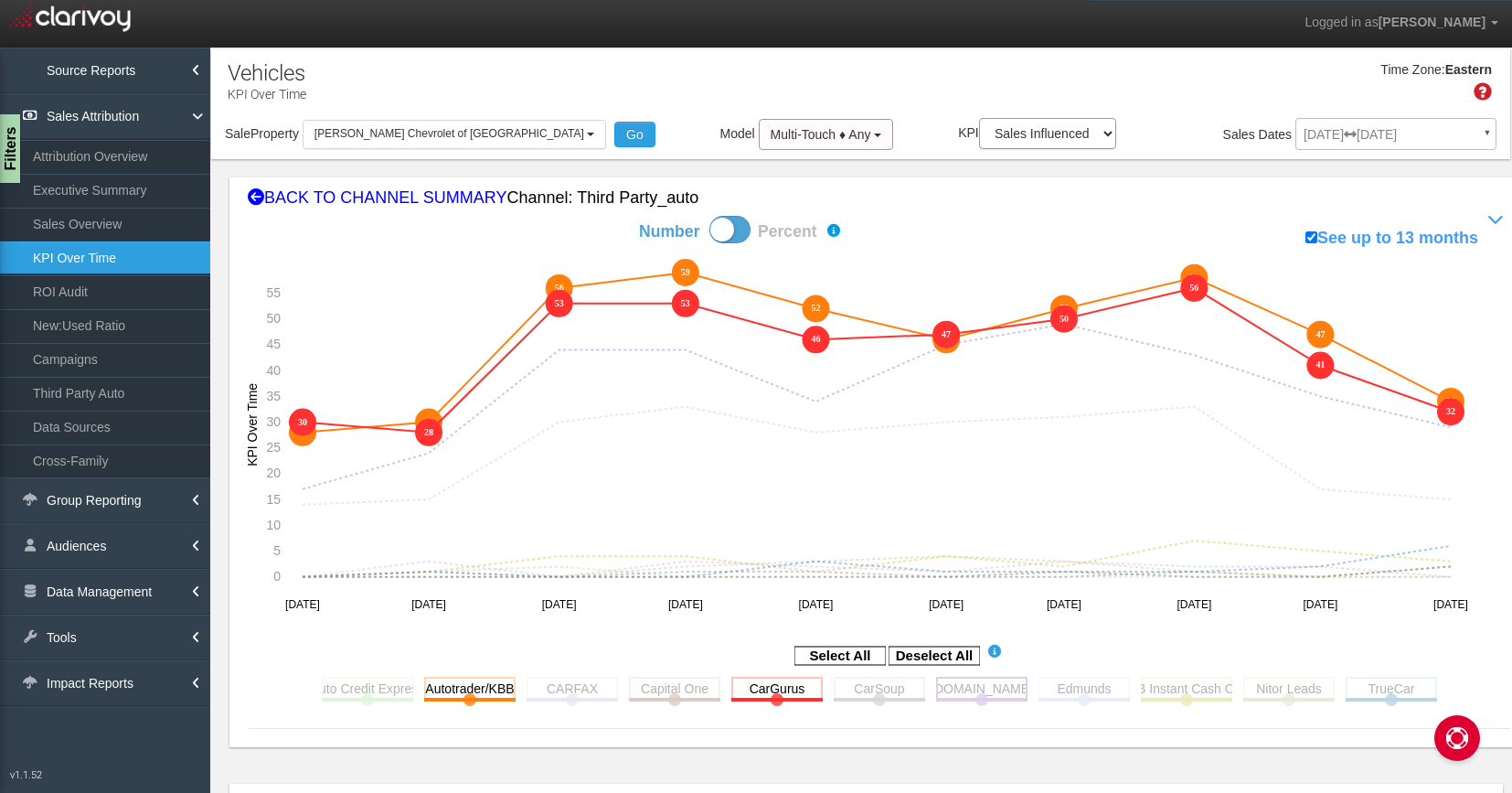 click 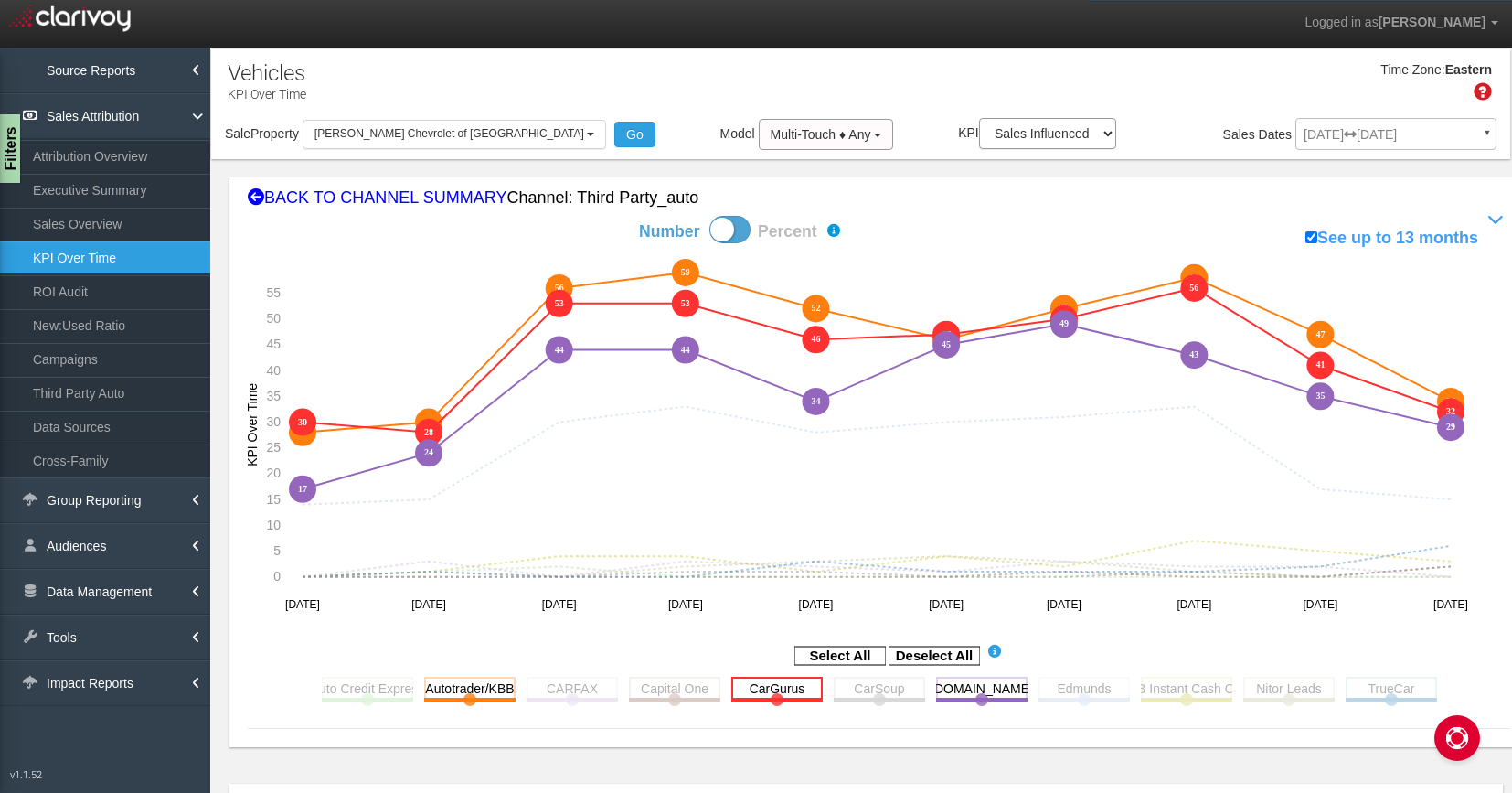 click 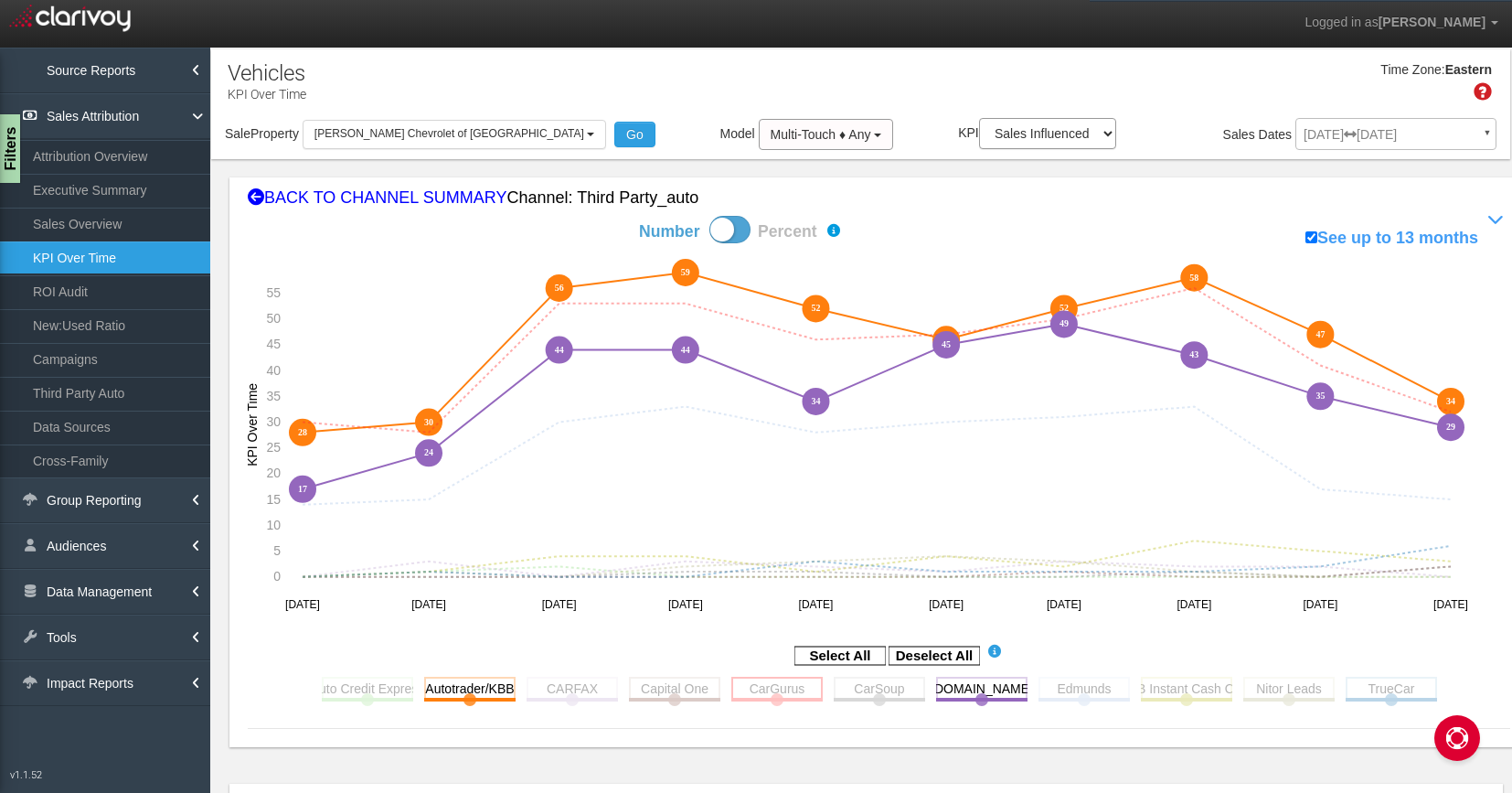 click 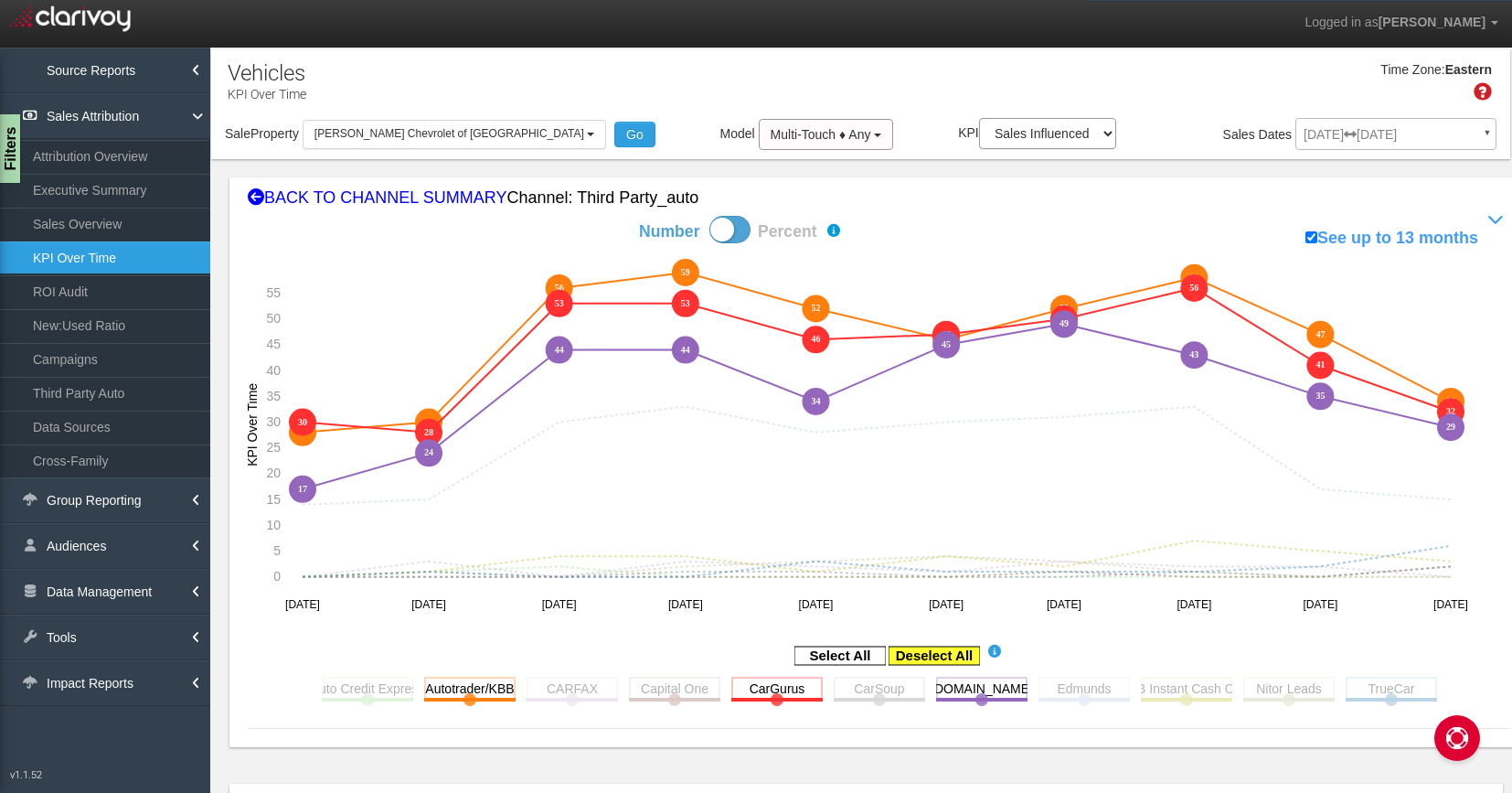 click 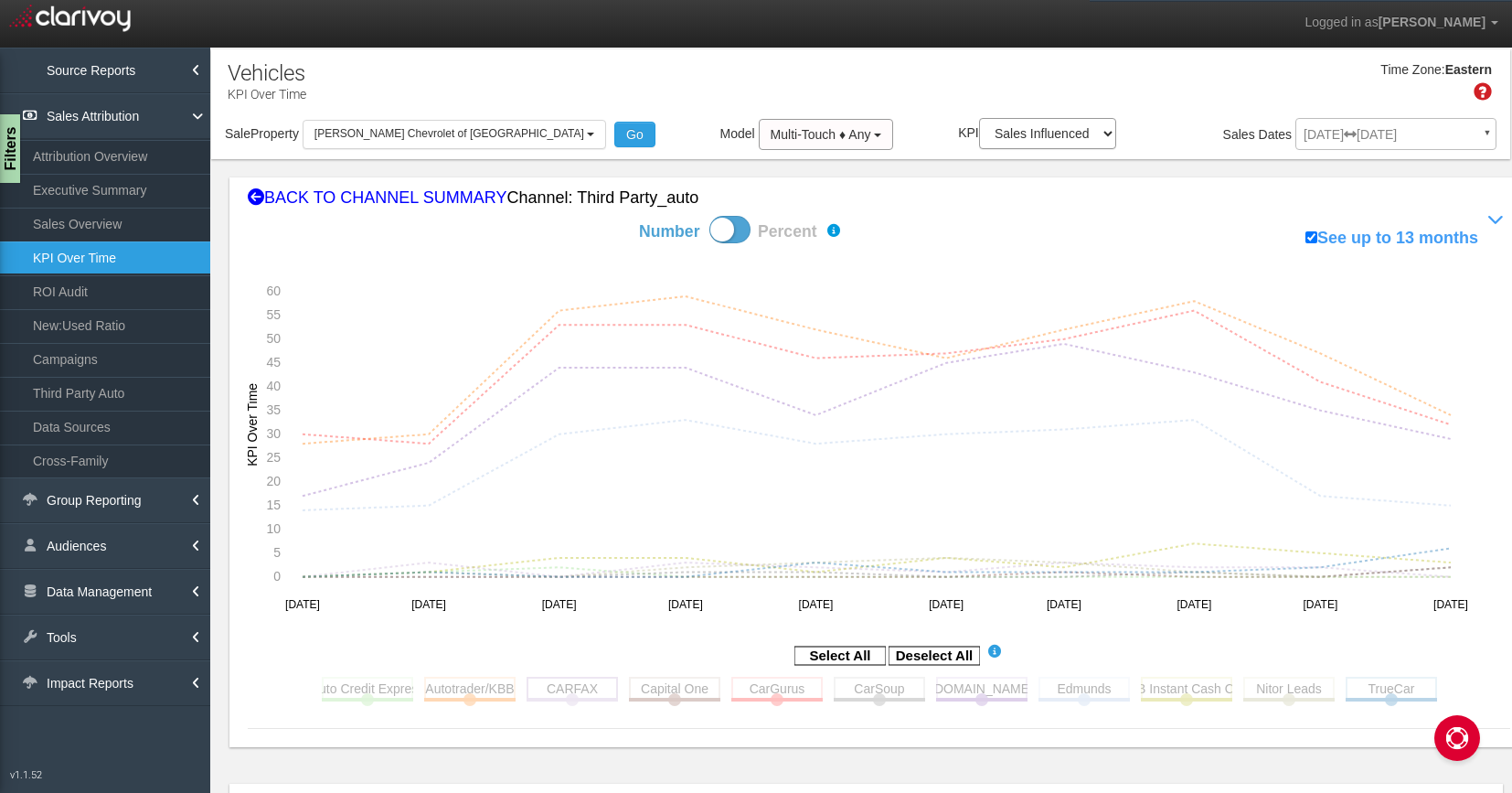 click 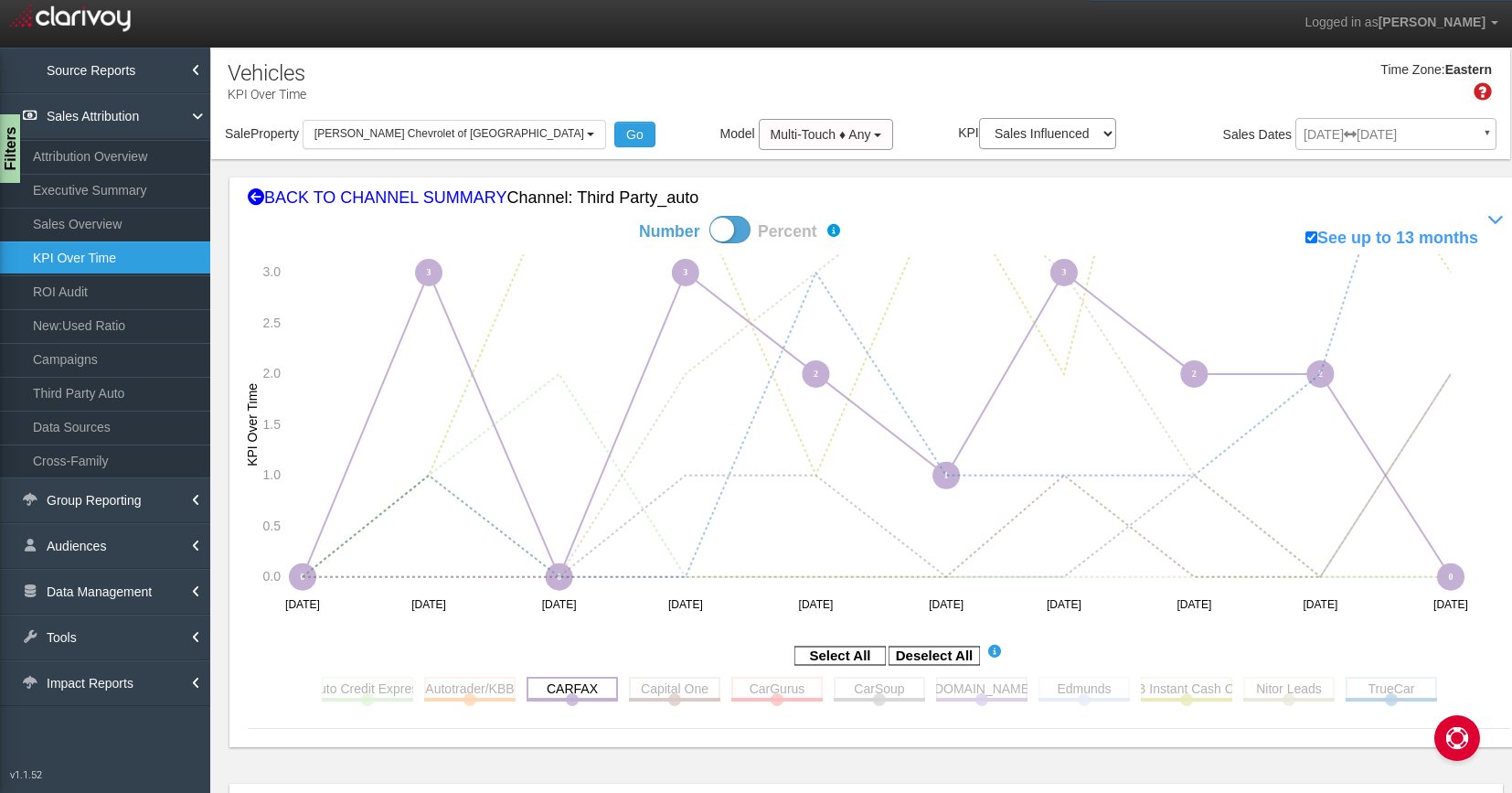 click 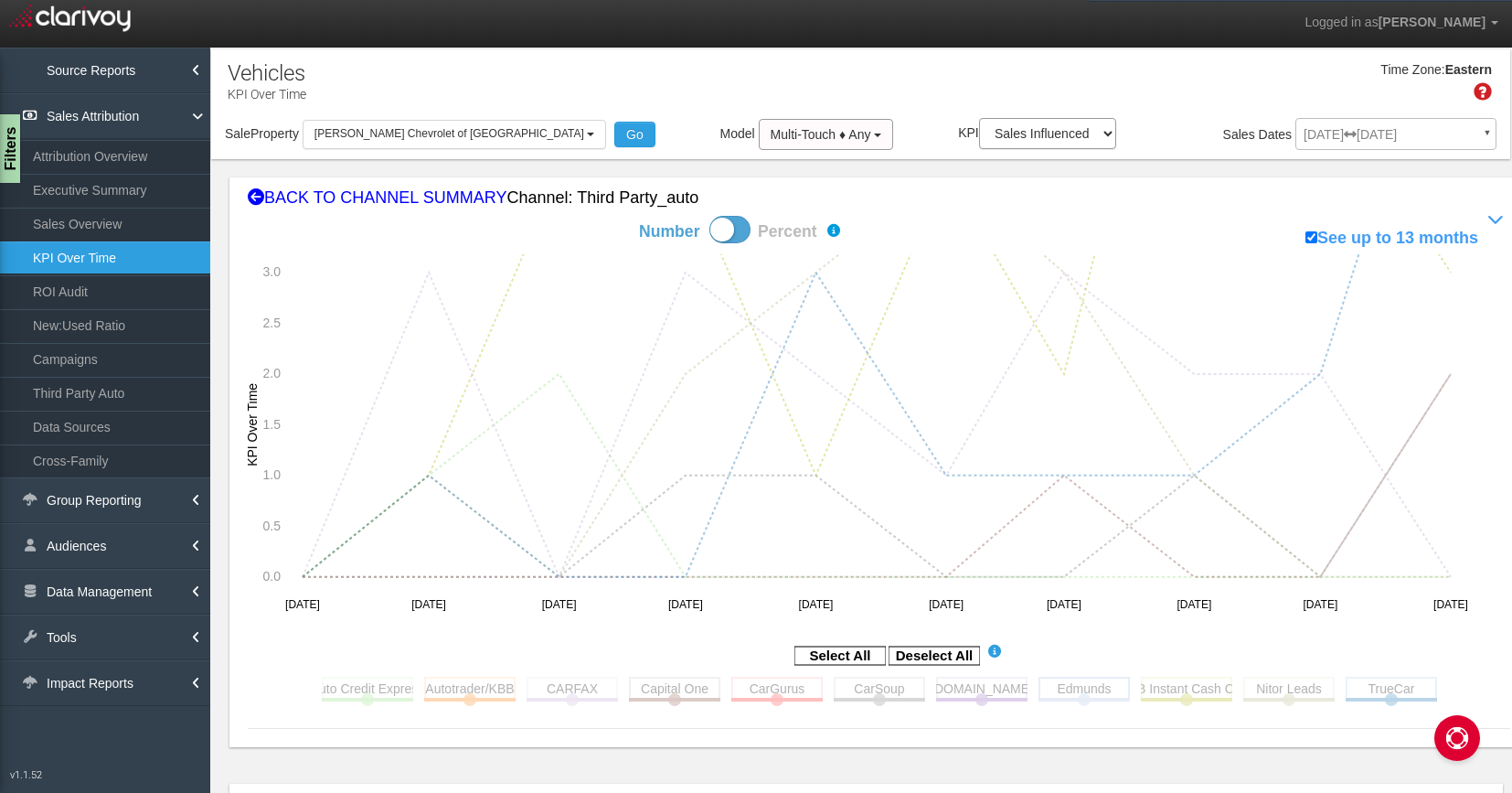 click 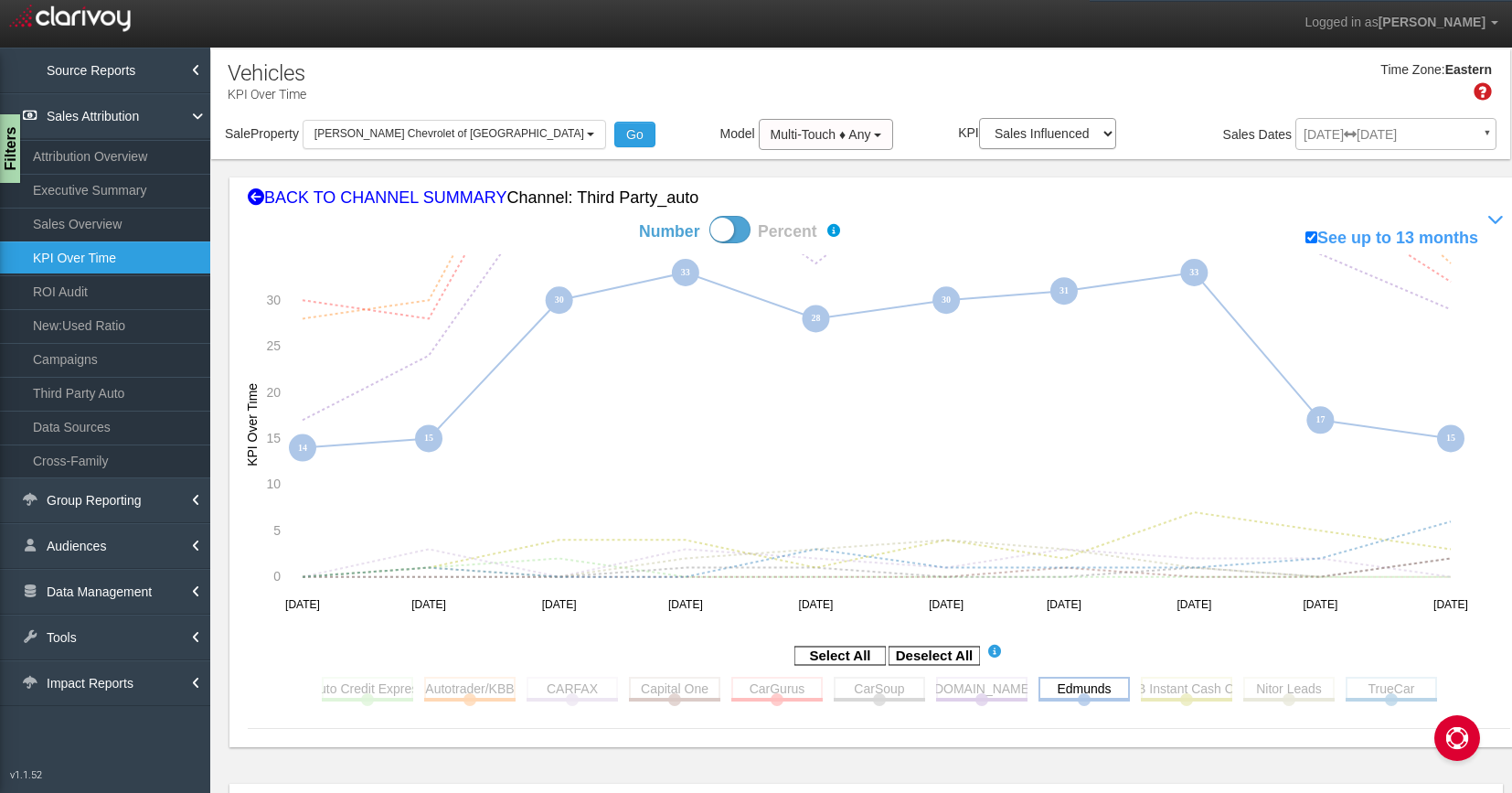 click 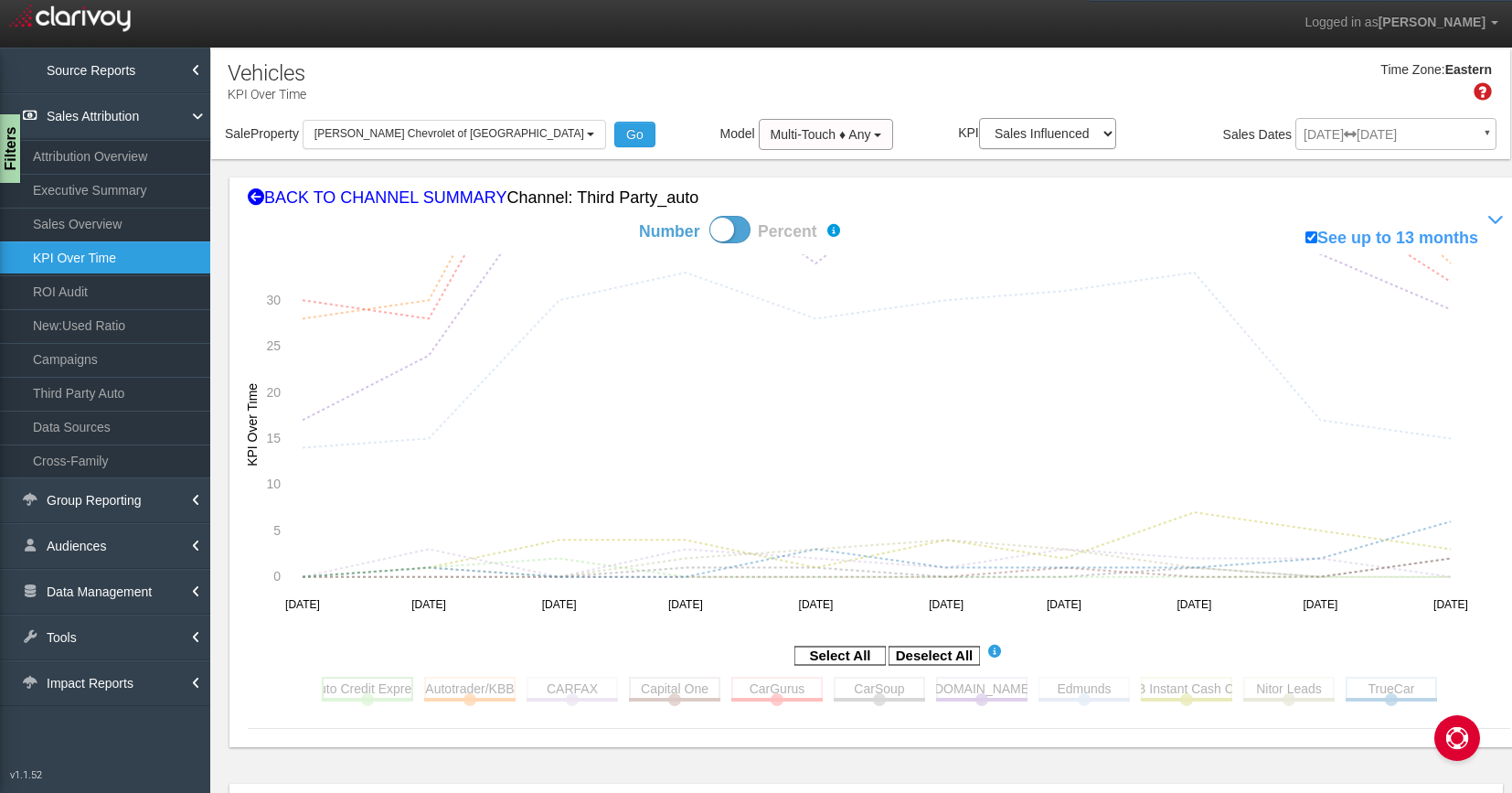 click 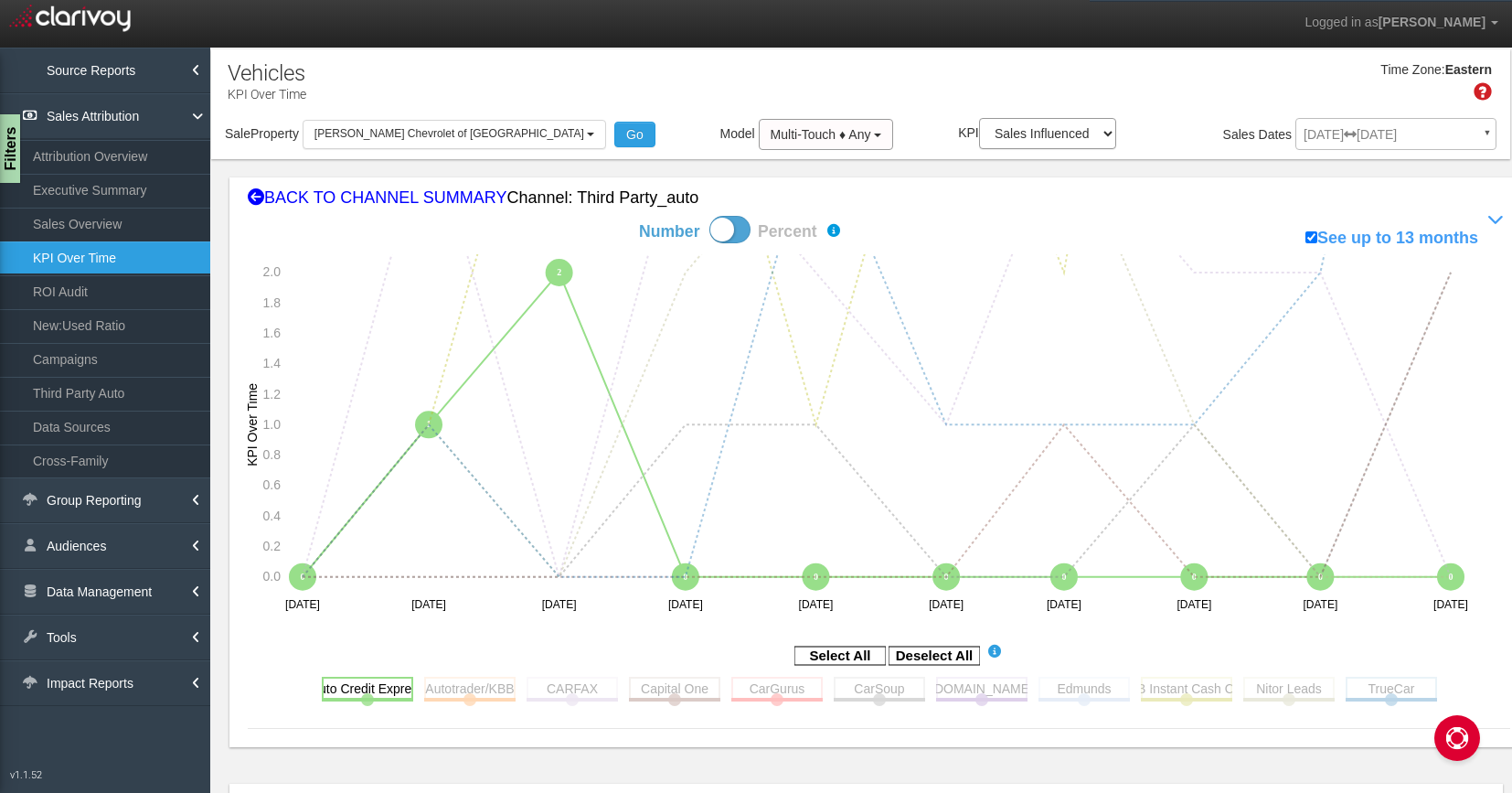 click 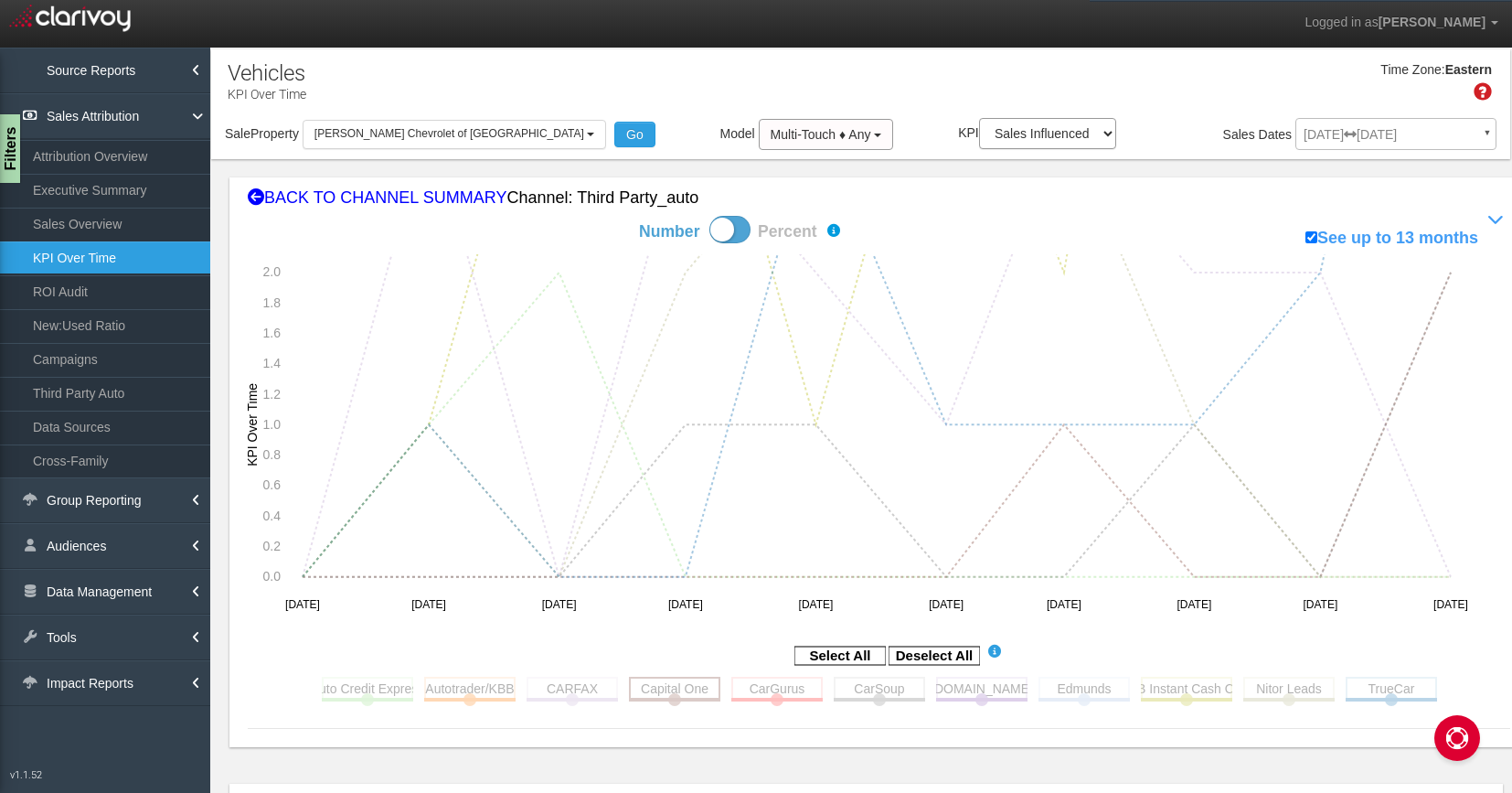 click 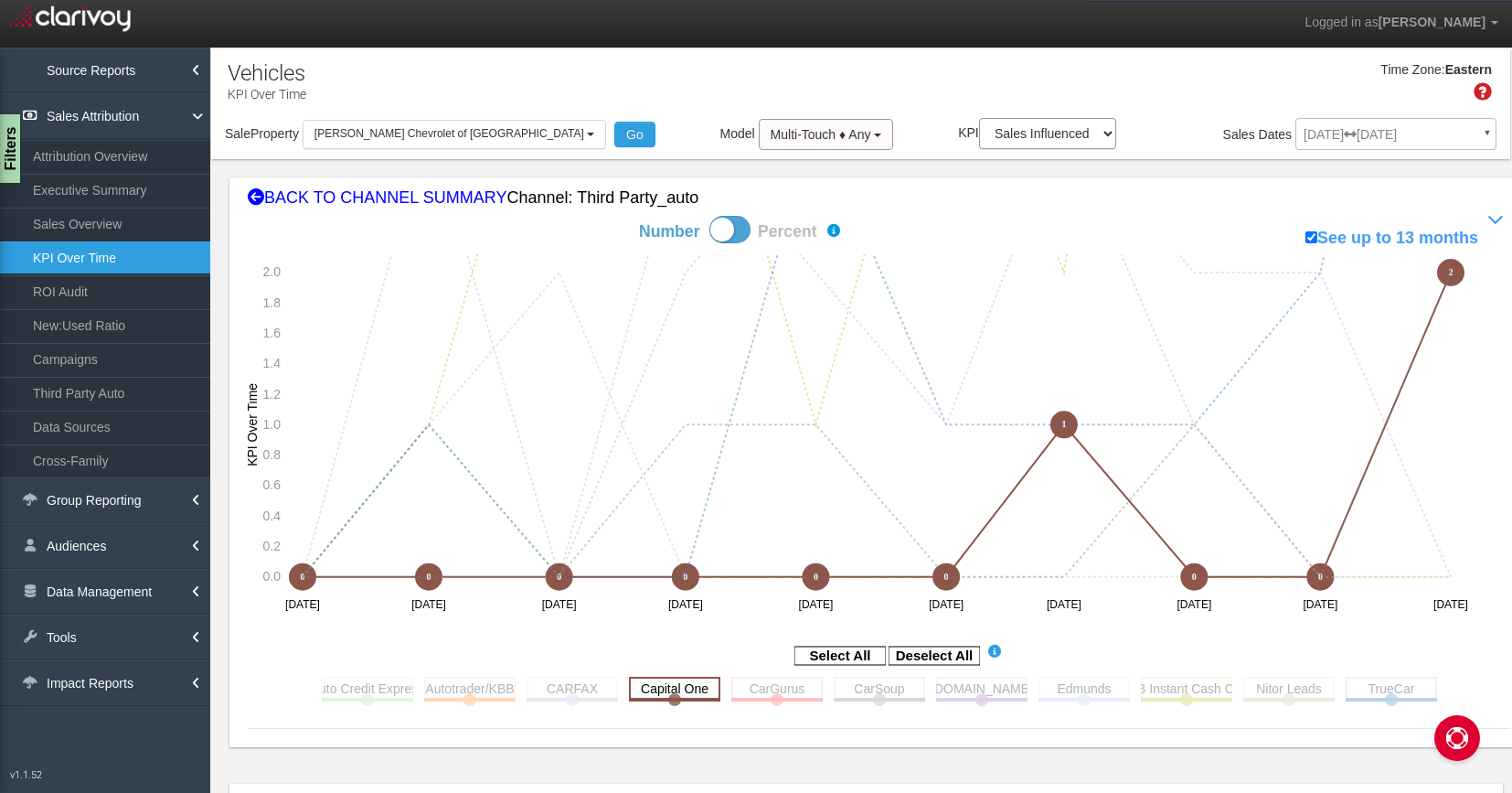 click 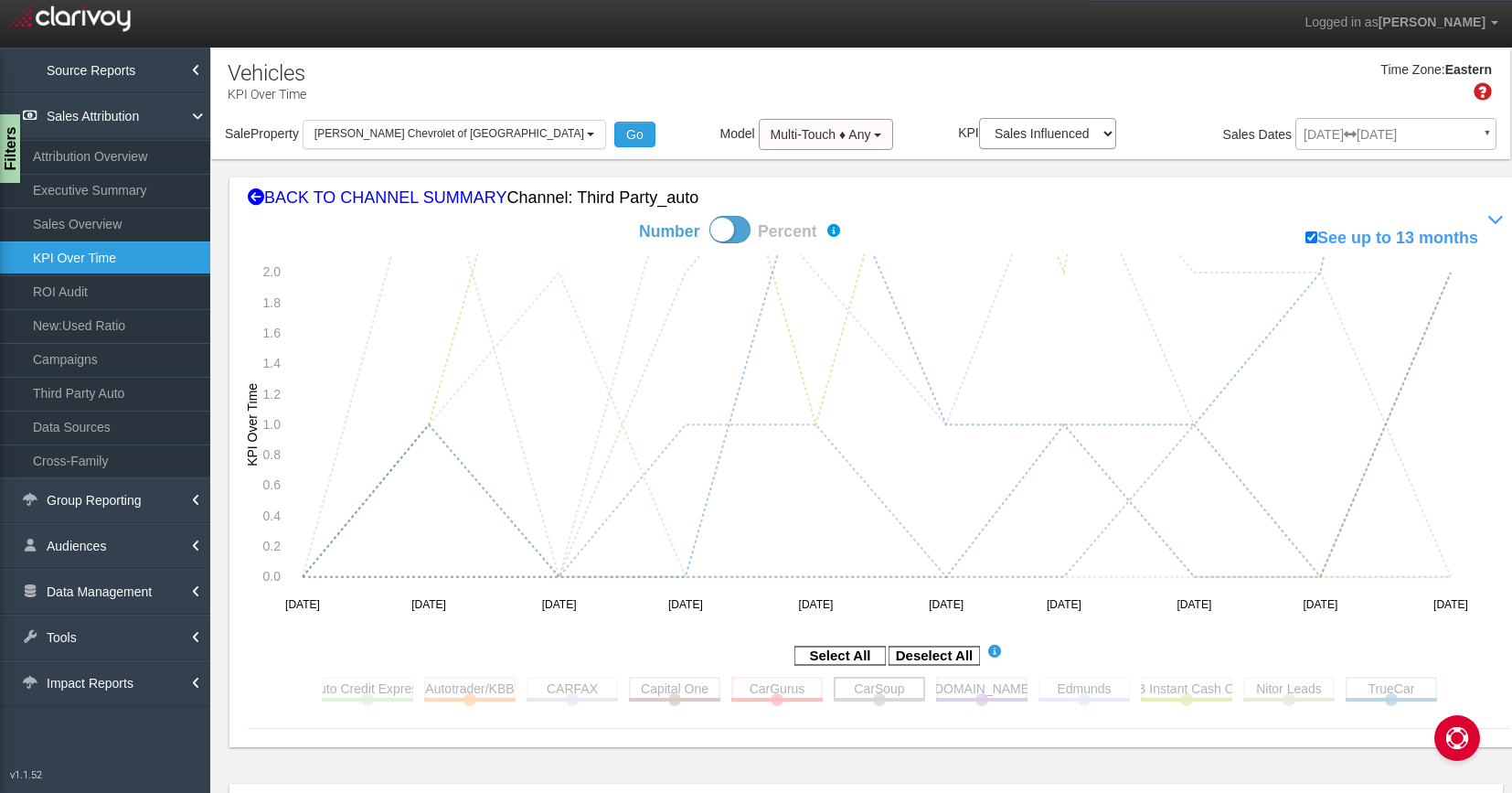 click 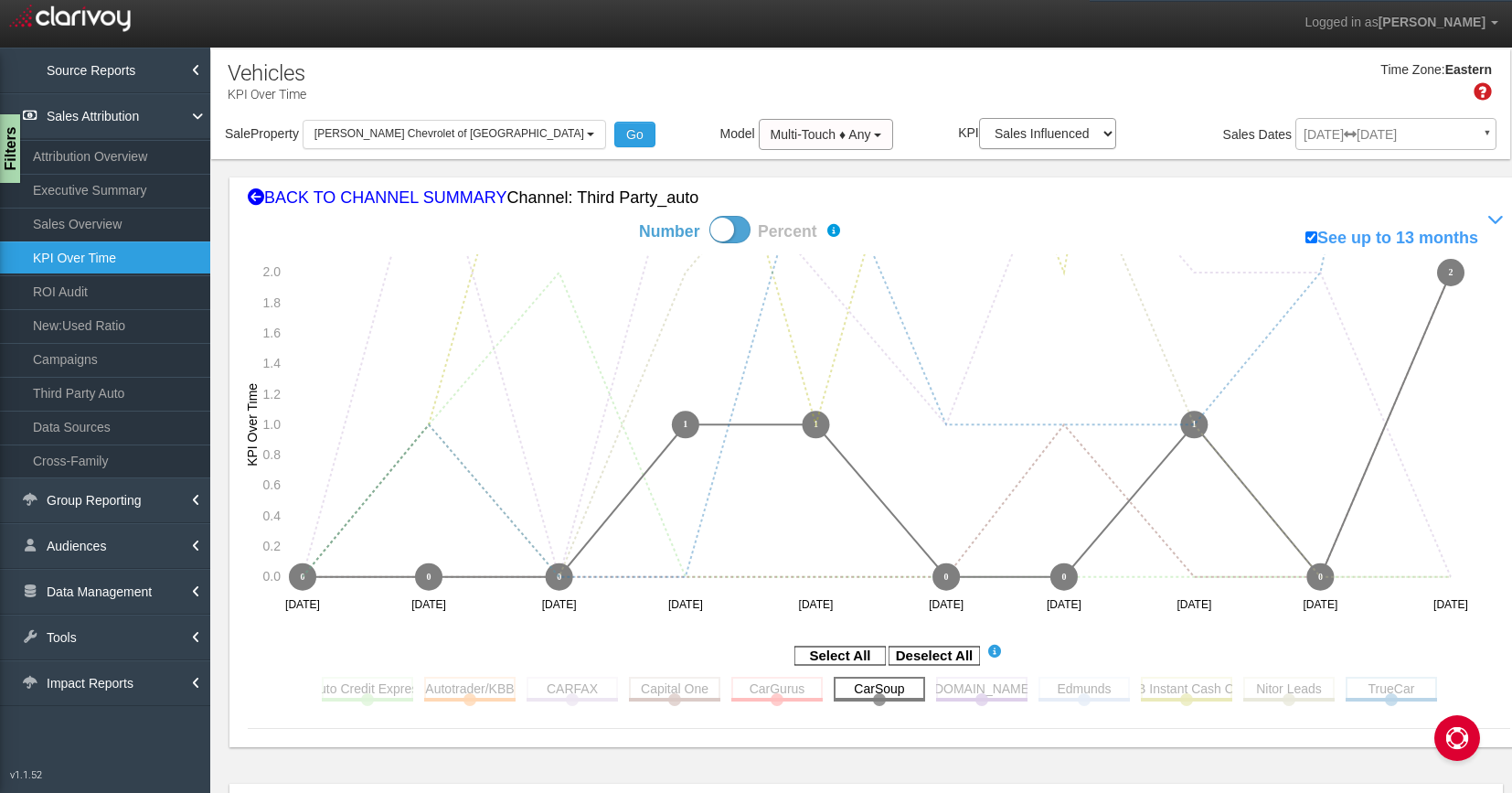 click 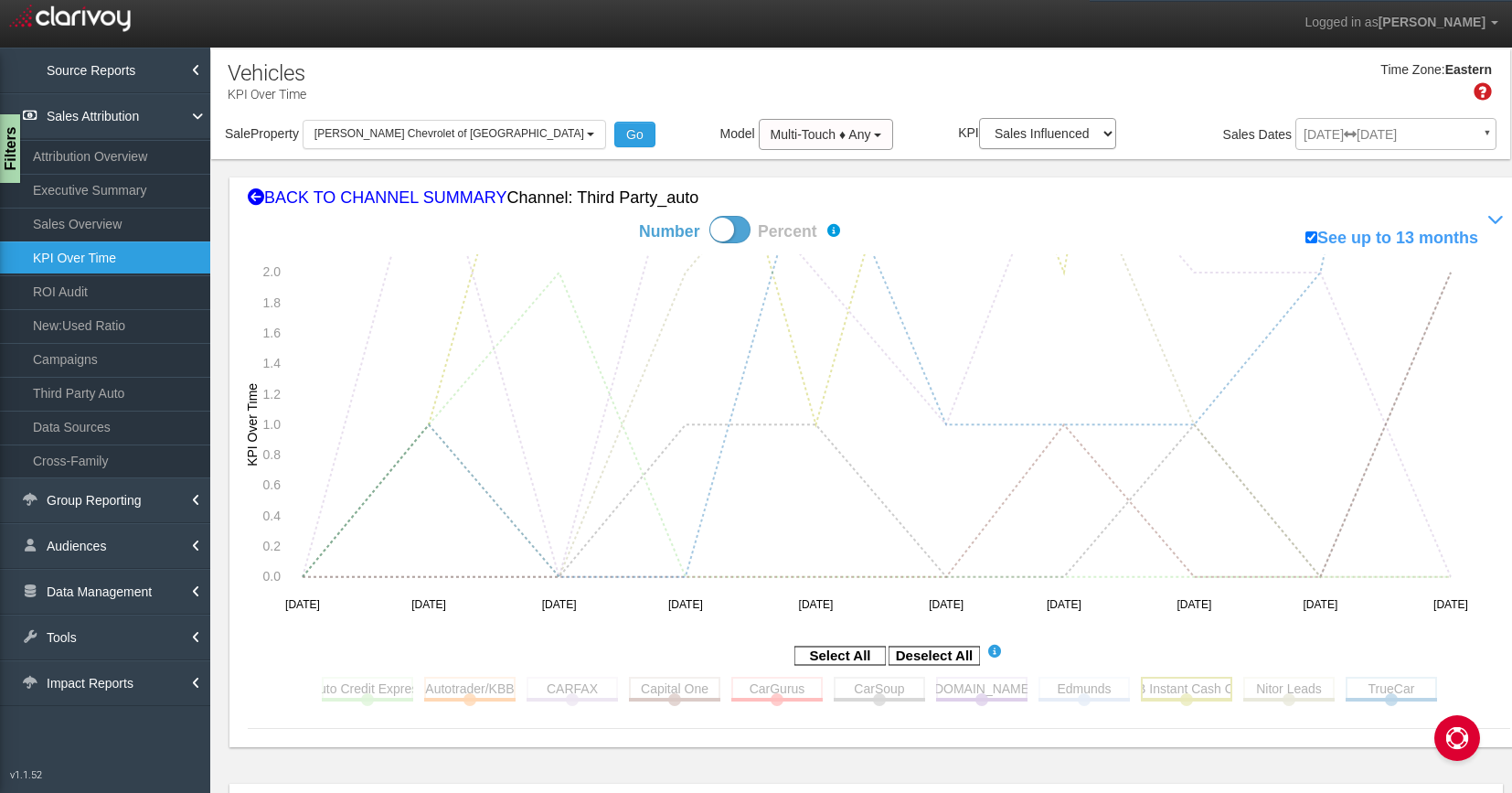 click 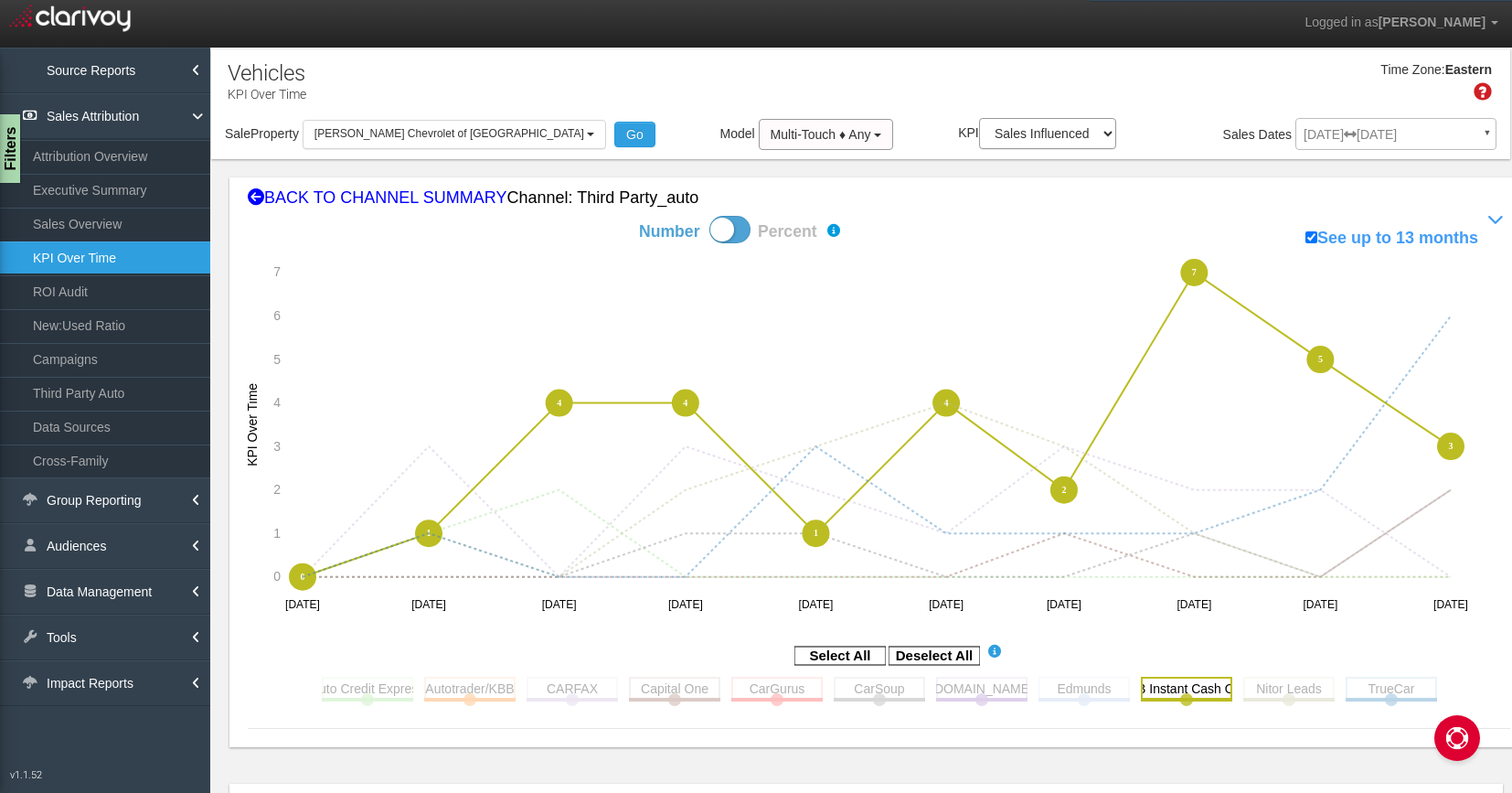 click 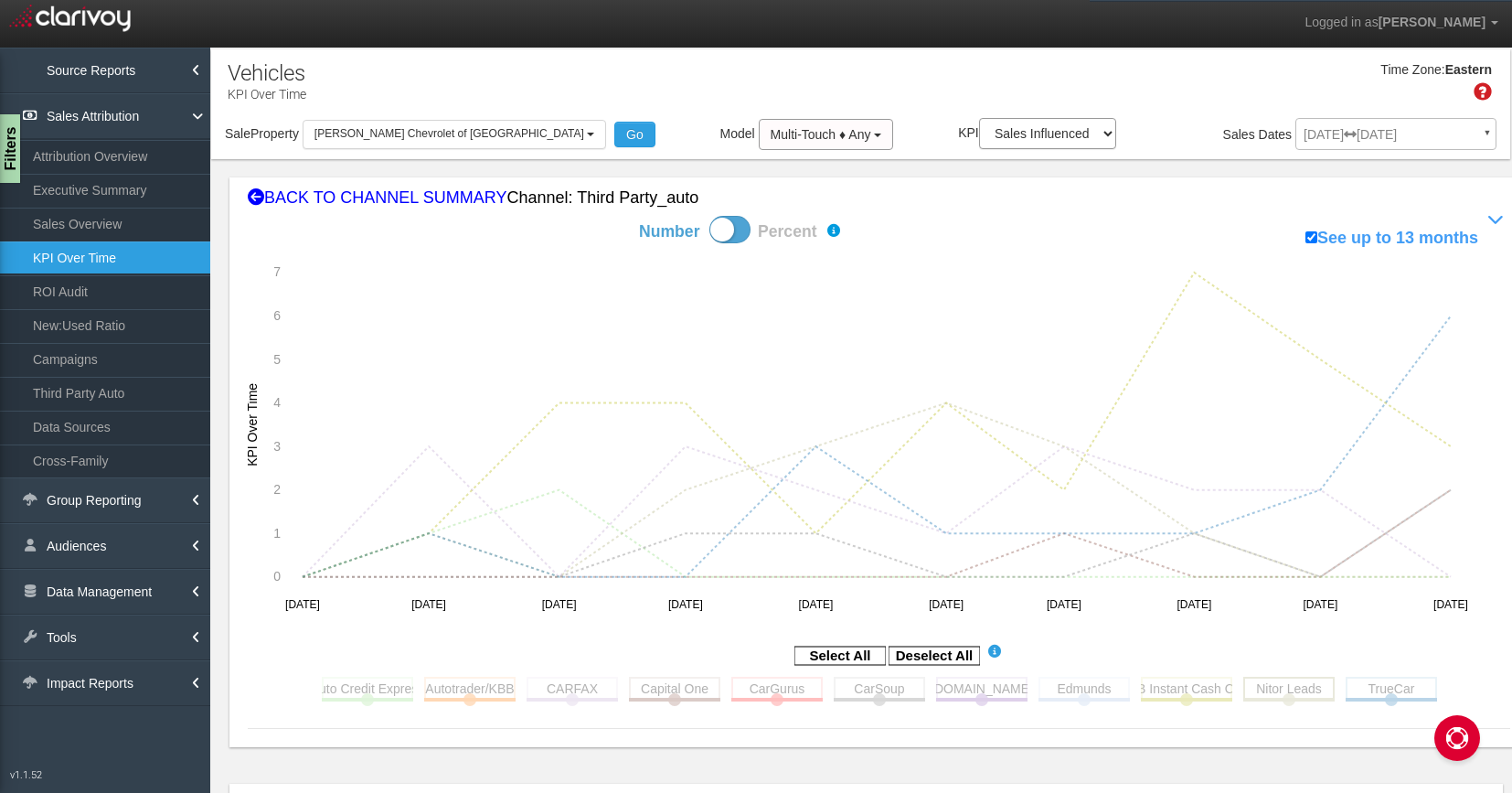 click 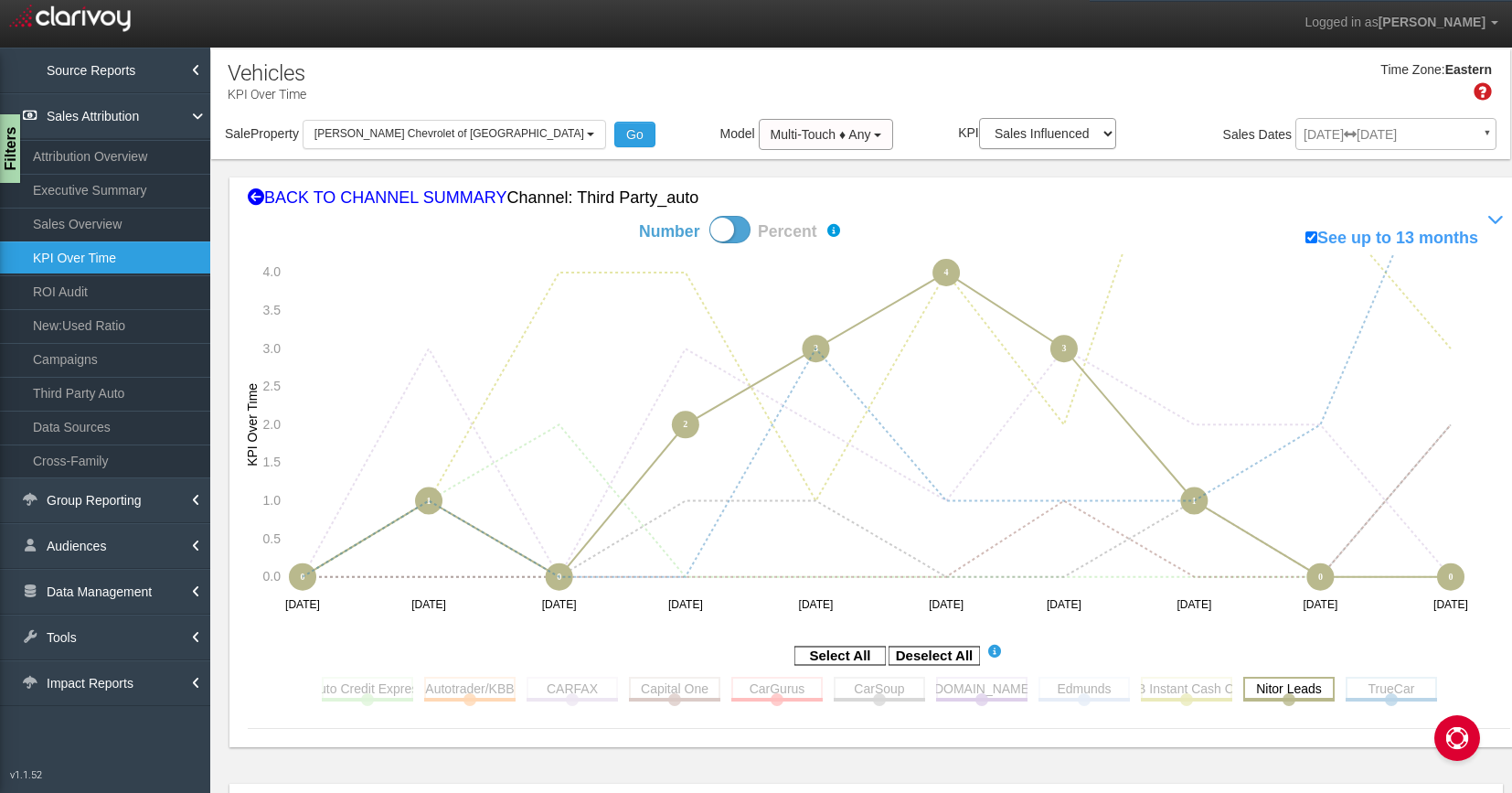click 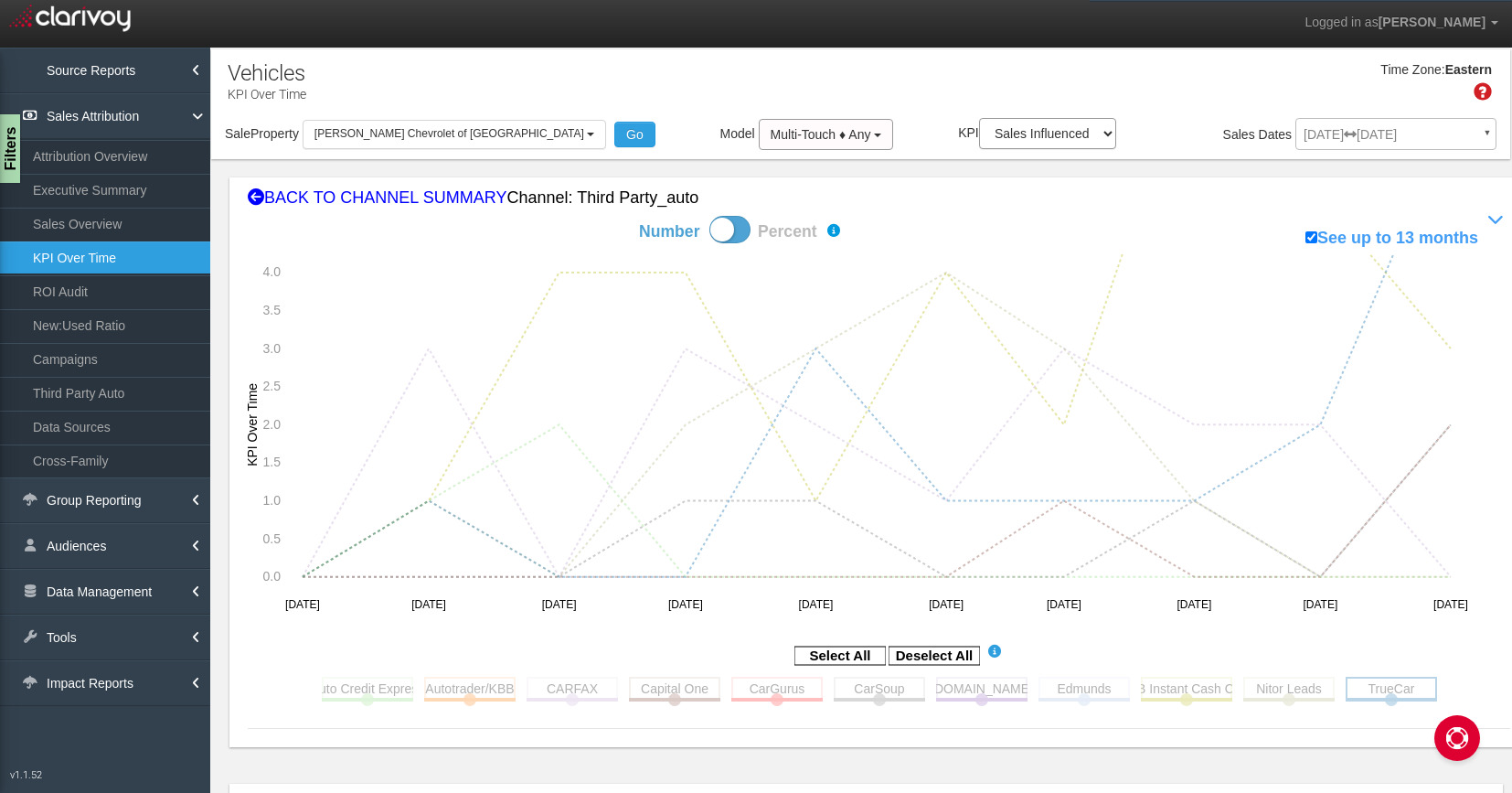 click 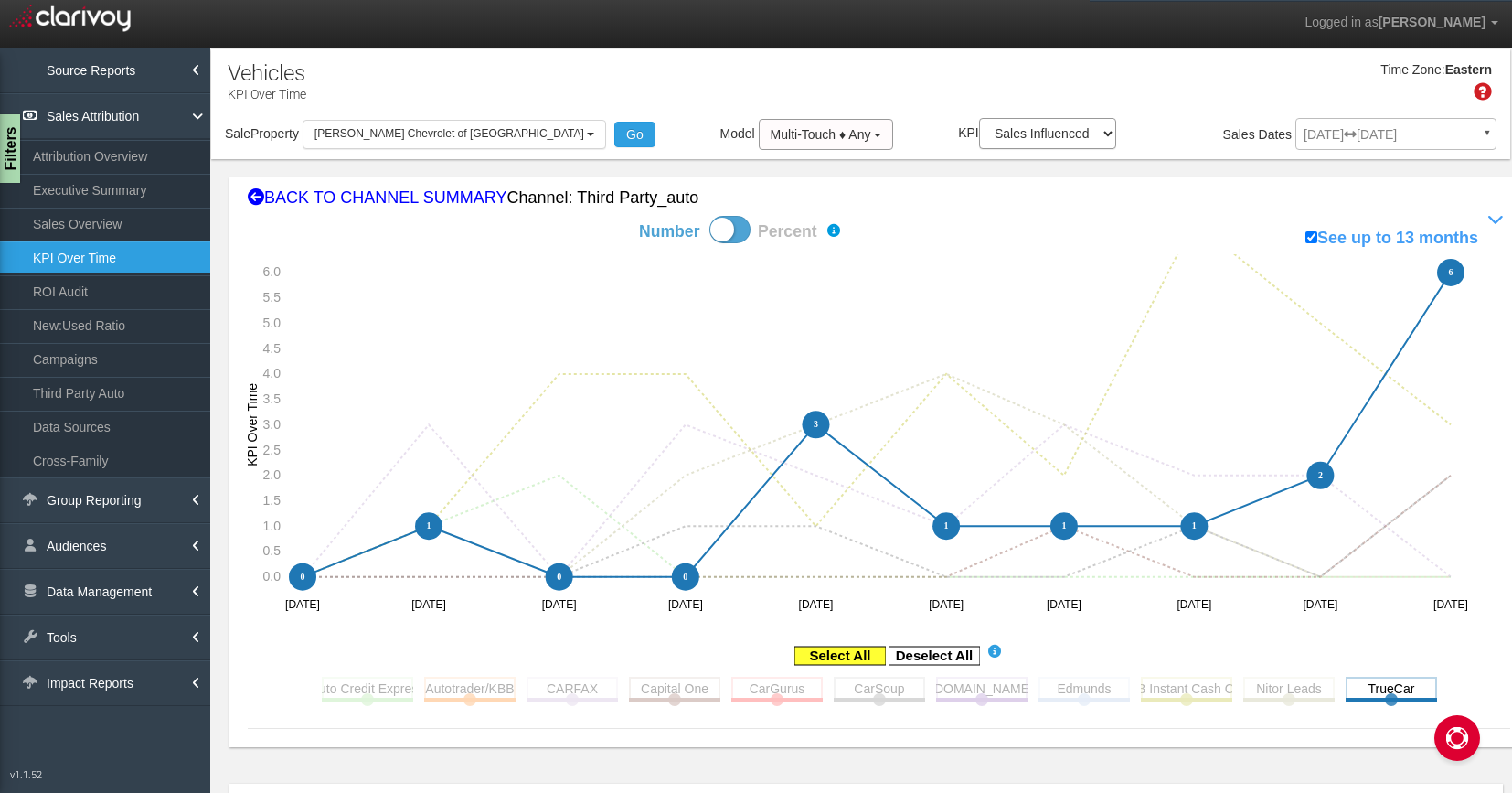 click 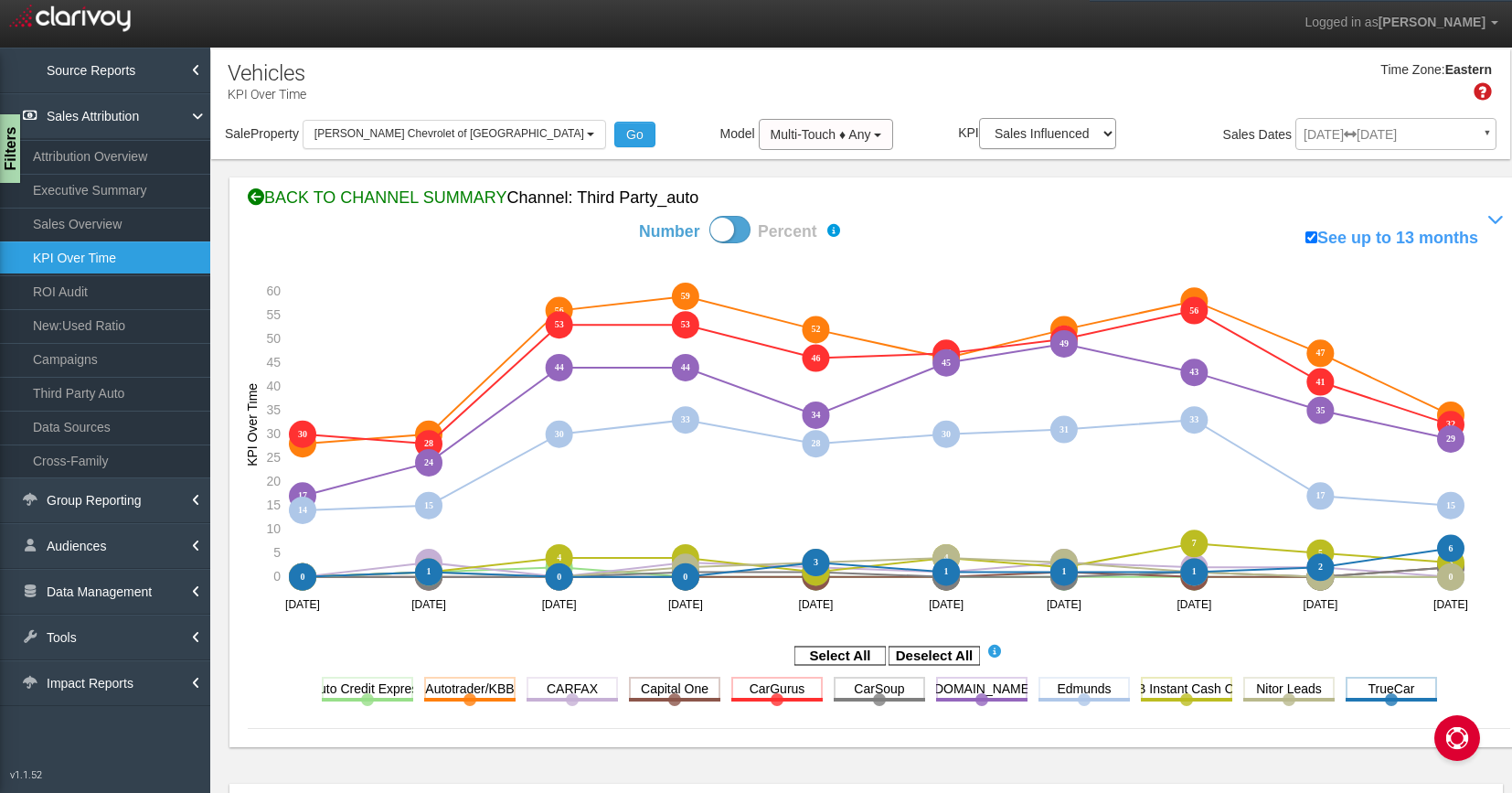 click on "BACK TO CHANNEL SUMMARY   Channel: third party_auto" at bounding box center [878, 198] 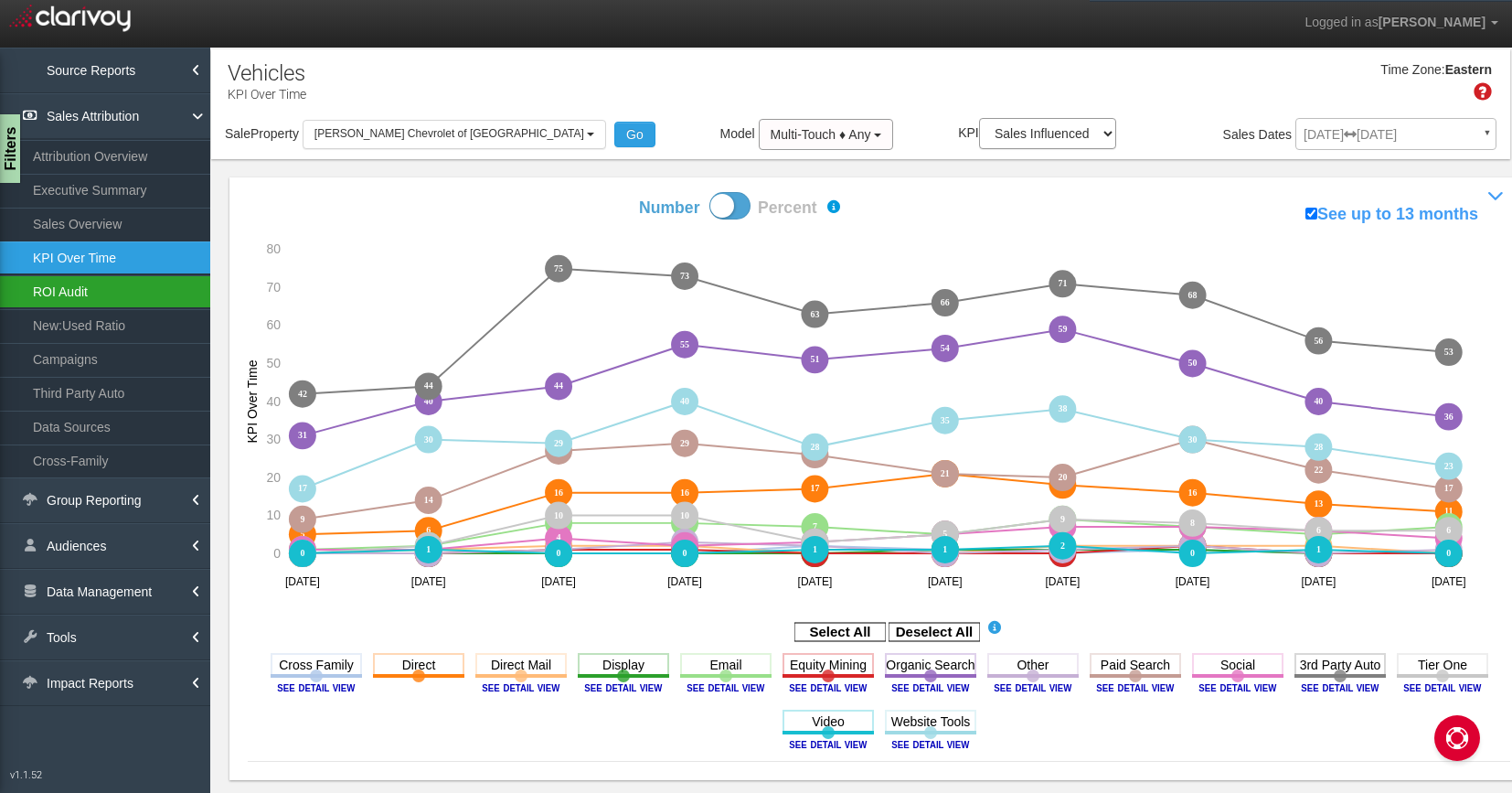 click on "ROI Audit" at bounding box center (105, 292) 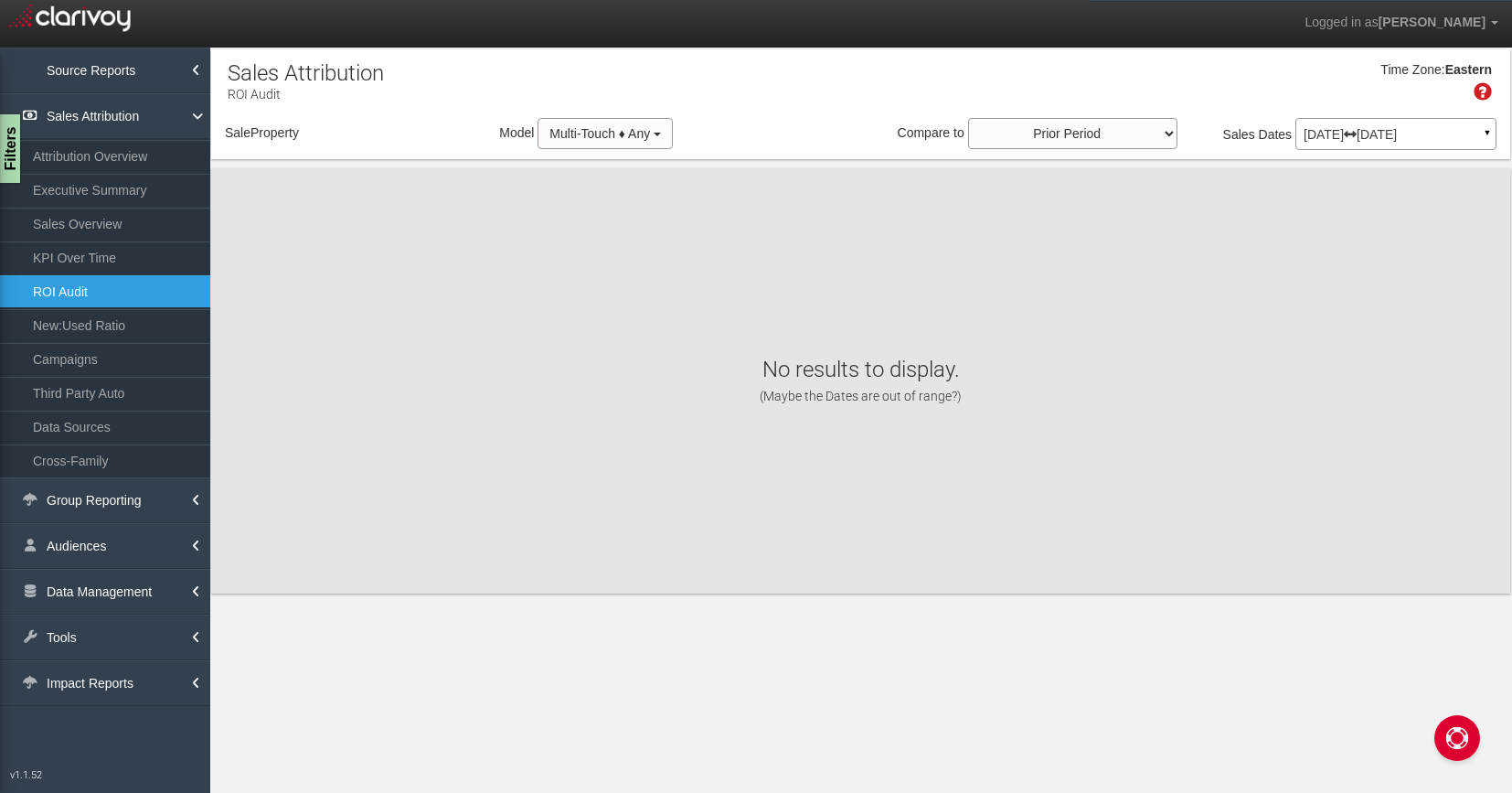 select on "object:25555" 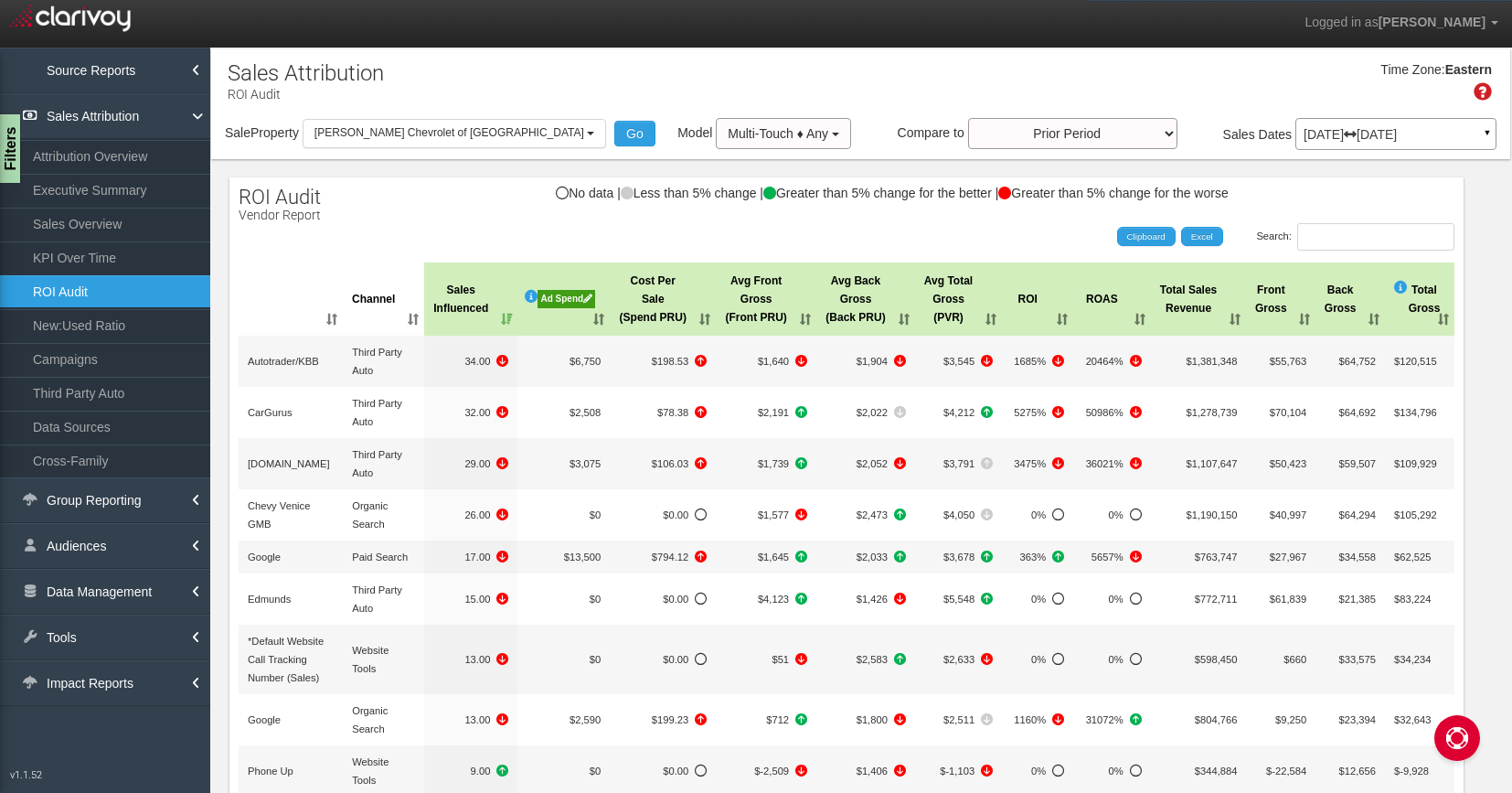 click on "Cost Per  Sale  (Spend PRU)" at bounding box center [663, 299] 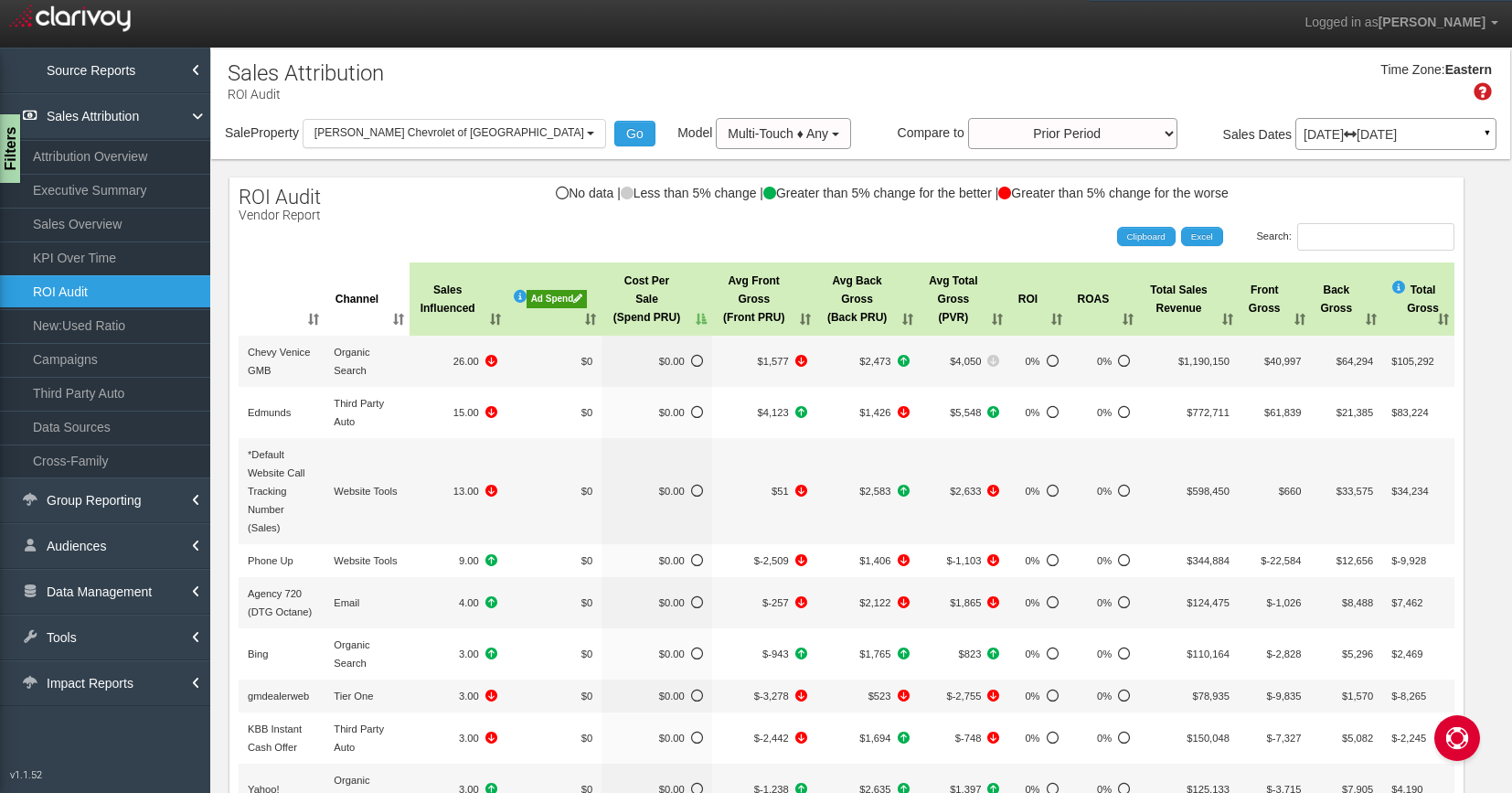 click on "Cost Per  Sale  (Spend PRU)" at bounding box center (656, 299) 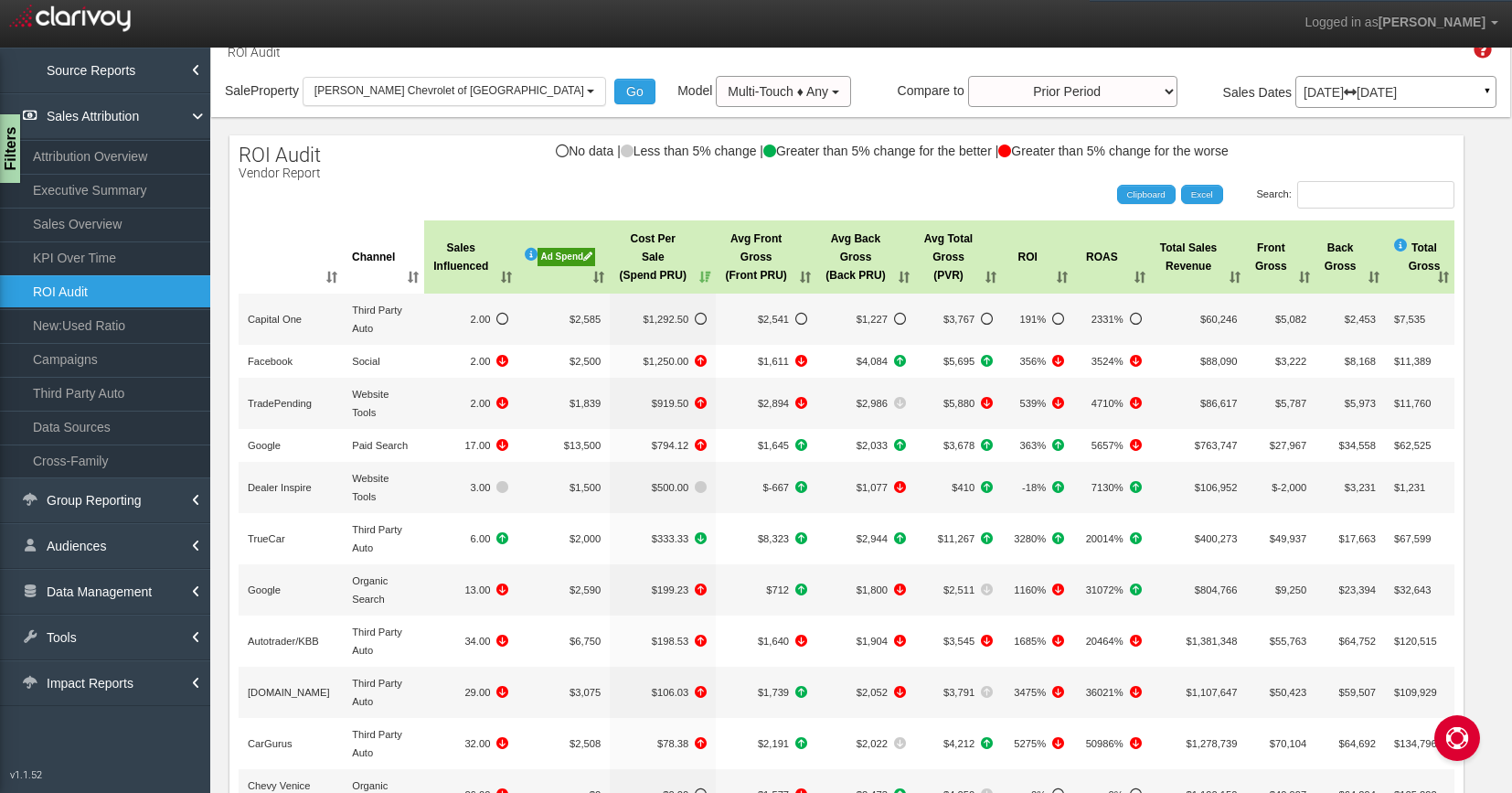 scroll, scrollTop: 40, scrollLeft: 0, axis: vertical 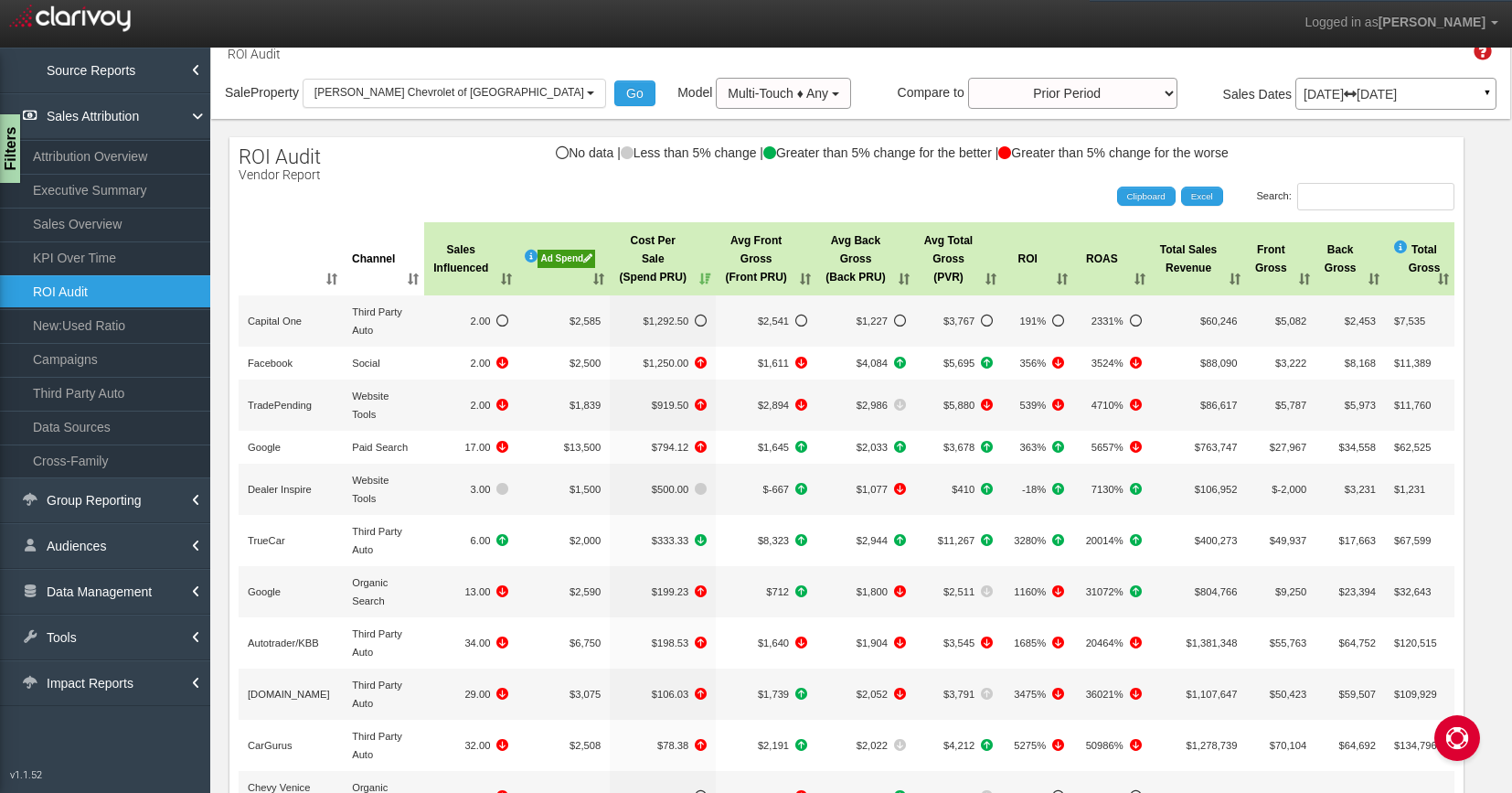 click on "Ad Spend" at bounding box center (566, 259) 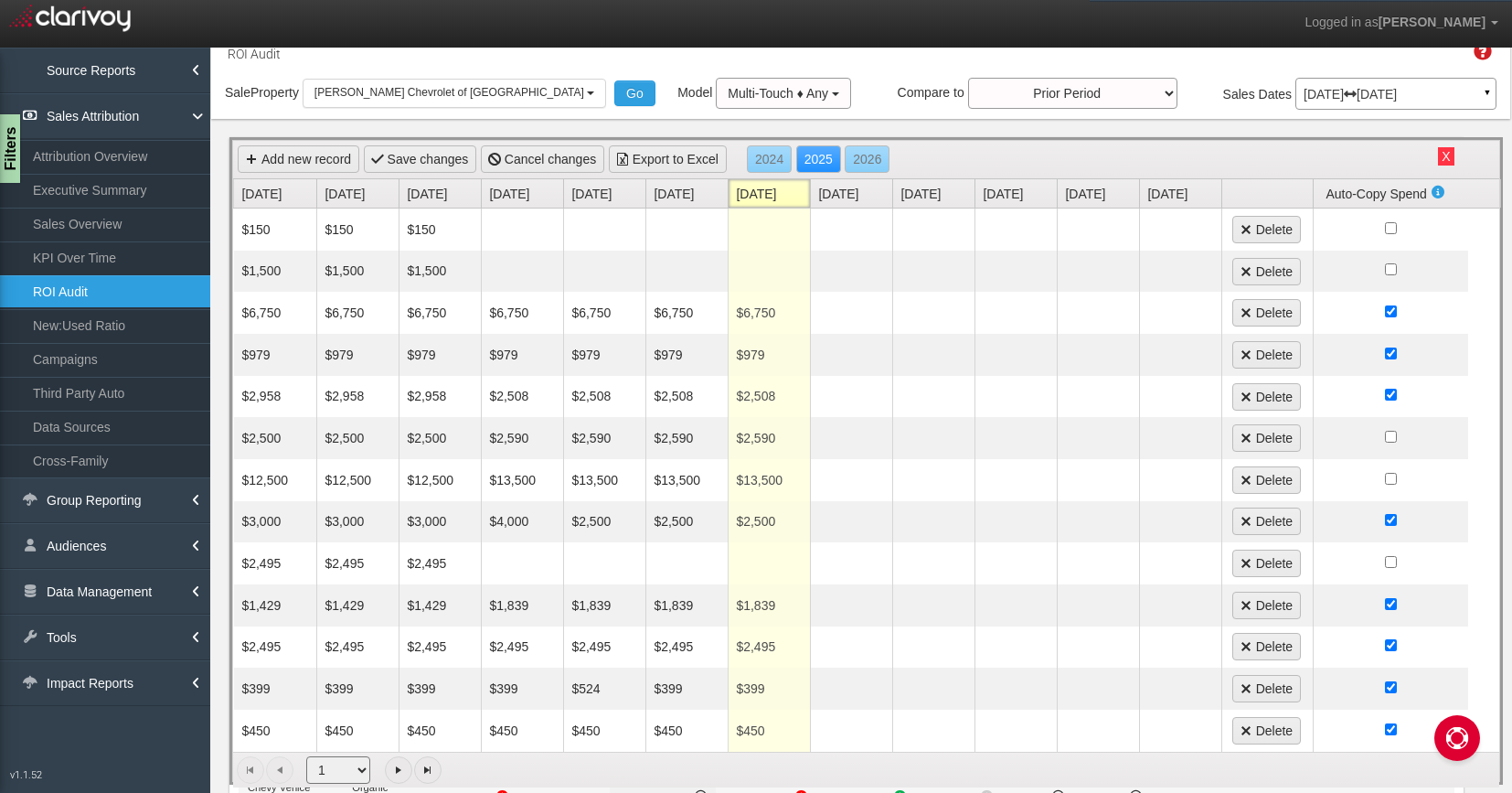 click on "[DATE]" at bounding box center [772, 193] 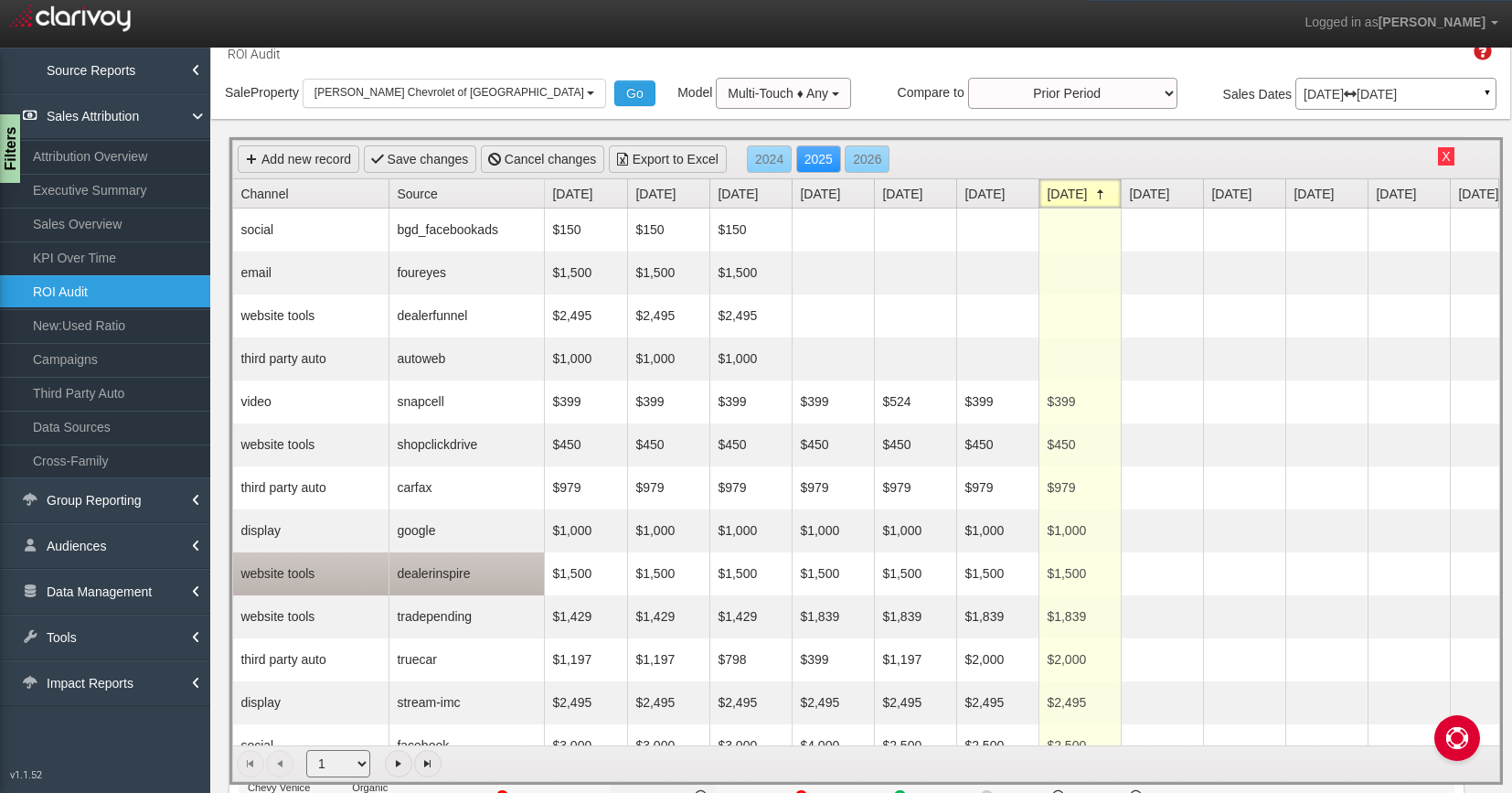 scroll, scrollTop: 22, scrollLeft: 0, axis: vertical 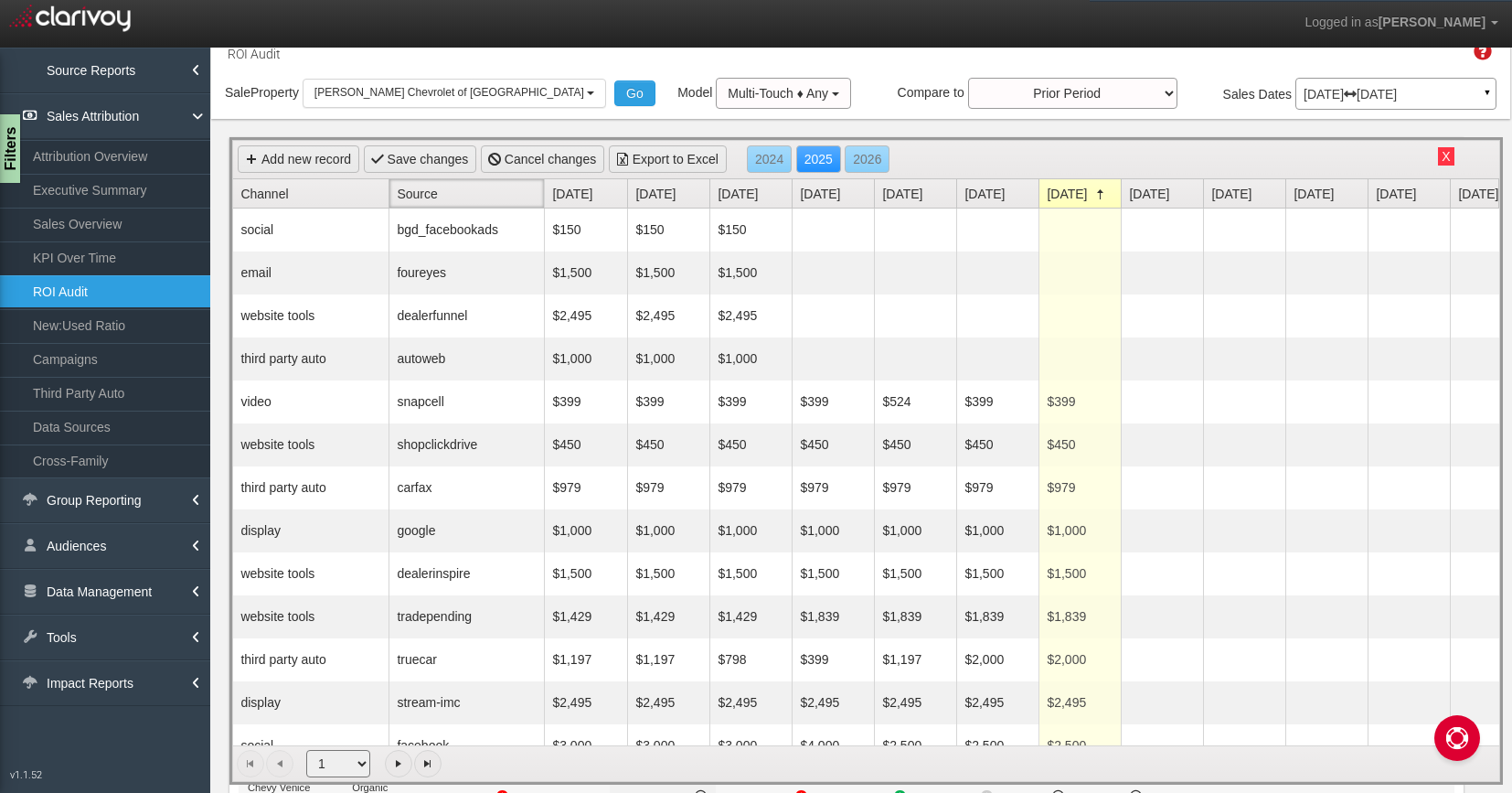 click on "Source" at bounding box center (470, 193) 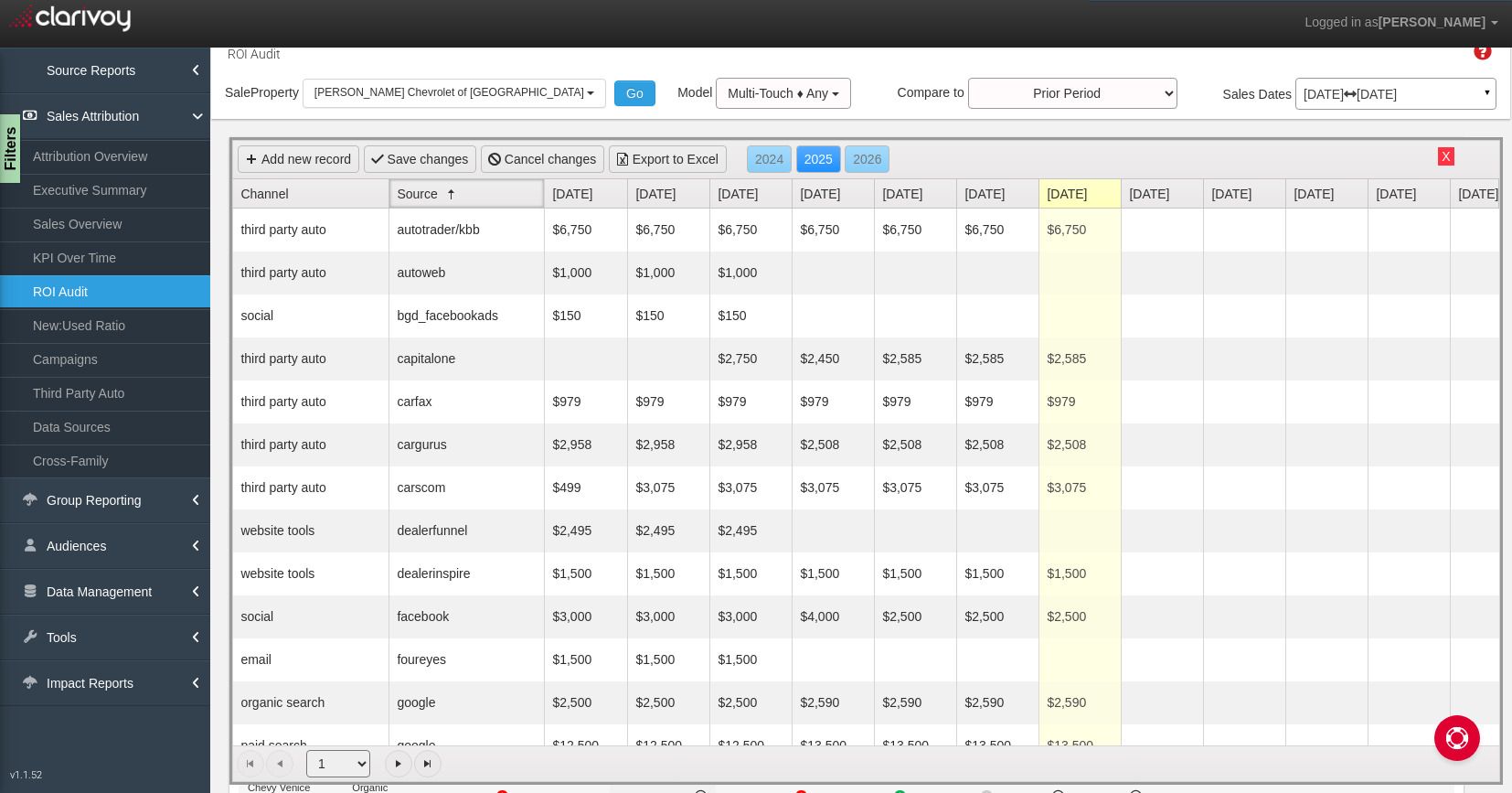 click on "Source" at bounding box center (470, 193) 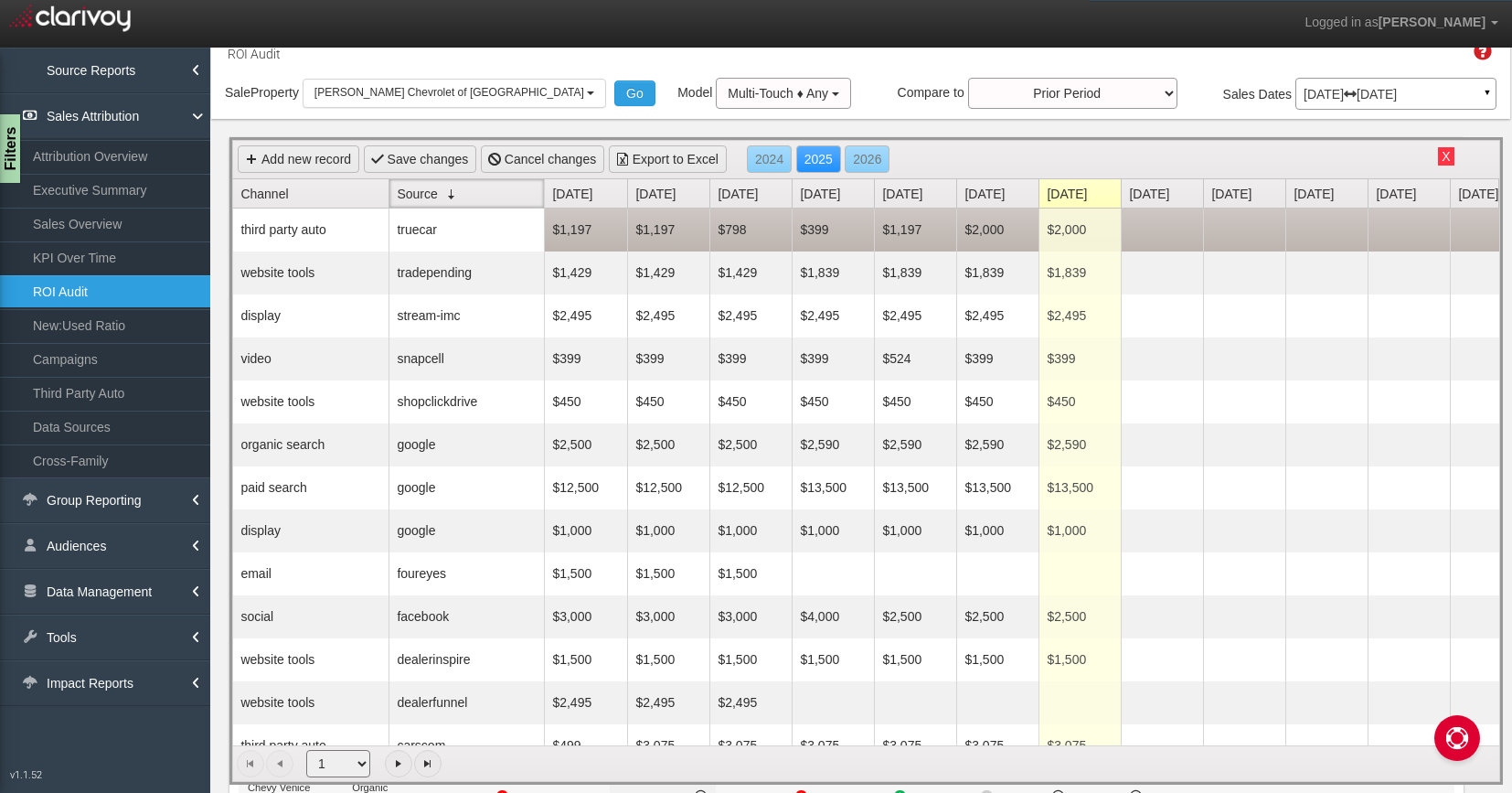 click on "$2,000" at bounding box center (997, 230) 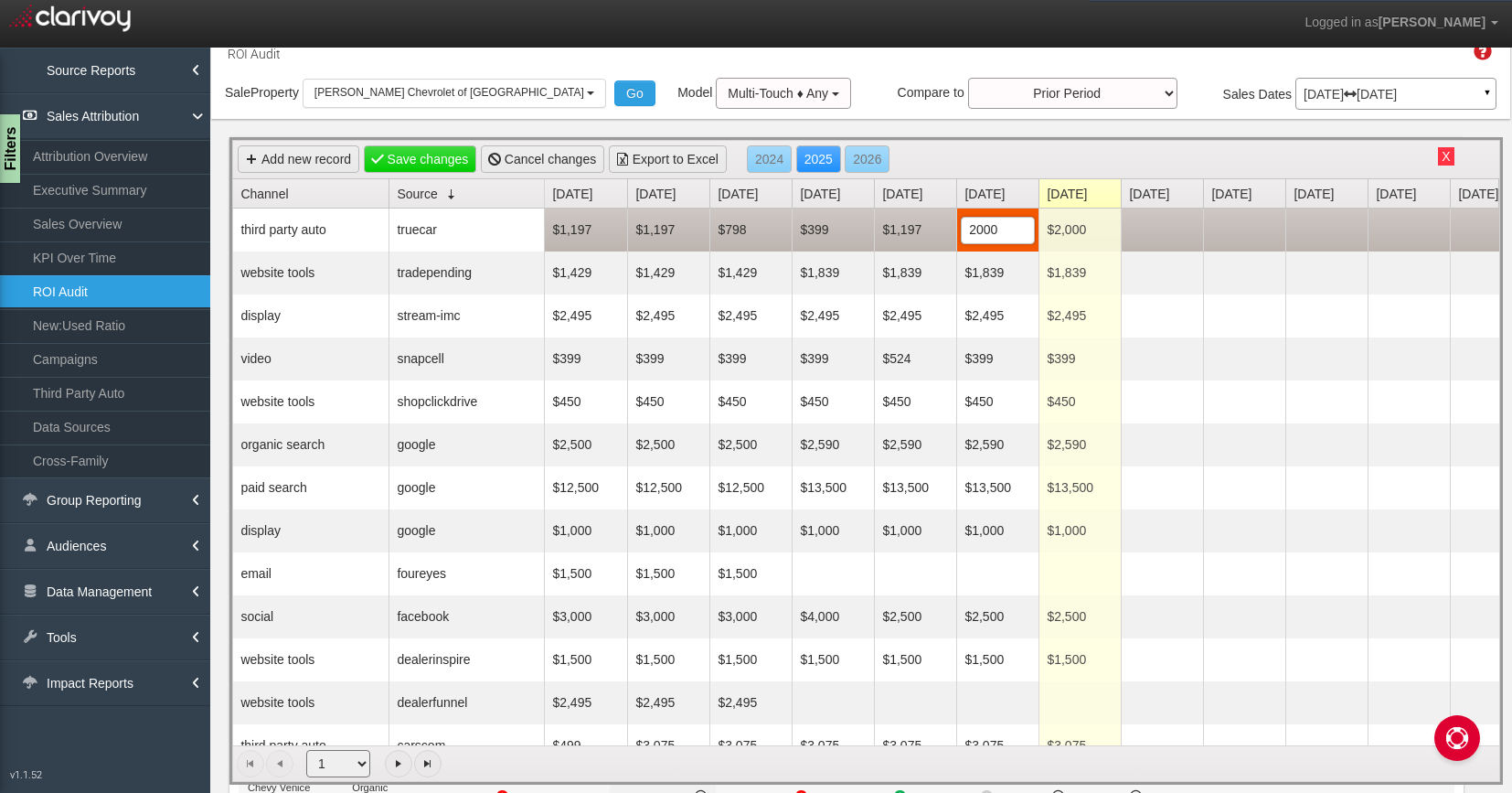 type on "0" 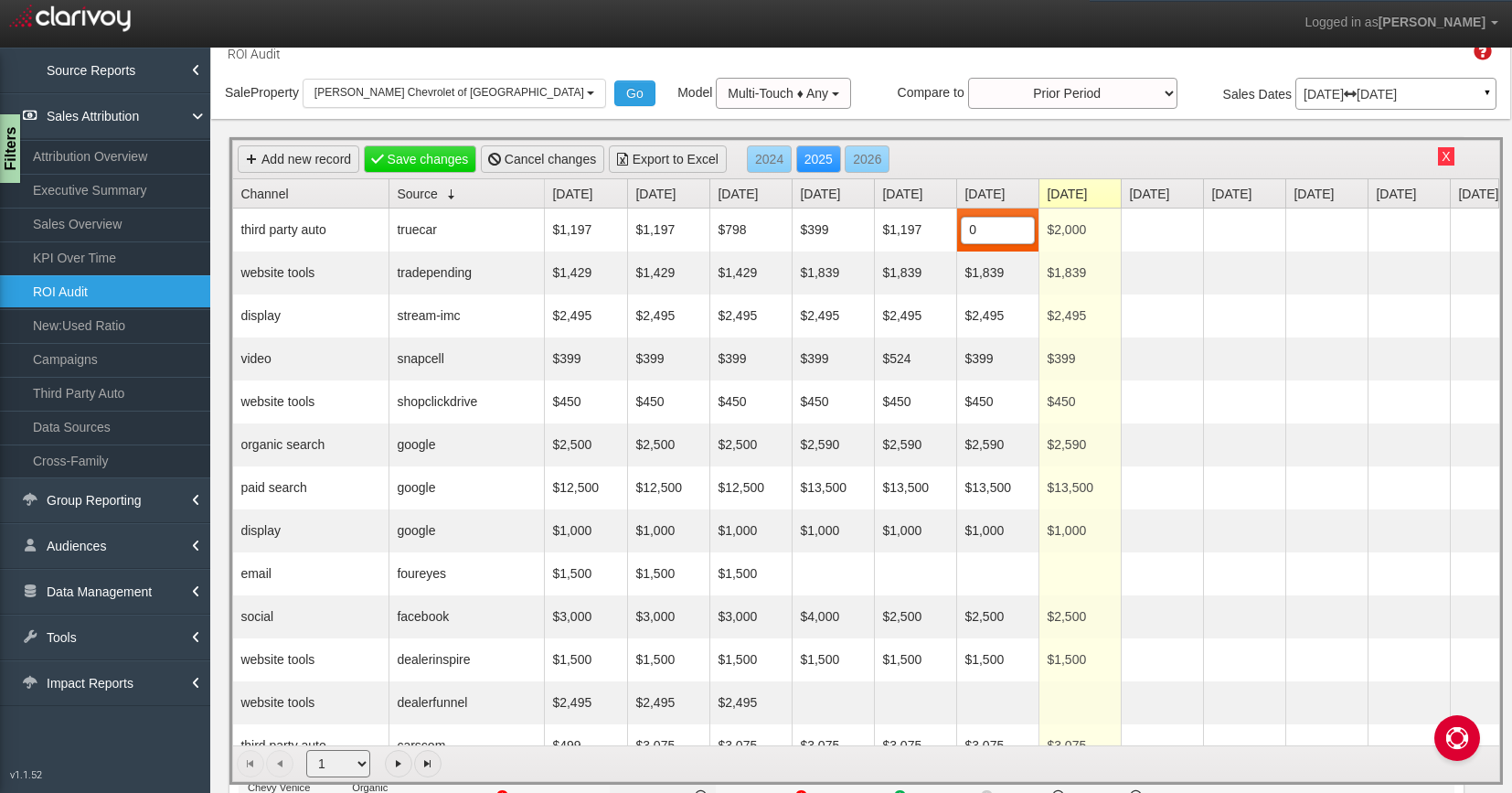click on "Add new record Save changes Cancel changes Export to Excel 2024 2025 2026" at bounding box center (866, 160) 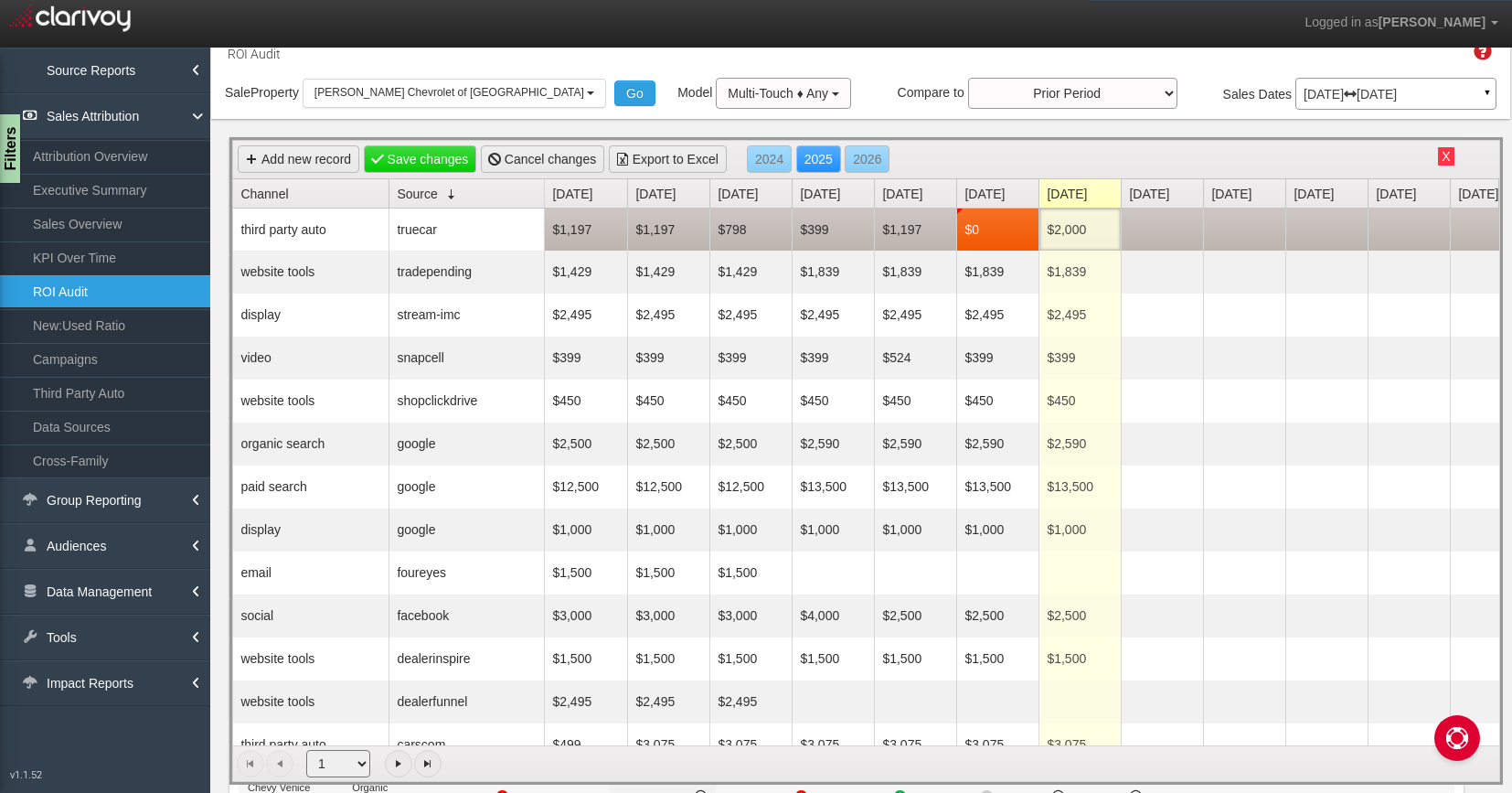 click on "$2,000" at bounding box center (1080, 230) 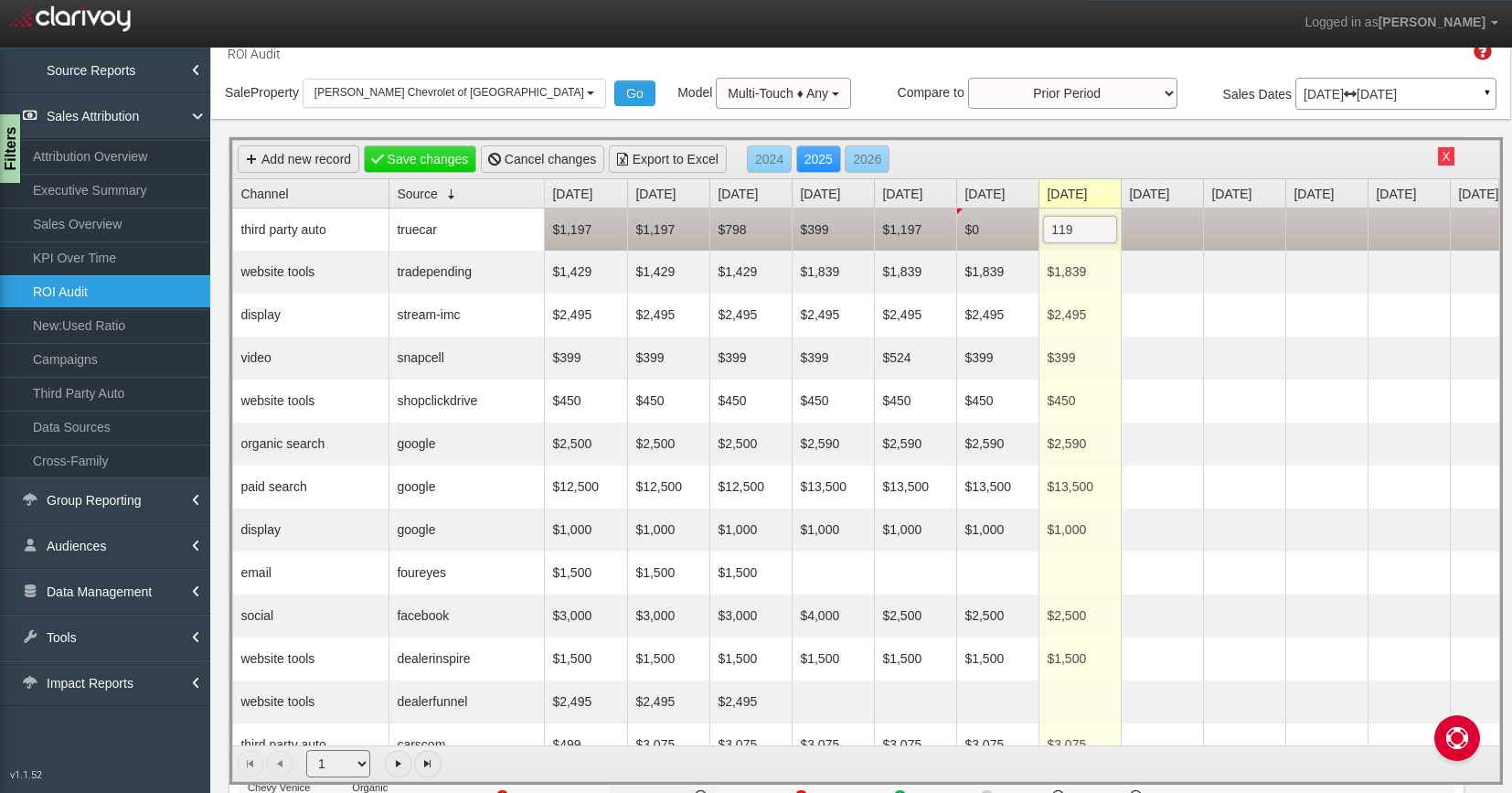 type on "1197" 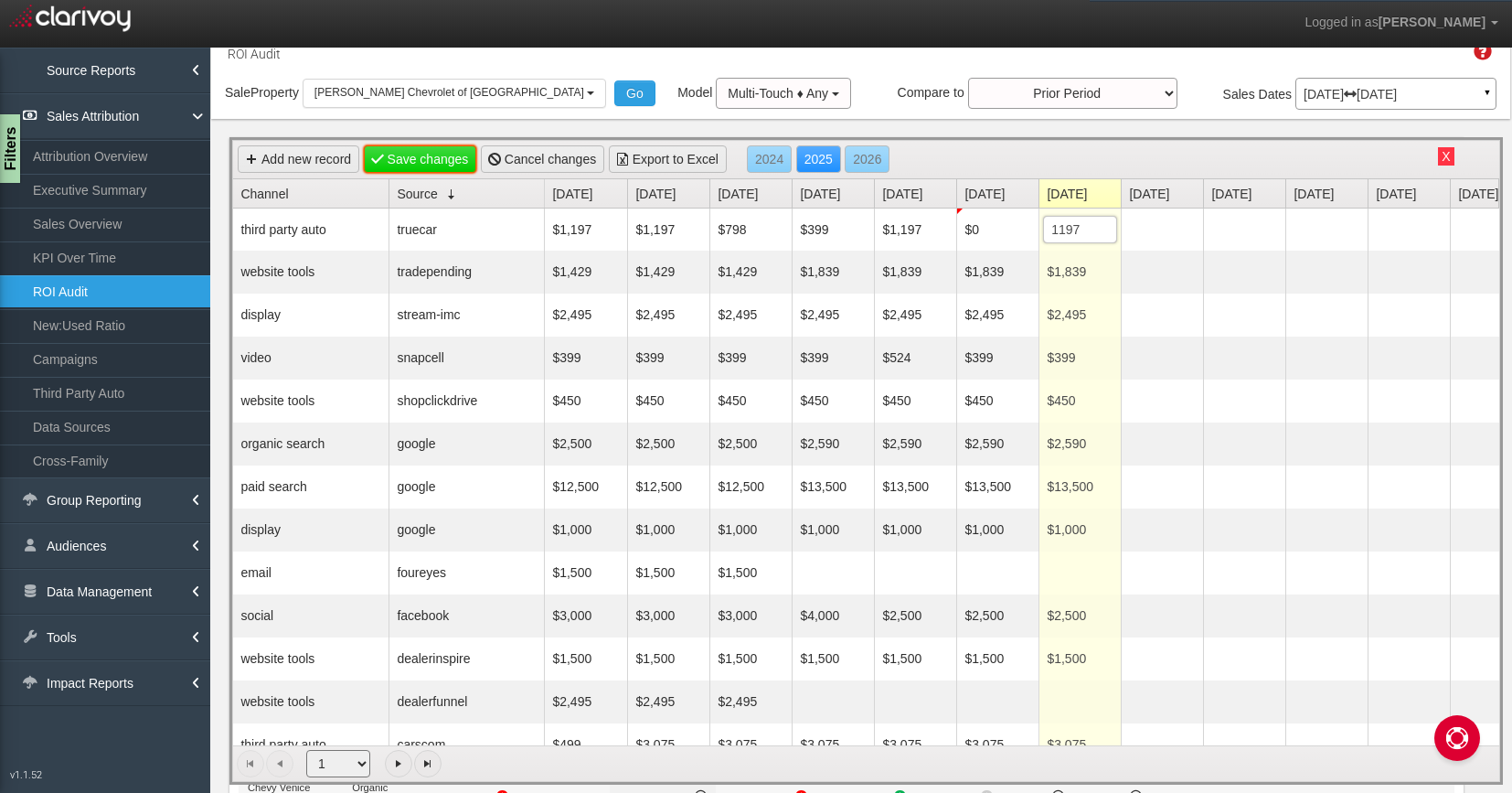 click on "Save changes" at bounding box center [421, 159] 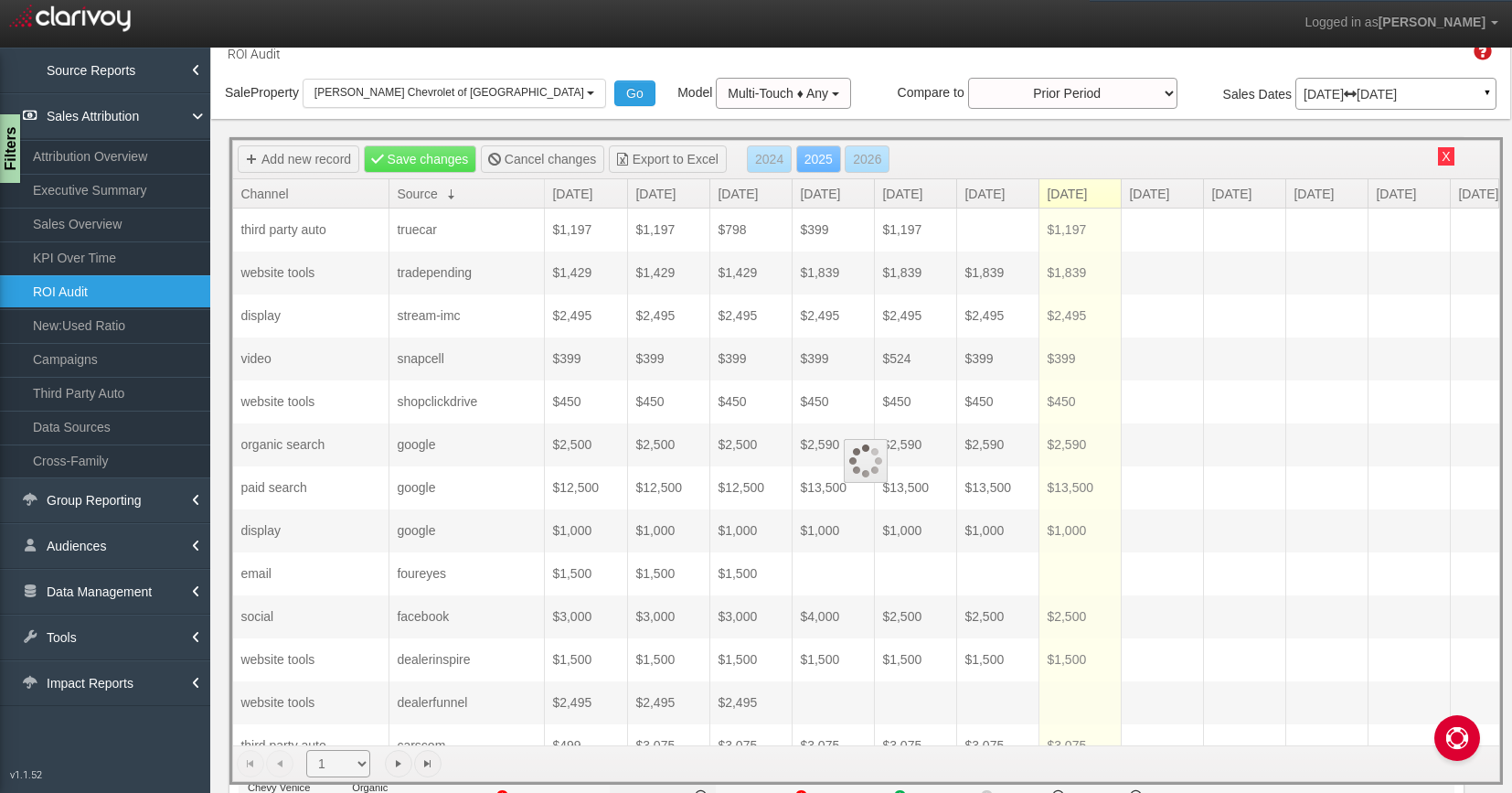 click on "X" at bounding box center [1445, 156] 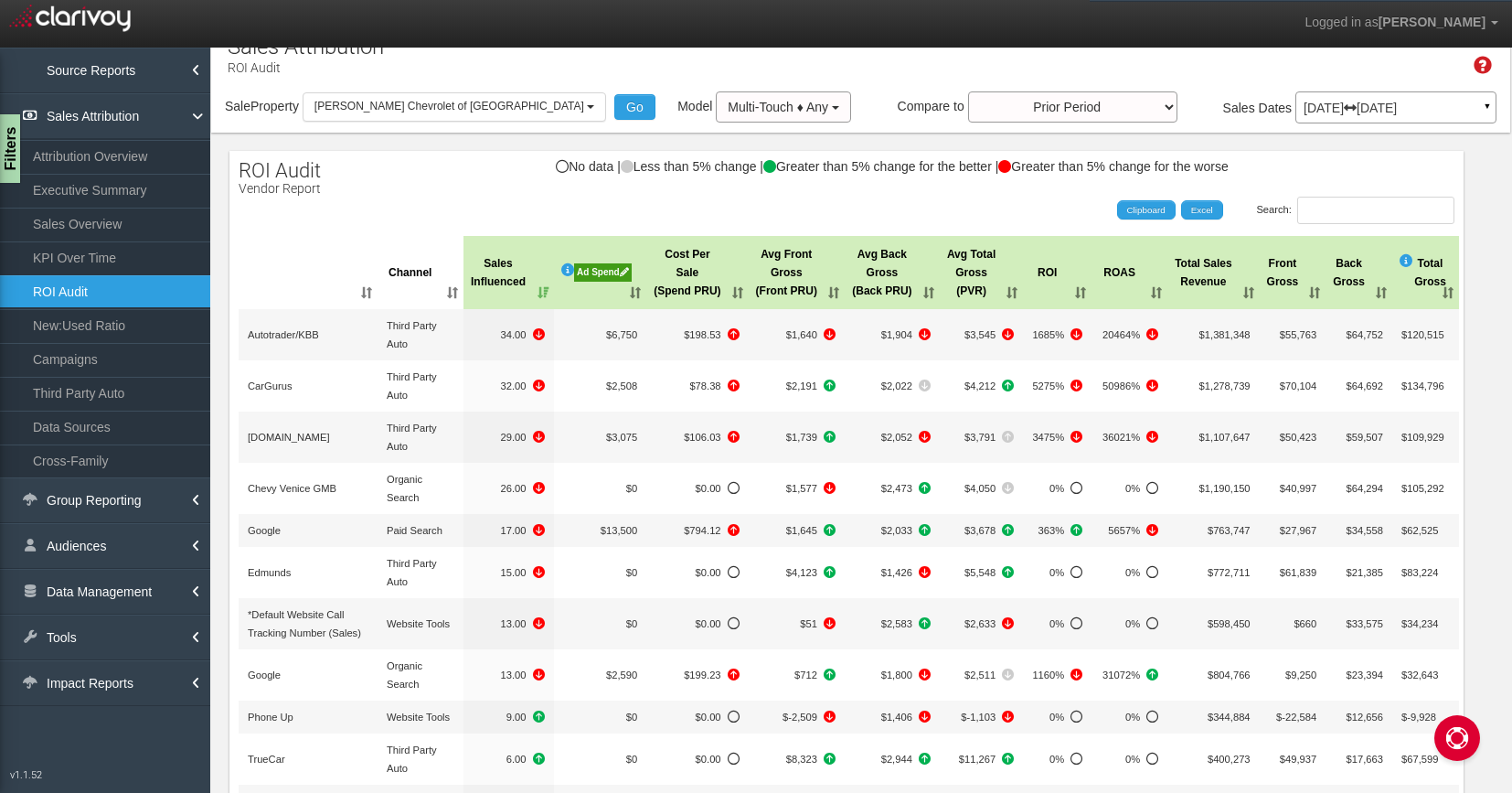 scroll, scrollTop: 18, scrollLeft: 0, axis: vertical 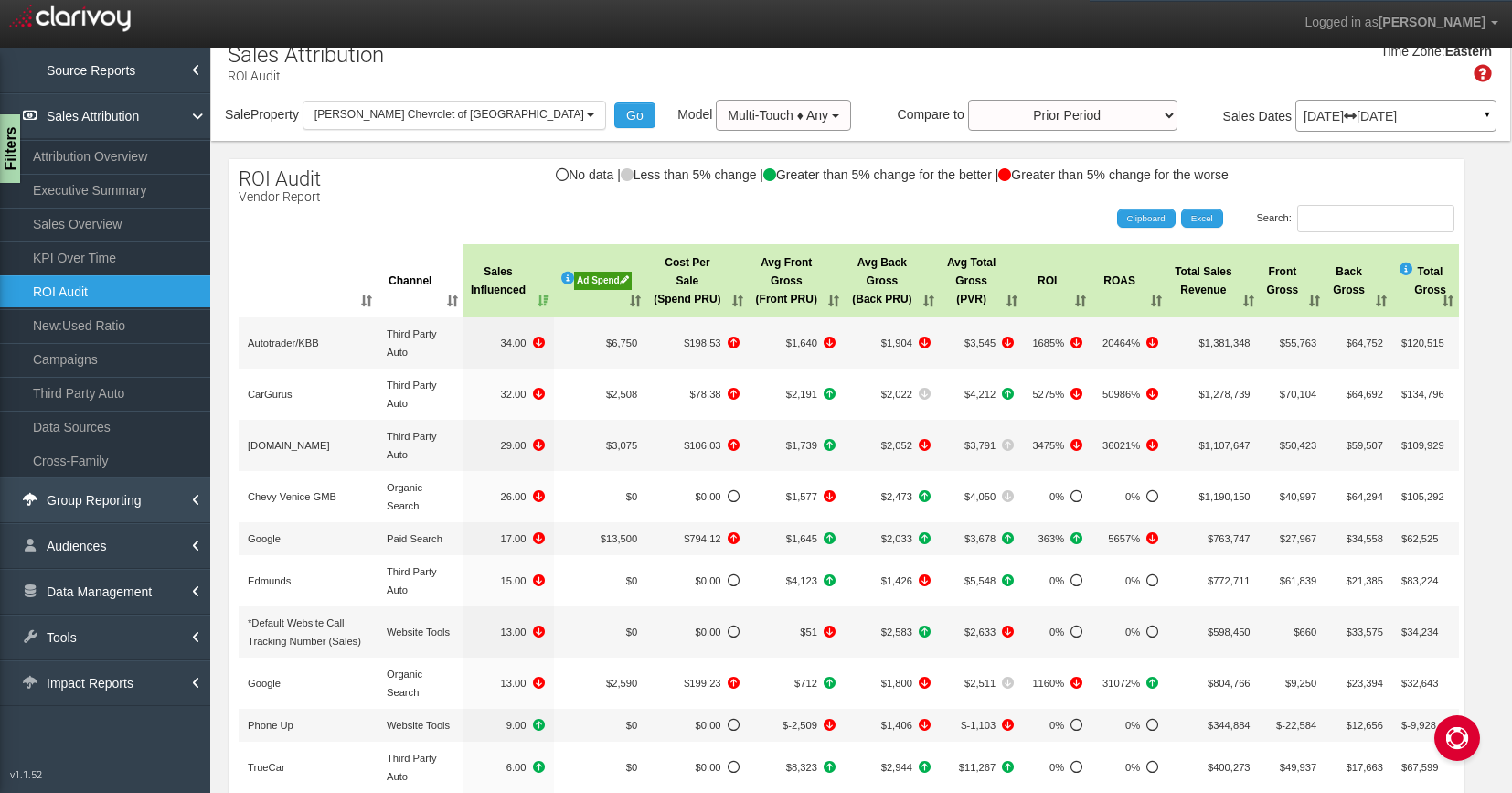 click on "Group Reporting" at bounding box center (105, 500) 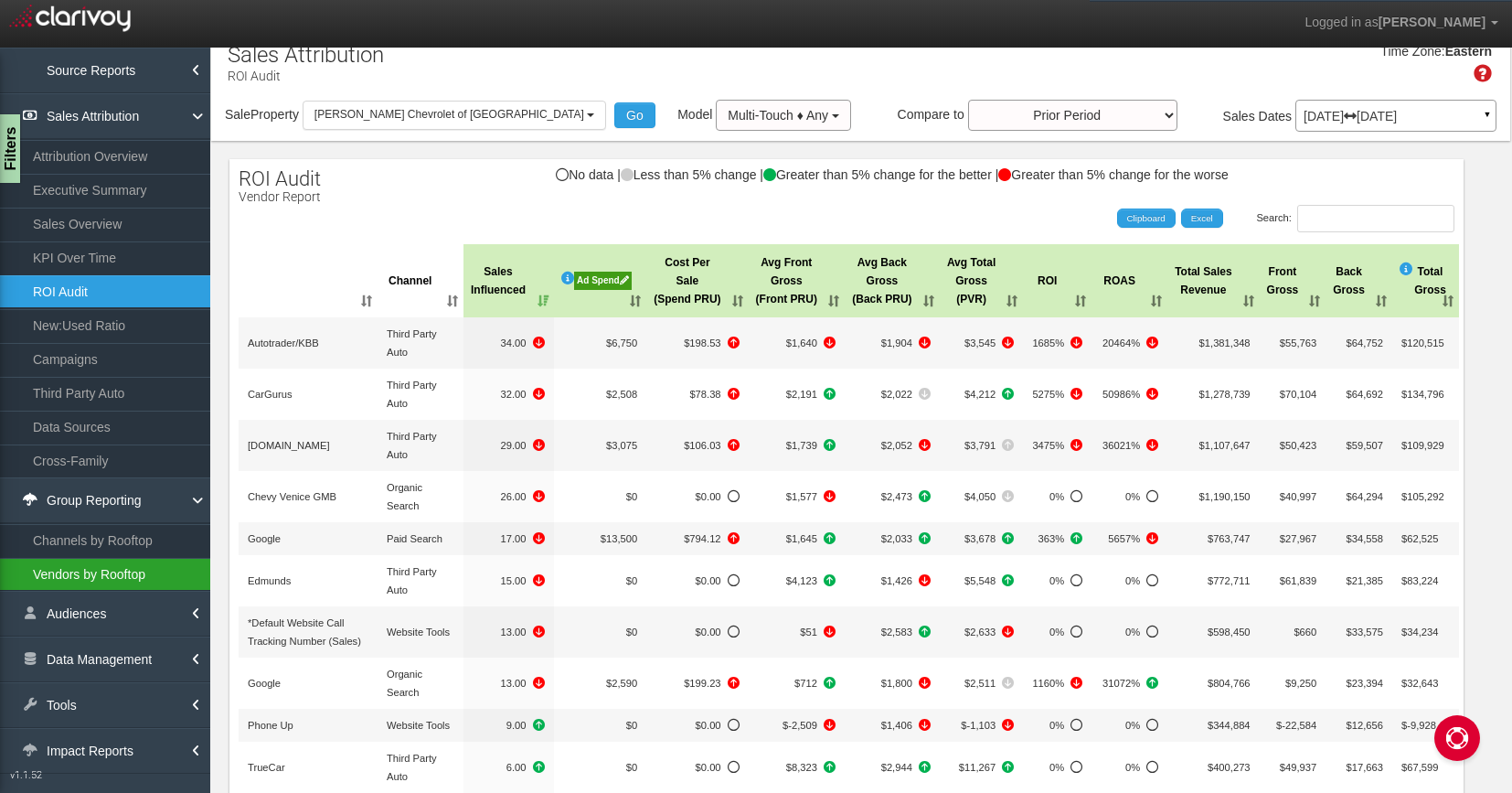 click on "Vendors by Rooftop" at bounding box center (105, 574) 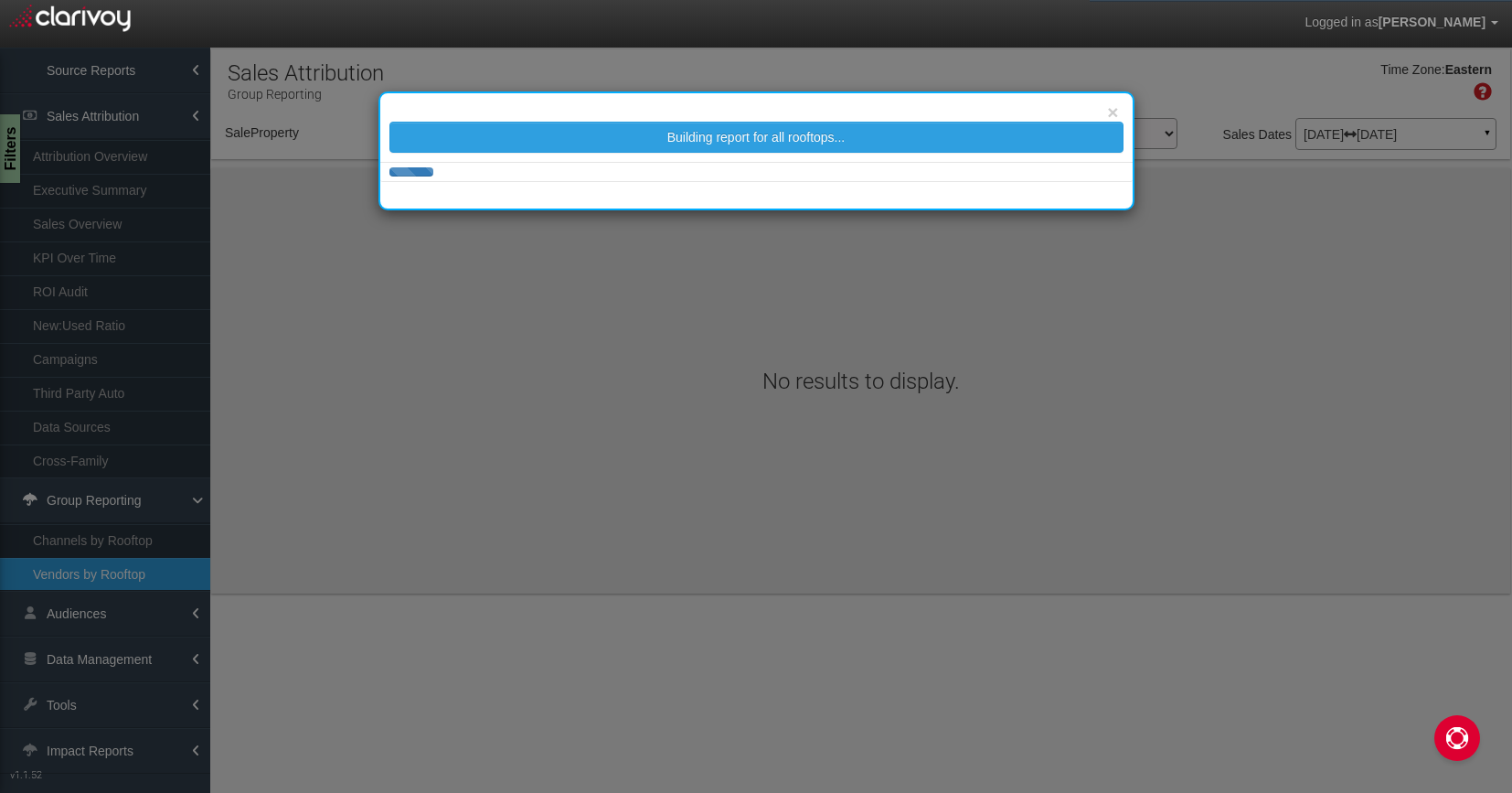 scroll, scrollTop: 0, scrollLeft: 0, axis: both 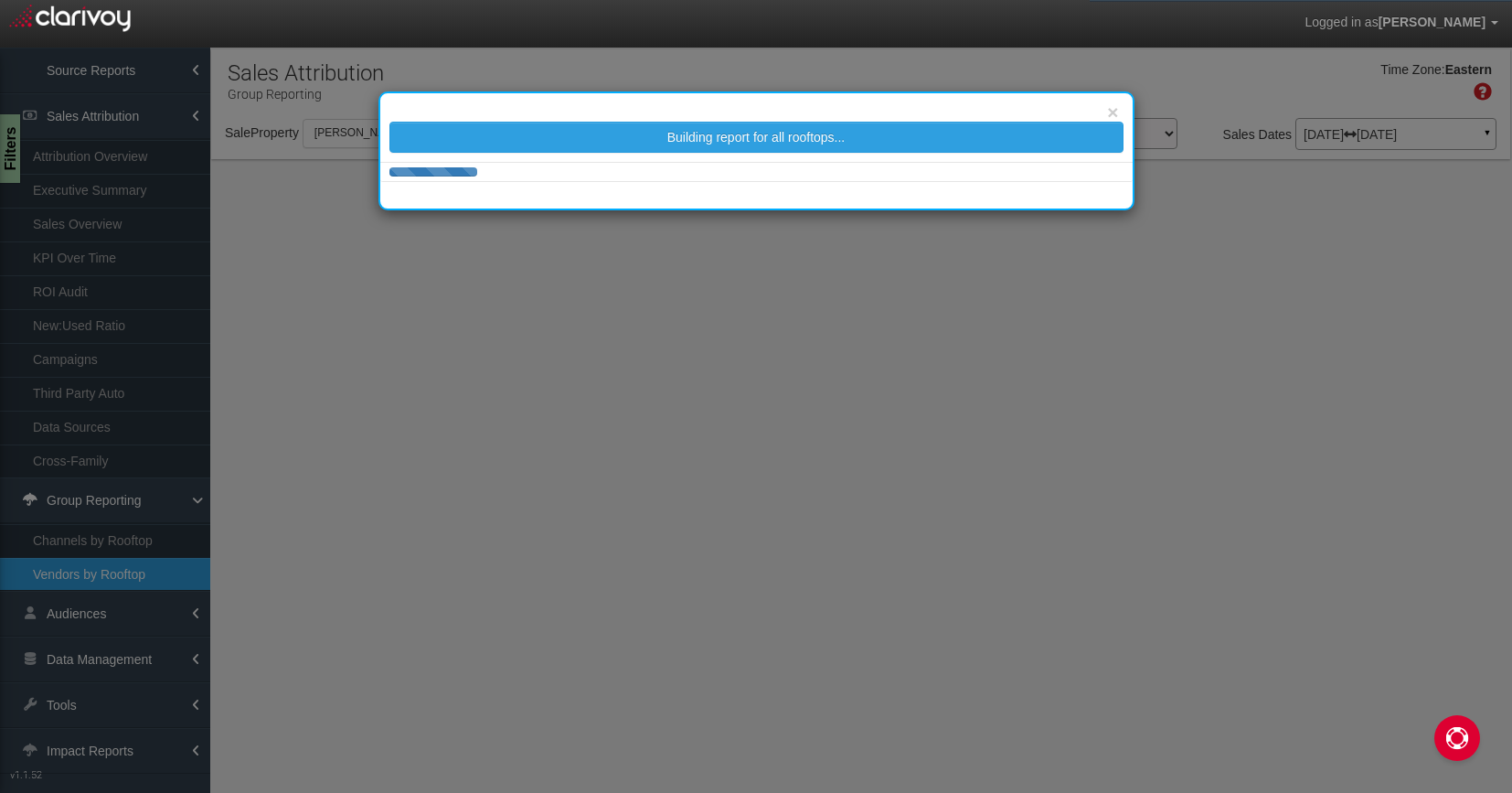 select on "object:28165" 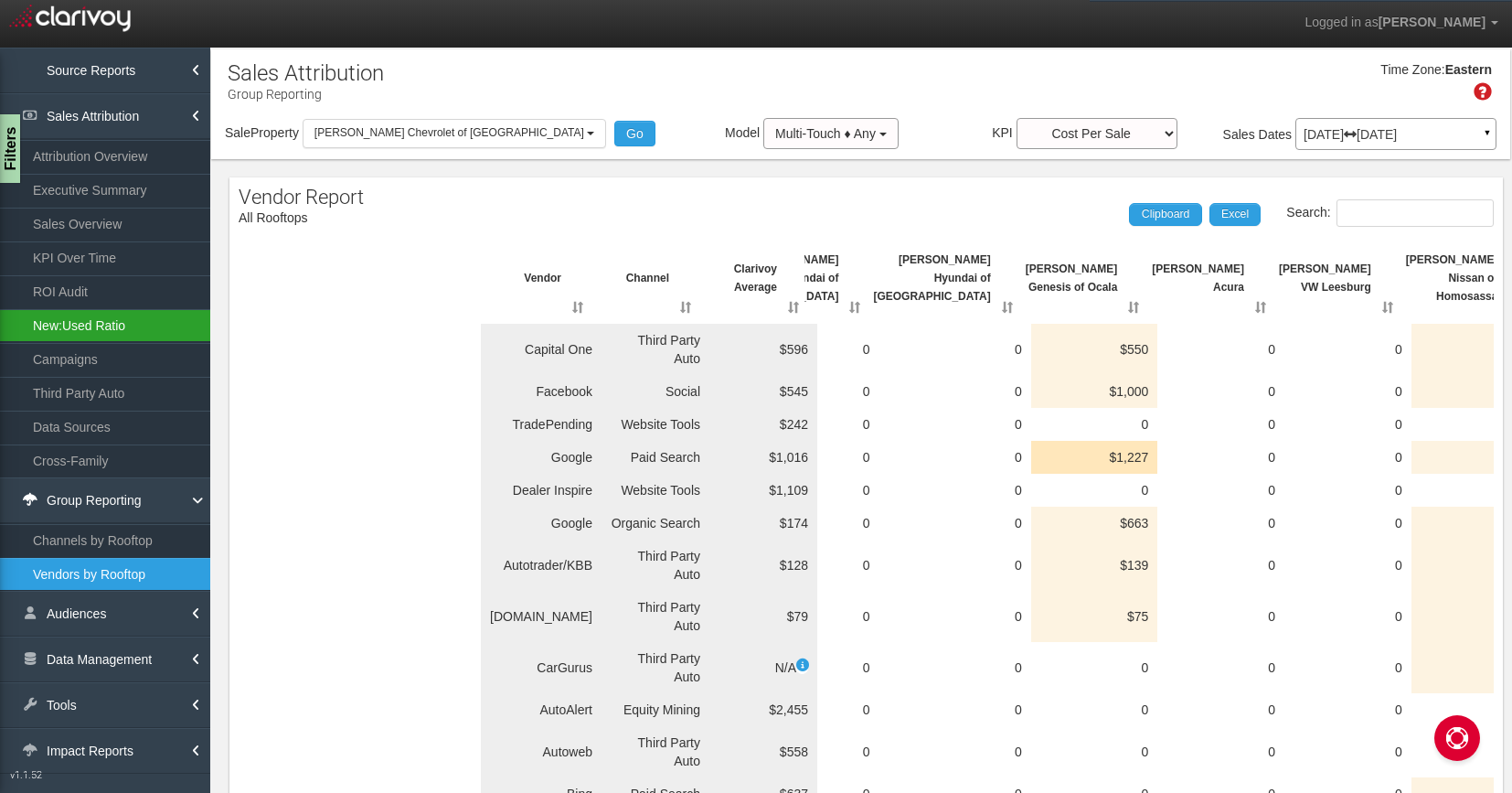 scroll, scrollTop: 0, scrollLeft: 315, axis: horizontal 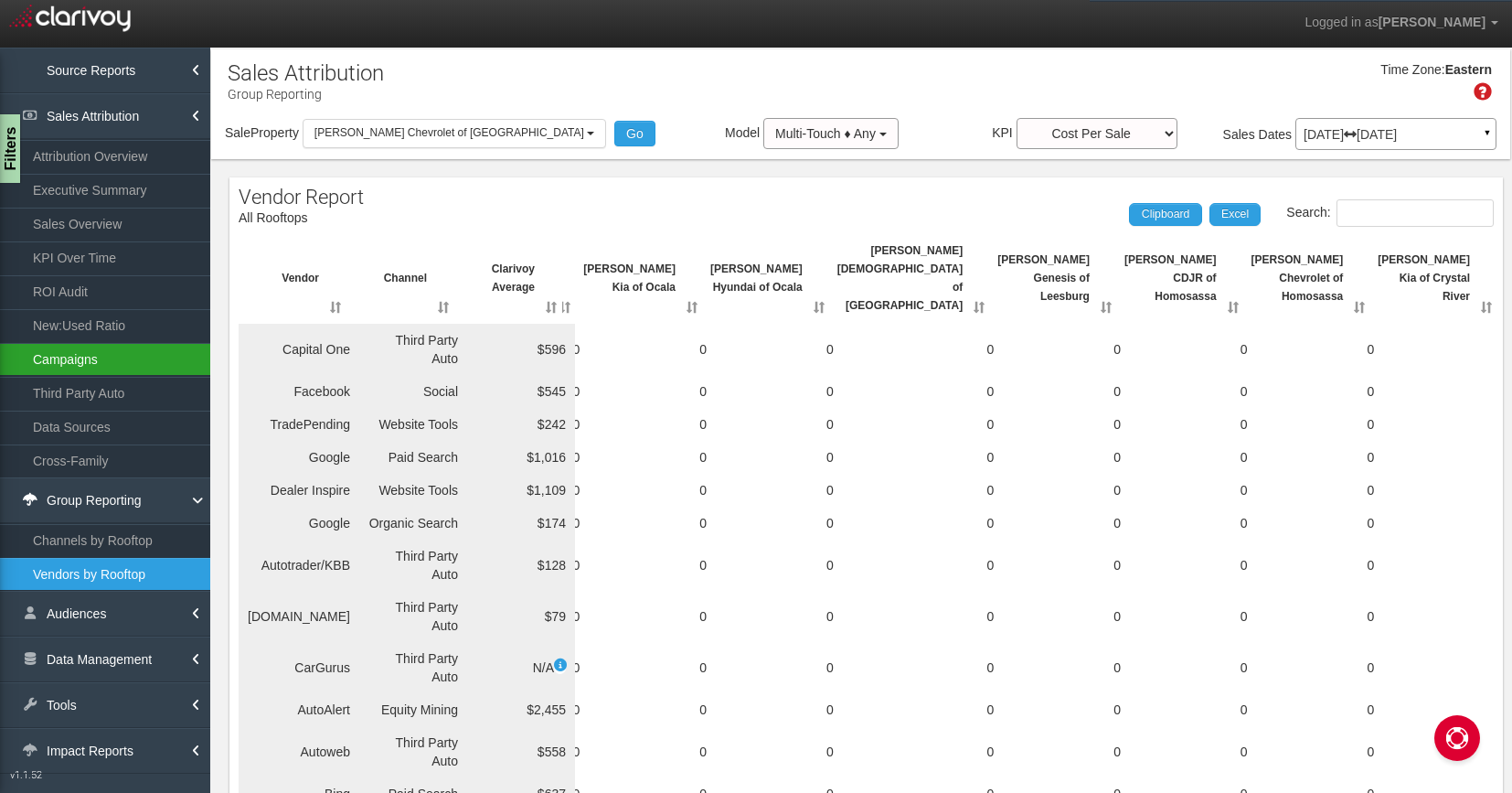 click on "Campaigns" at bounding box center [105, 359] 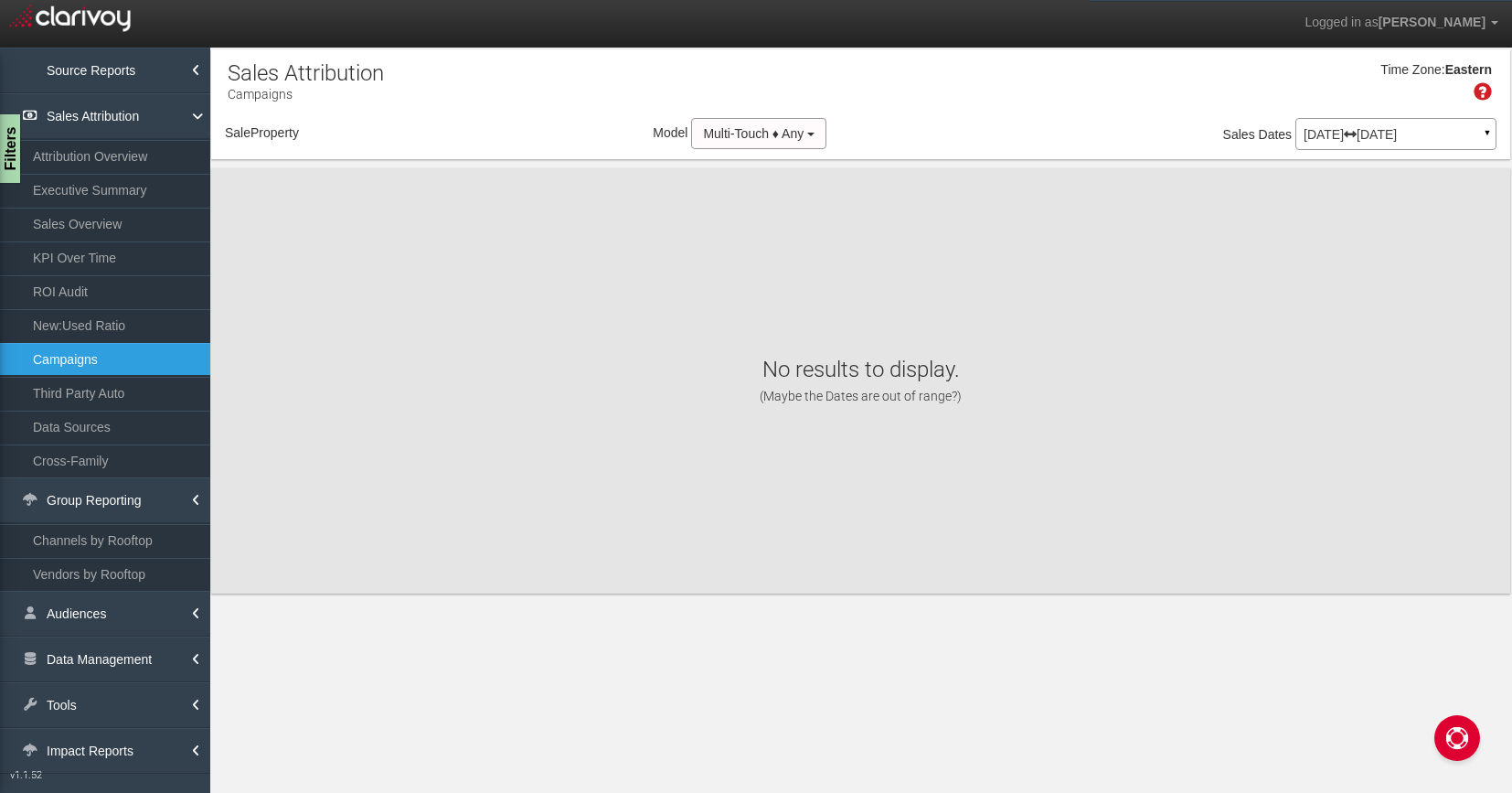 select on "object:30777" 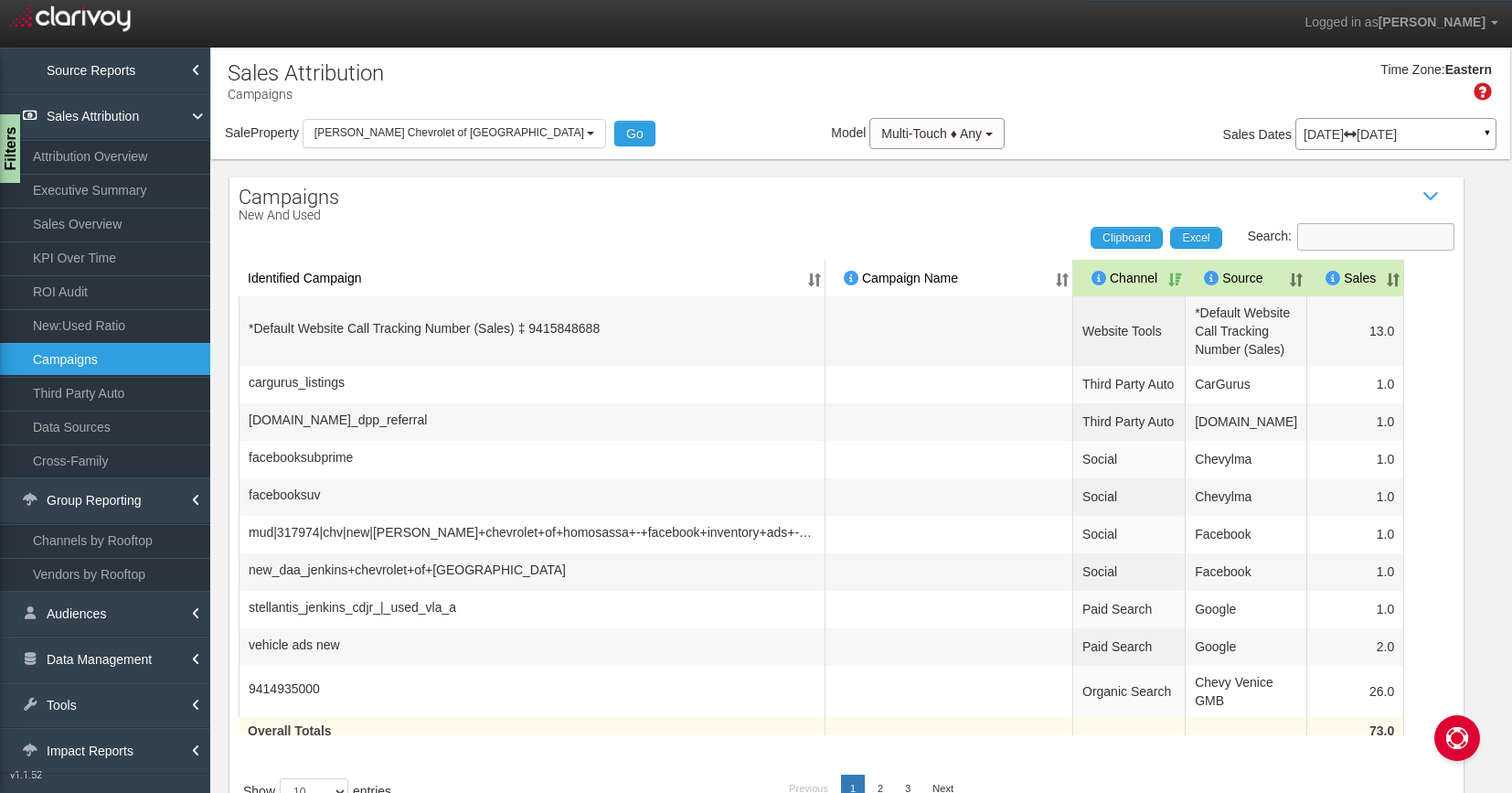 click on "Search:" at bounding box center (1376, 237) 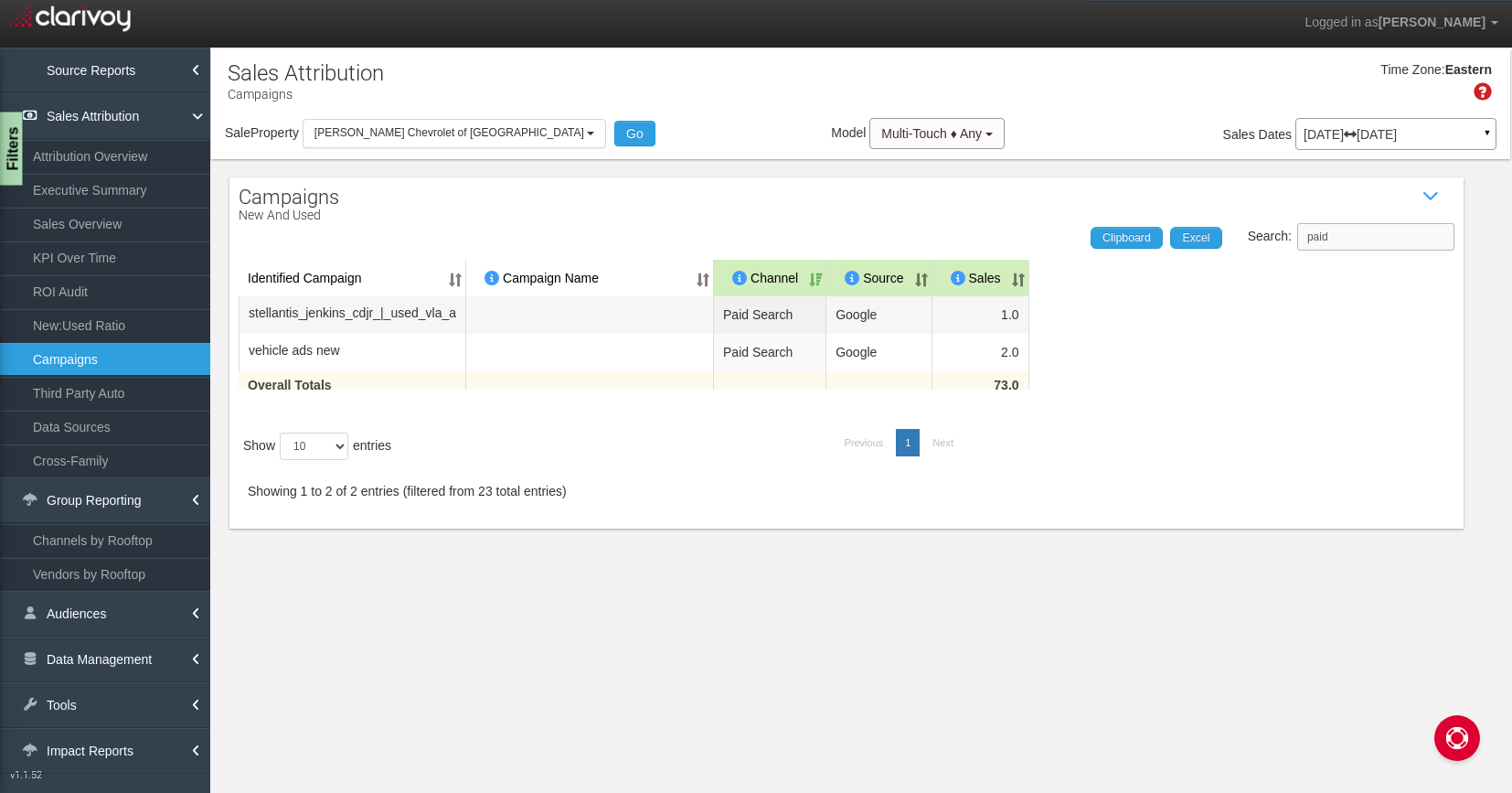 type on "paid" 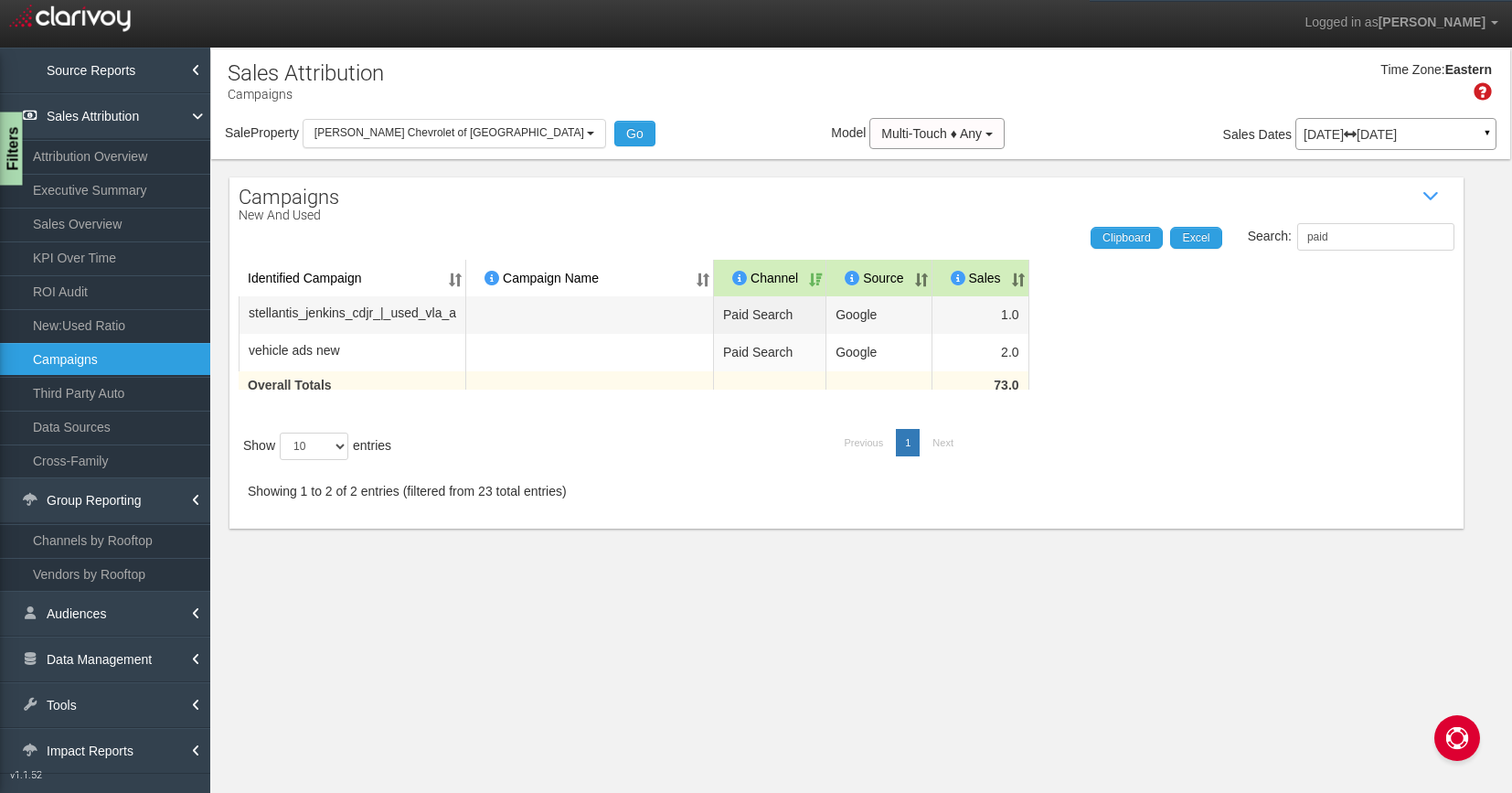 click on "Filters" at bounding box center [11, 149] 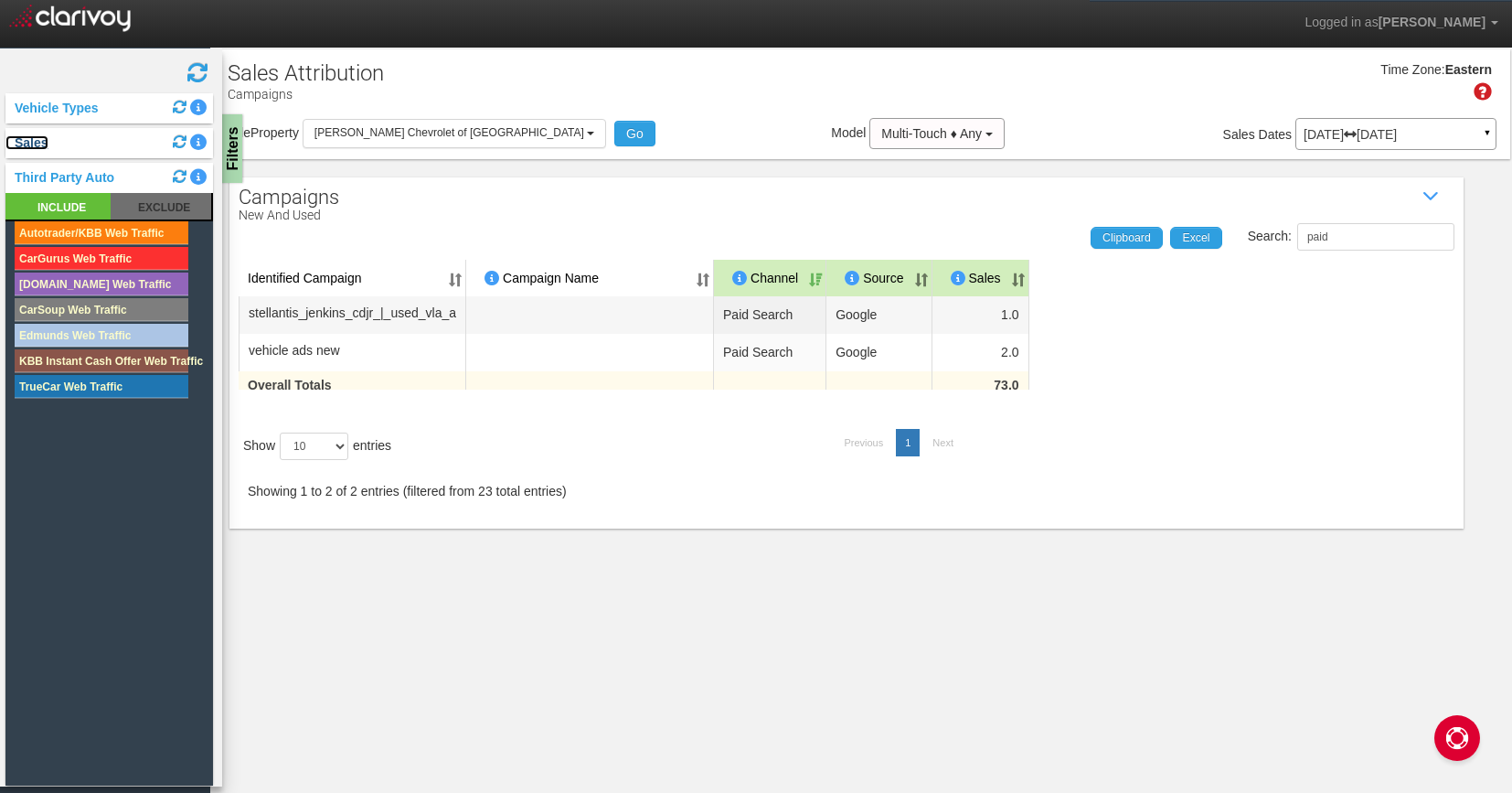 click on "Sales" at bounding box center (27, 143) 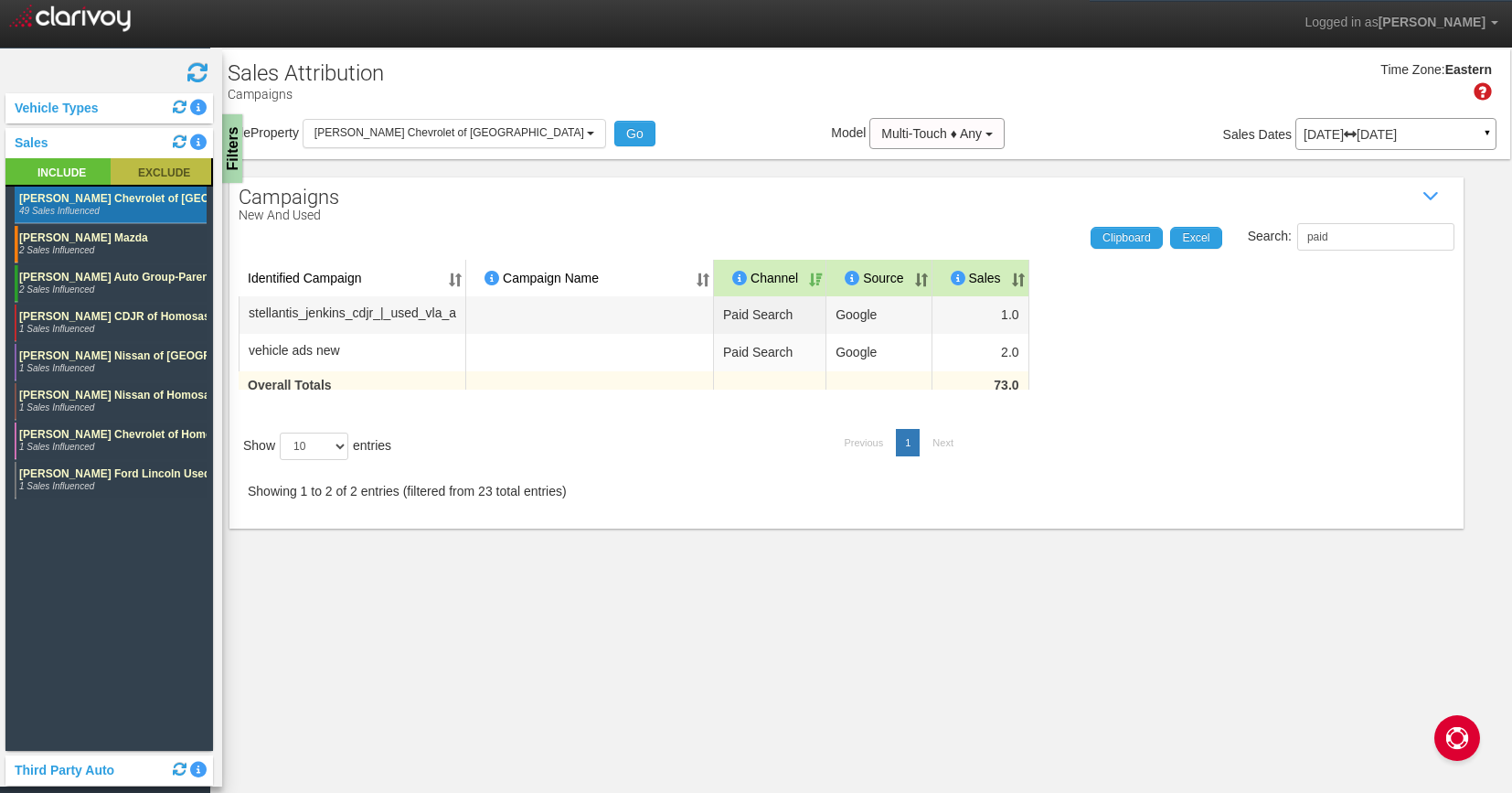 click 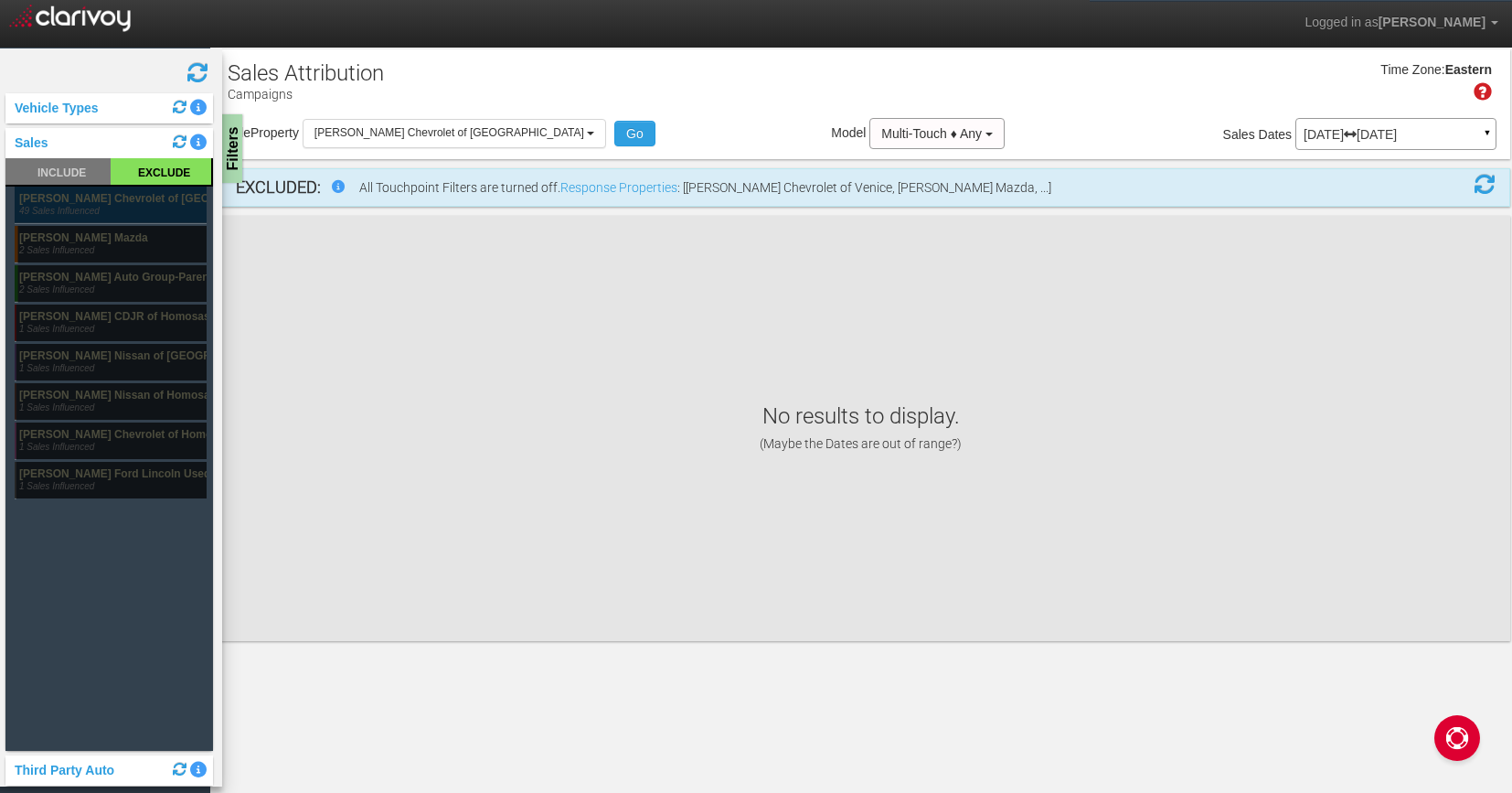 click 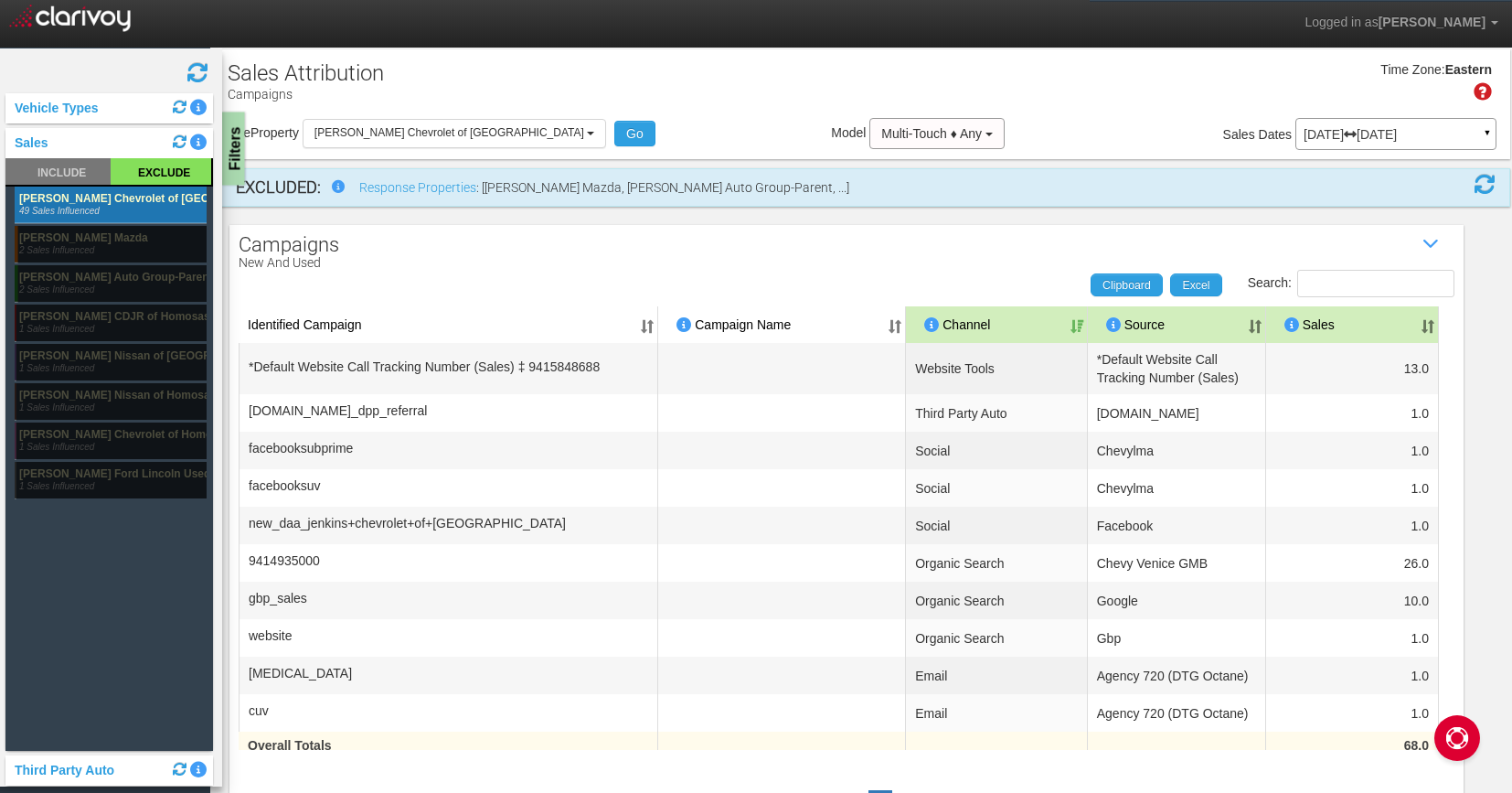 click on "Filters" at bounding box center [233, 149] 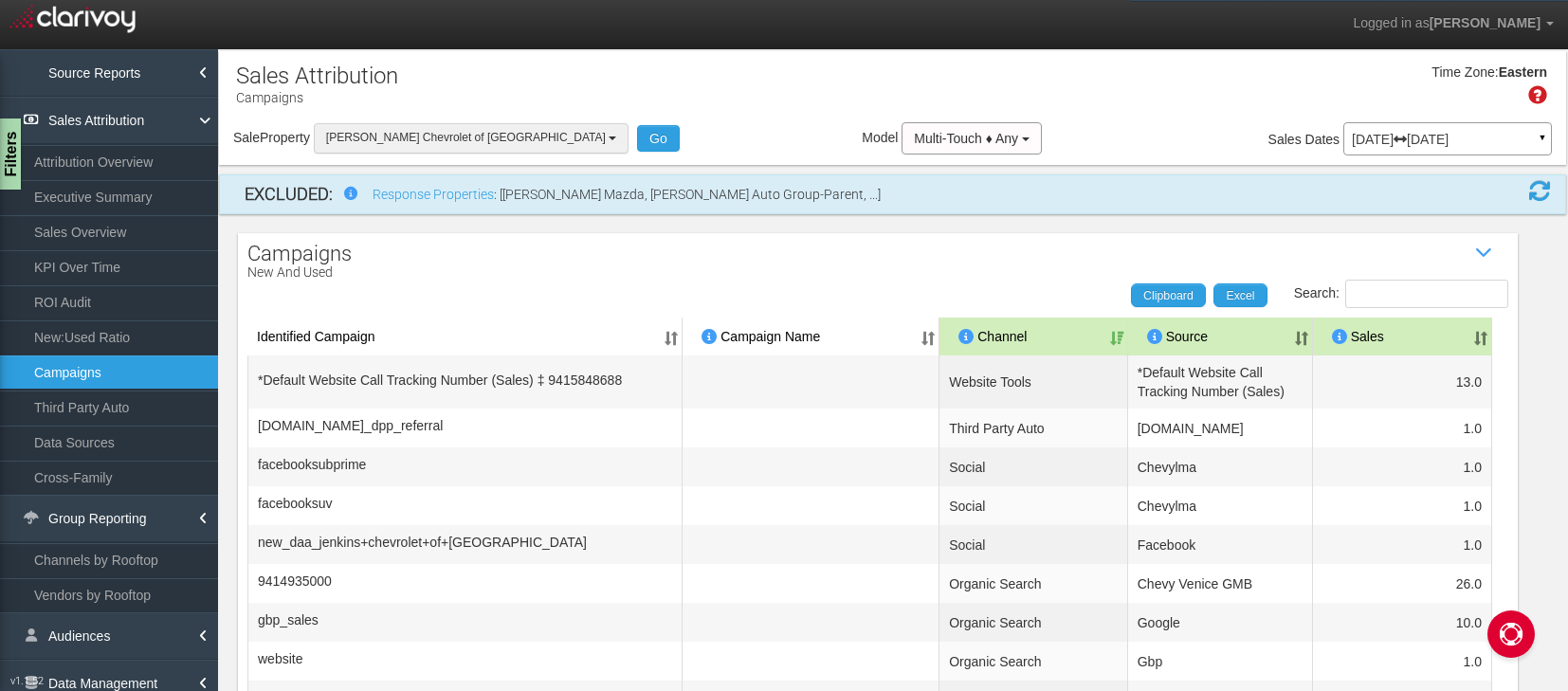 click on "[PERSON_NAME] Chevrolet of [GEOGRAPHIC_DATA]" at bounding box center [465, 137] 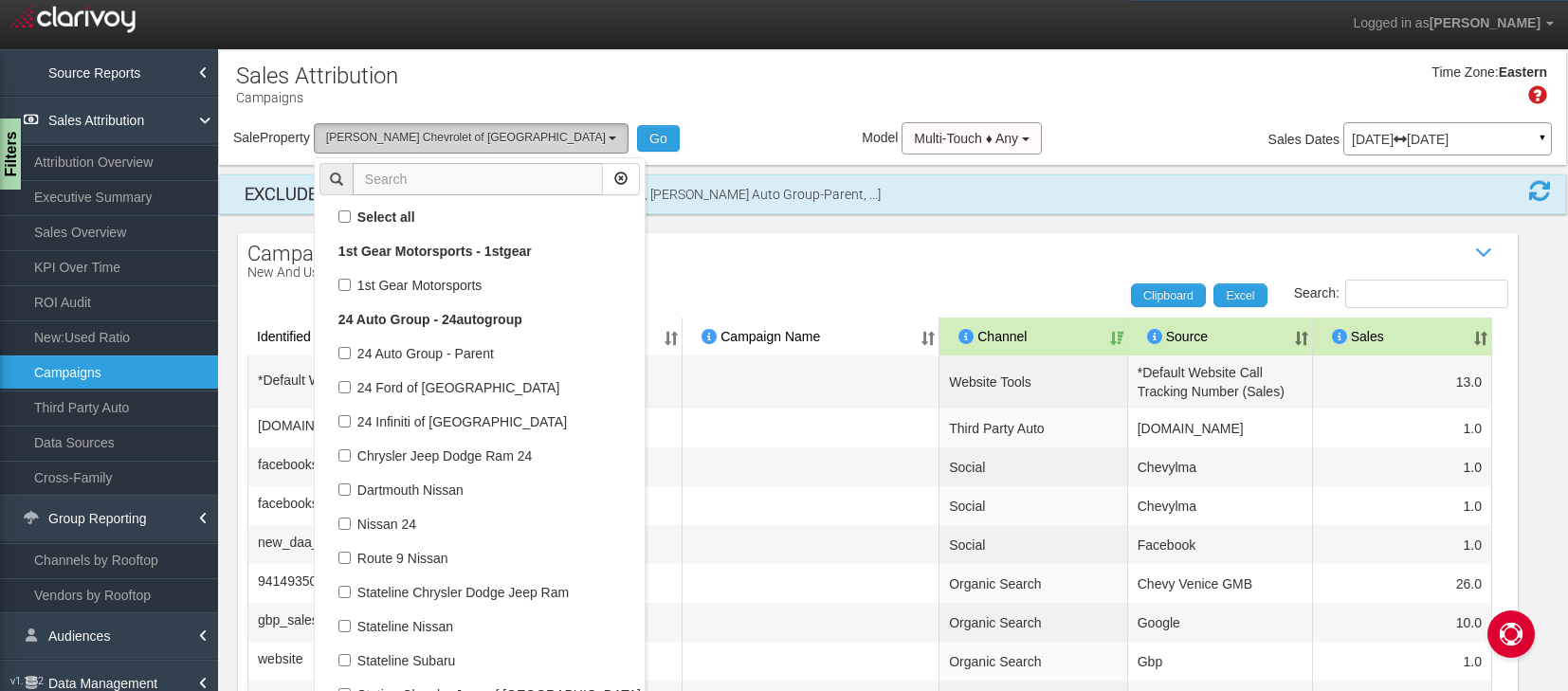 scroll, scrollTop: 56440, scrollLeft: 0, axis: vertical 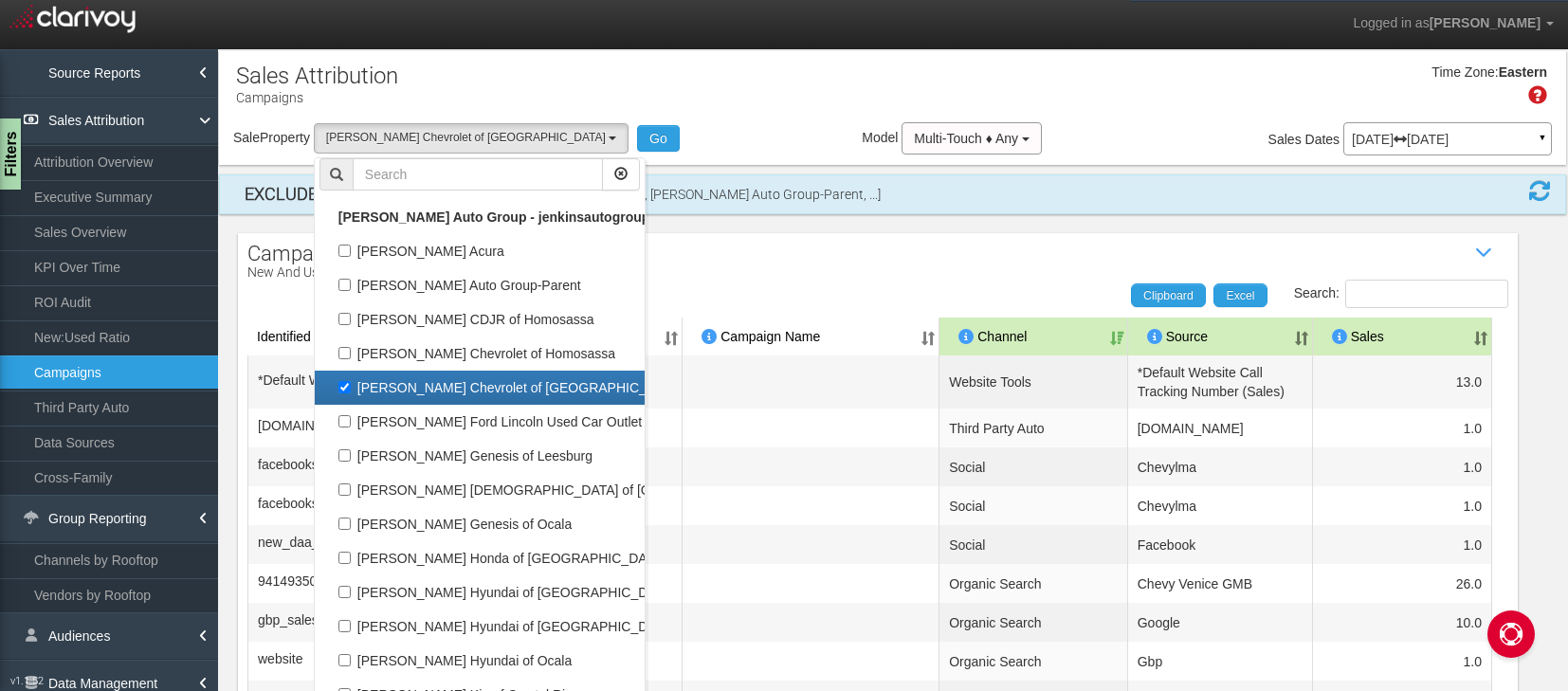 click on "[PERSON_NAME] Chevrolet of [GEOGRAPHIC_DATA]" at bounding box center (480, 388) 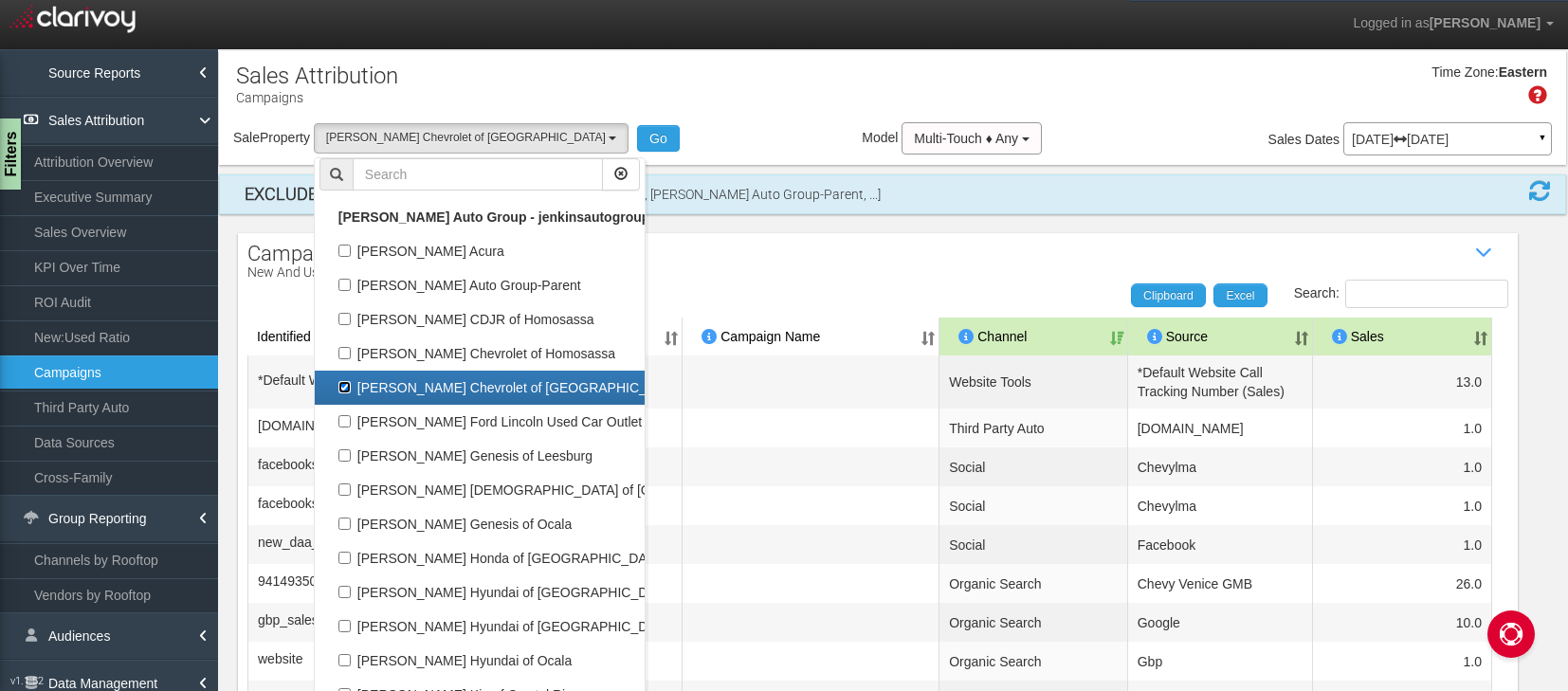 click on "[PERSON_NAME] Chevrolet of [GEOGRAPHIC_DATA]" at bounding box center (344, 387) 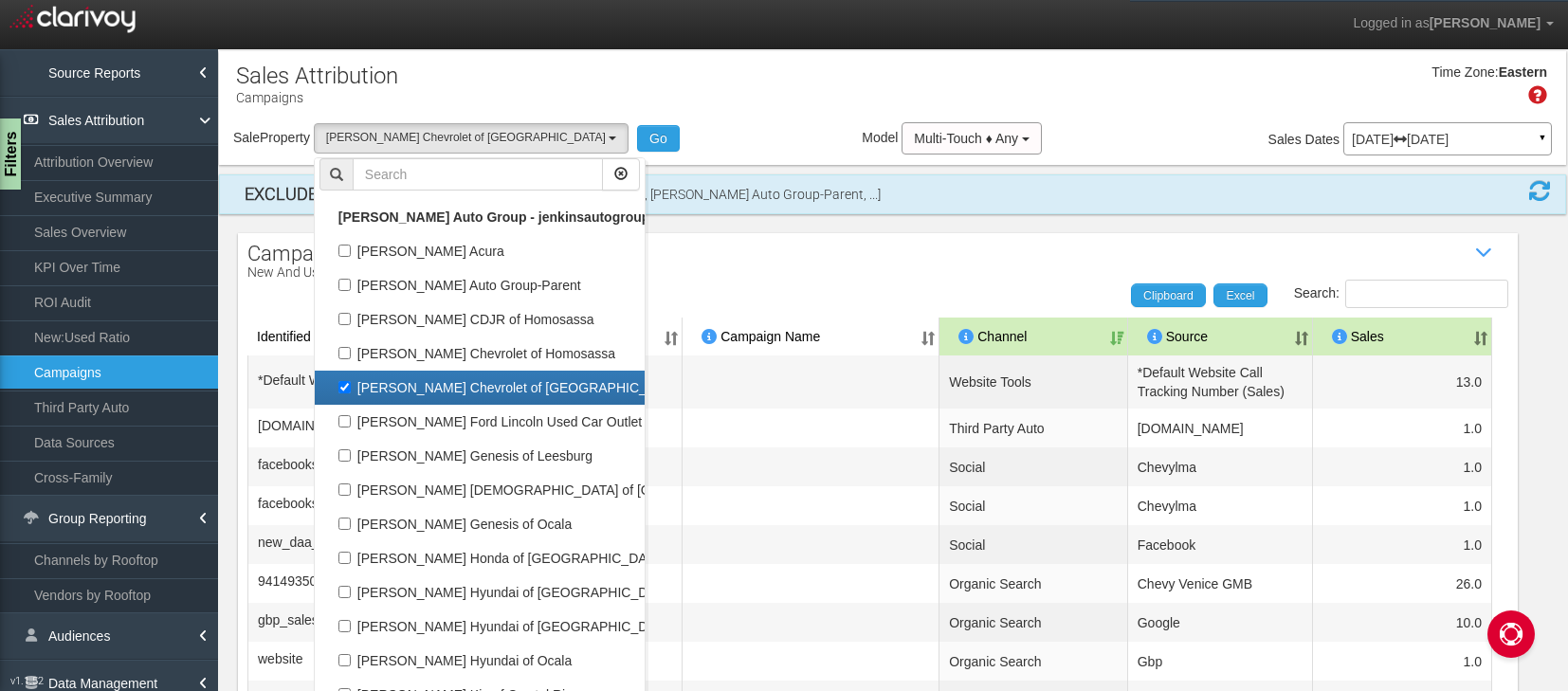 checkbox on "false" 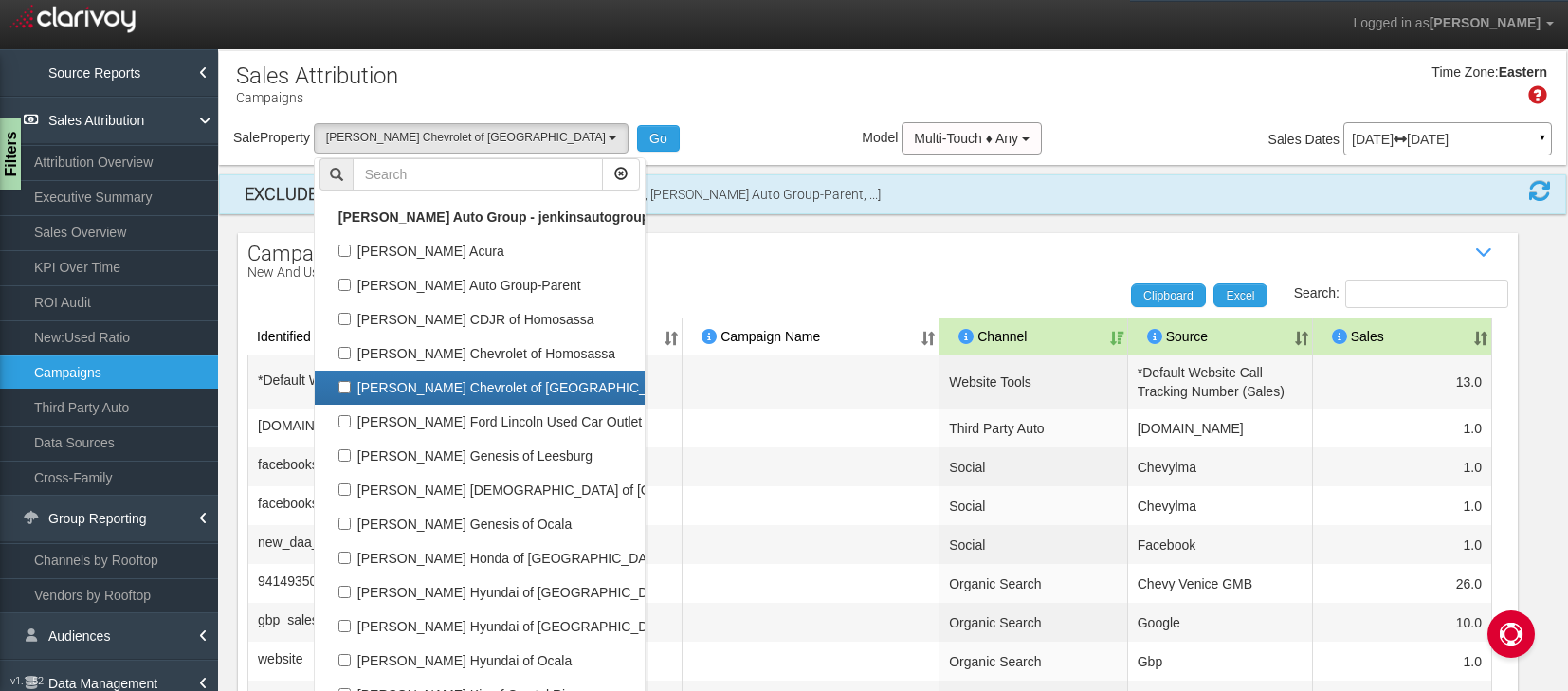 select 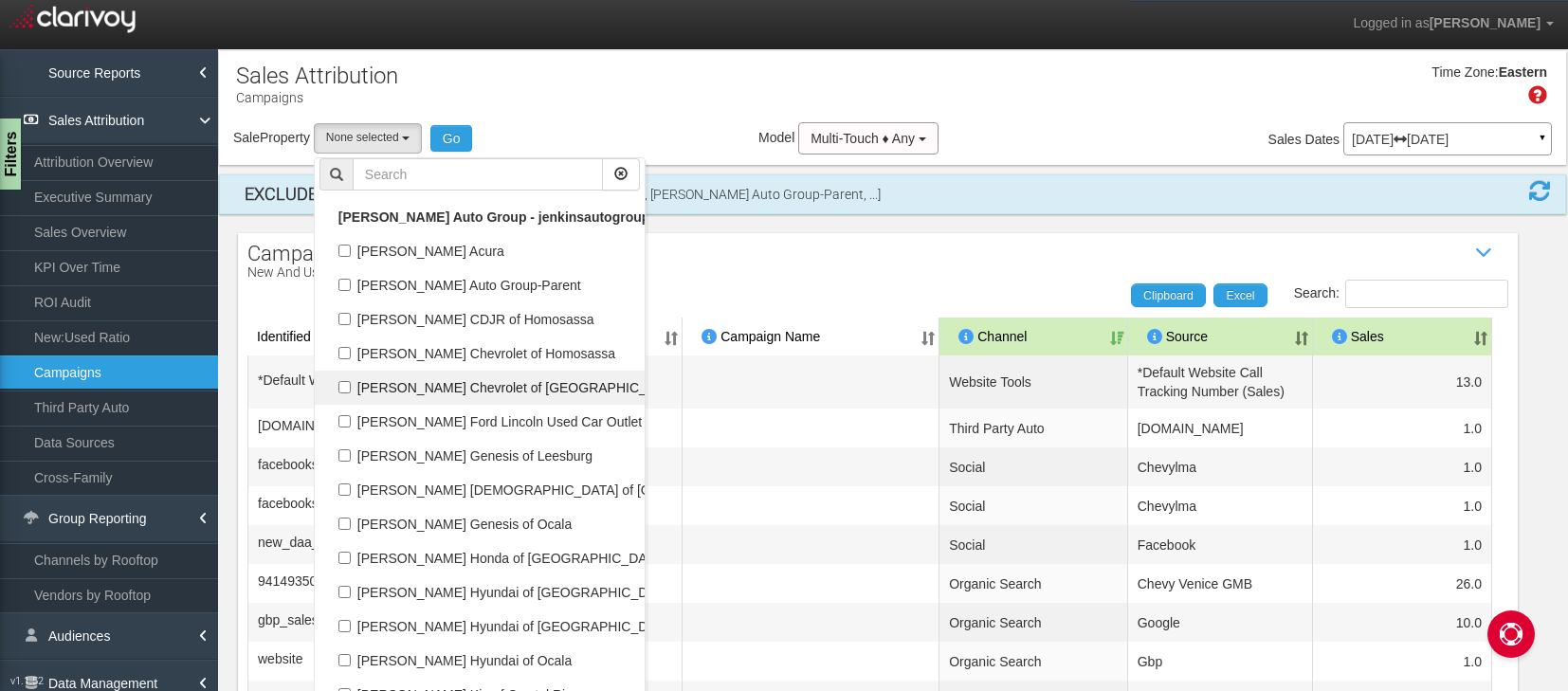 scroll, scrollTop: 28288, scrollLeft: 0, axis: vertical 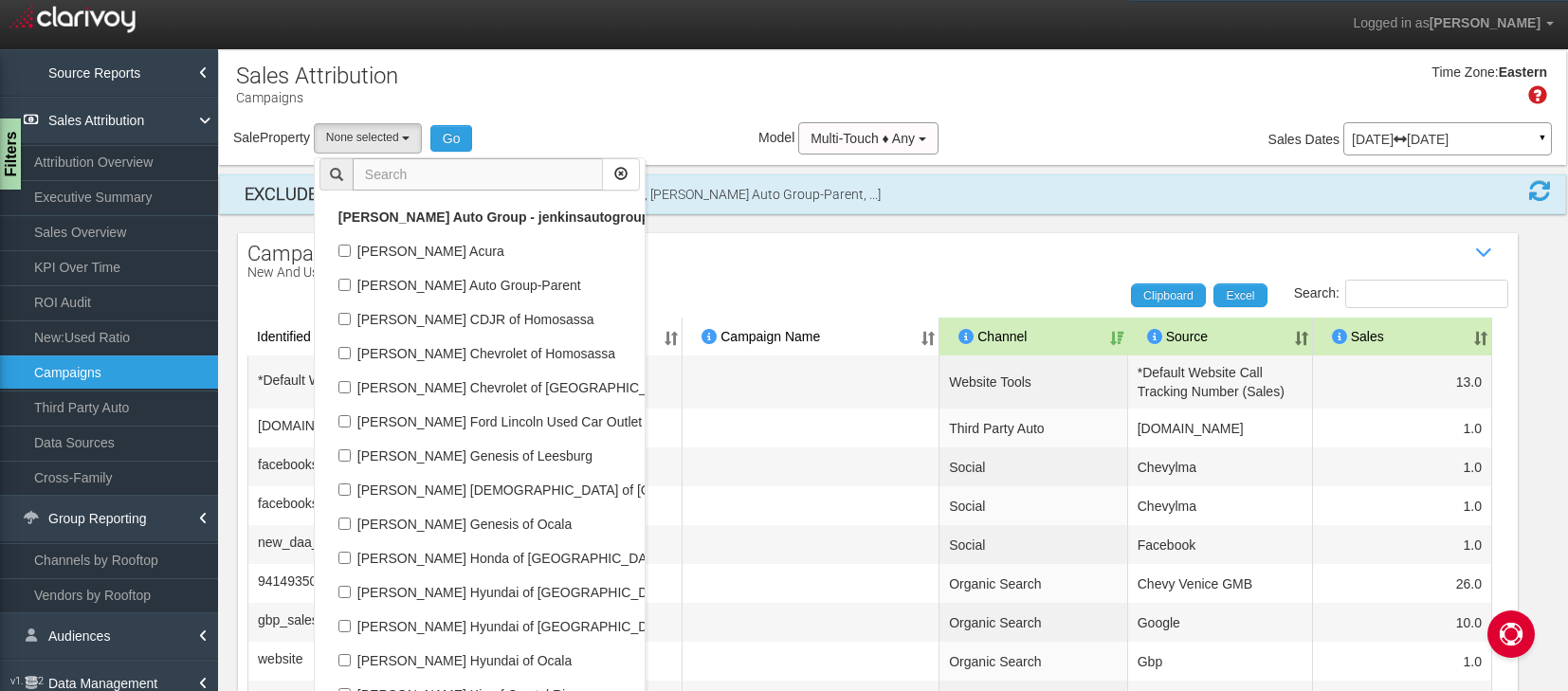click at bounding box center (478, 174) 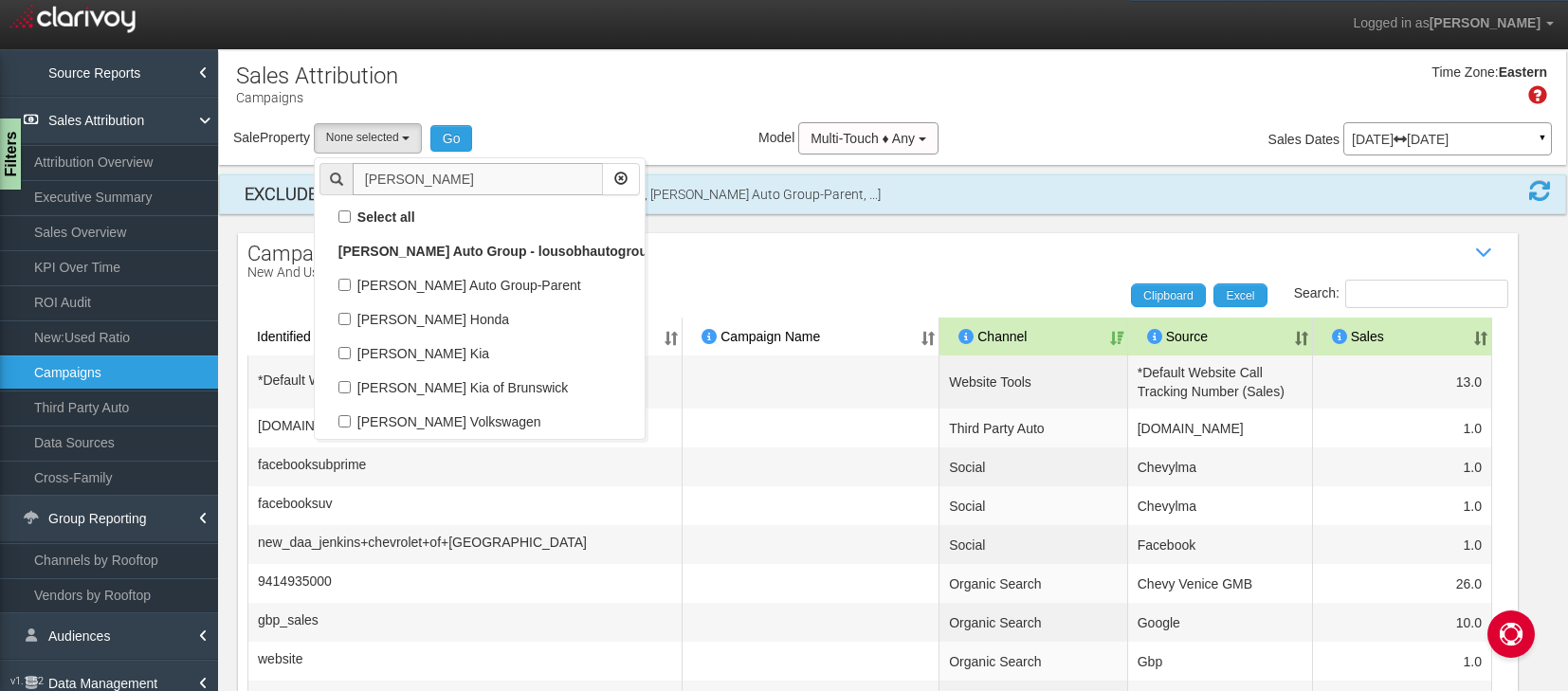 scroll, scrollTop: 0, scrollLeft: 0, axis: both 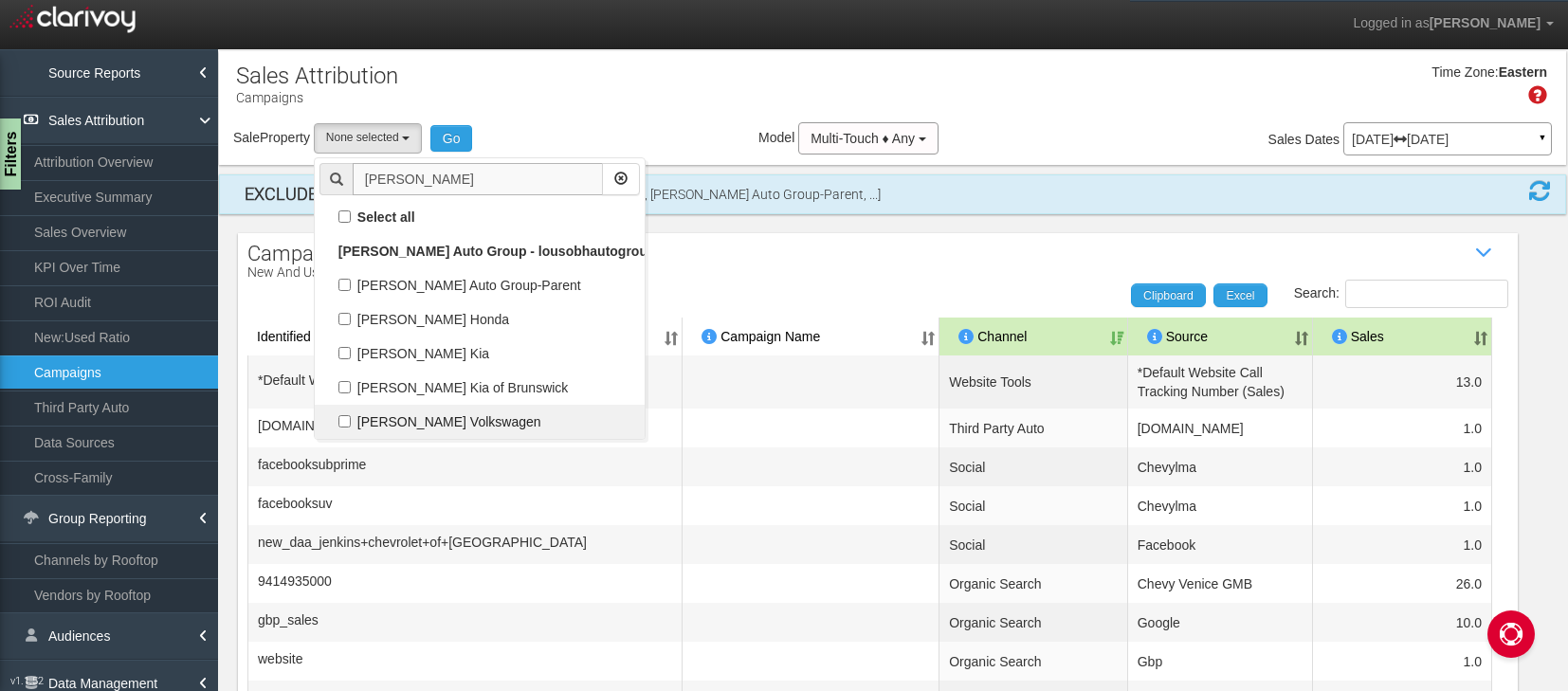 type on "lou sob" 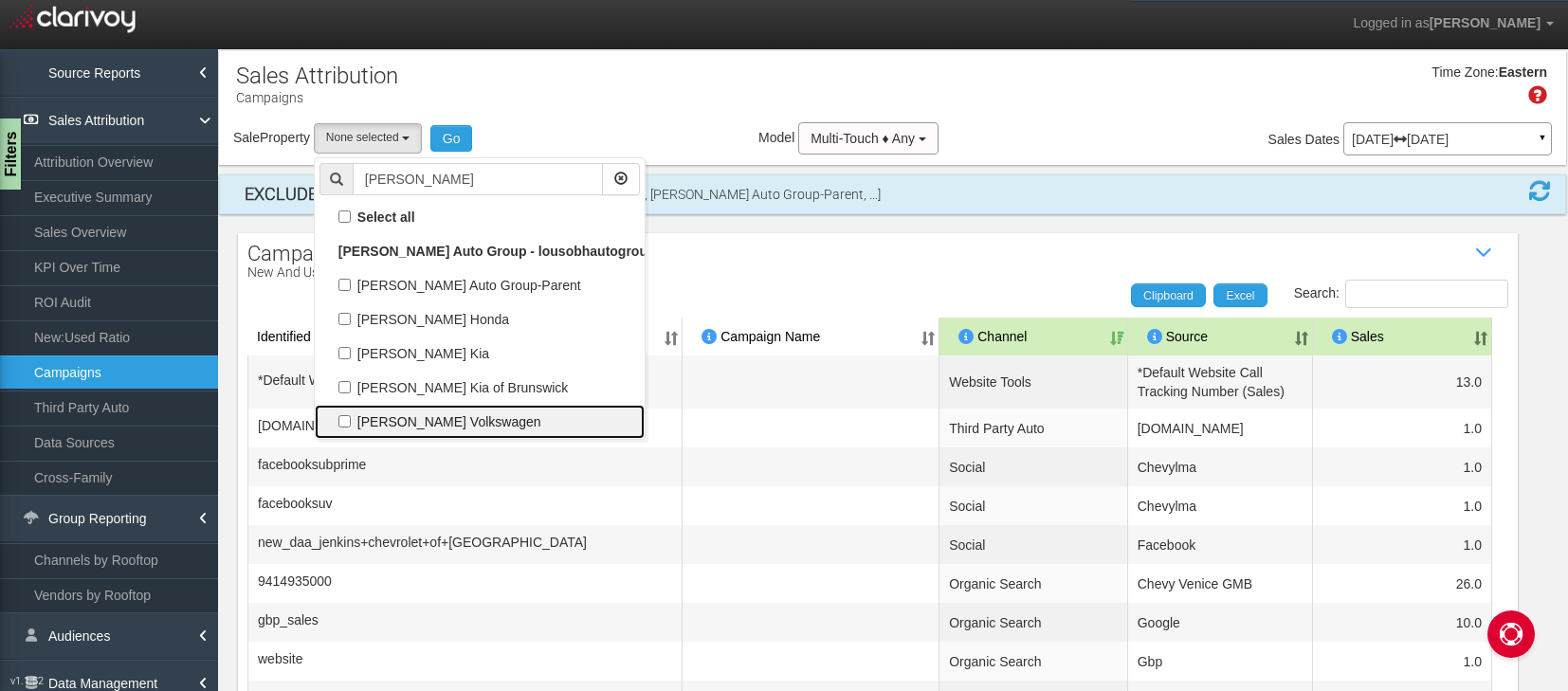 click on "[PERSON_NAME] Volkswagen" at bounding box center (480, 422) 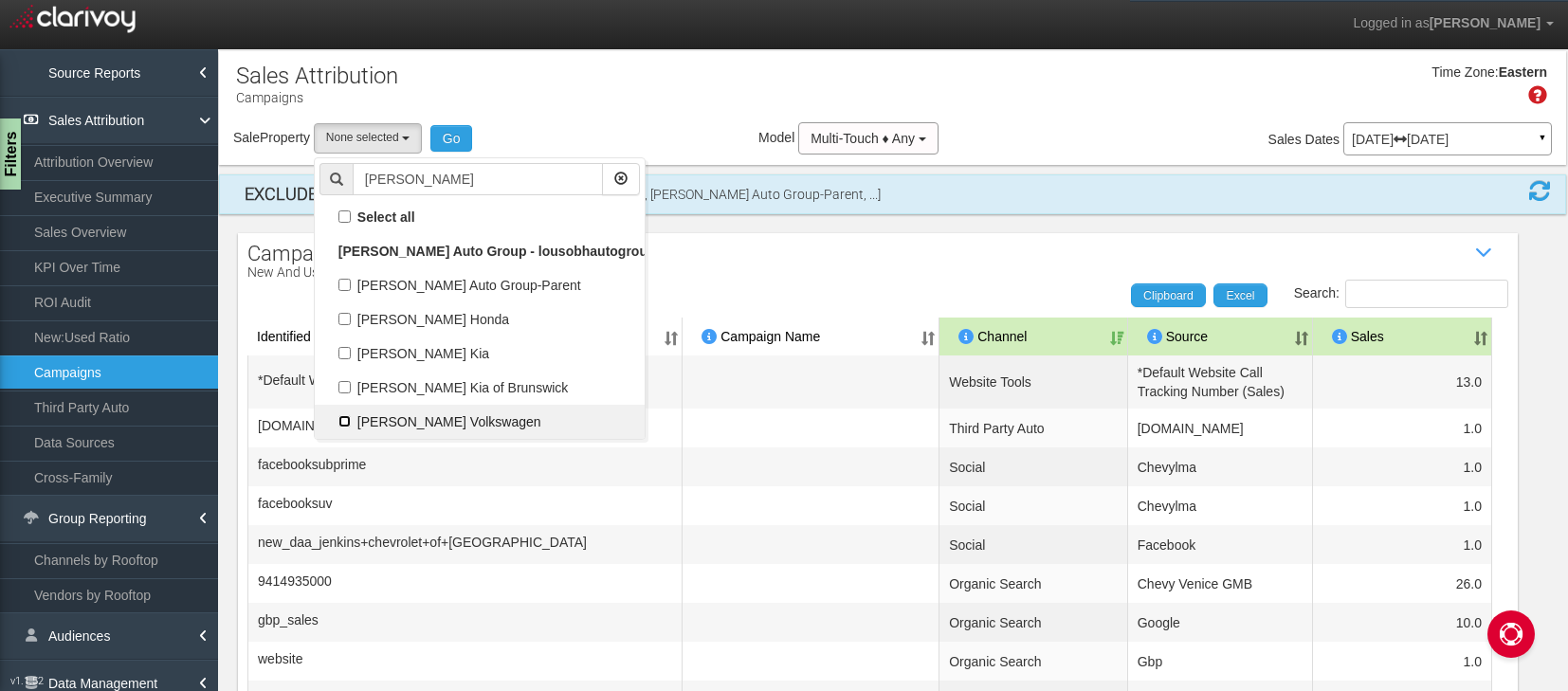 click on "[PERSON_NAME] Volkswagen" at bounding box center (344, 421) 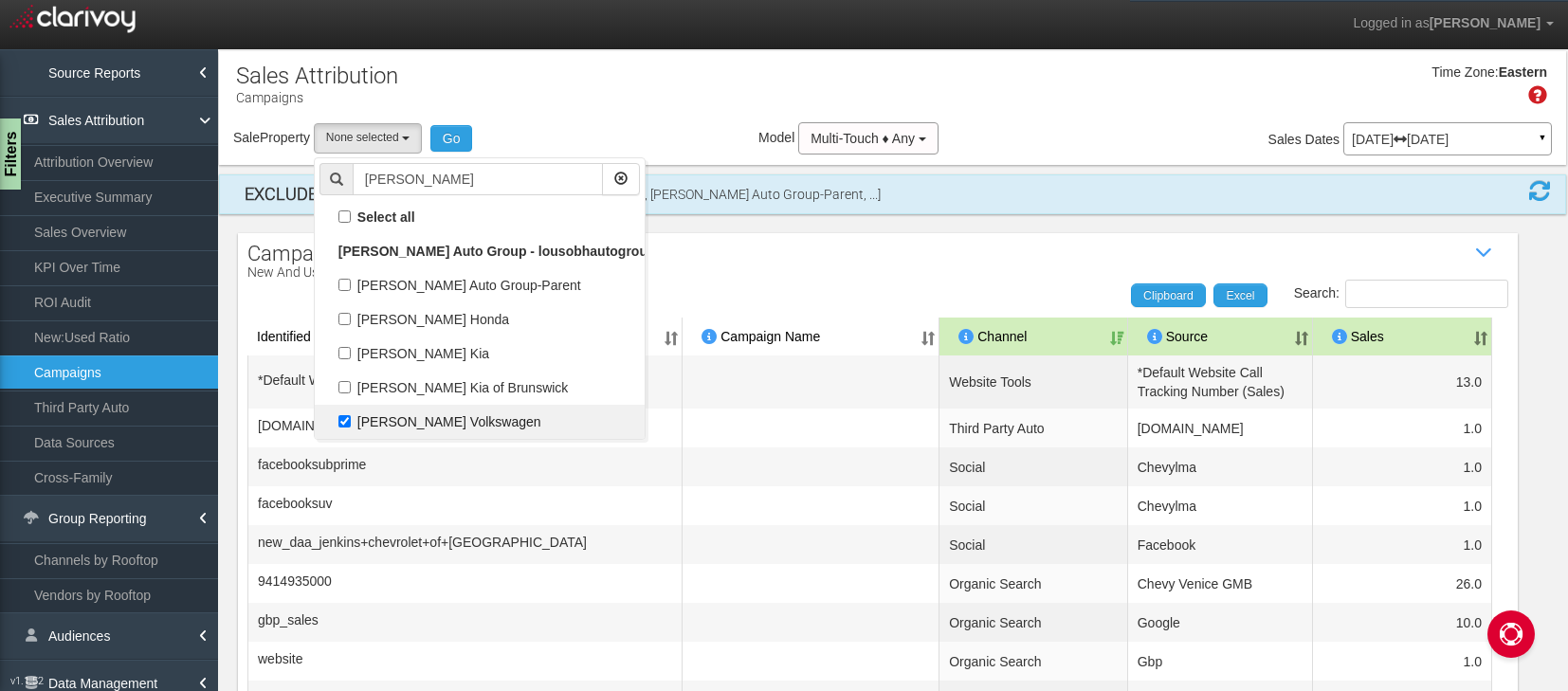 select on "object:31015" 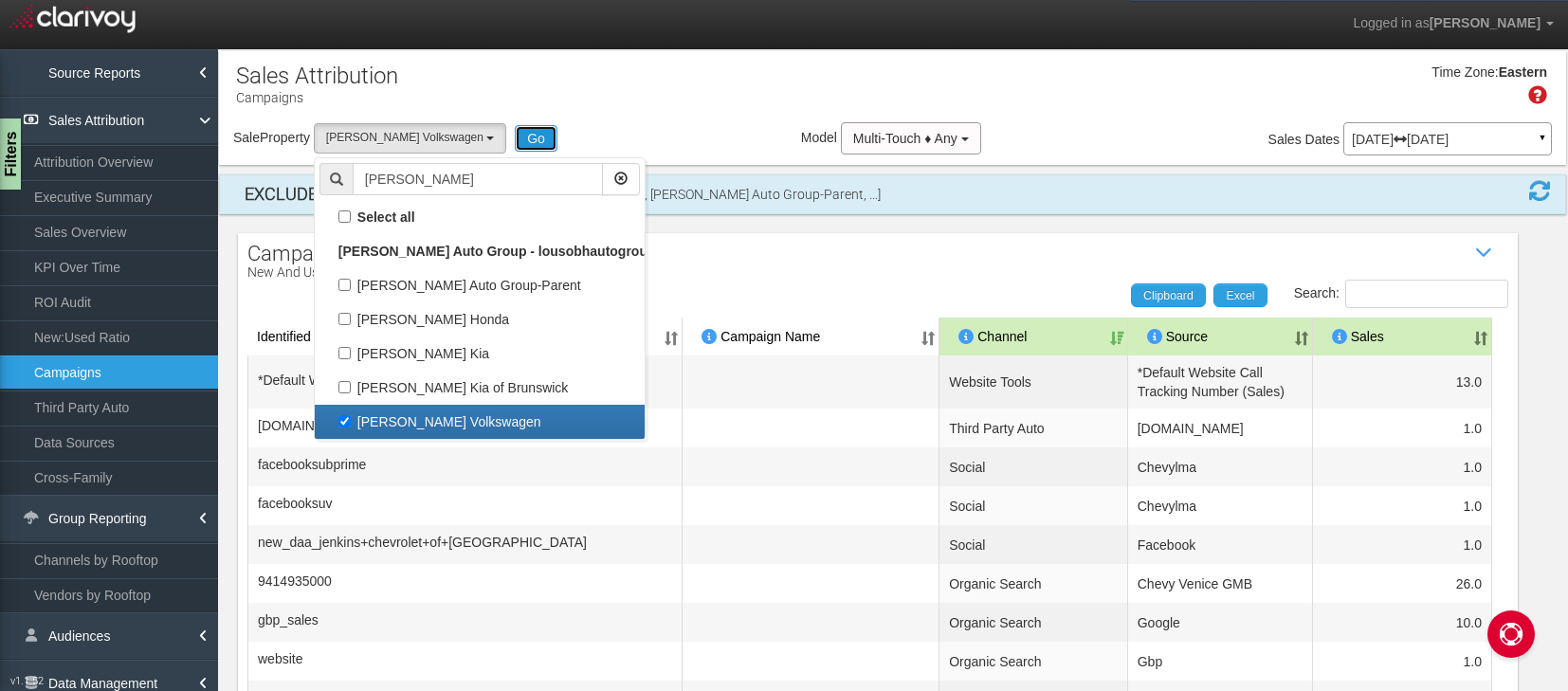 click on "Go" at bounding box center (536, 138) 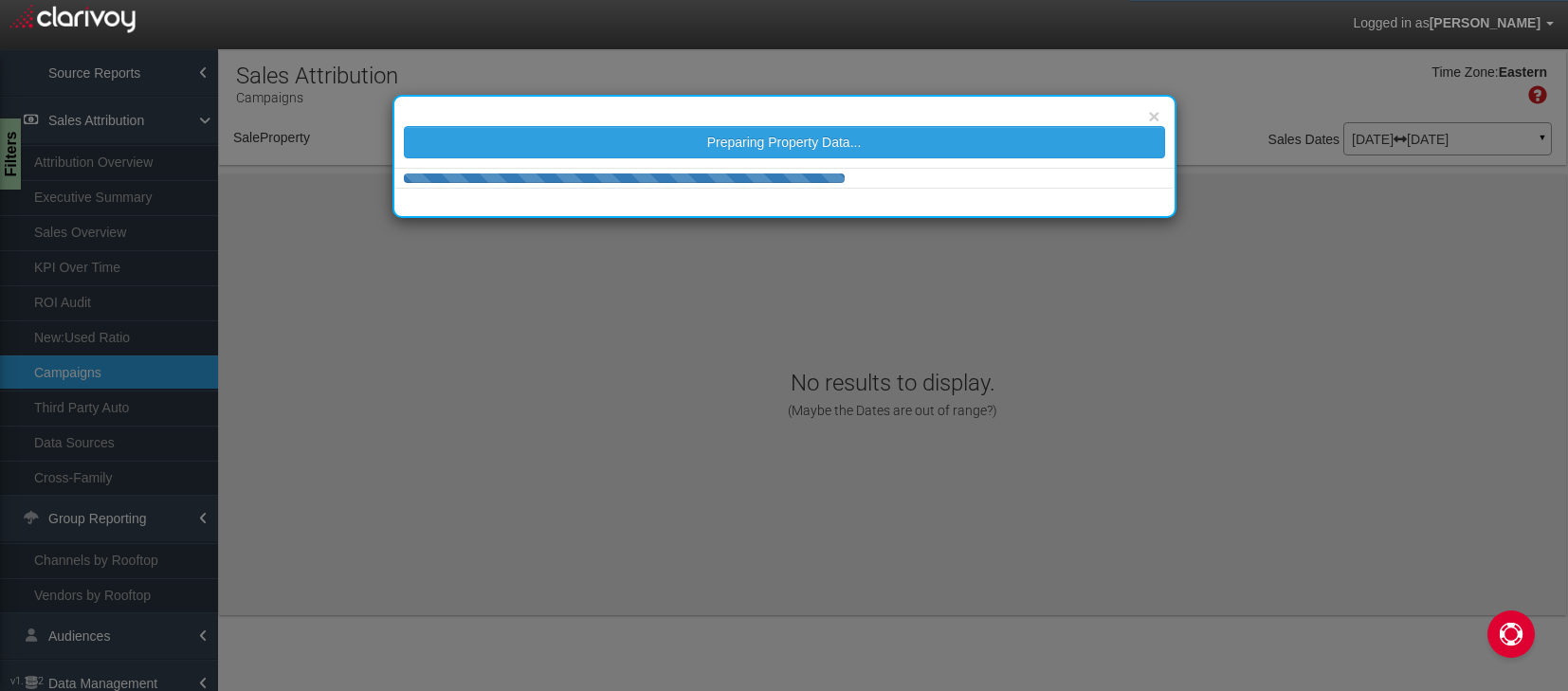 select on "object:33645" 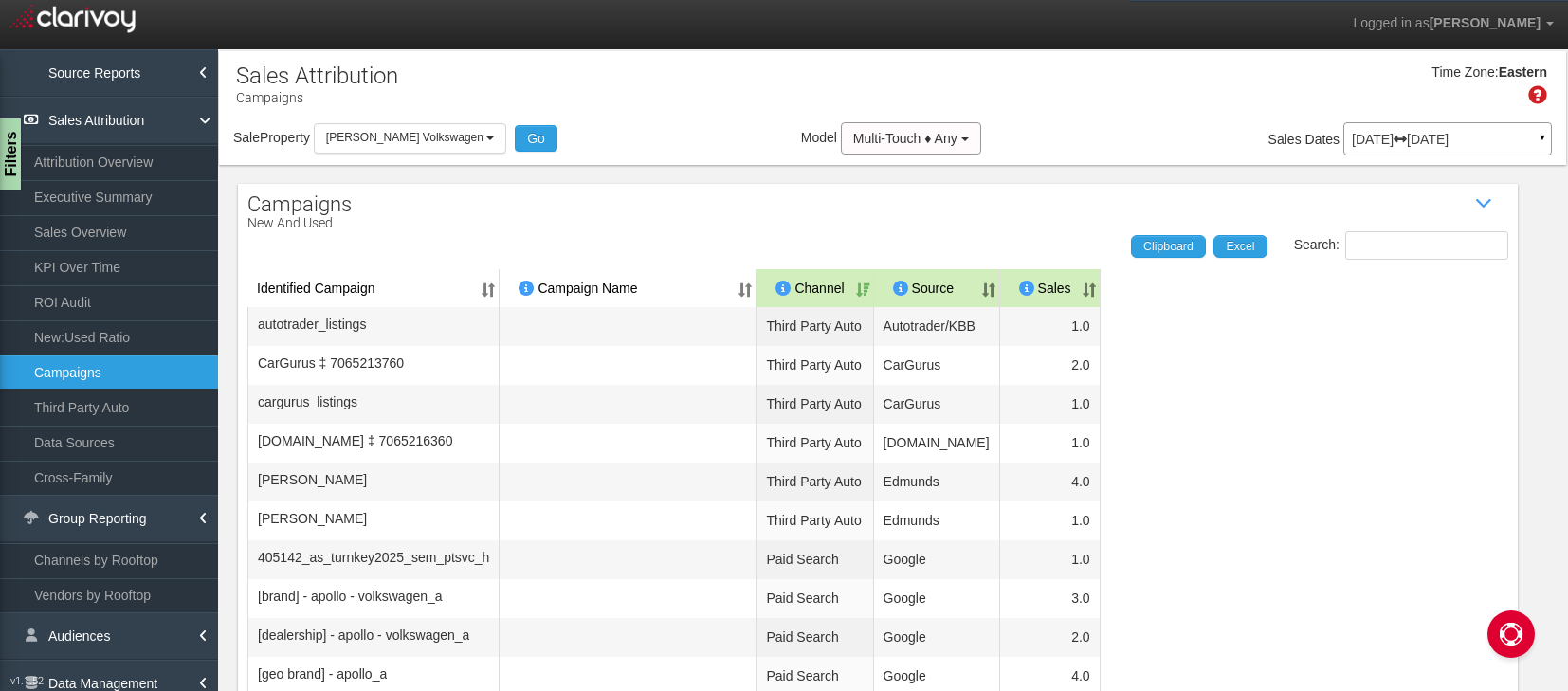 click on "[DATE]   [DATE]
▼" at bounding box center (1448, 138) 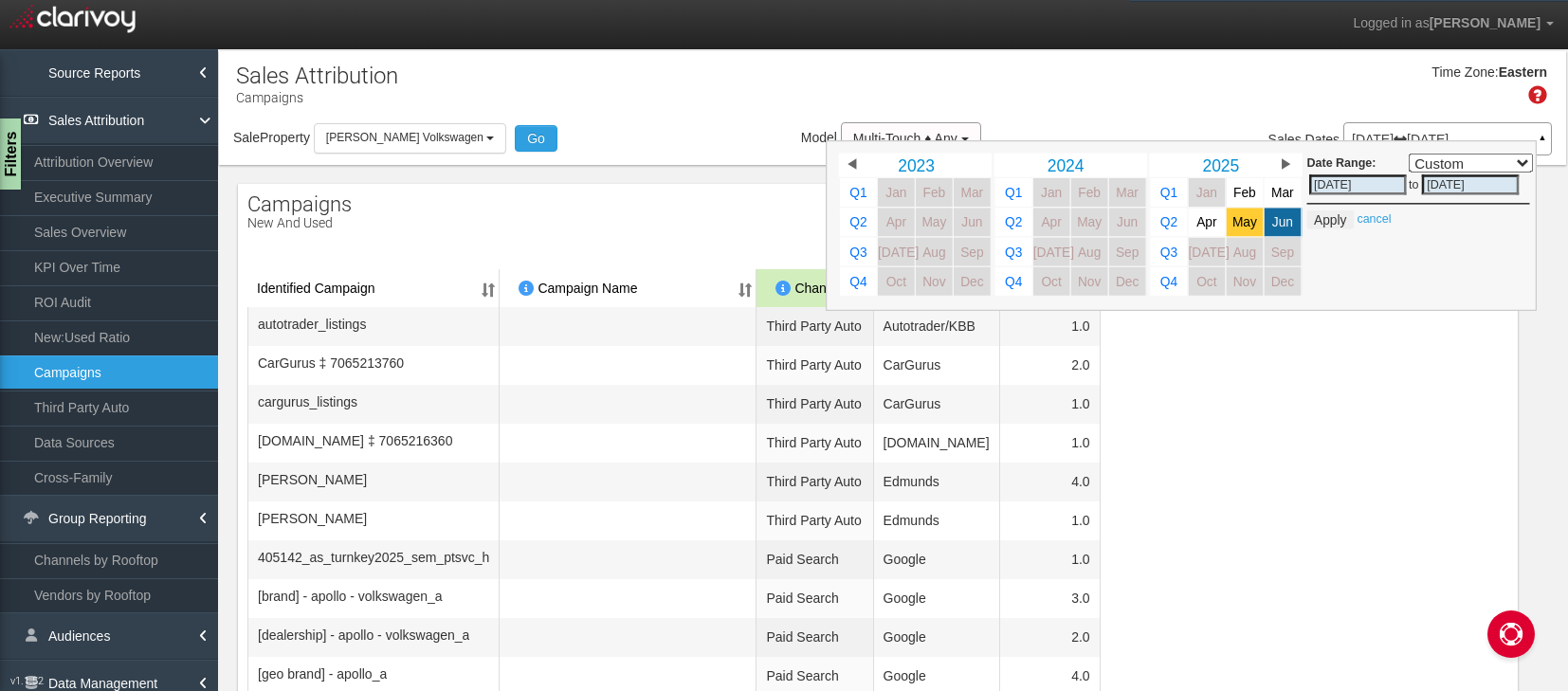 click on "May" at bounding box center [1245, 222] 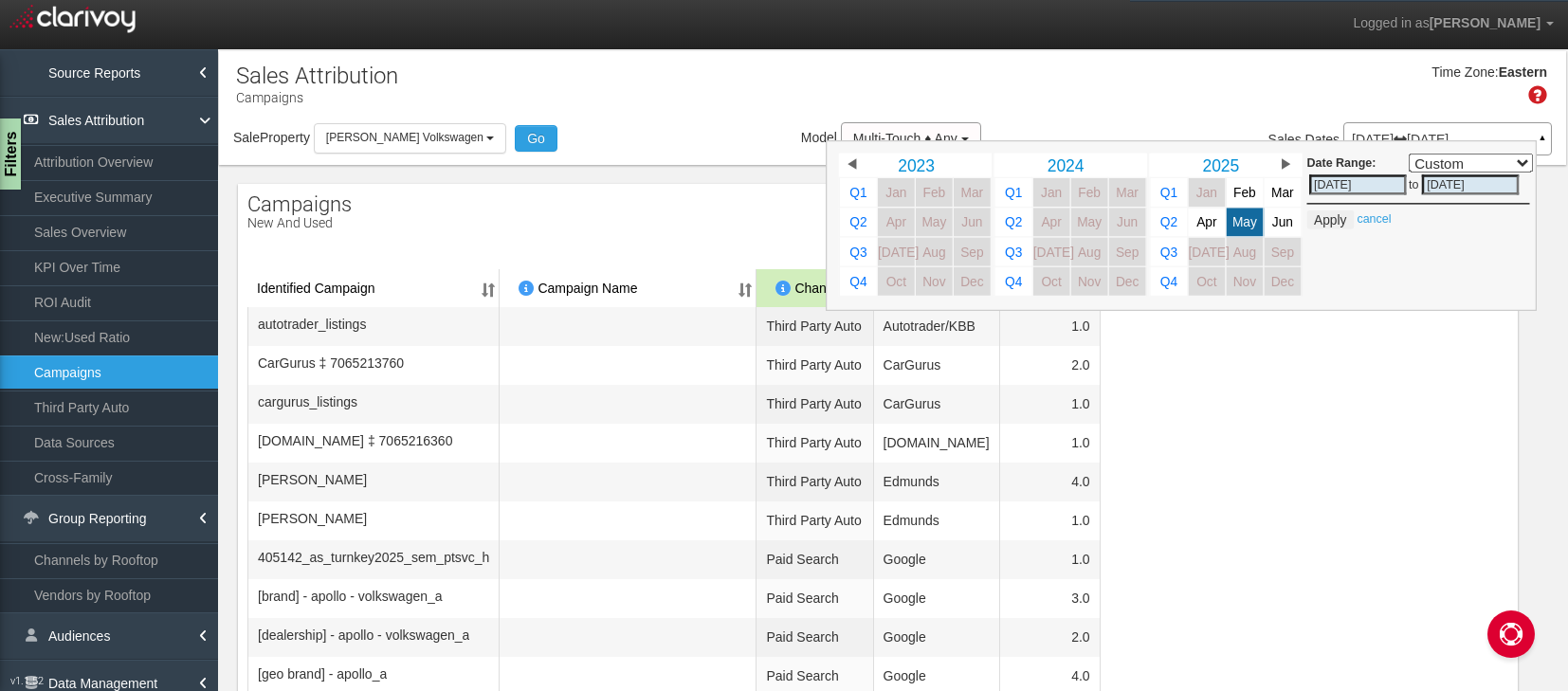 select on "," 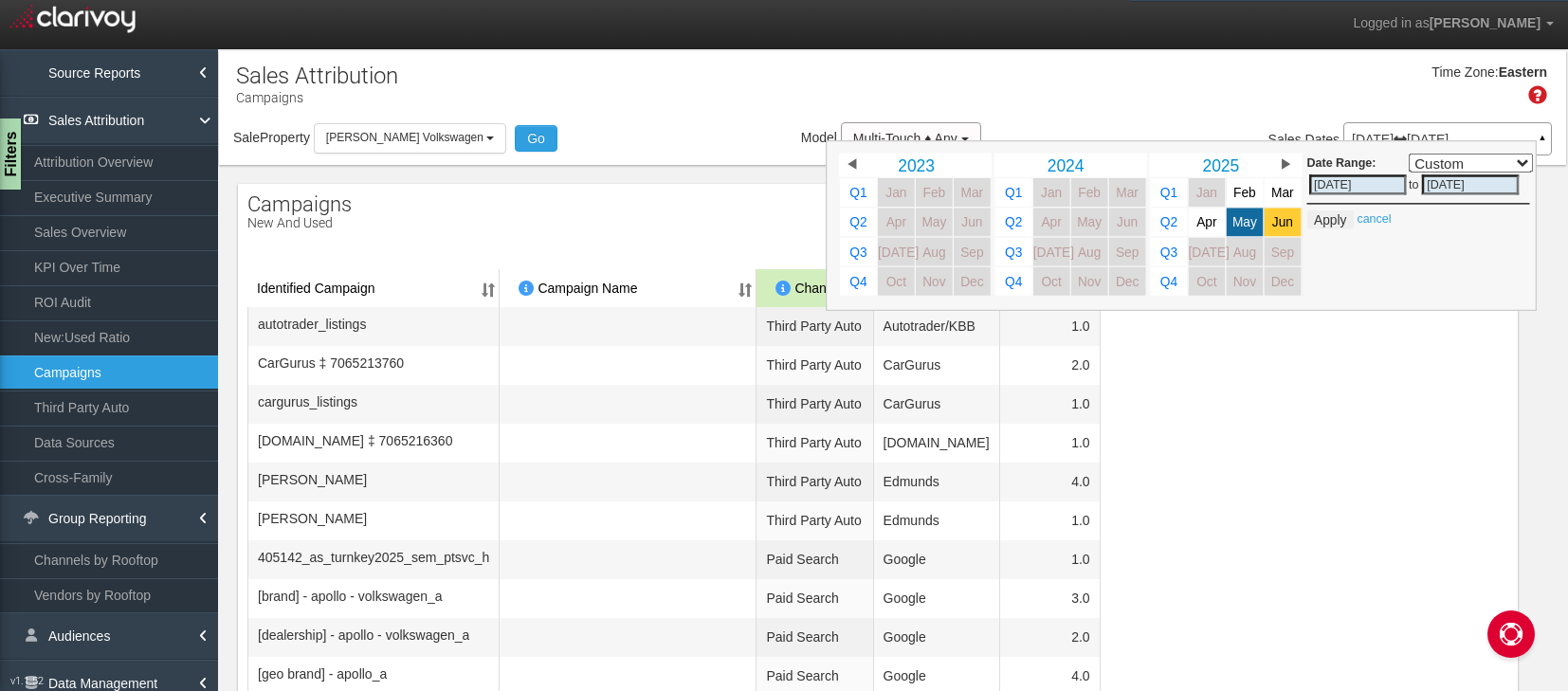 click on "Jun" at bounding box center [1283, 222] 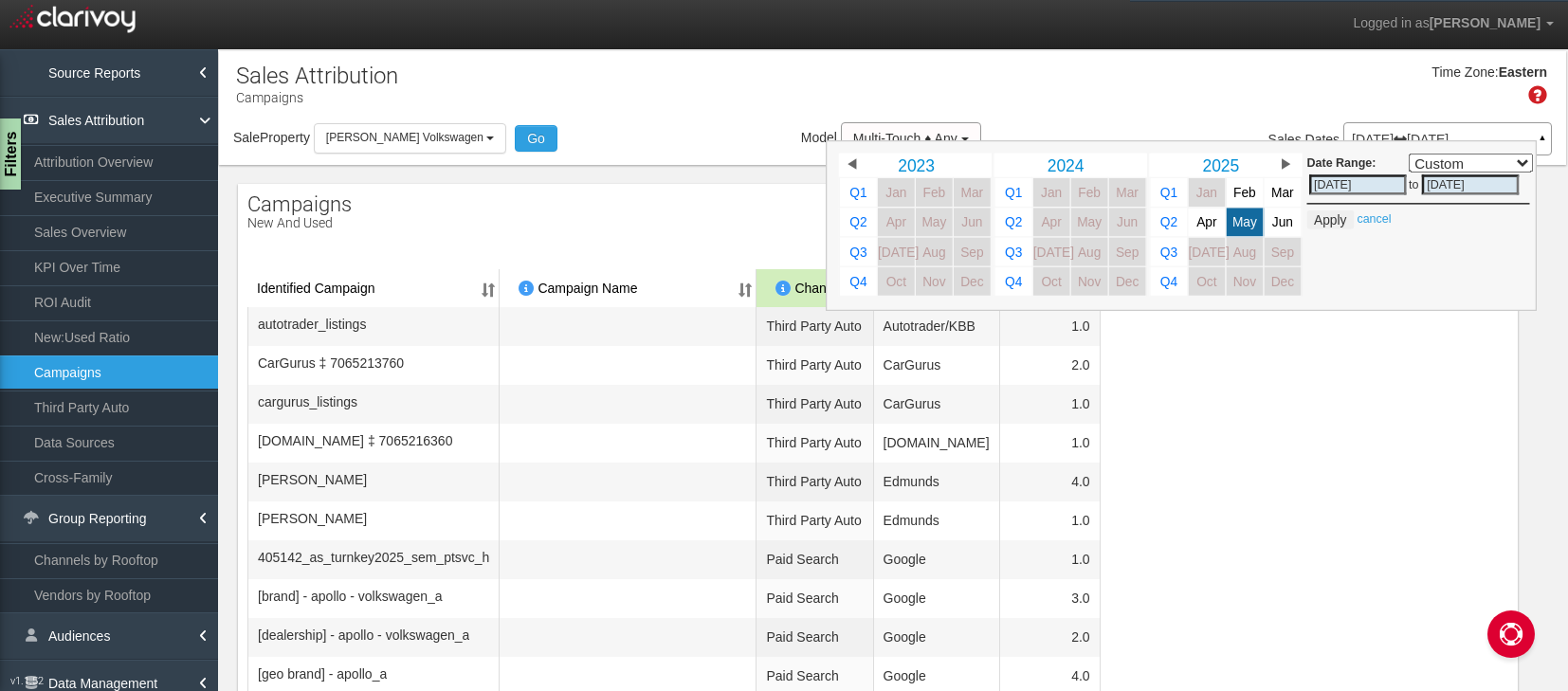 select on "," 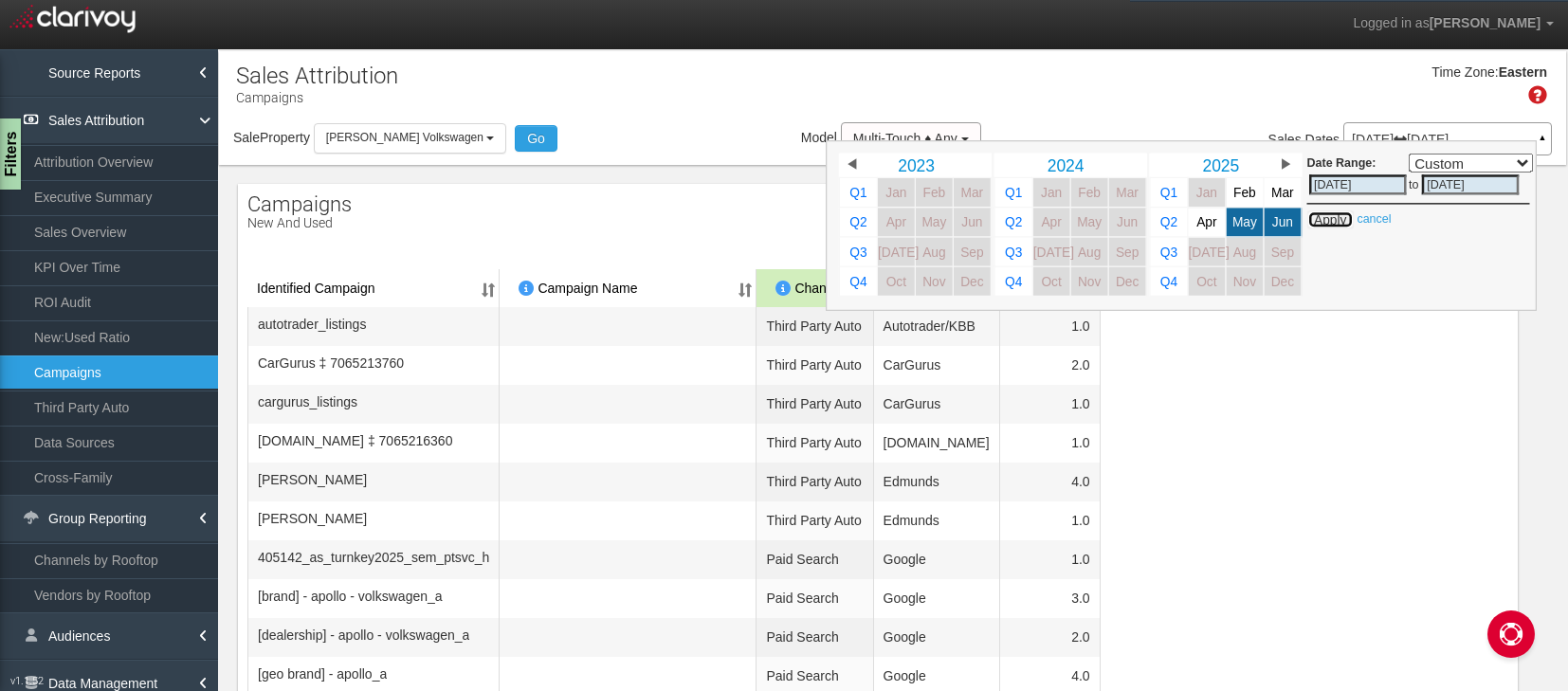click on "Apply" at bounding box center (1330, 220) 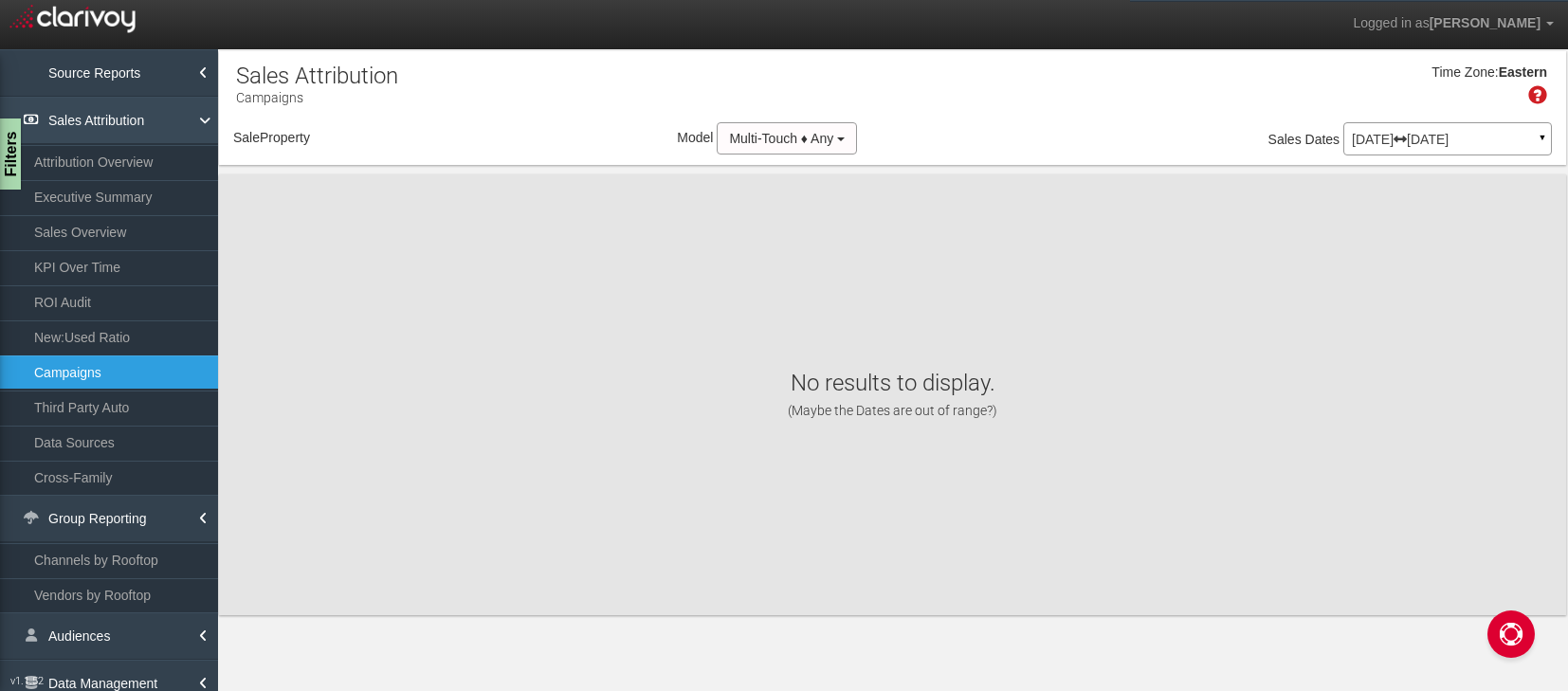 select on "object:36257" 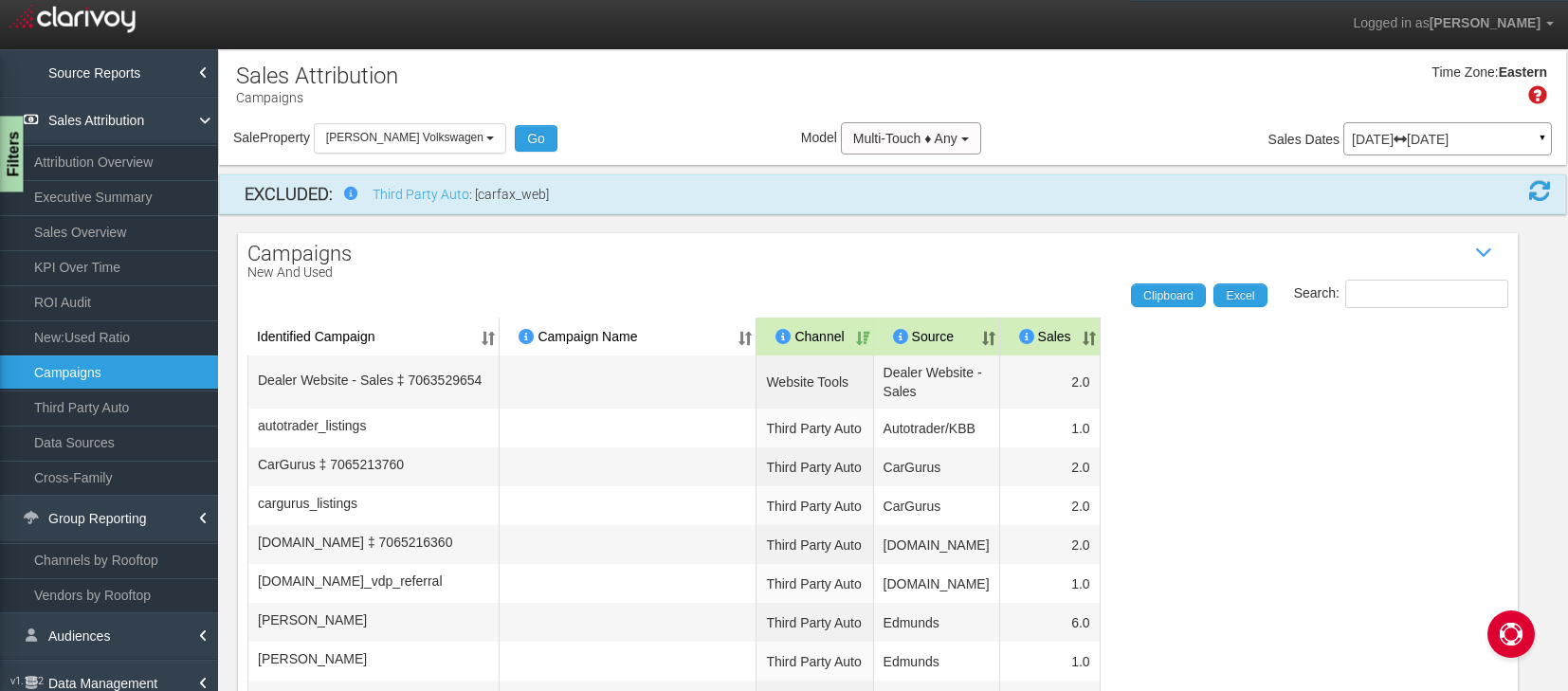 click on "Filters" at bounding box center (11, 155) 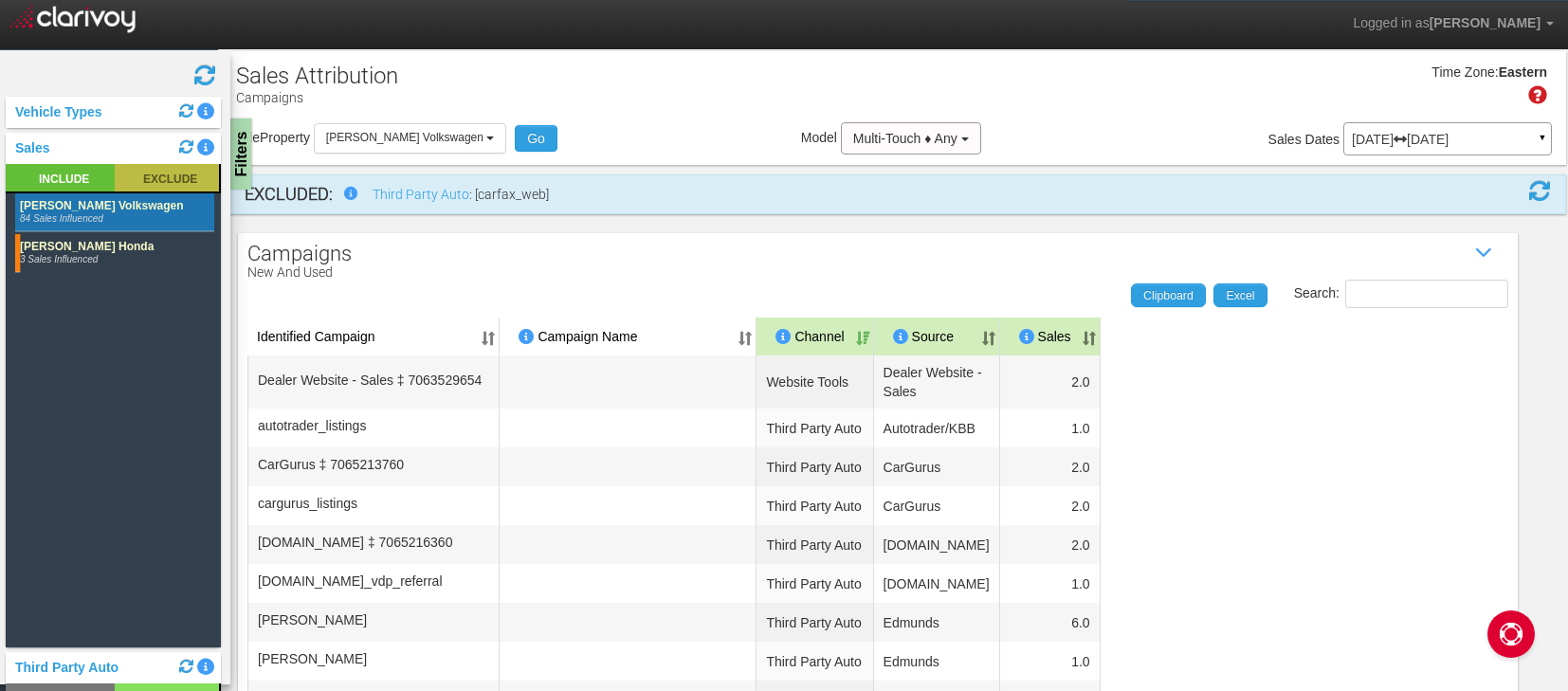 click 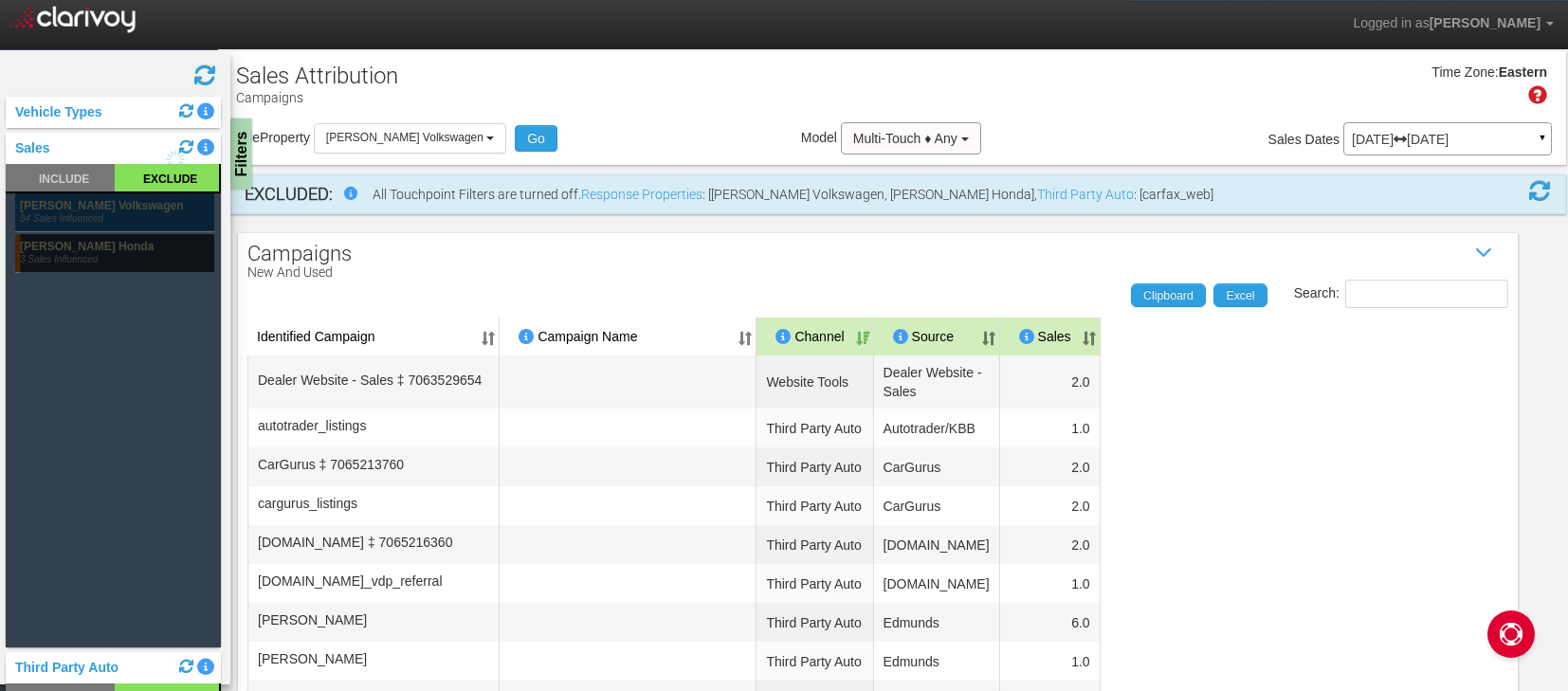 click 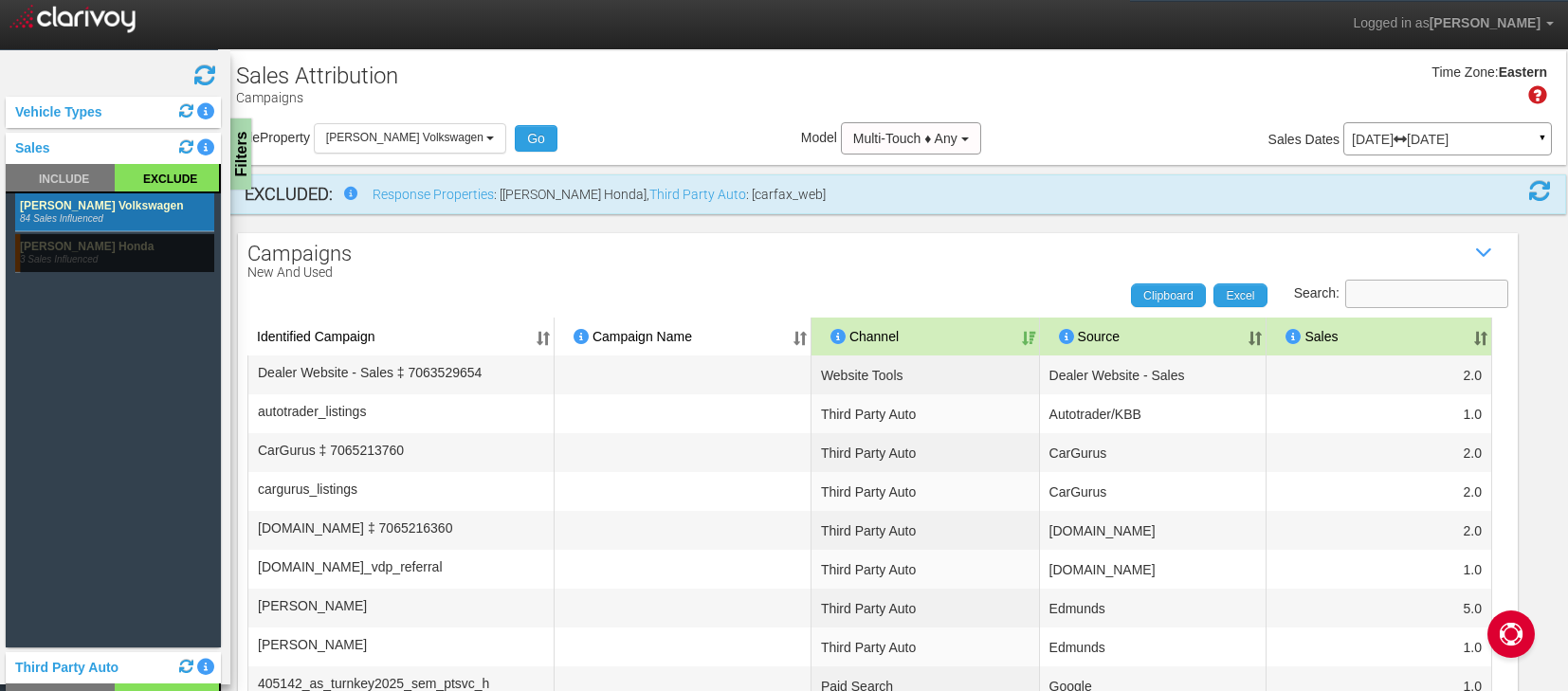 click on "Search:" at bounding box center (1427, 294) 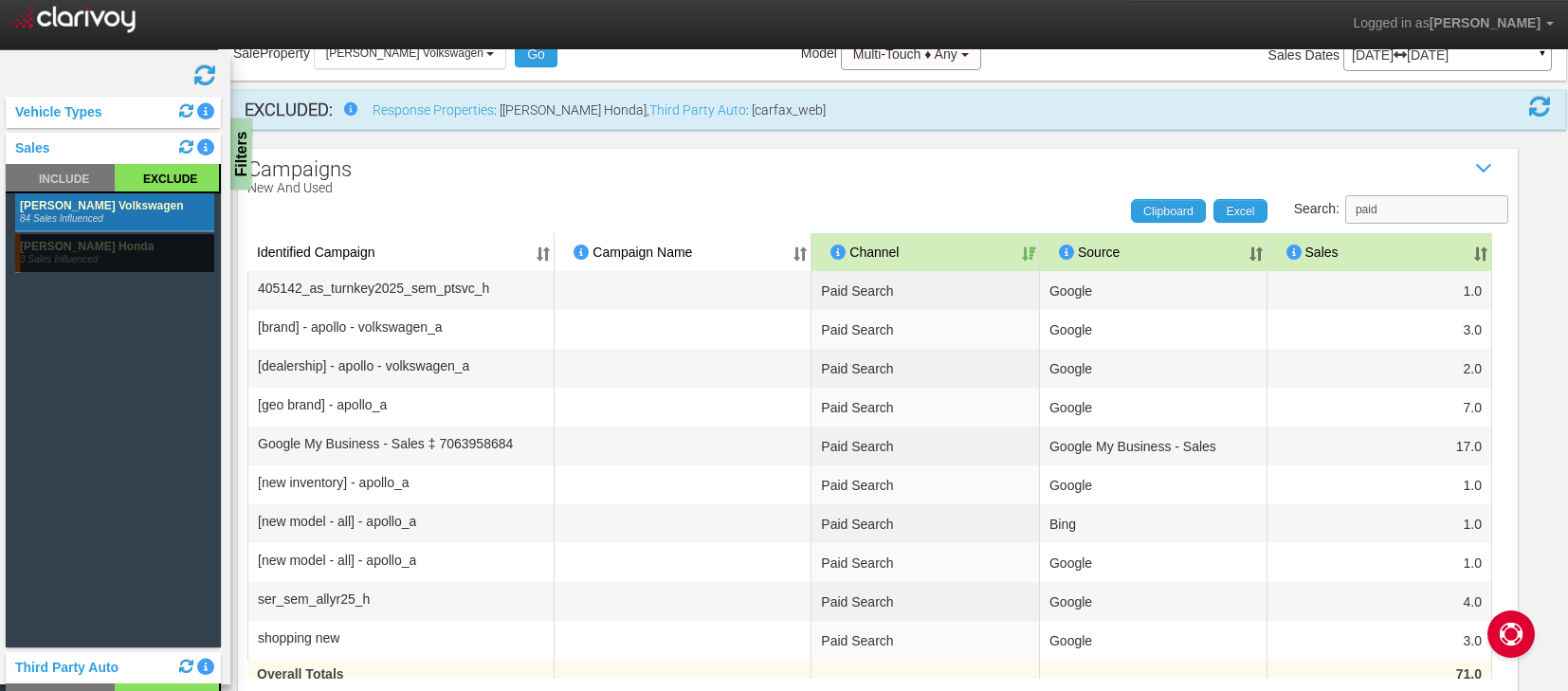 scroll, scrollTop: 89, scrollLeft: 0, axis: vertical 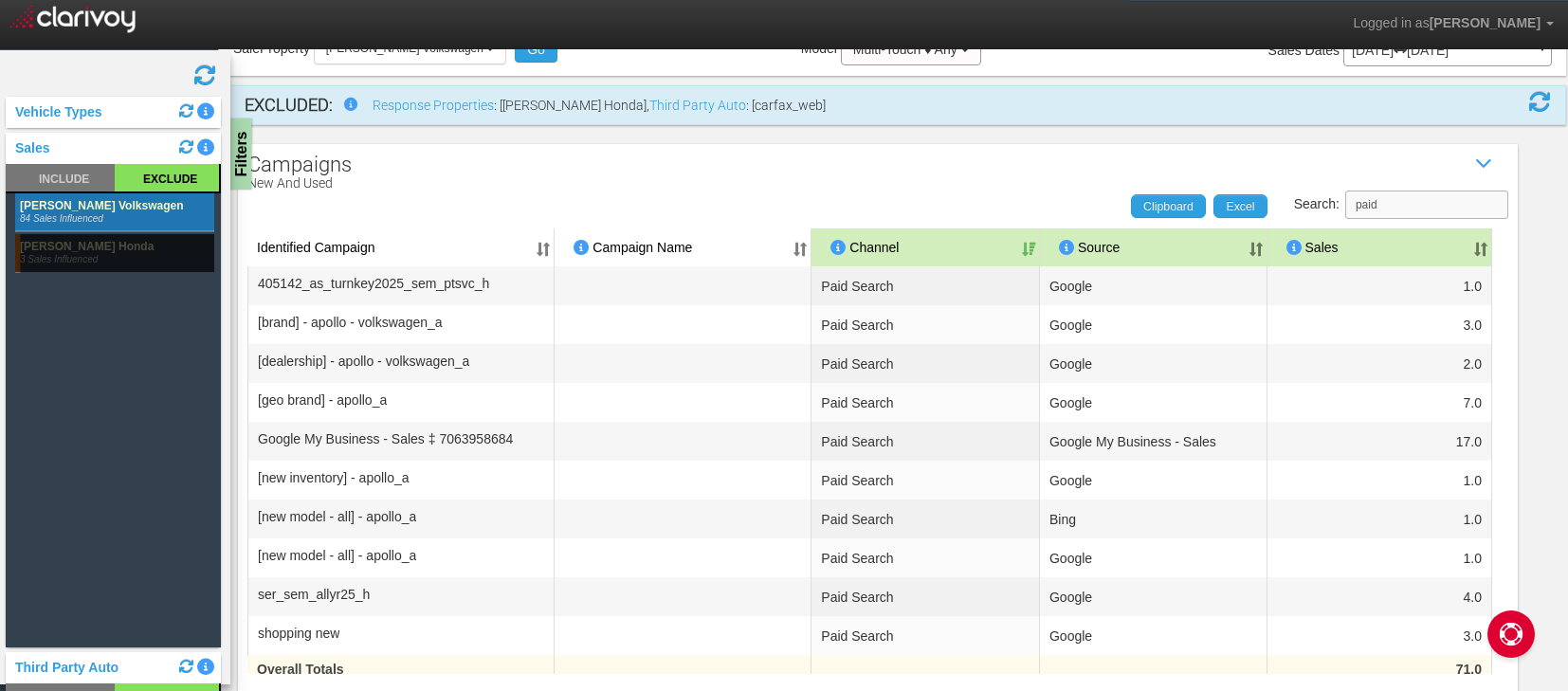 type on "paid" 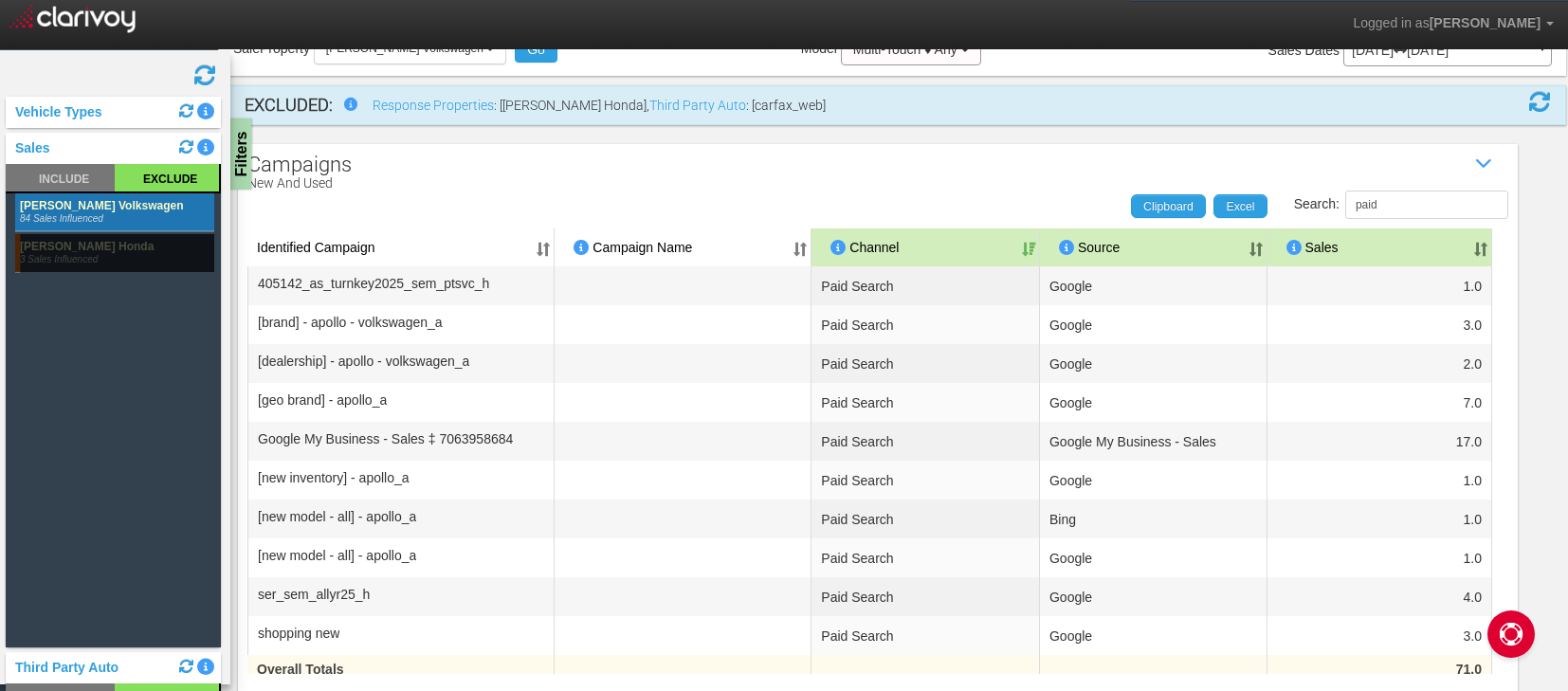 click on "Sales" at bounding box center [1379, 247] 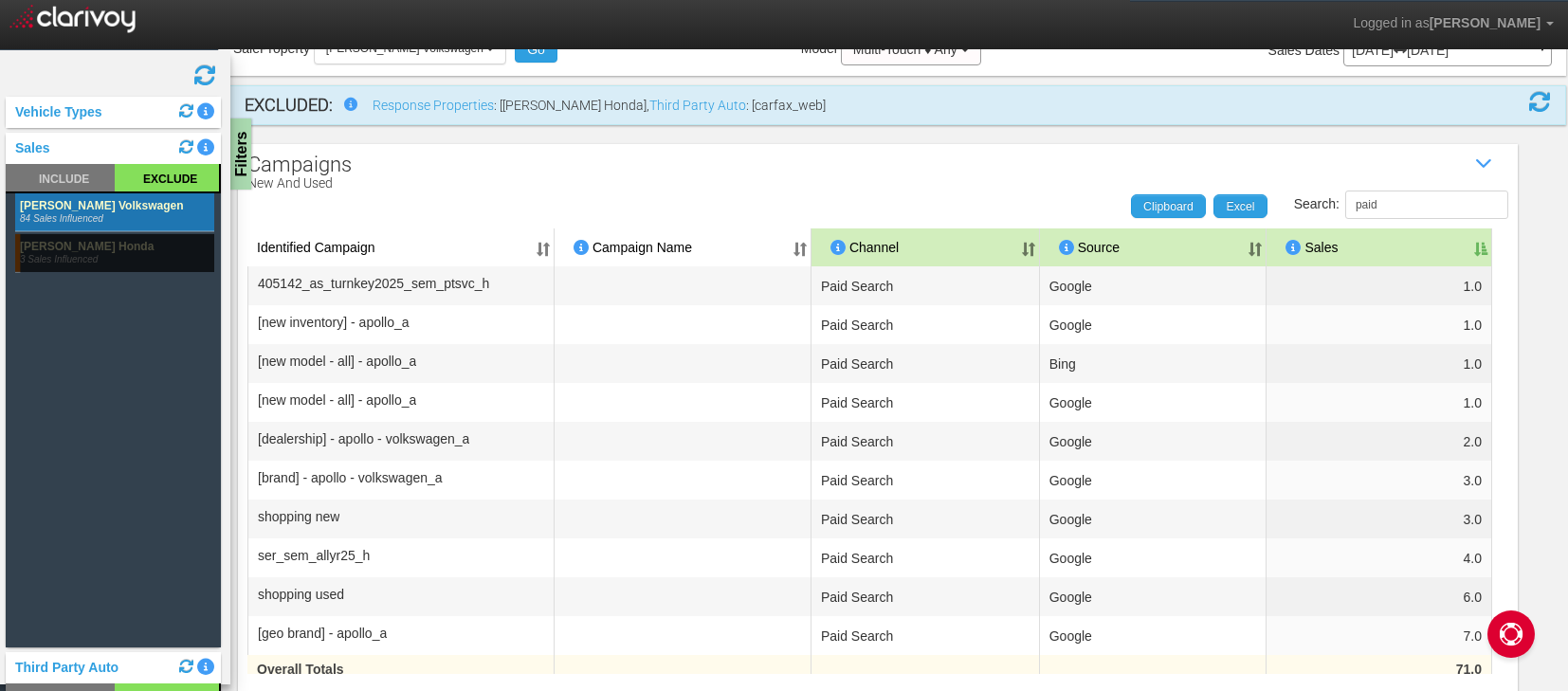 click on "Sales" at bounding box center [1379, 247] 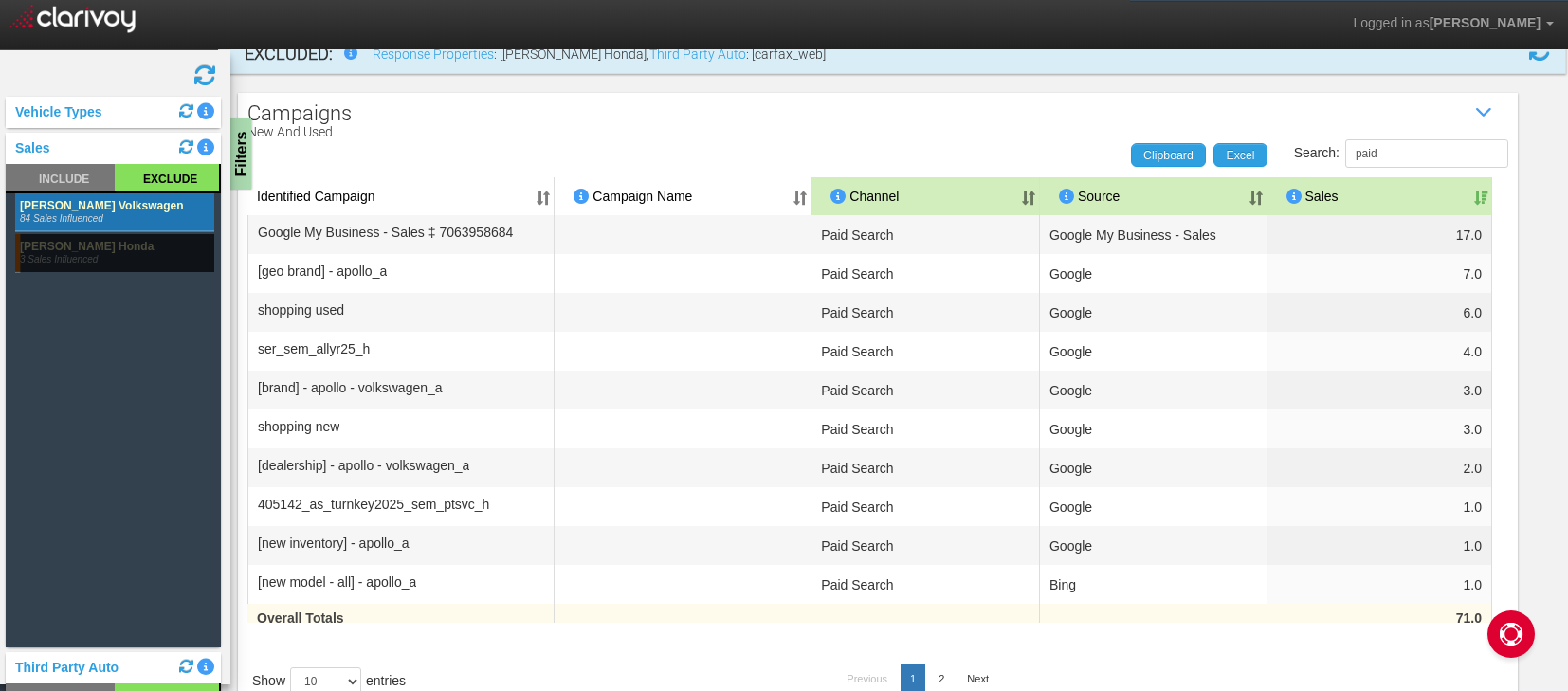 scroll, scrollTop: 202, scrollLeft: 0, axis: vertical 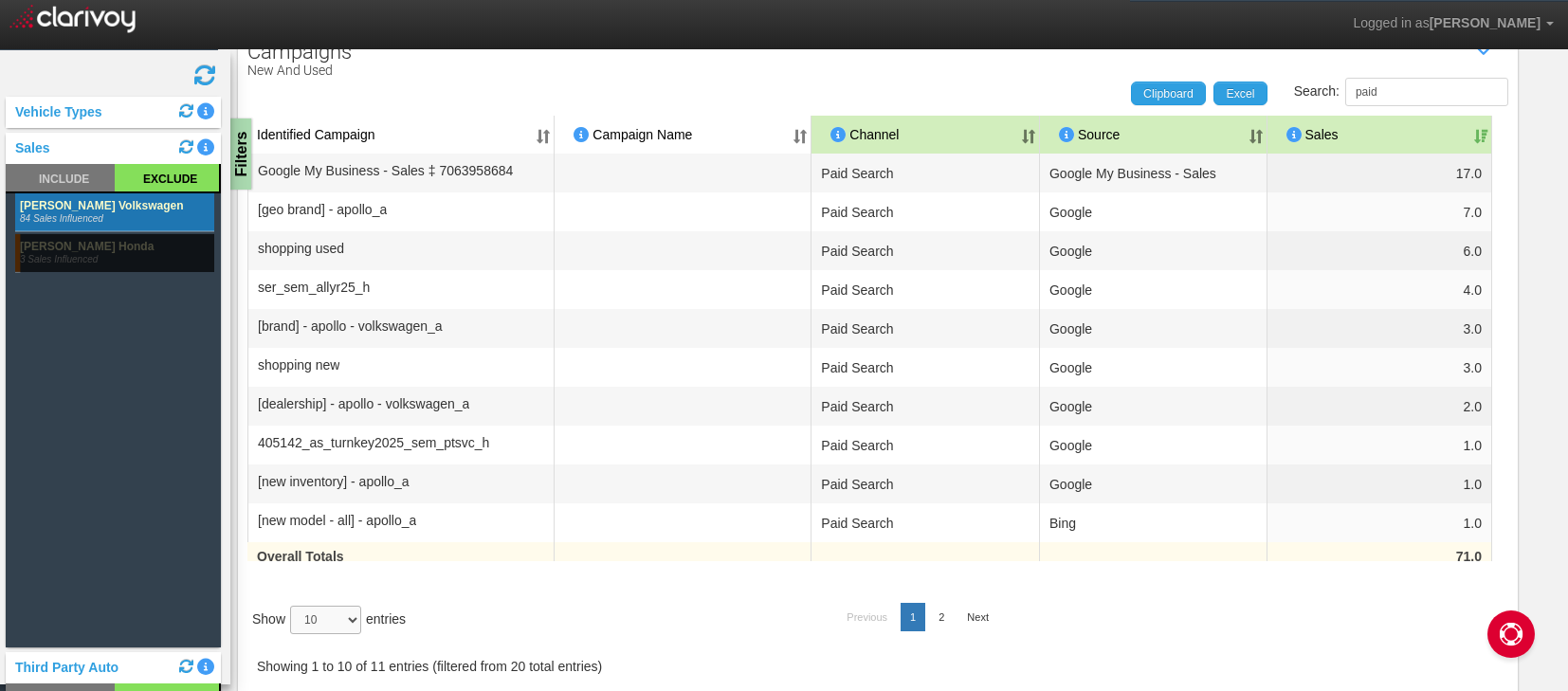 click on "10 25 50 100" at bounding box center [325, 620] 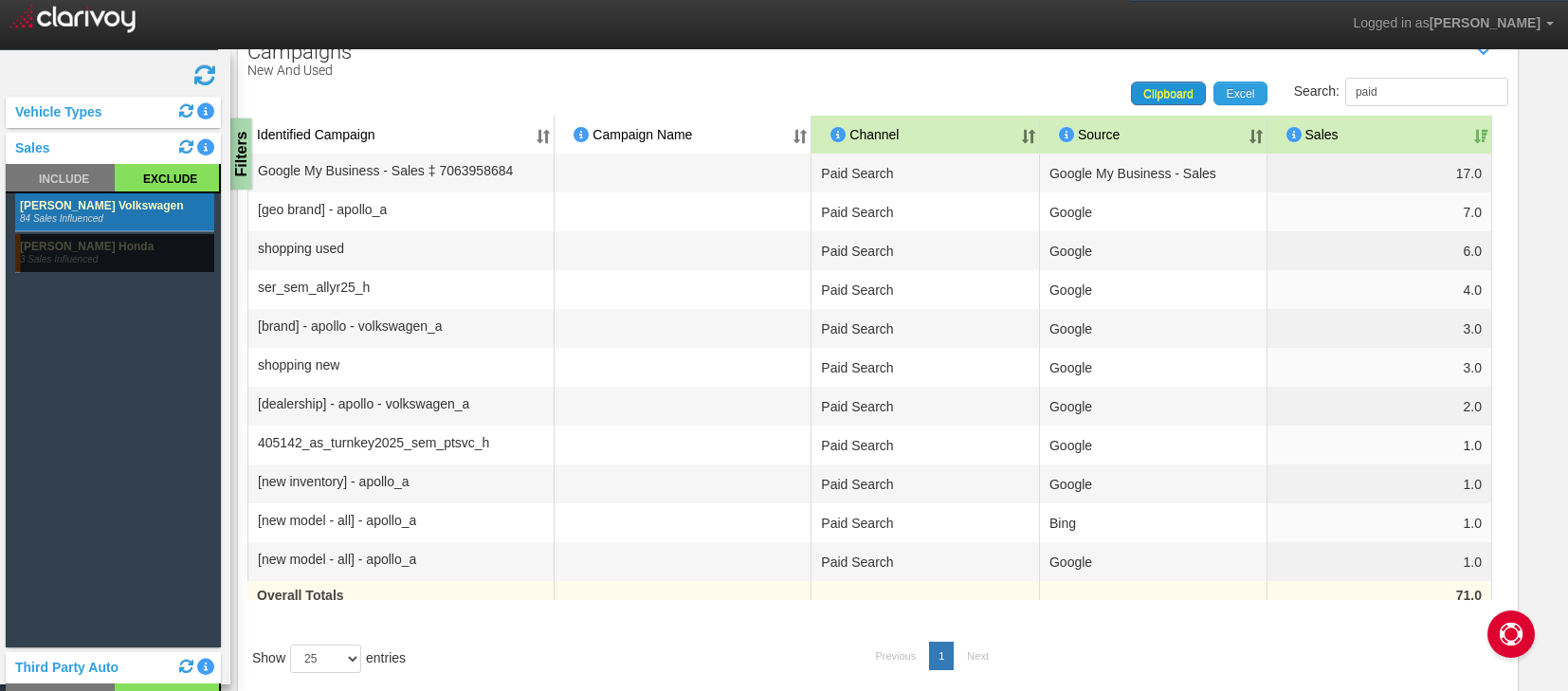 click on "Clipboard" at bounding box center (1168, 94) 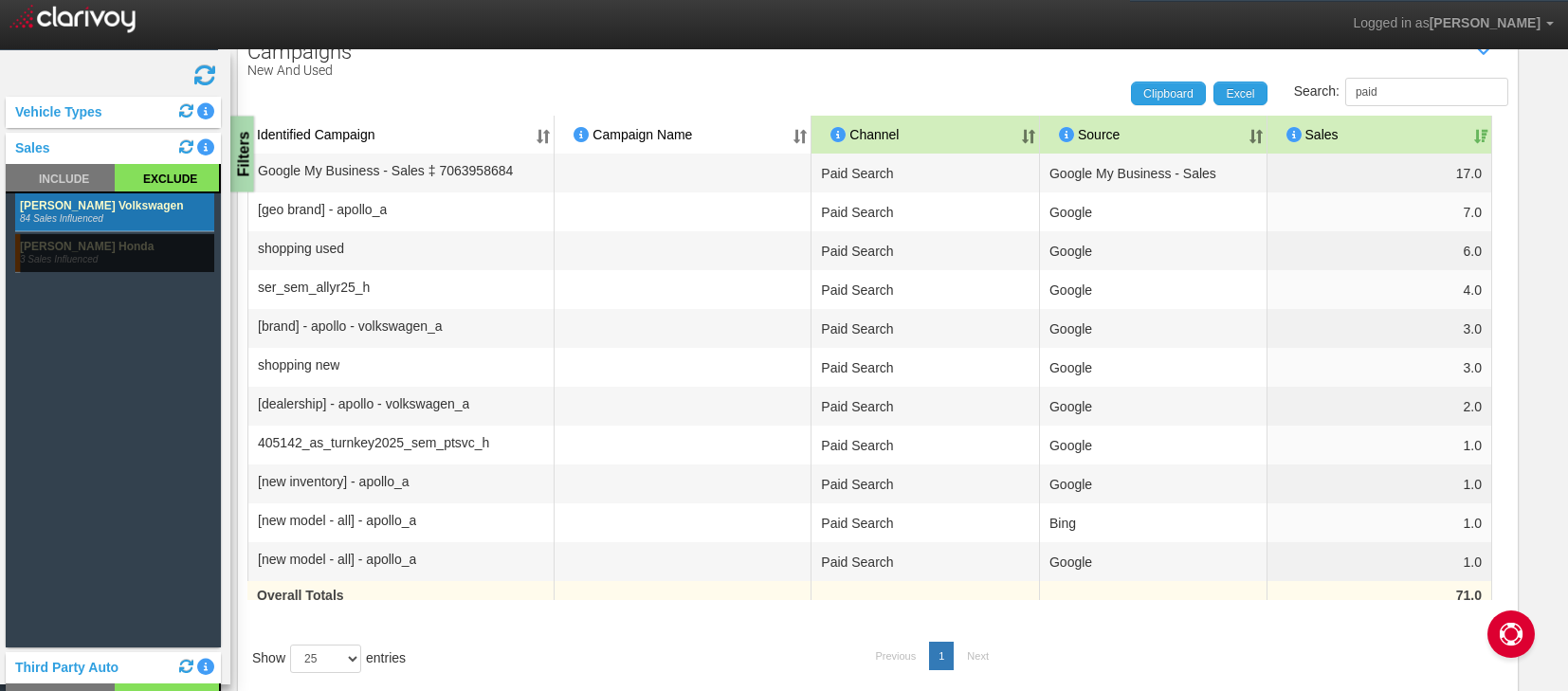 click on "Filters" at bounding box center (242, 155) 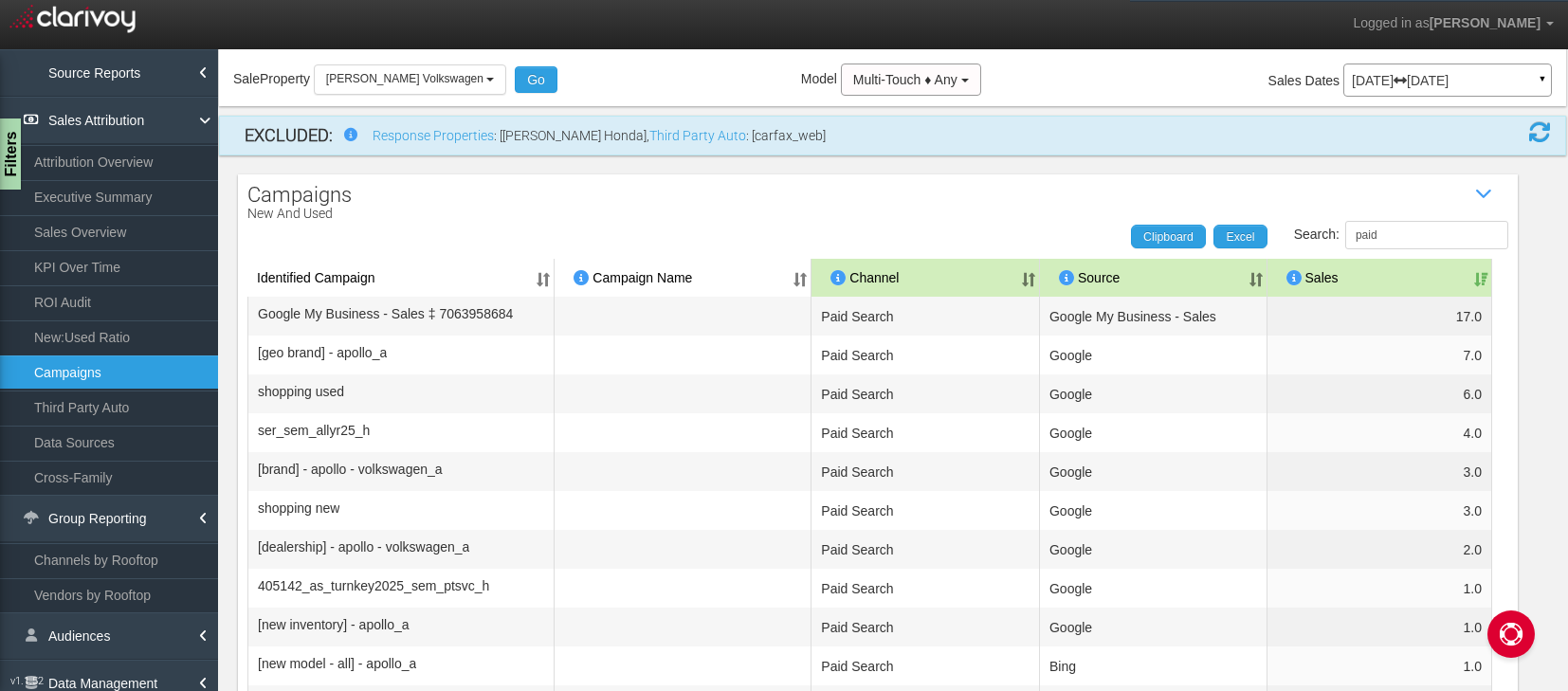 scroll, scrollTop: 0, scrollLeft: 0, axis: both 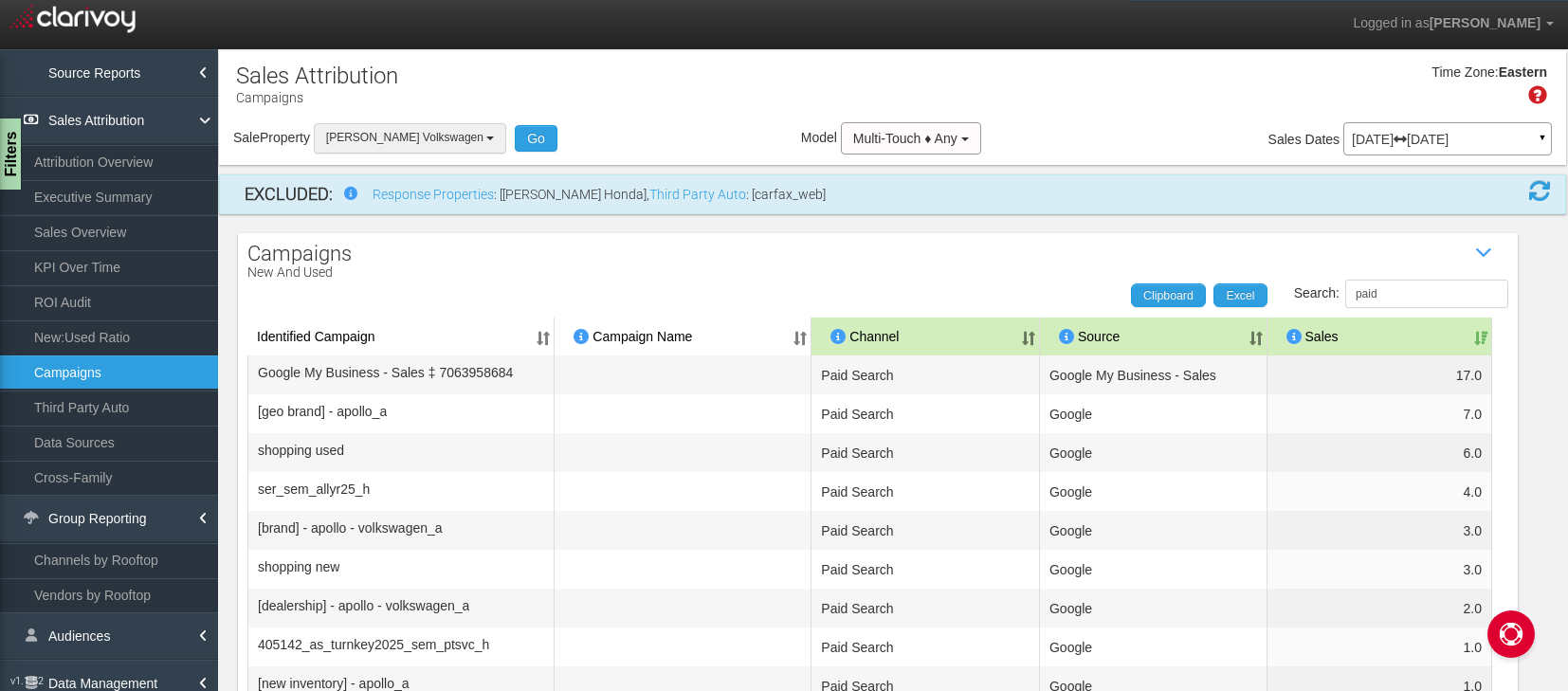 click on "[PERSON_NAME] Volkswagen" at bounding box center (405, 137) 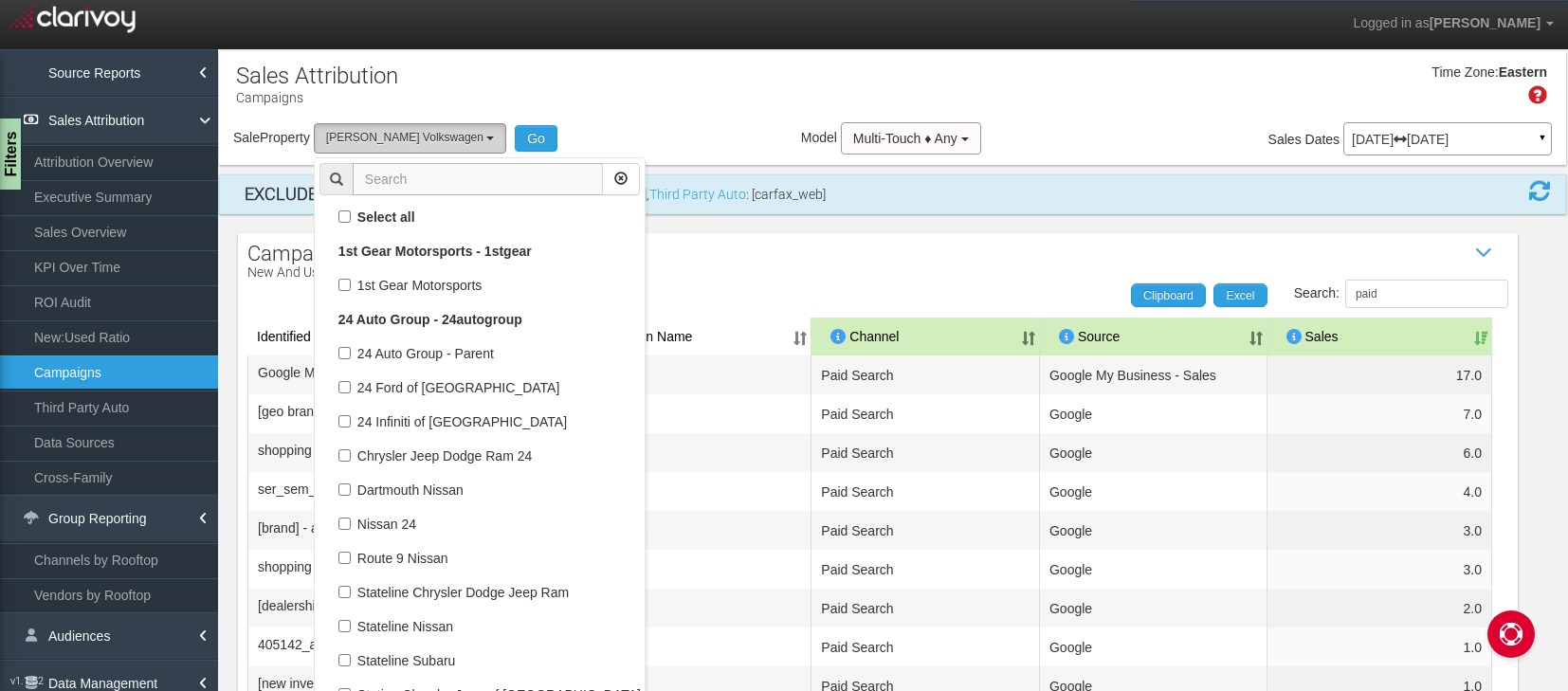 scroll, scrollTop: 67803, scrollLeft: 0, axis: vertical 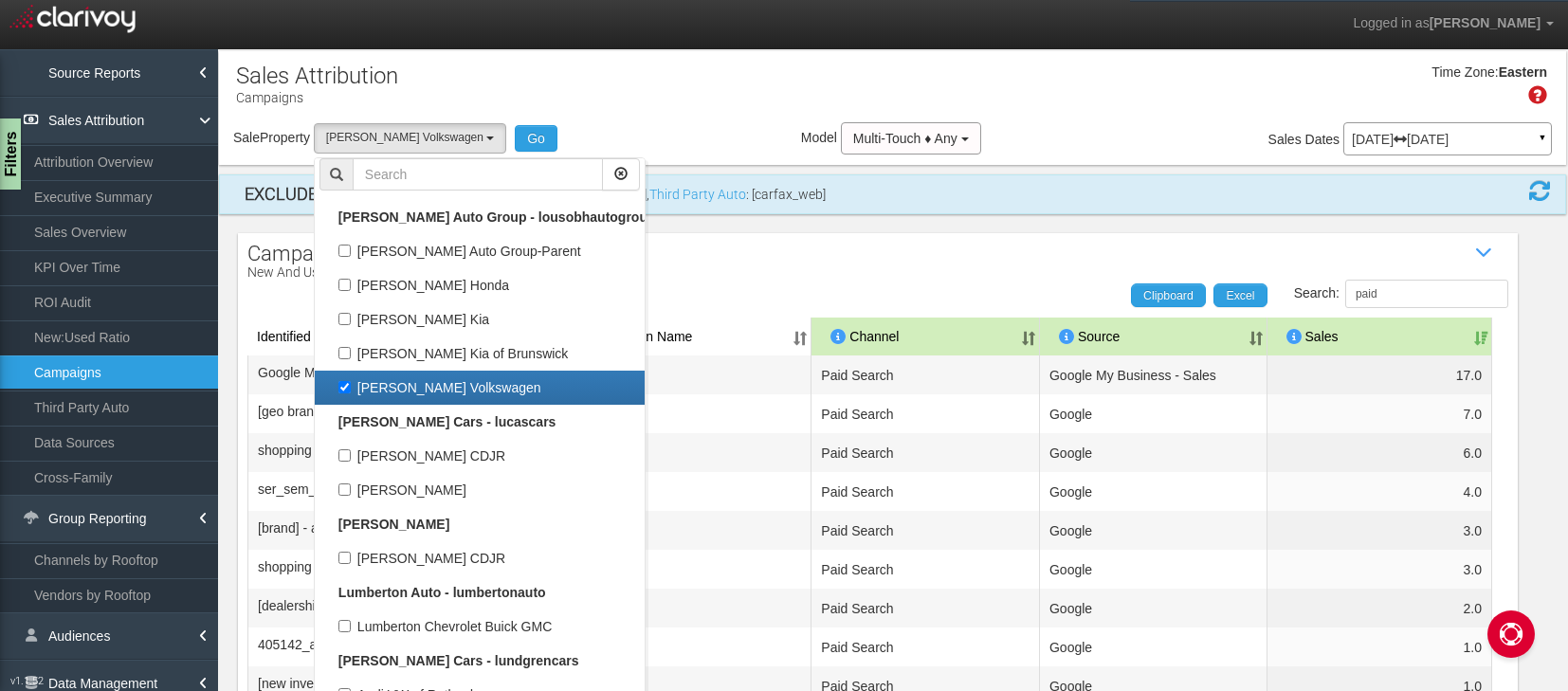 click on "[PERSON_NAME] Volkswagen" at bounding box center [480, 388] 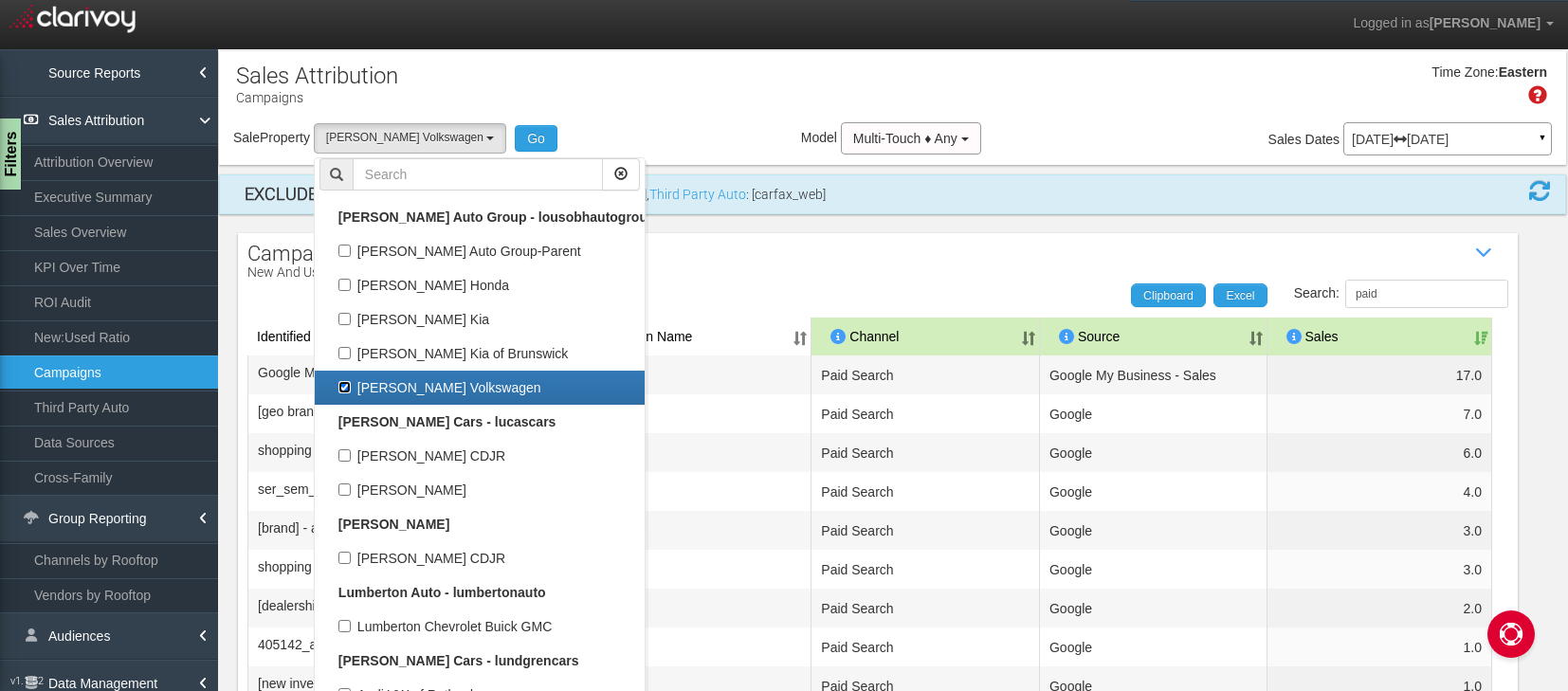click on "[PERSON_NAME] Volkswagen" at bounding box center [344, 387] 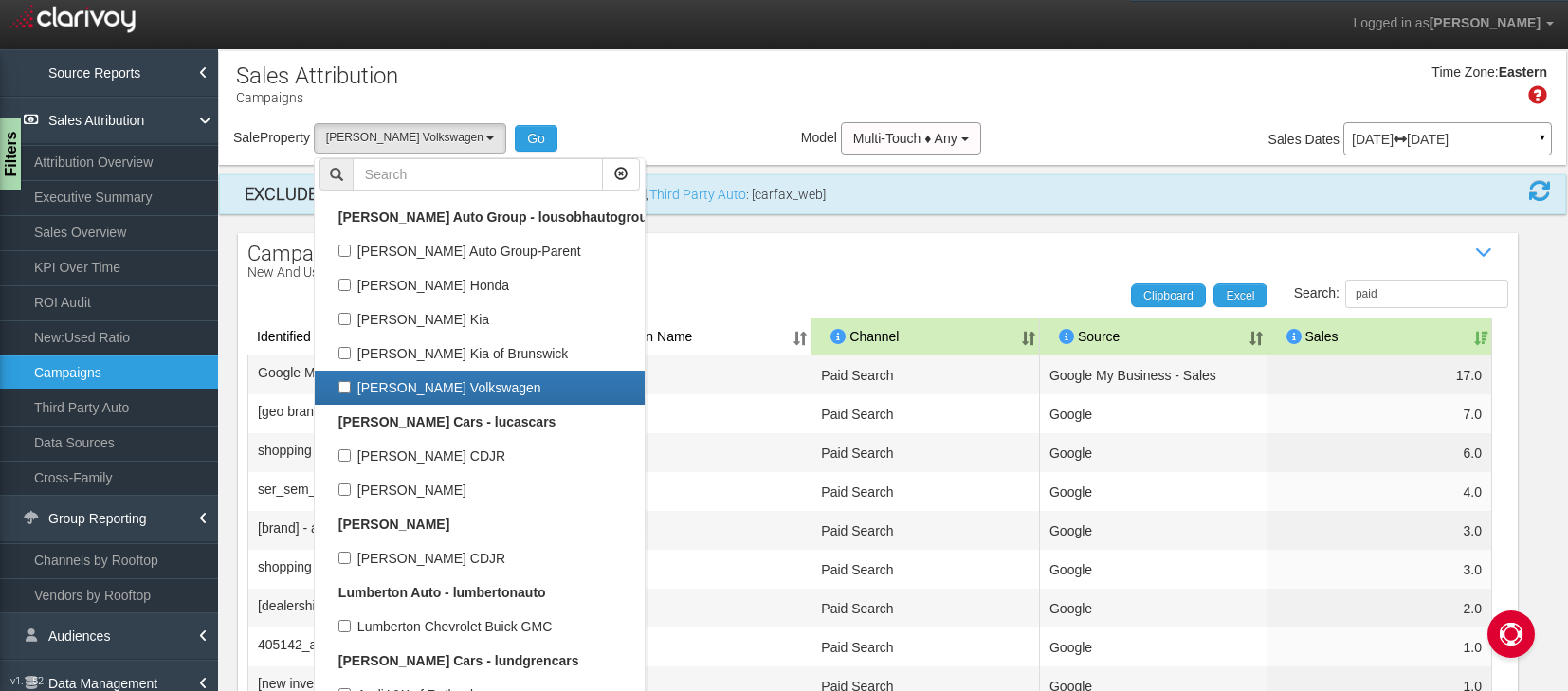 select 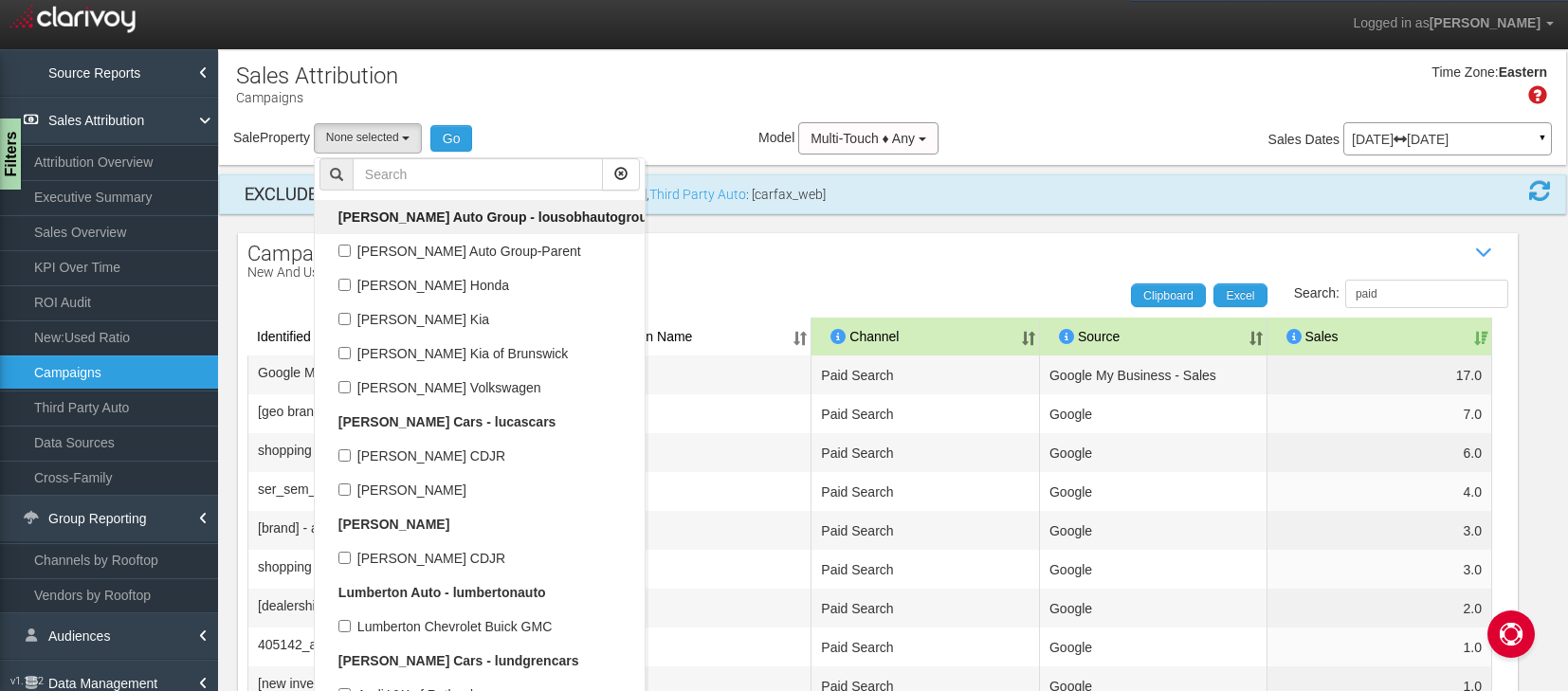 scroll, scrollTop: 33970, scrollLeft: 0, axis: vertical 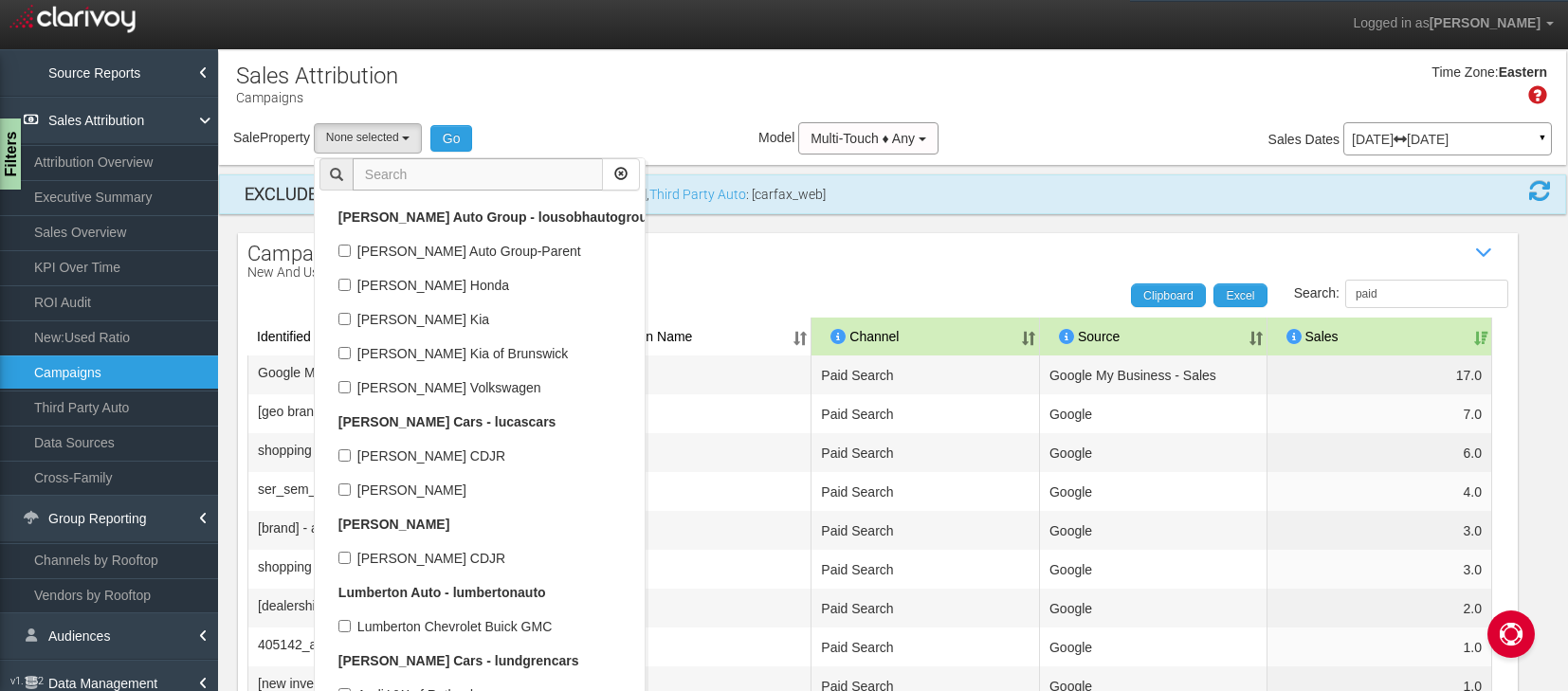click at bounding box center [478, 174] 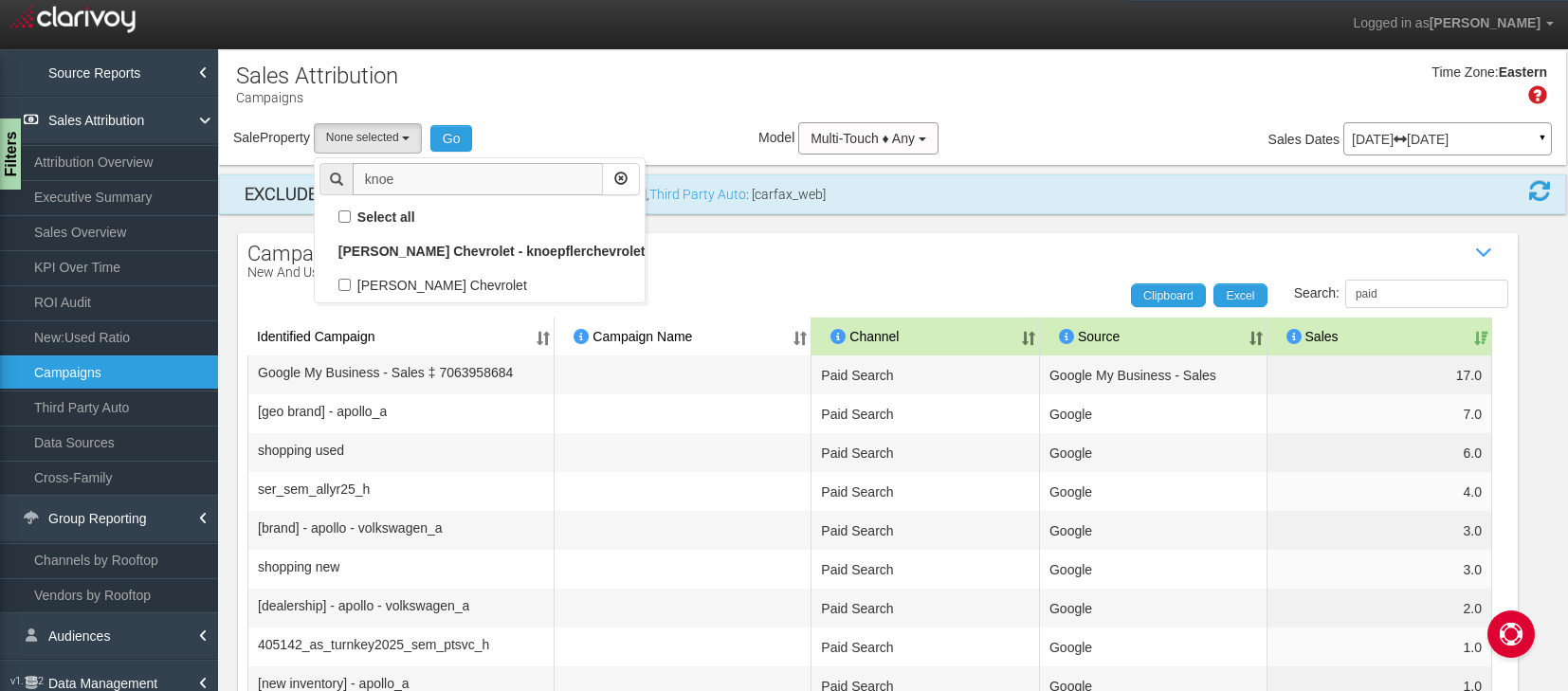 scroll, scrollTop: 0, scrollLeft: 0, axis: both 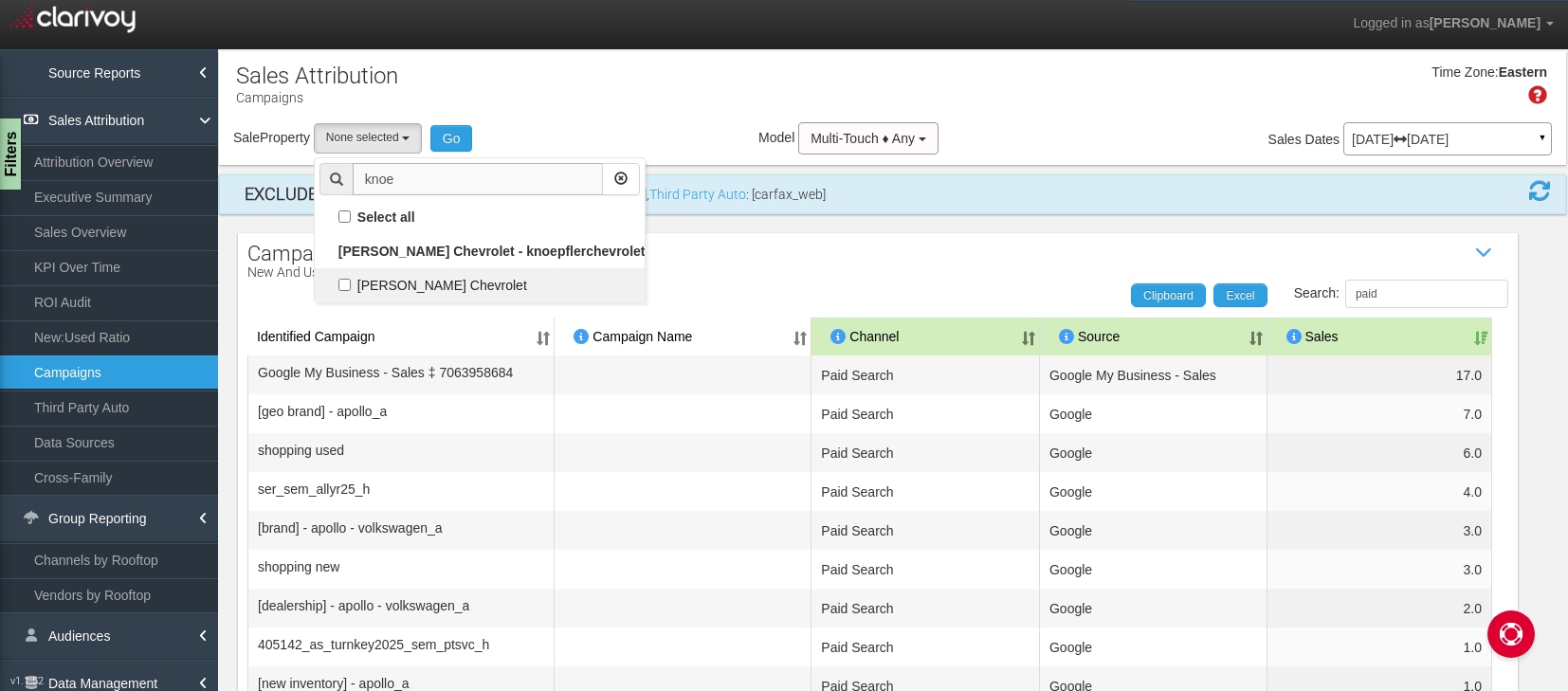 type on "knoe" 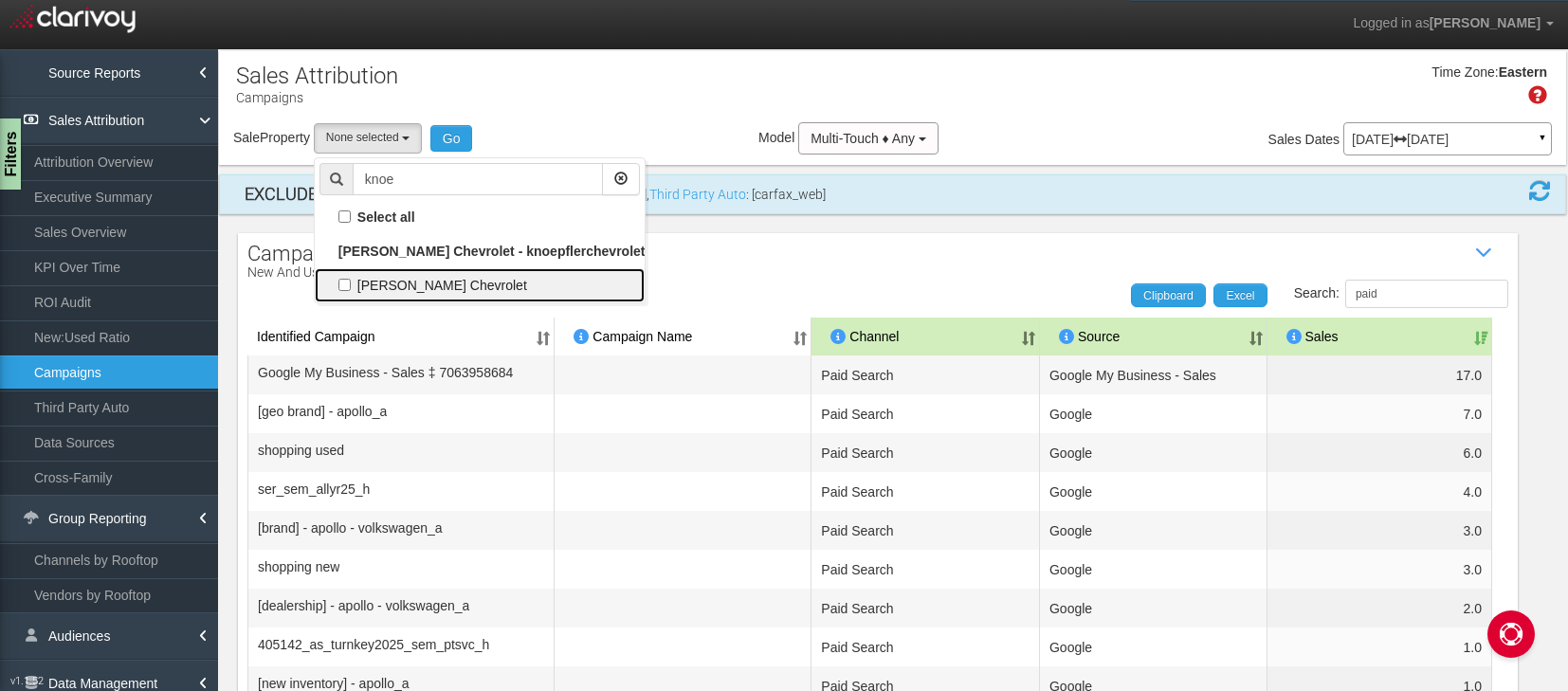 click on "[PERSON_NAME] Chevrolet" at bounding box center [480, 285] 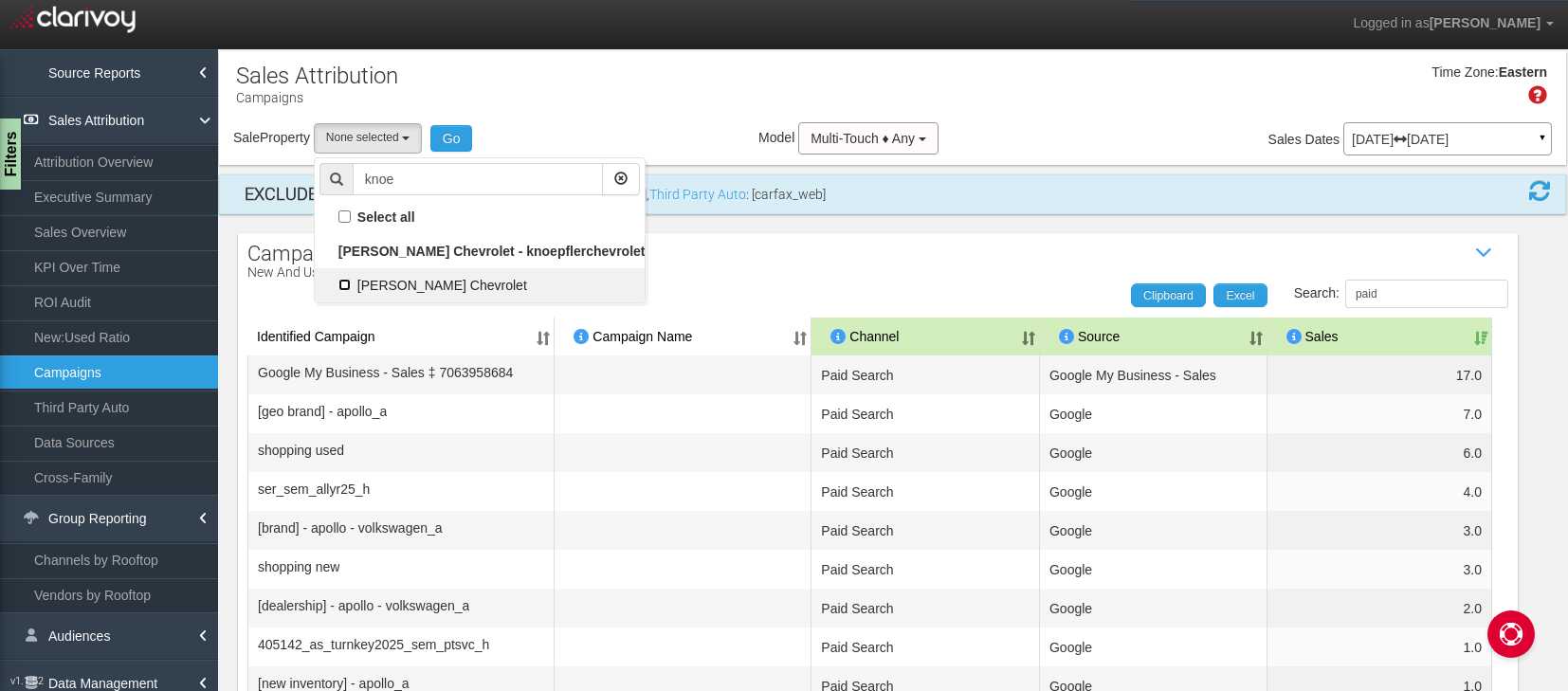 click on "[PERSON_NAME] Chevrolet" at bounding box center (344, 284) 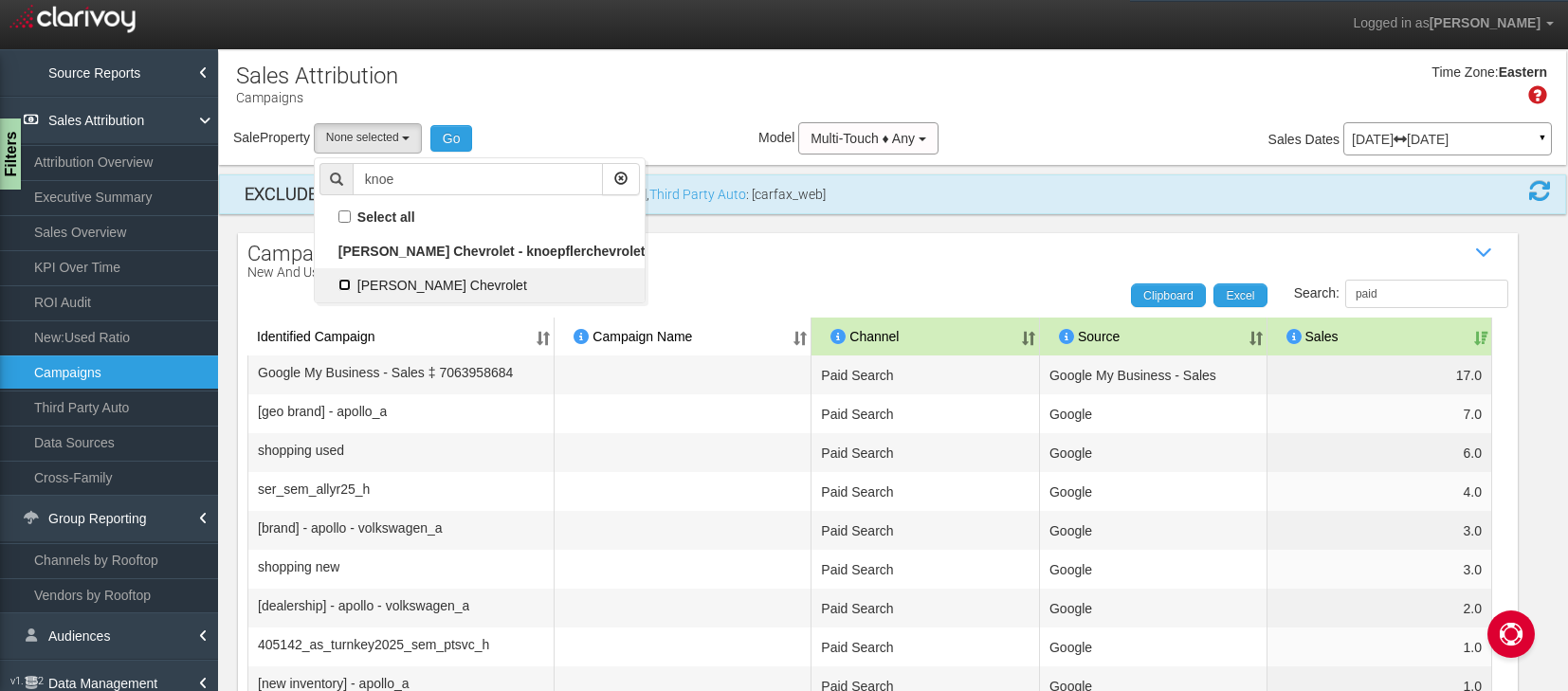 checkbox on "true" 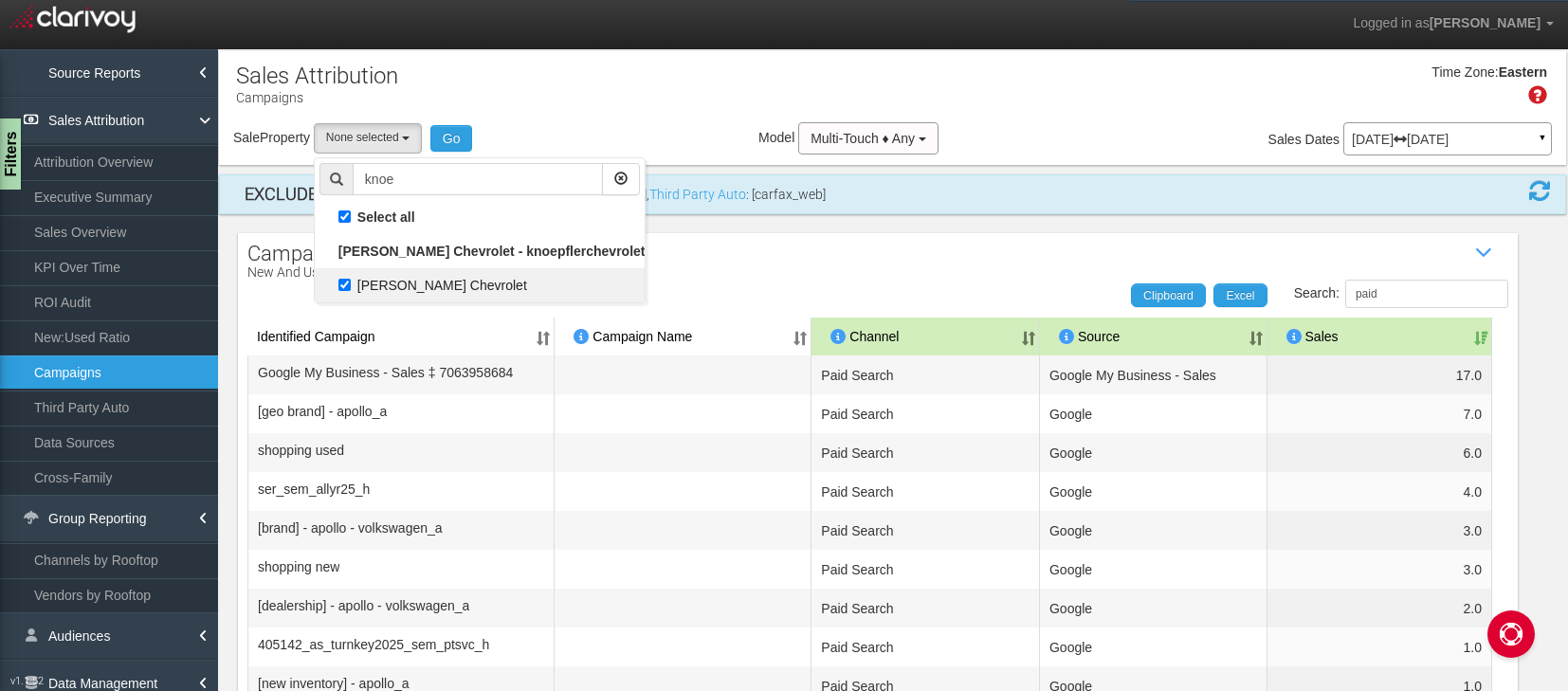 select on "object:36137" 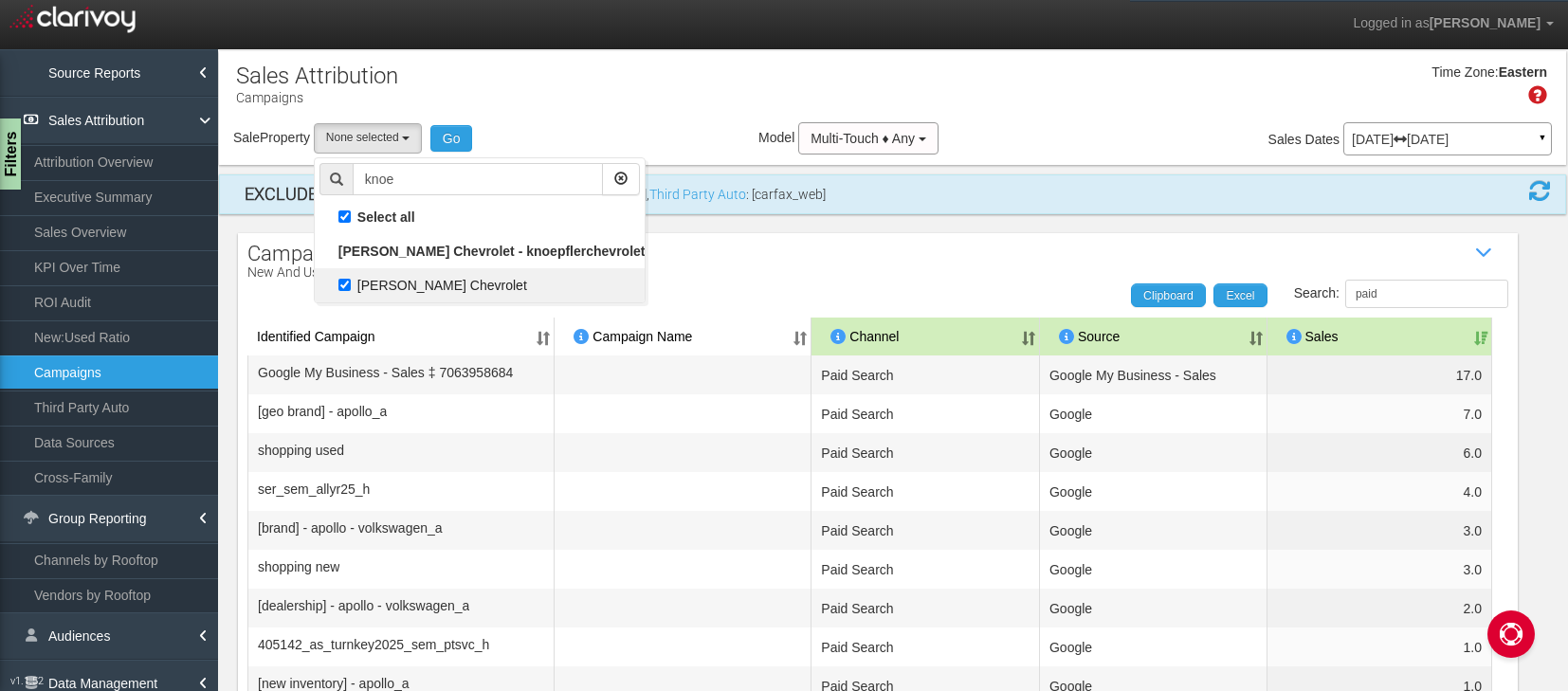 checkbox on "true" 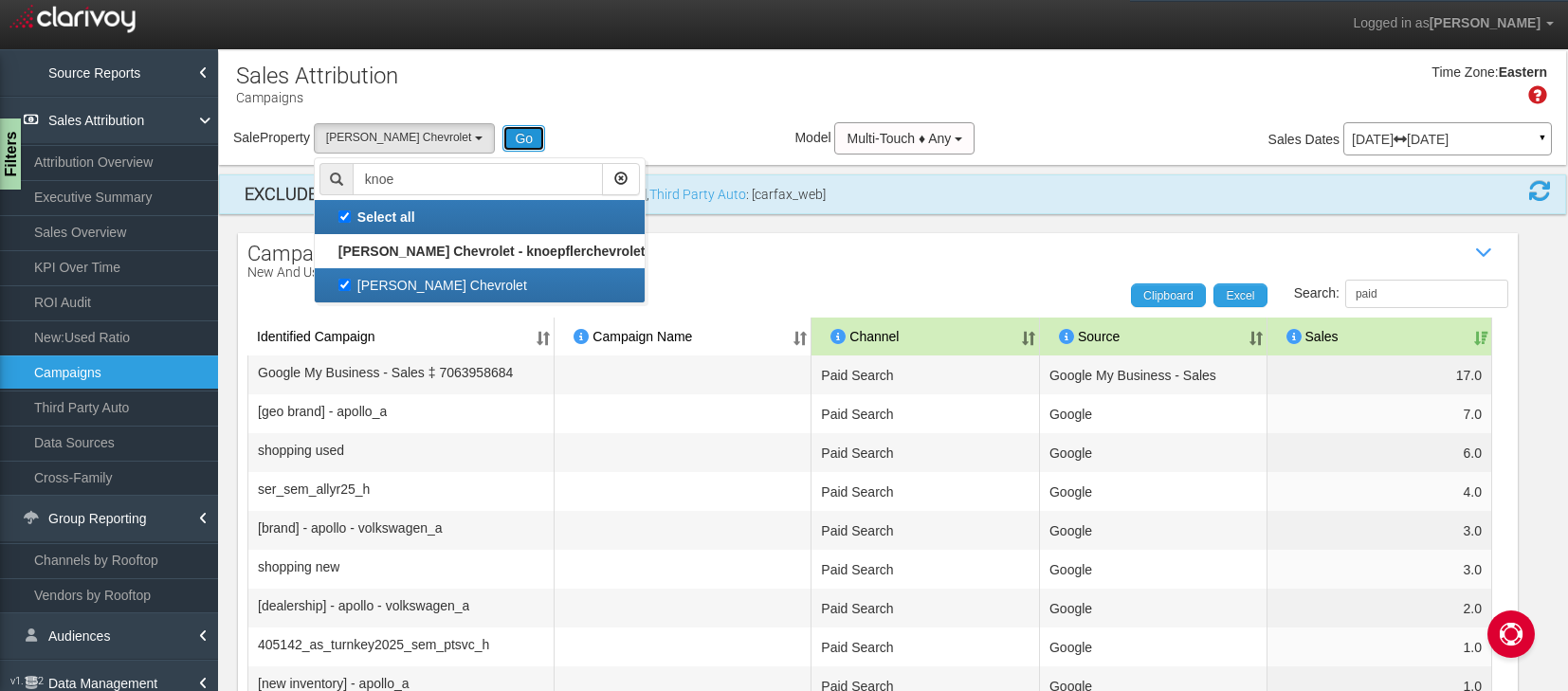 click on "Go" at bounding box center (523, 138) 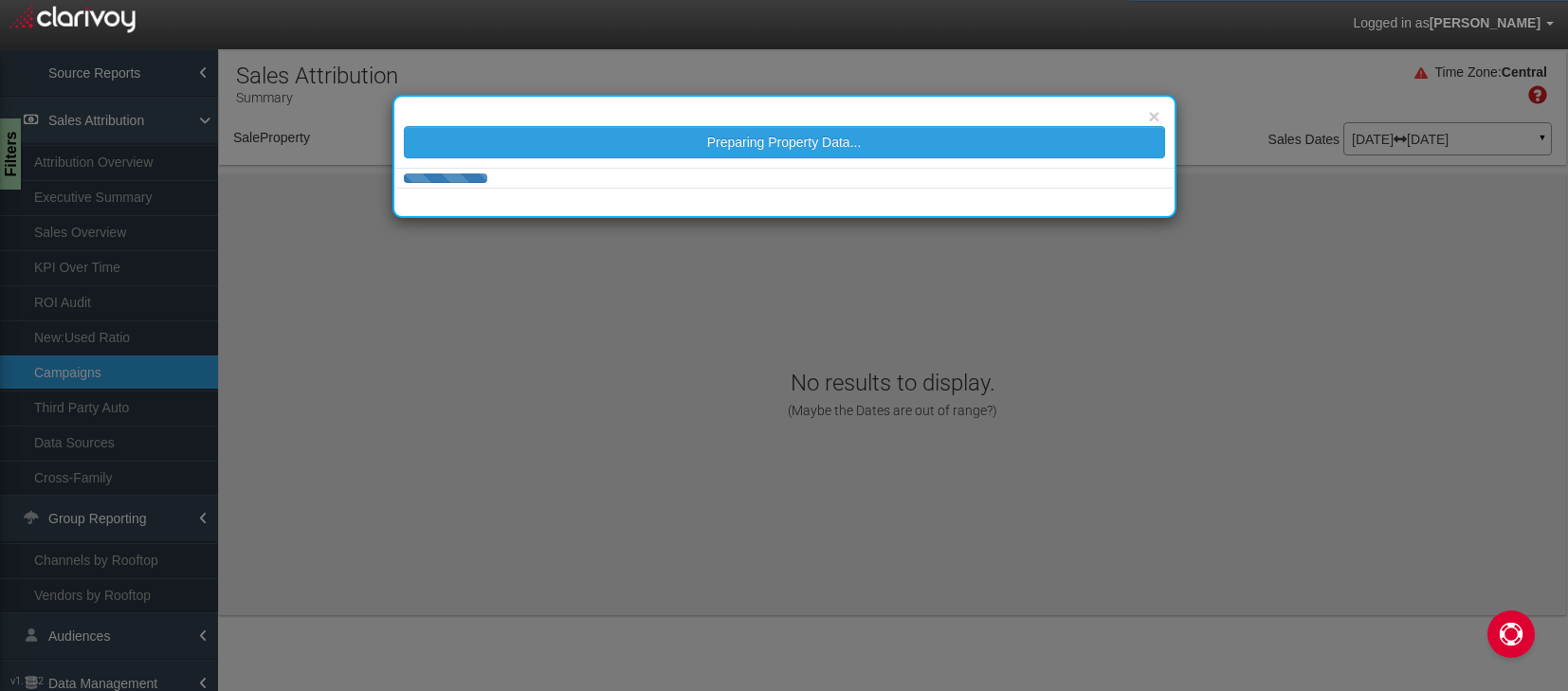 select on "object:38749" 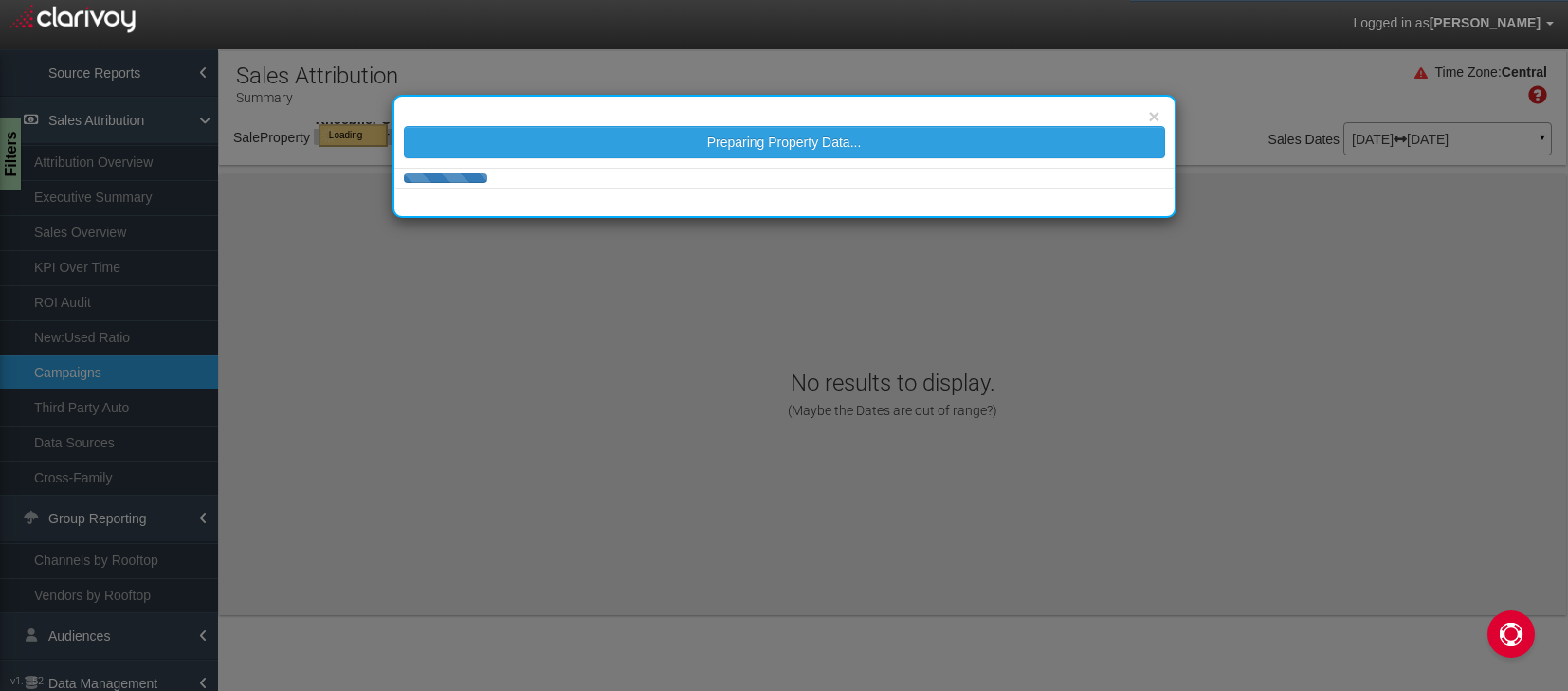 select on "object:38749" 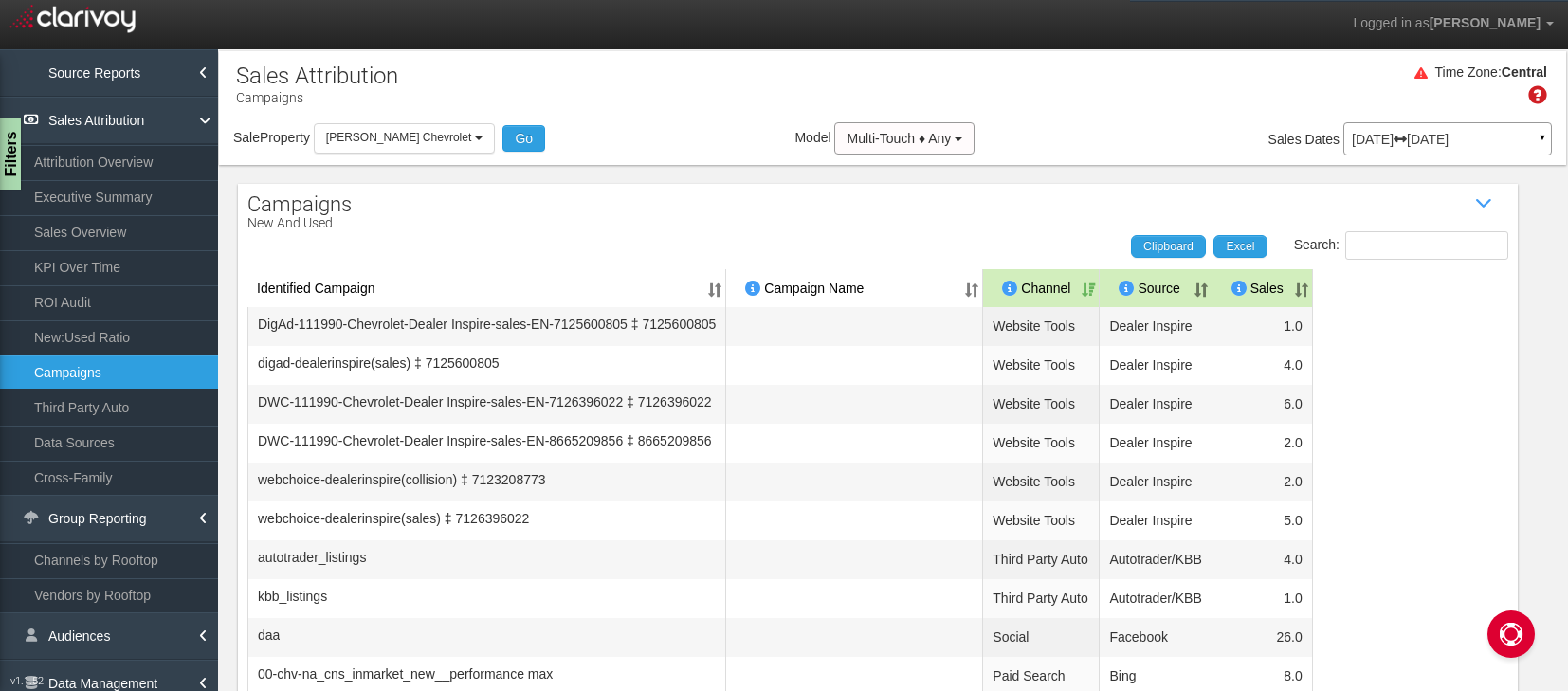 click on "Time Zone:
Central" at bounding box center [892, 91] 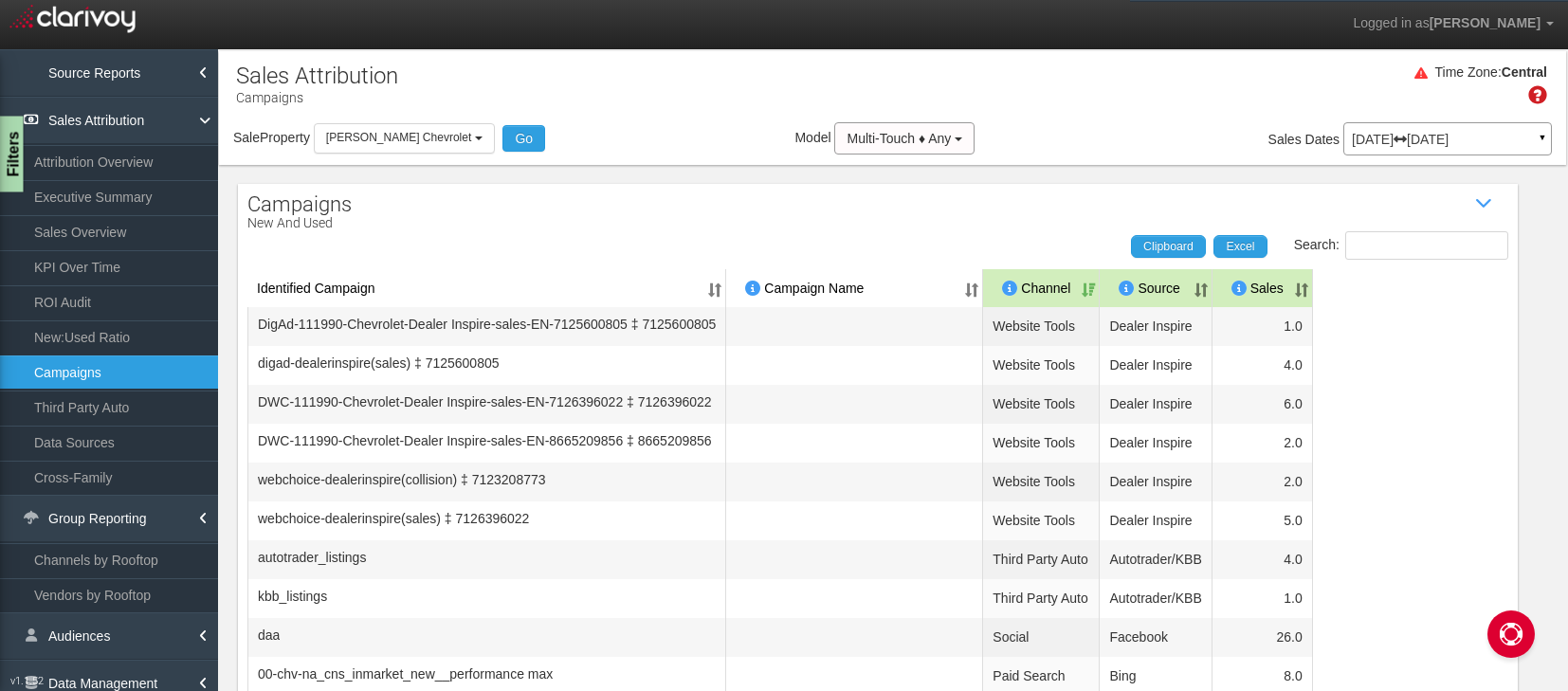 click on "Filters" at bounding box center (11, 155) 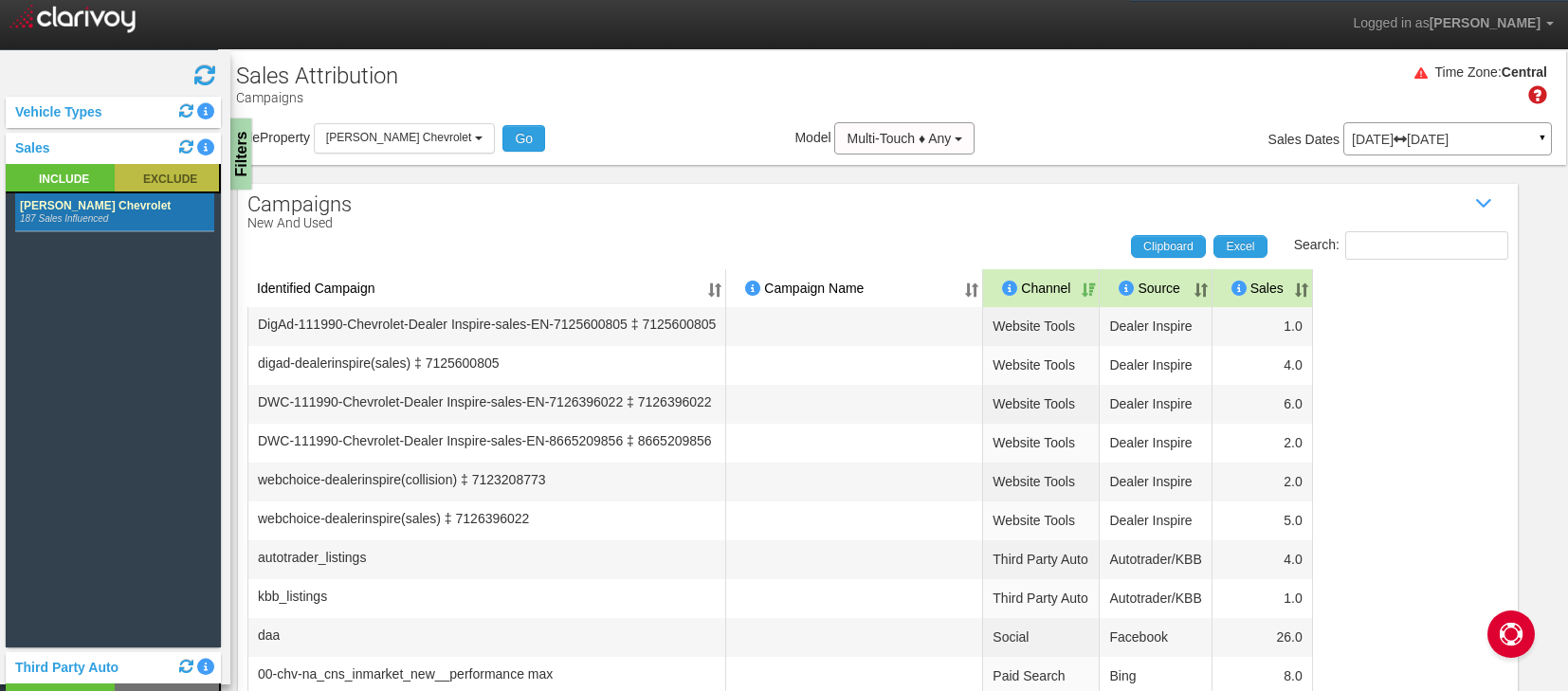 click 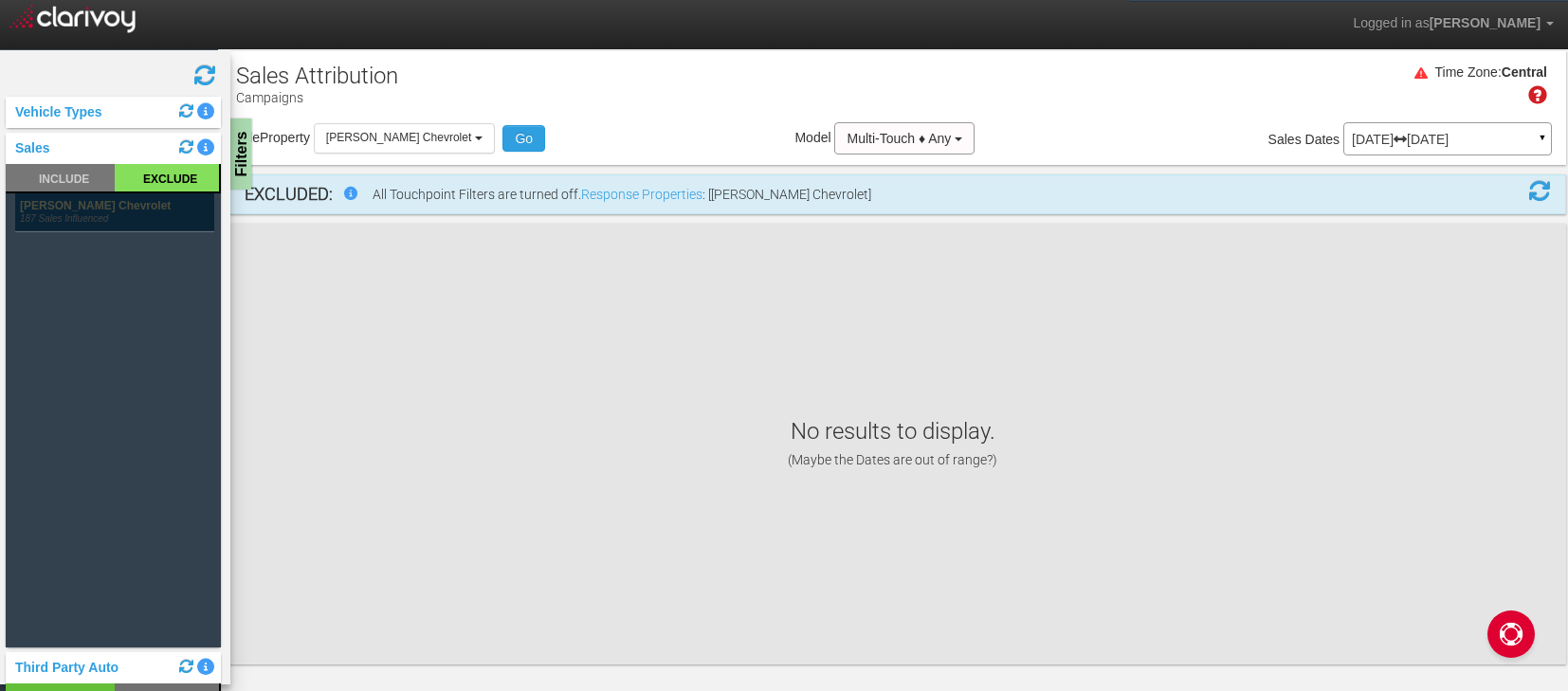 click 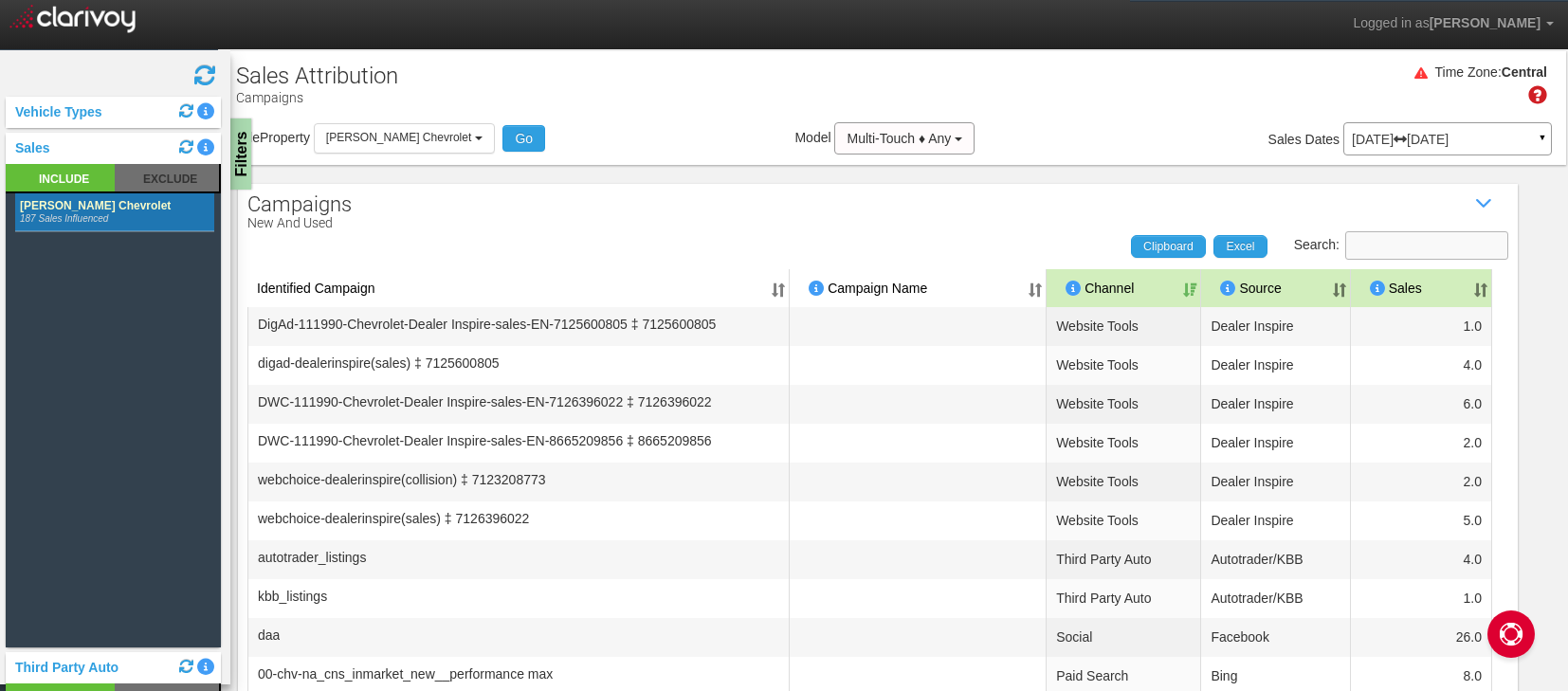 click on "Search:" at bounding box center (1427, 245) 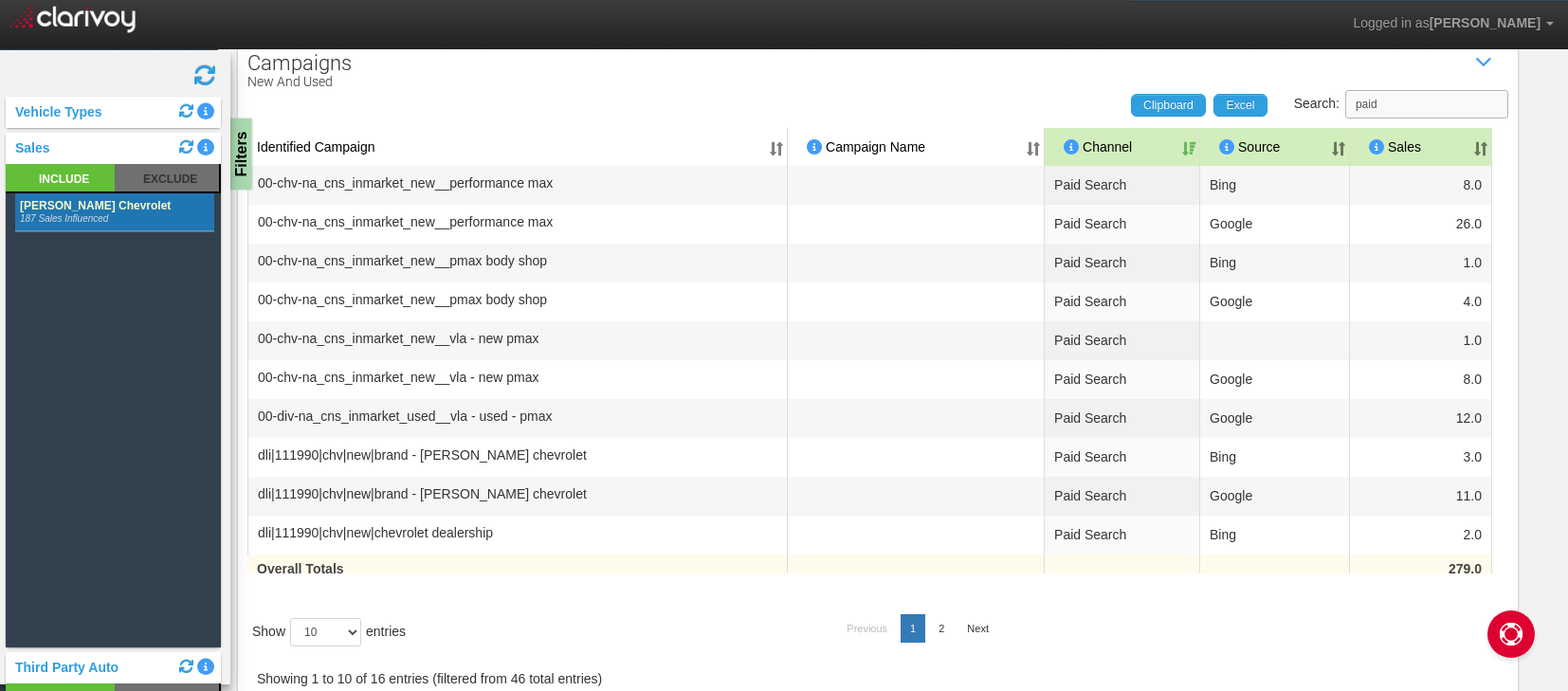 scroll, scrollTop: 153, scrollLeft: 0, axis: vertical 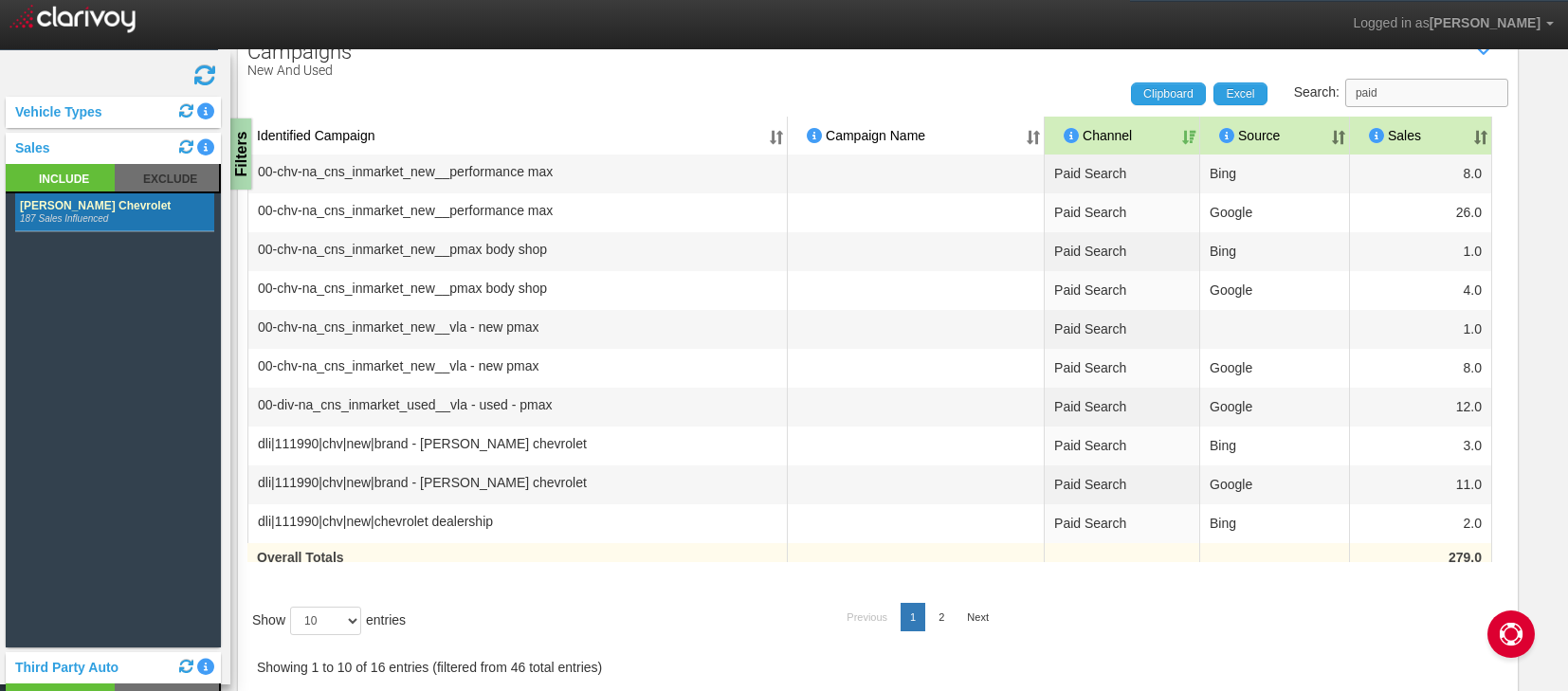 type on "paid" 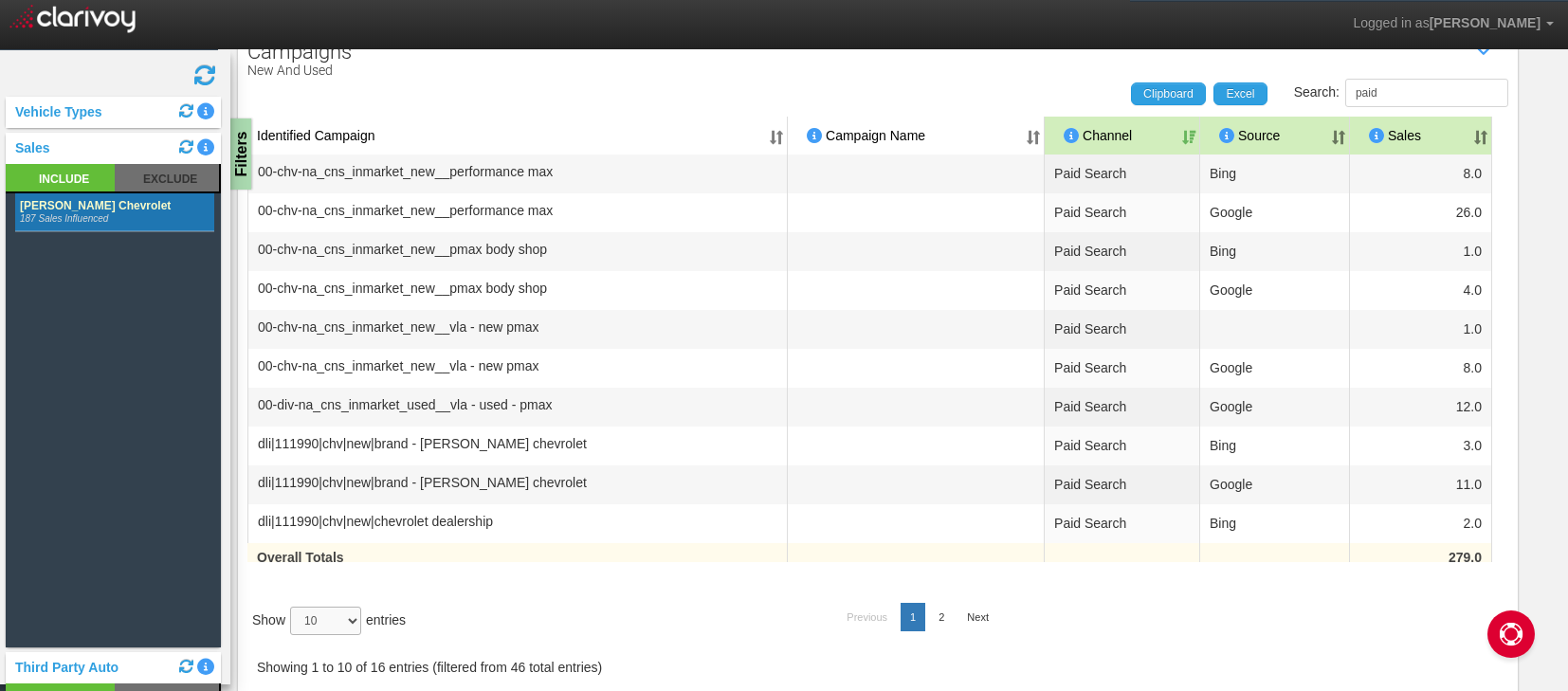 click on "10 25 50 100" at bounding box center [325, 621] 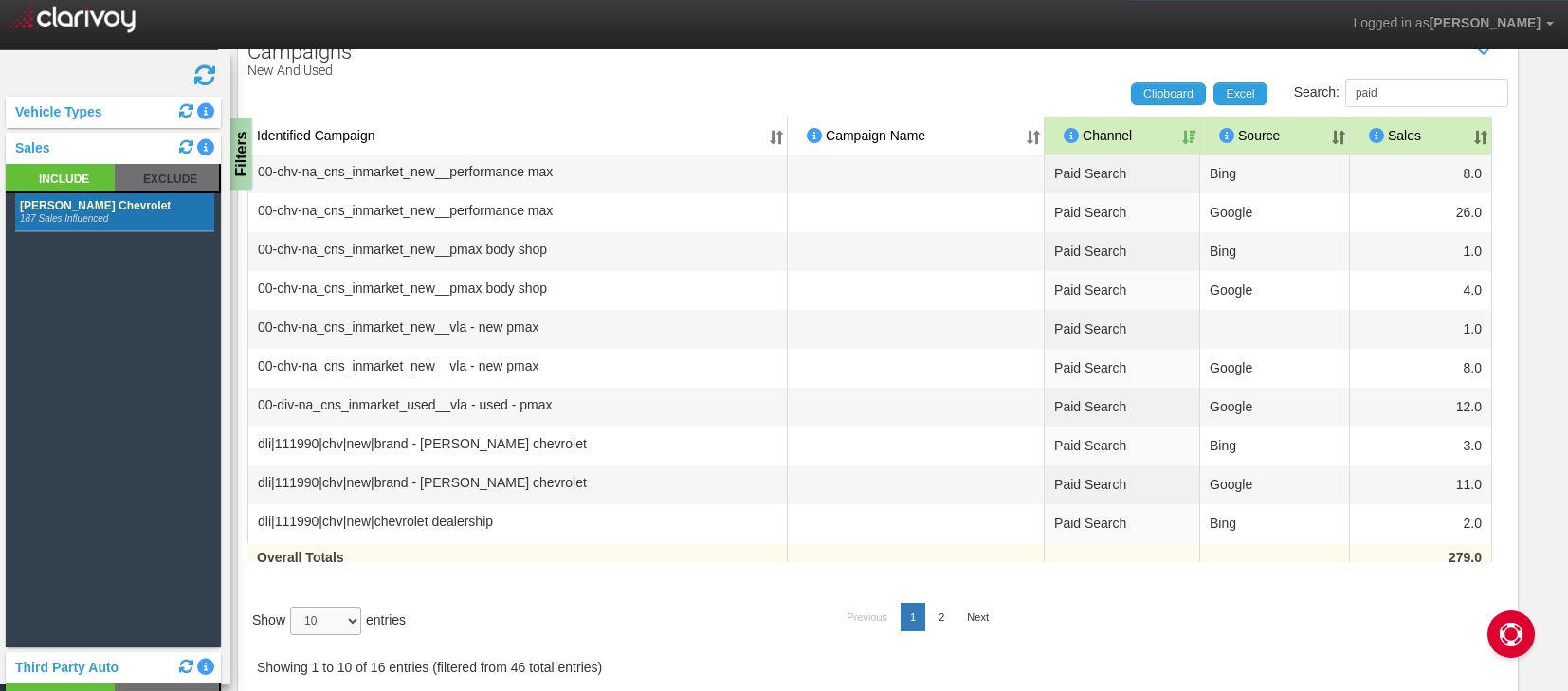 select on "50" 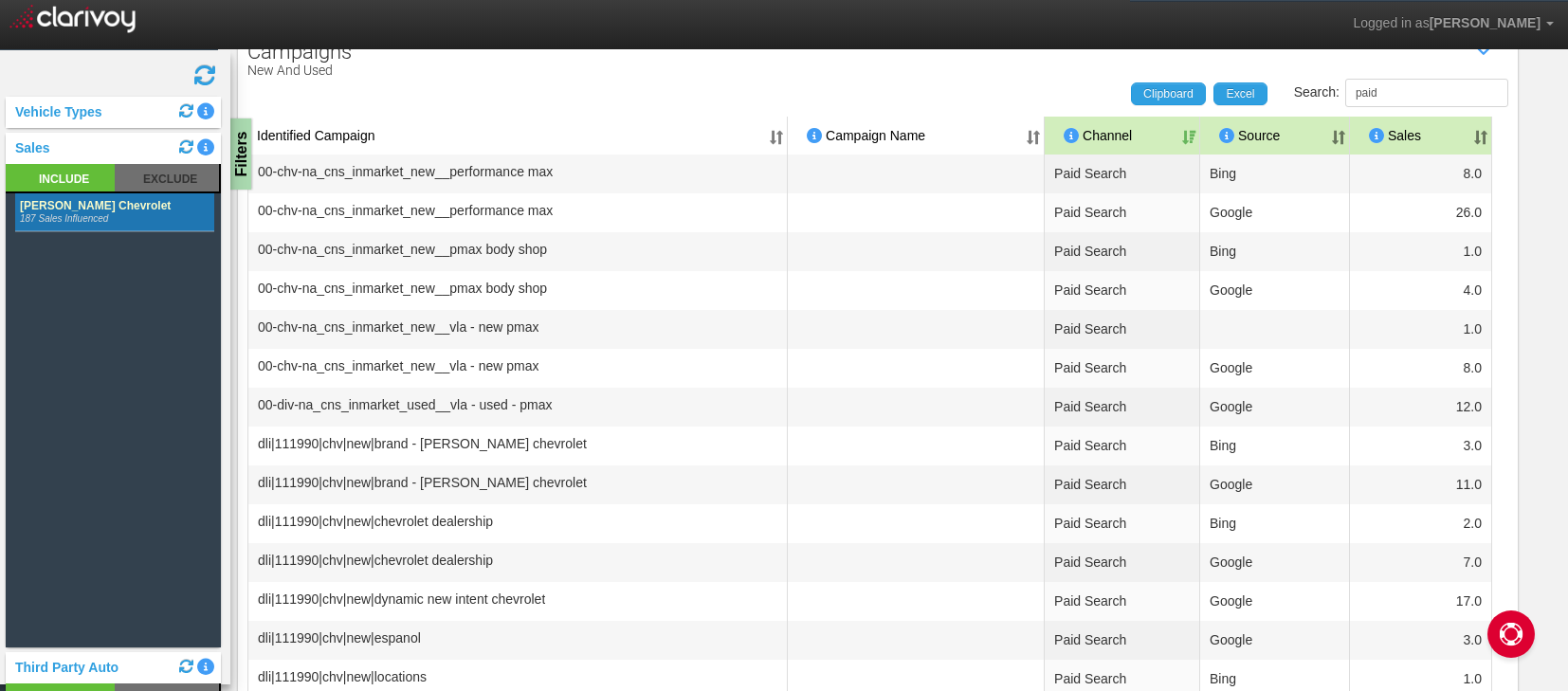 click on "Sales" at bounding box center (1421, 136) 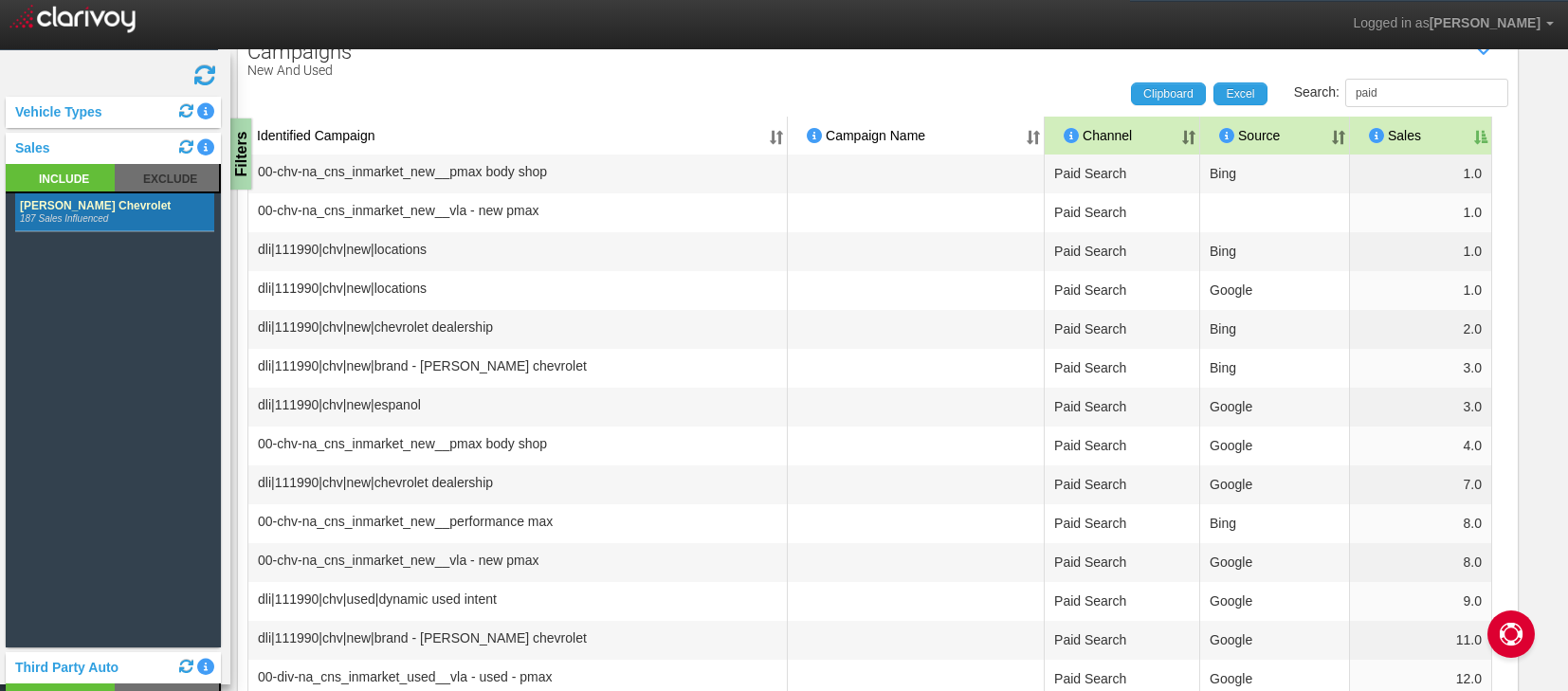 click on "Sales" at bounding box center (1421, 136) 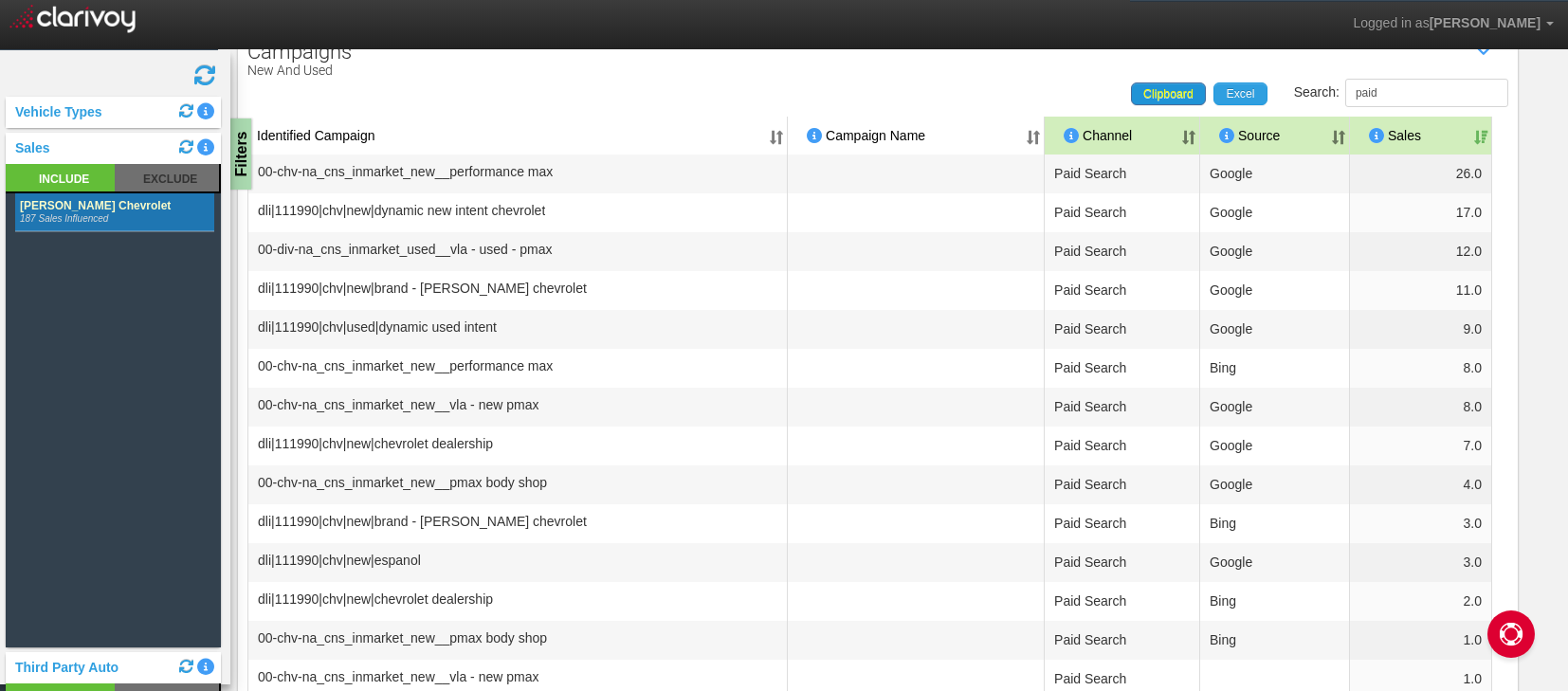 click on "Clipboard" at bounding box center (1168, 94) 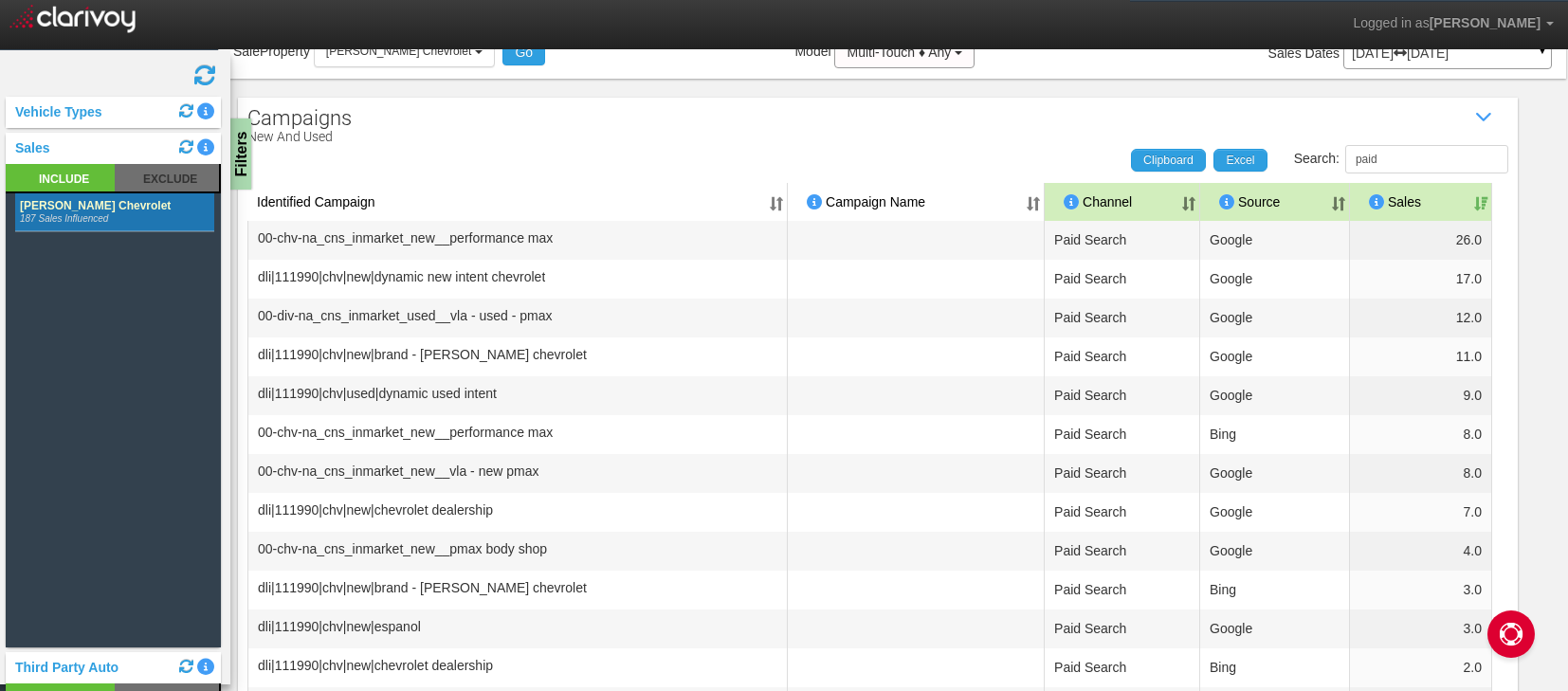 scroll, scrollTop: 0, scrollLeft: 0, axis: both 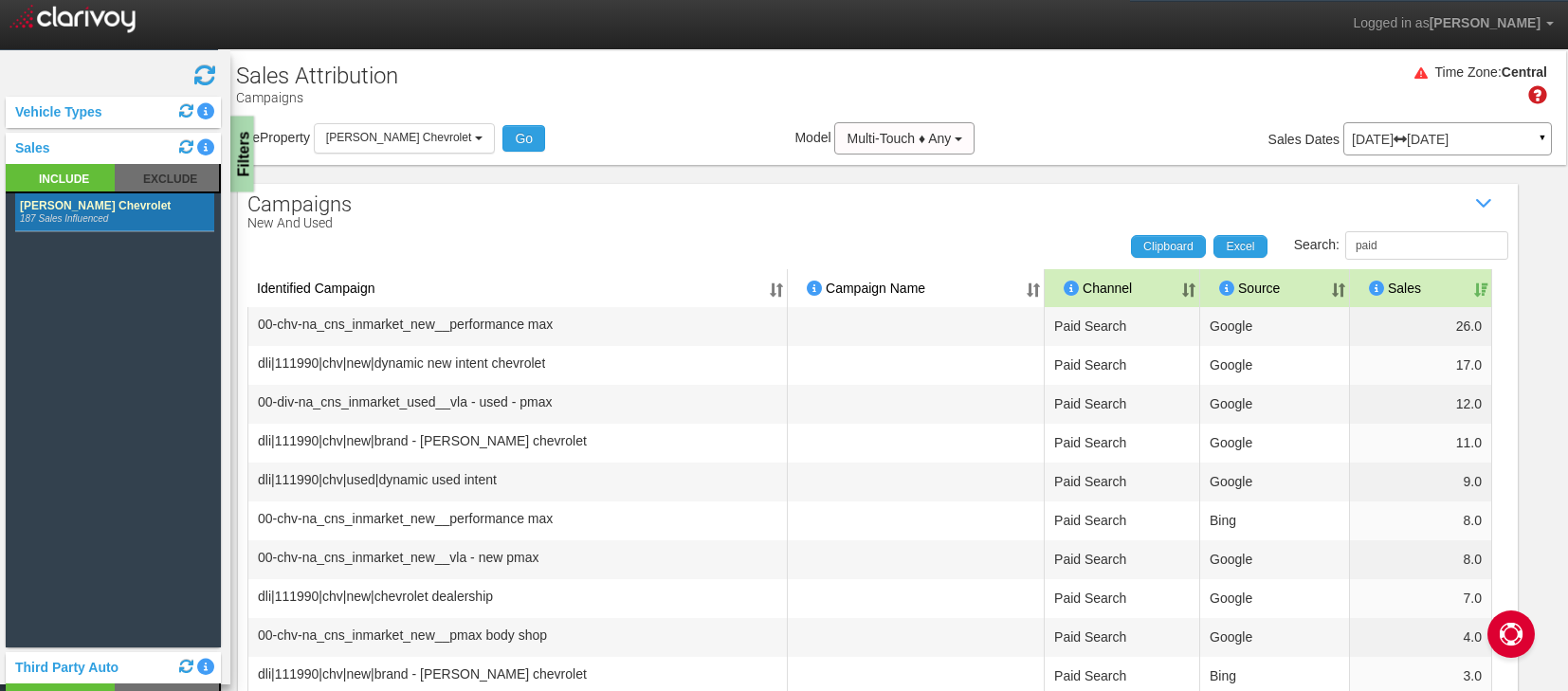 click on "Filters" at bounding box center [242, 155] 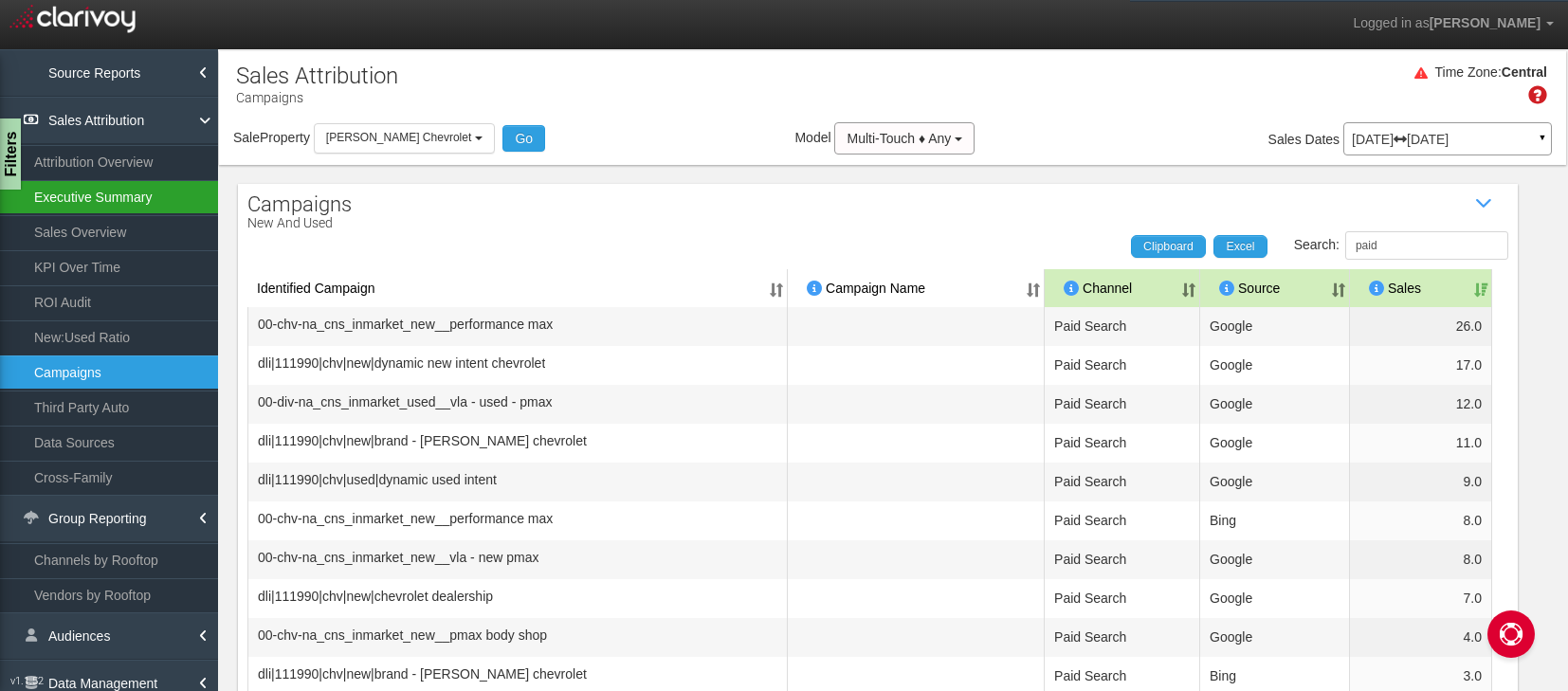 click on "Executive Summary" at bounding box center [109, 197] 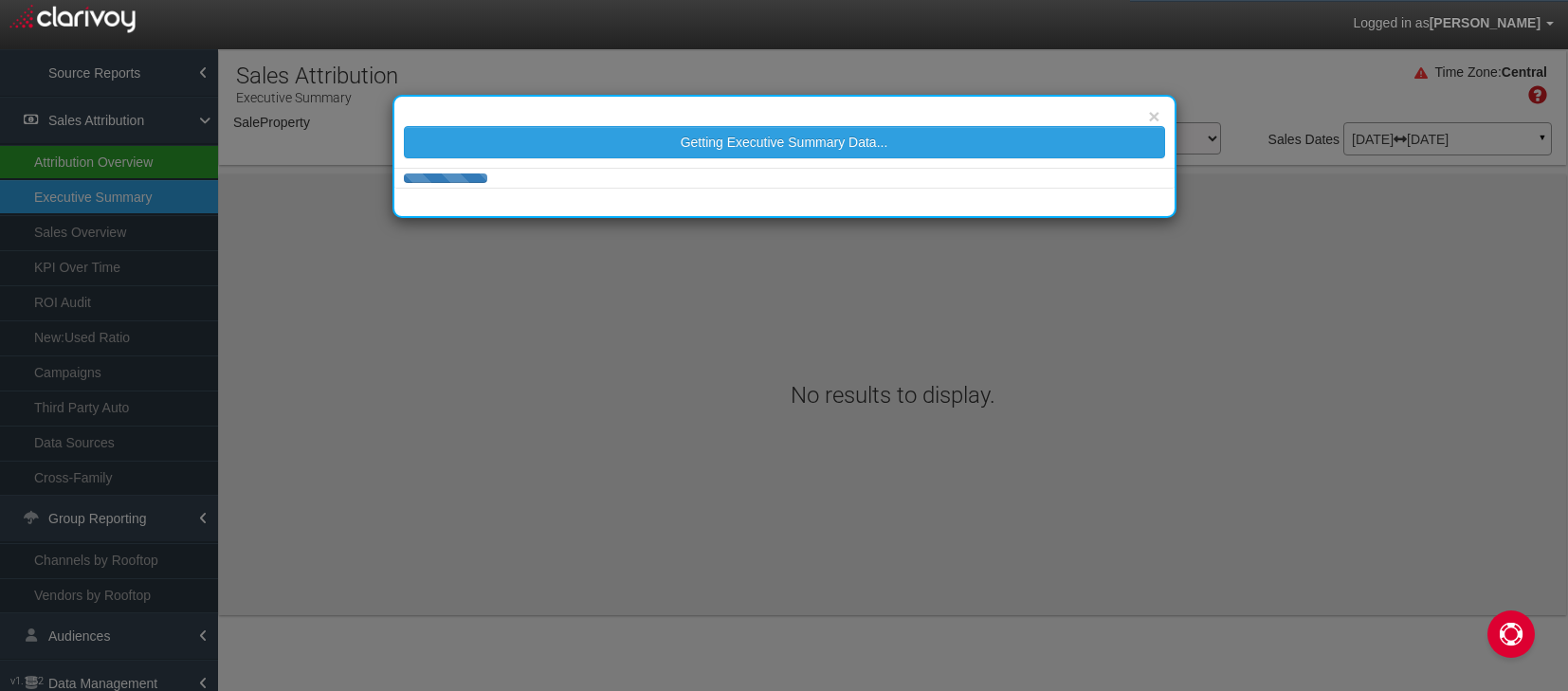 select on "object:41392" 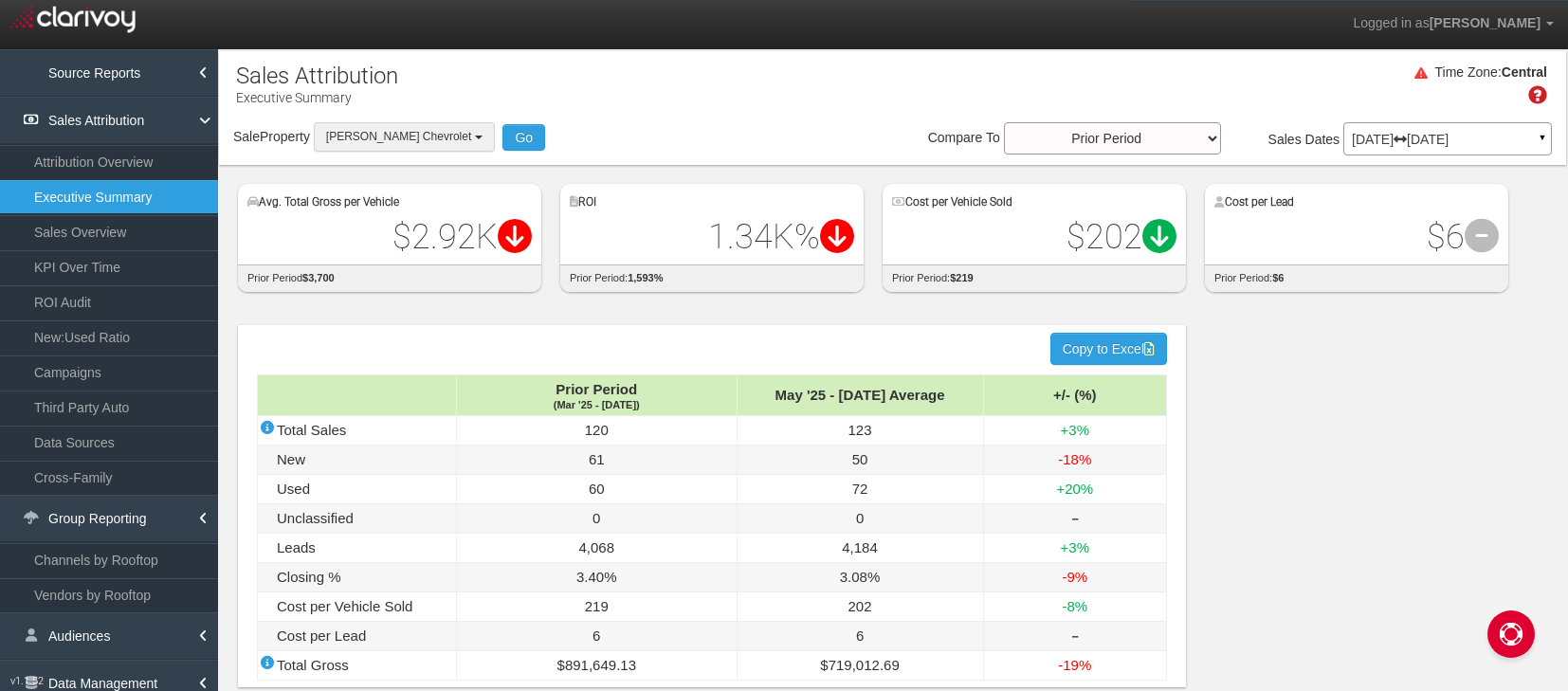 click on "[PERSON_NAME] Chevrolet" at bounding box center (398, 136) 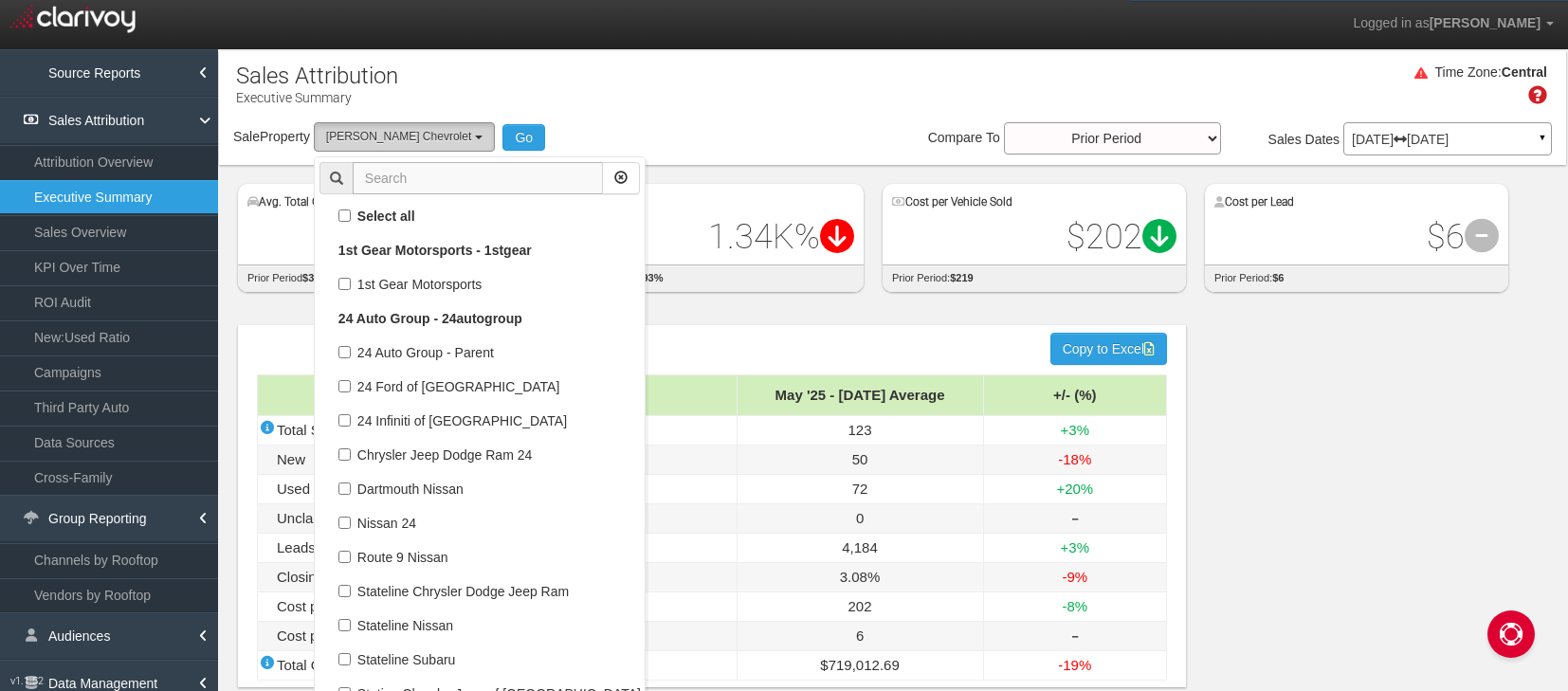 scroll, scrollTop: 62071, scrollLeft: 0, axis: vertical 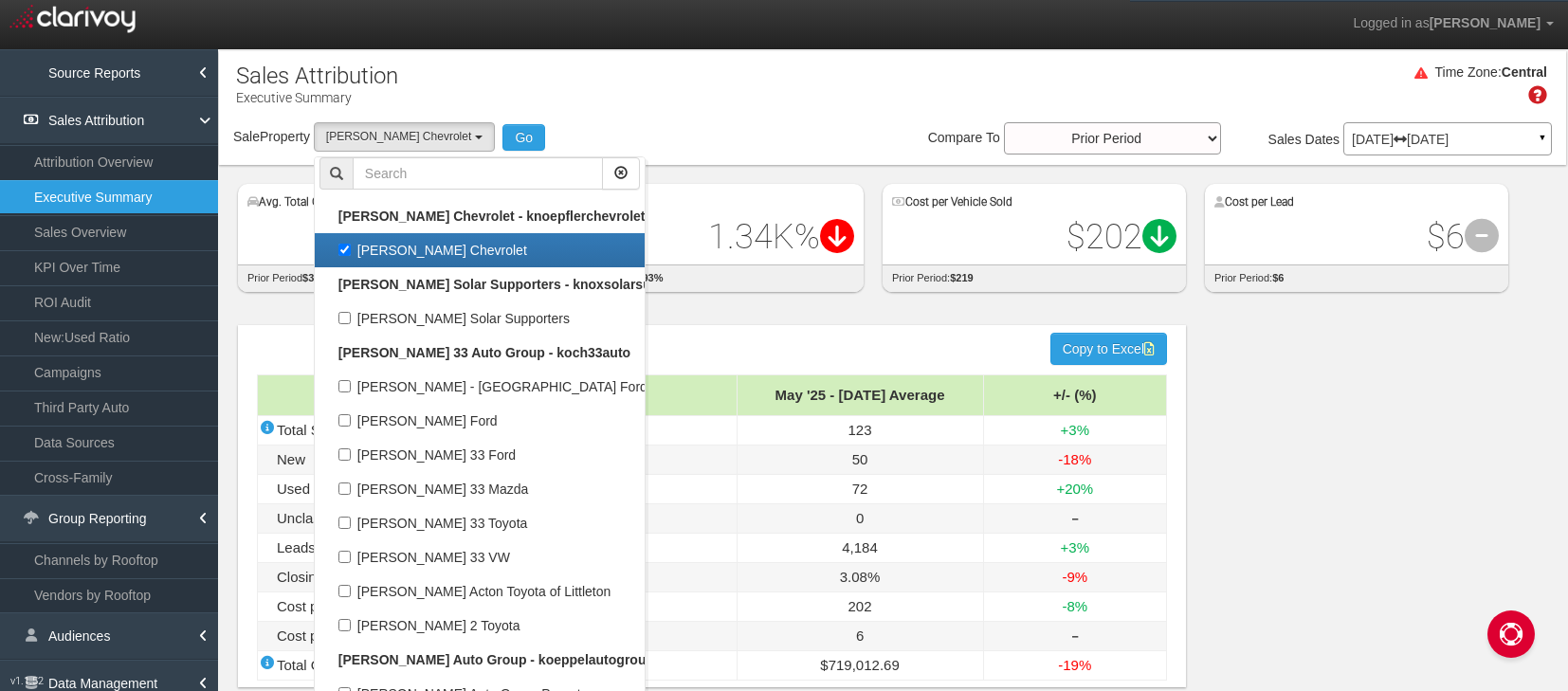 click on "[PERSON_NAME] Chevrolet" at bounding box center [480, 250] 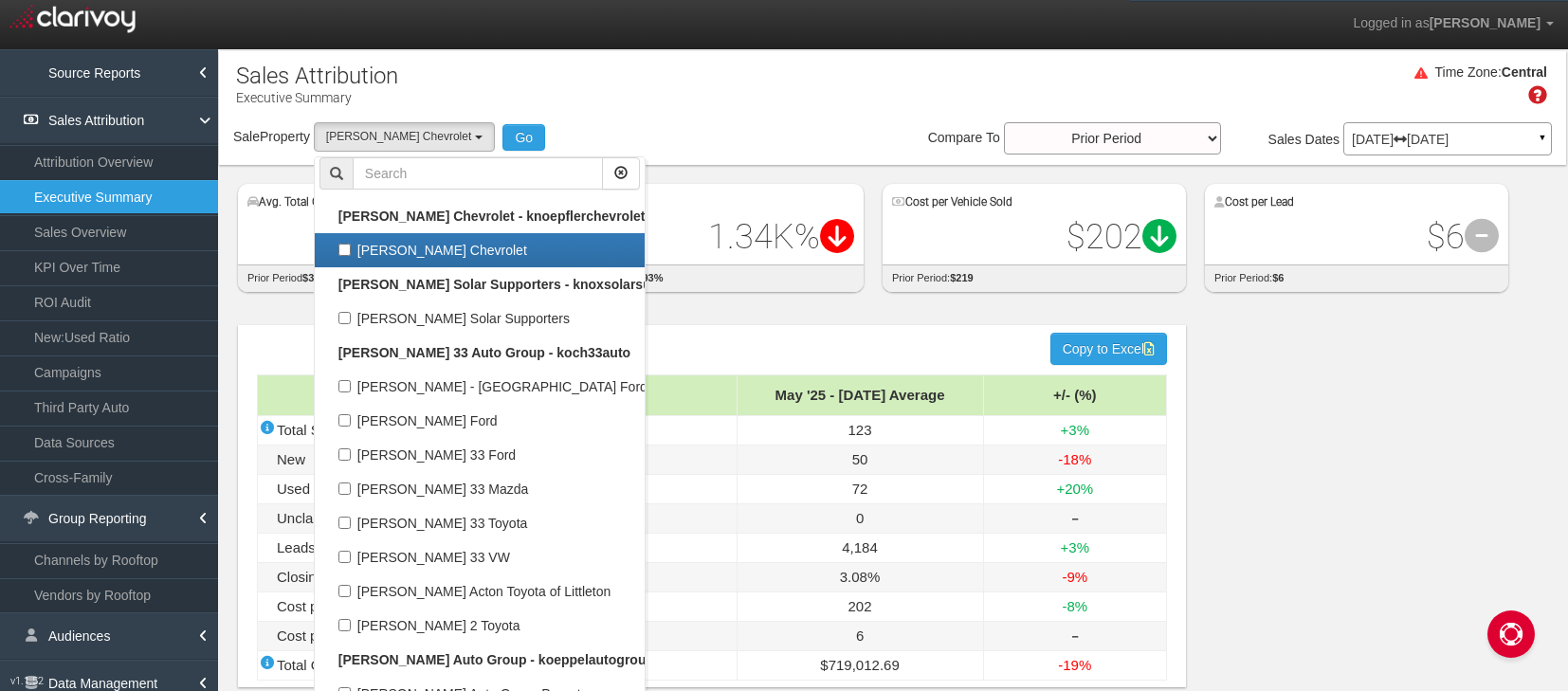 select 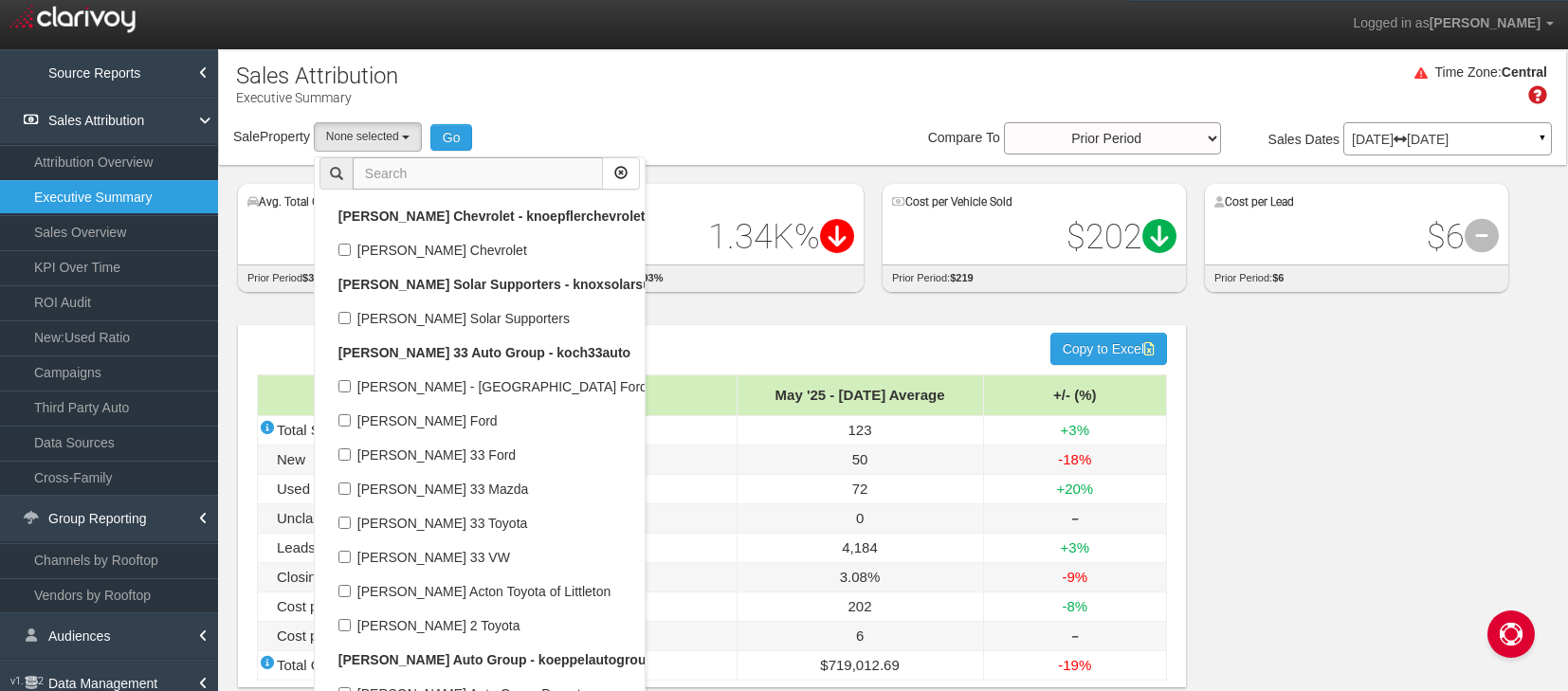 click at bounding box center (478, 173) 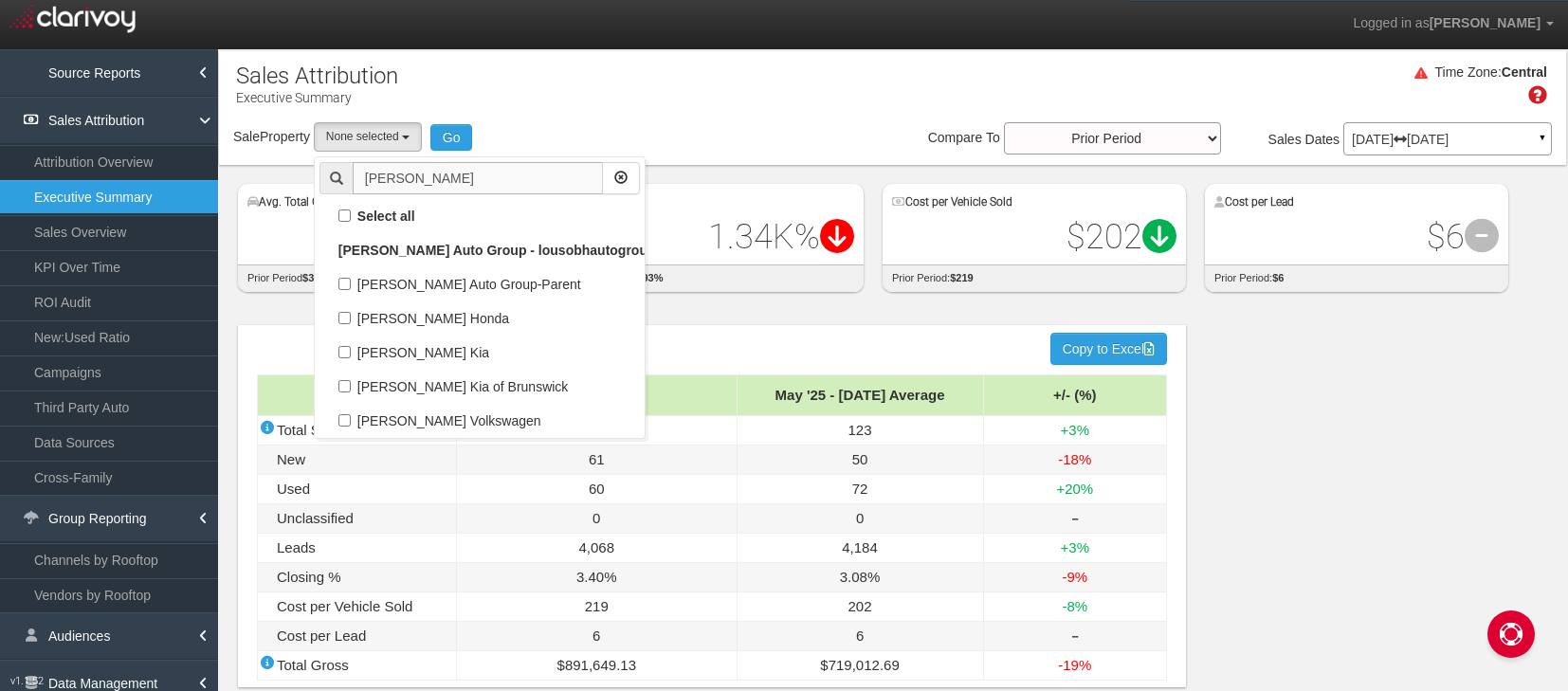 scroll, scrollTop: 0, scrollLeft: 0, axis: both 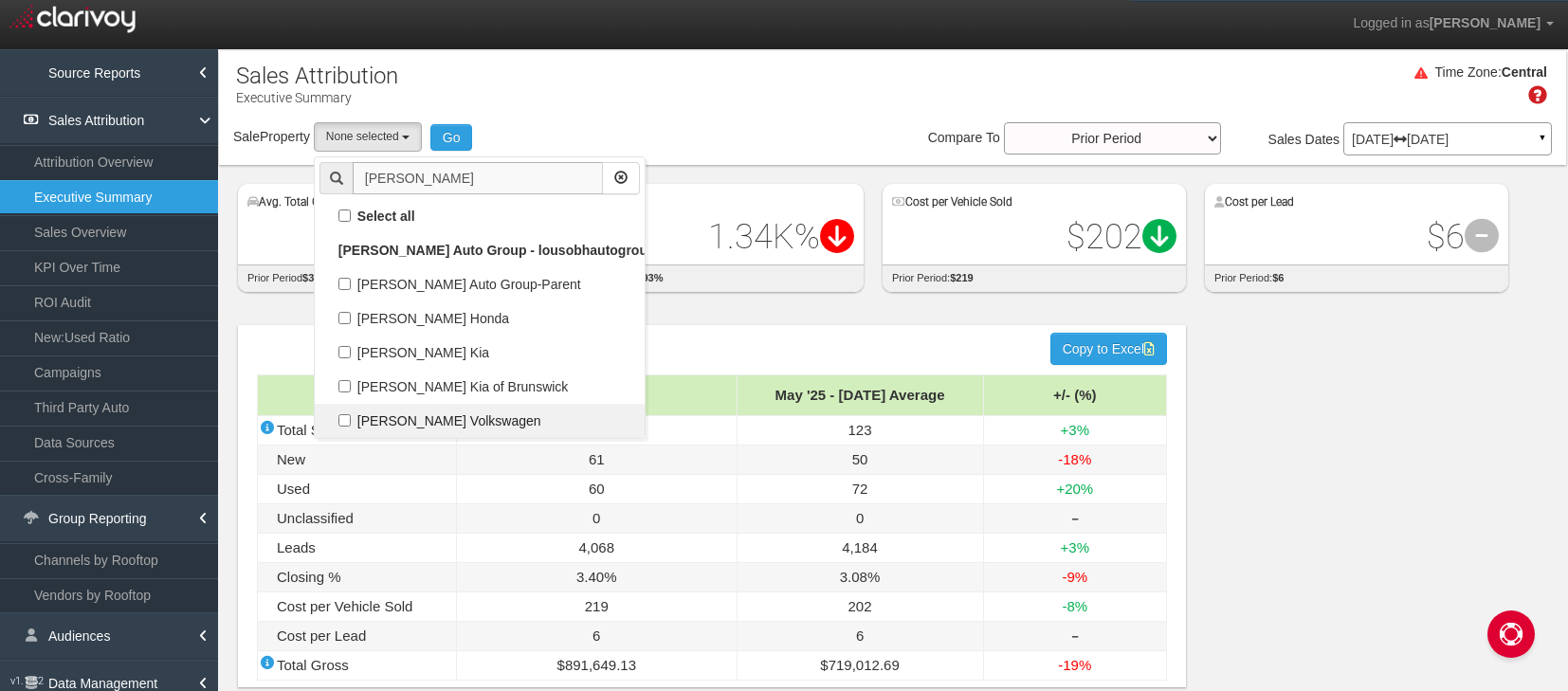 type on "lou sobh" 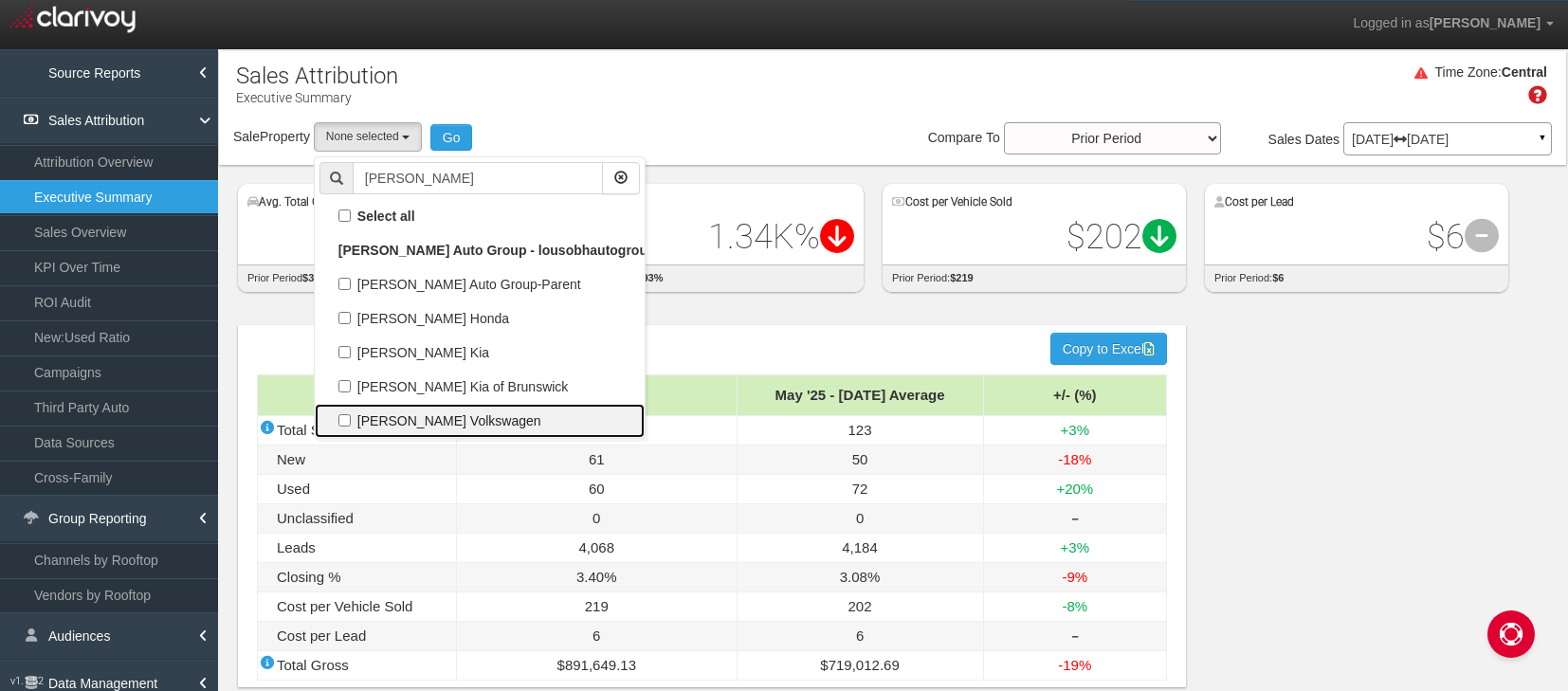 click on "[PERSON_NAME] Volkswagen" at bounding box center [480, 421] 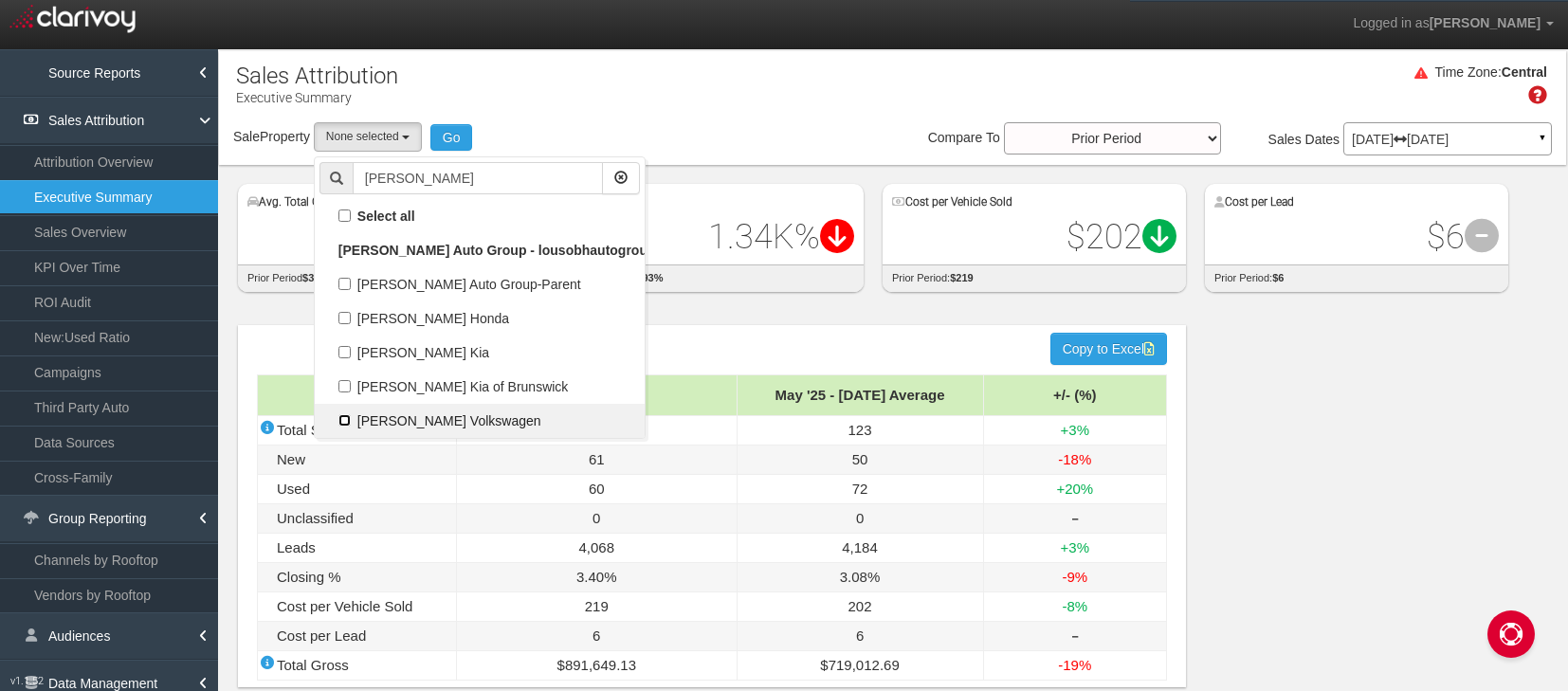 click on "[PERSON_NAME] Volkswagen" at bounding box center (344, 420) 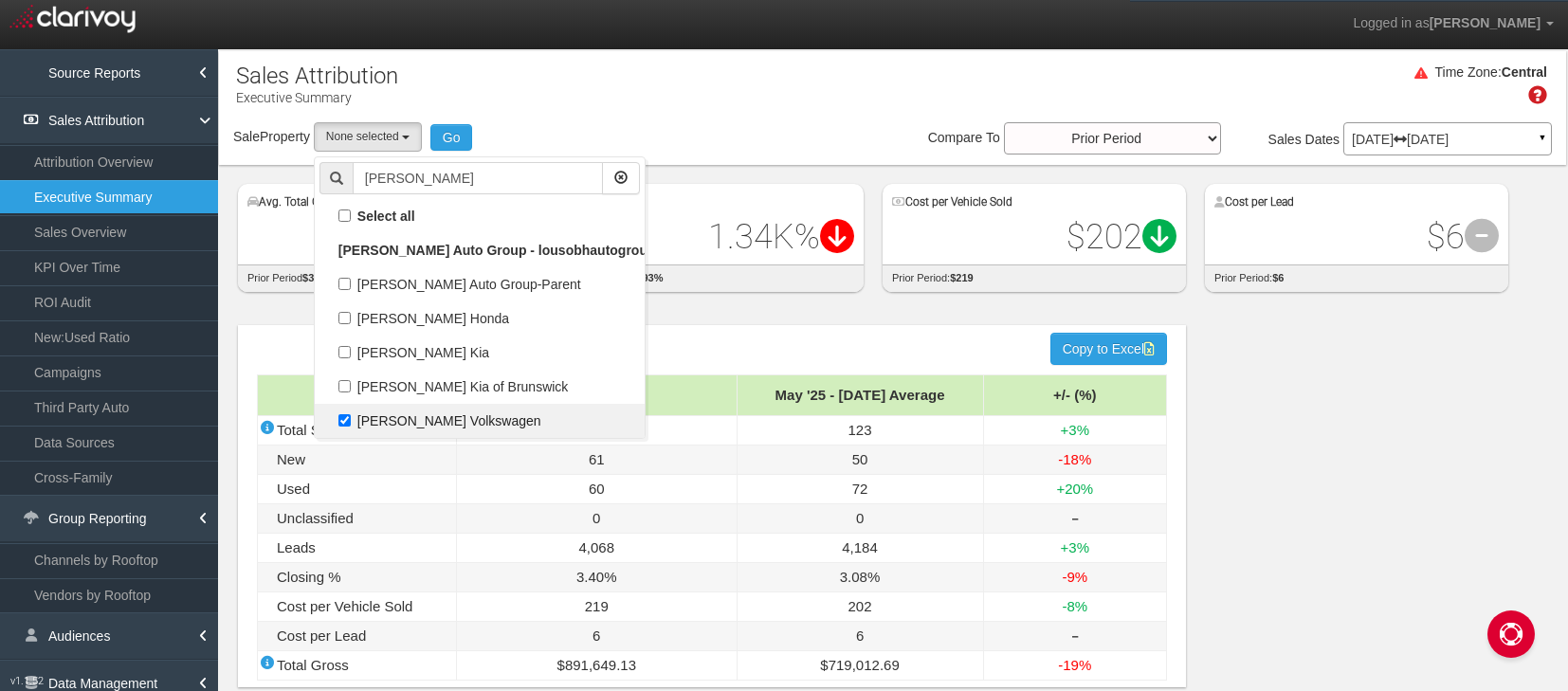 select on "object:41512" 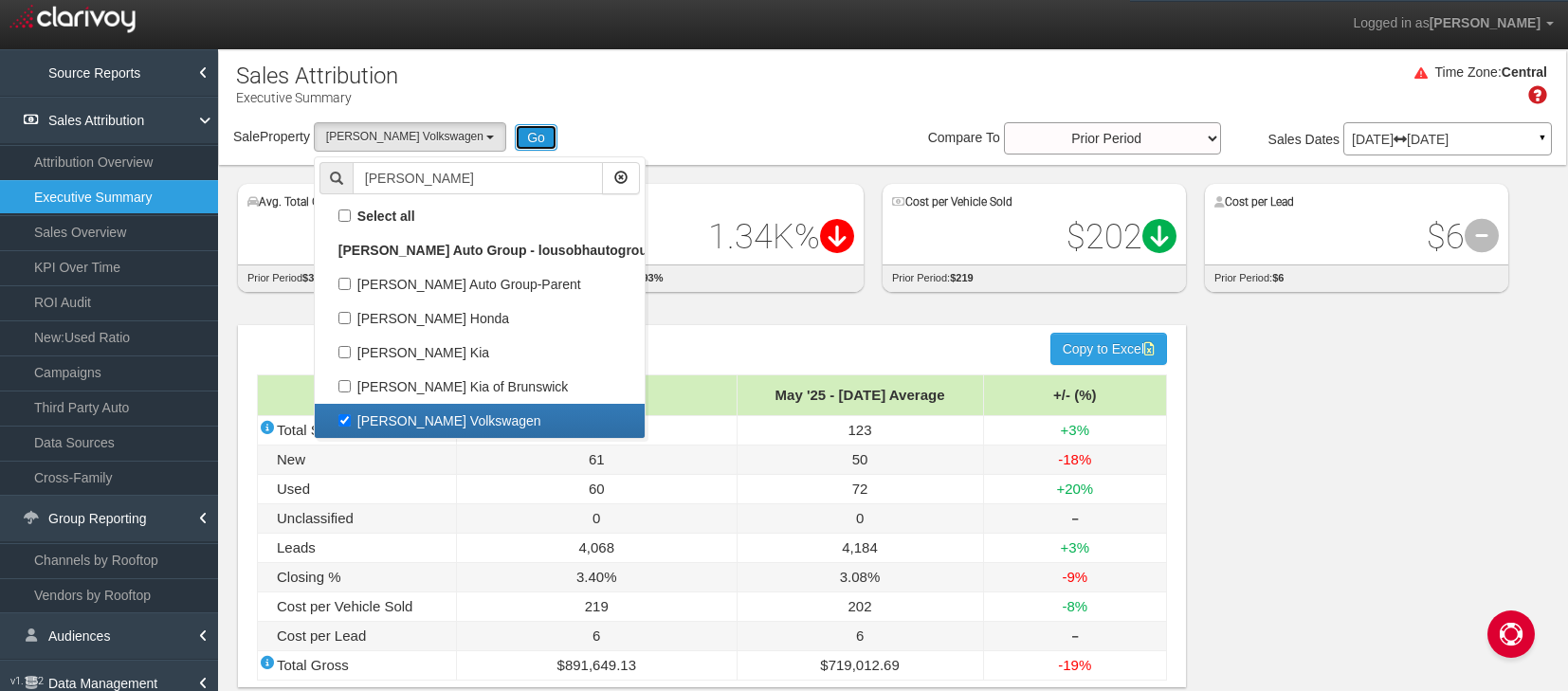 click on "Go" at bounding box center [536, 137] 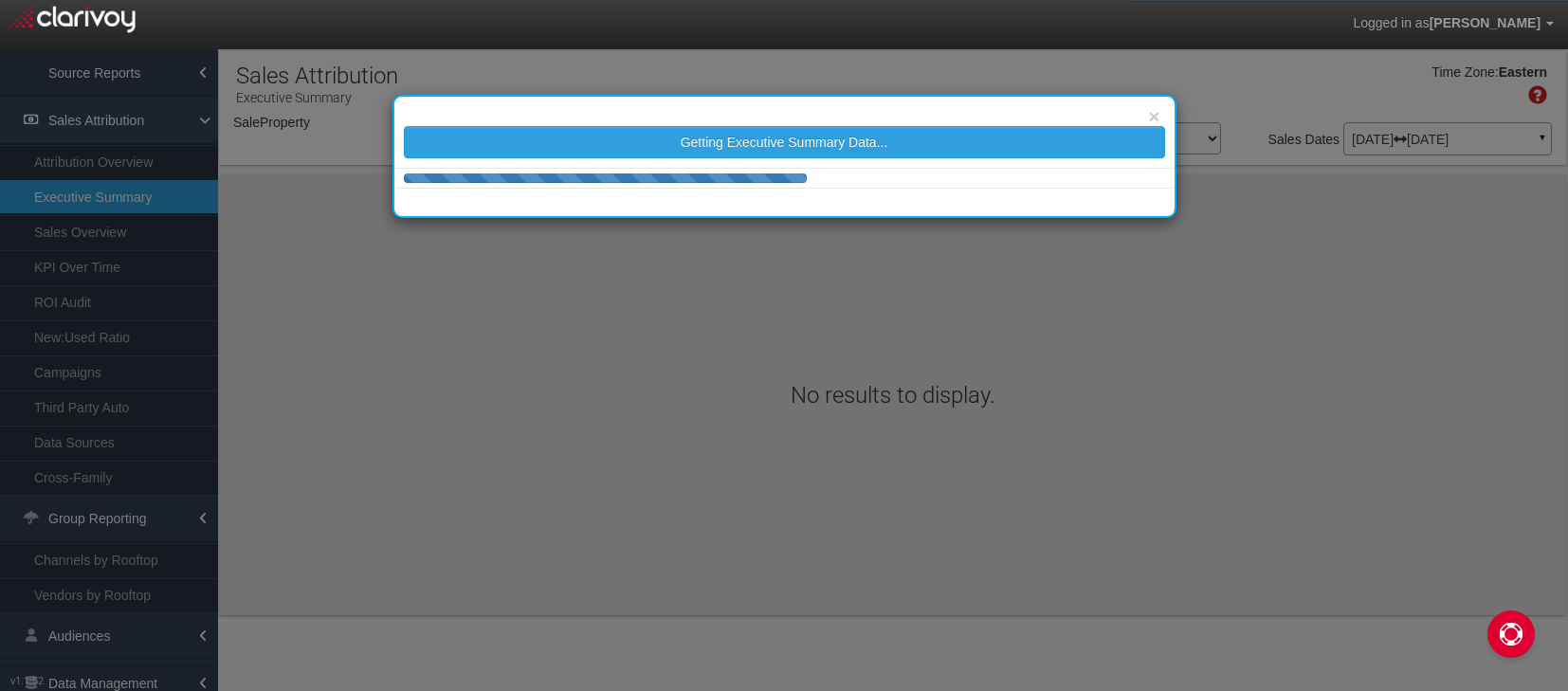 select on "object:44155" 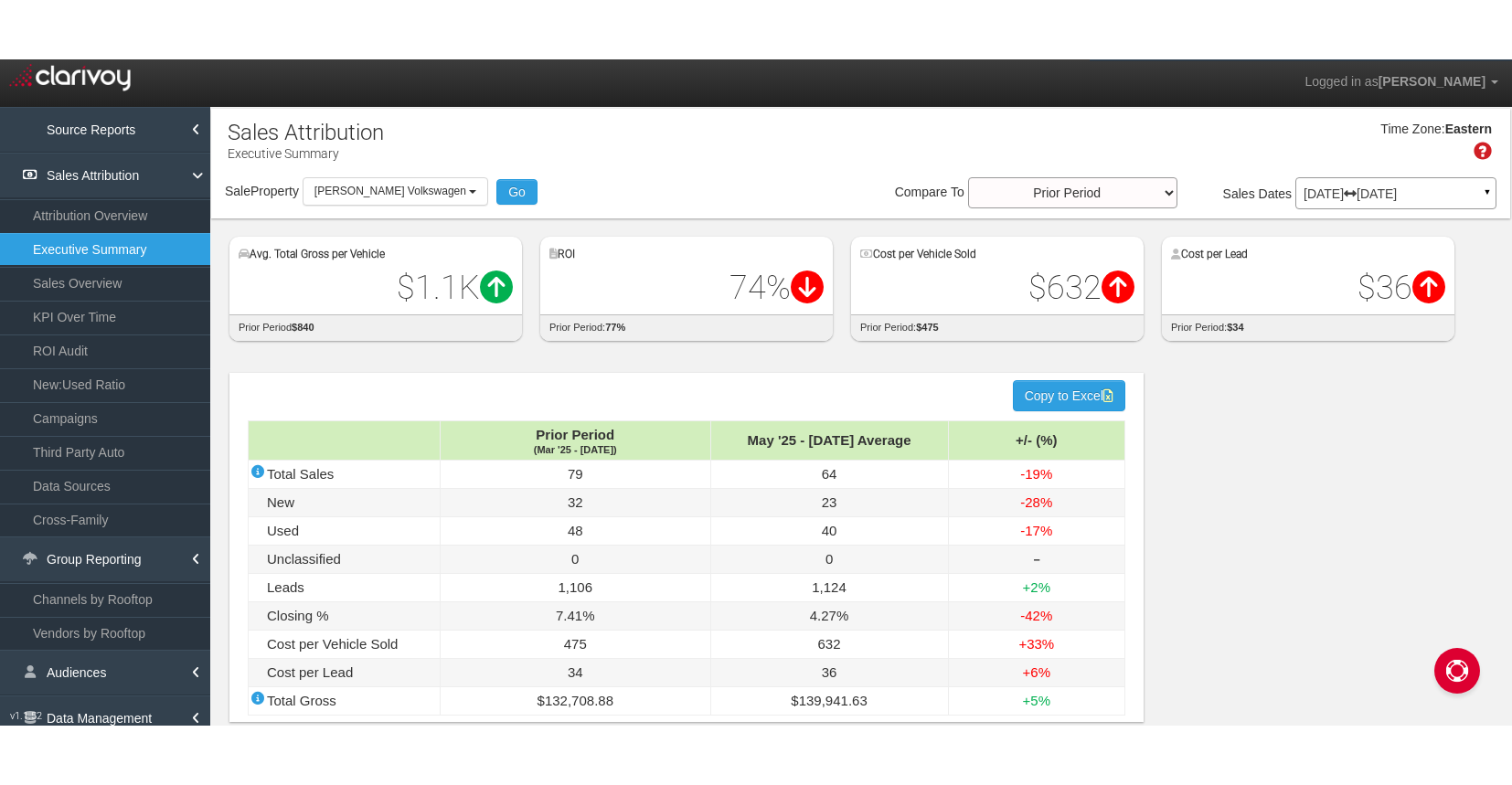 scroll, scrollTop: 99, scrollLeft: 0, axis: vertical 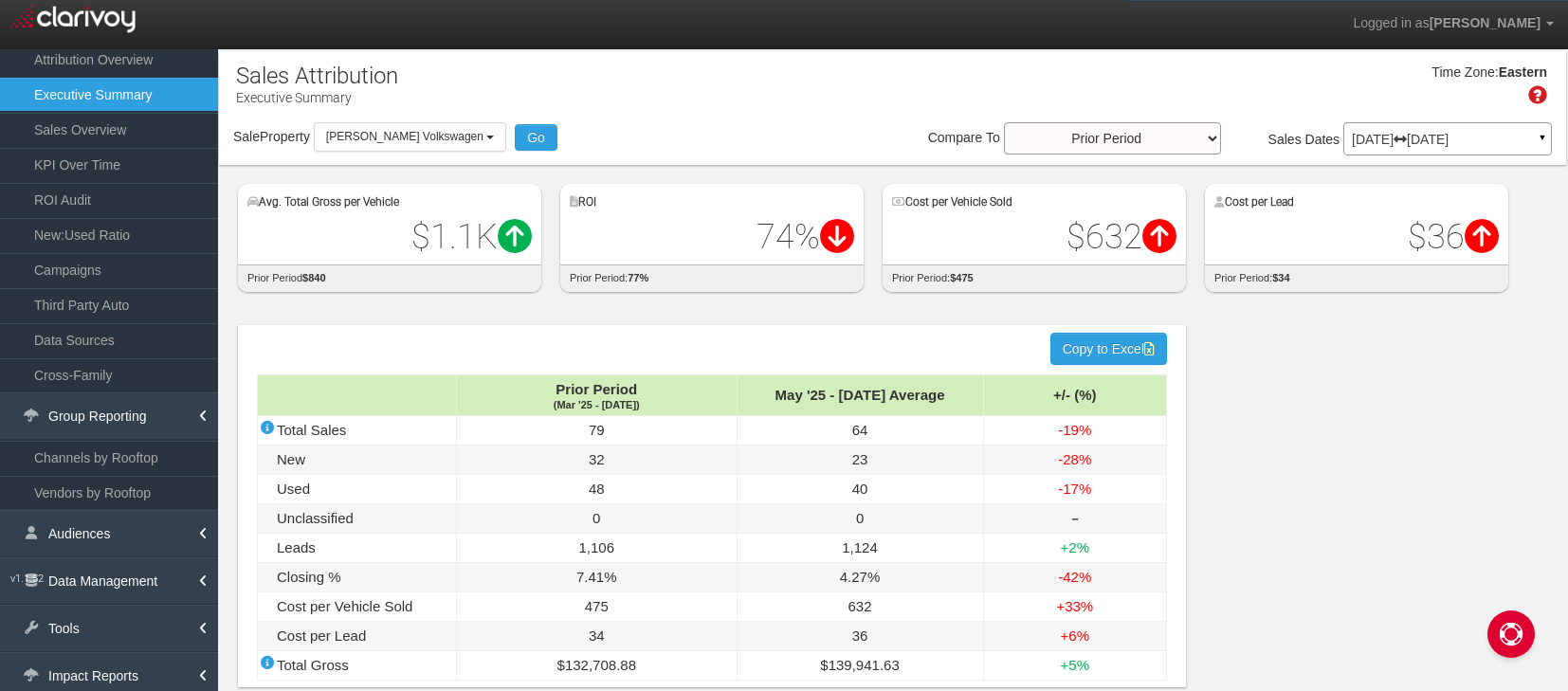 click on "May 01, 2025   Jun 30, 2025" at bounding box center [1448, 139] 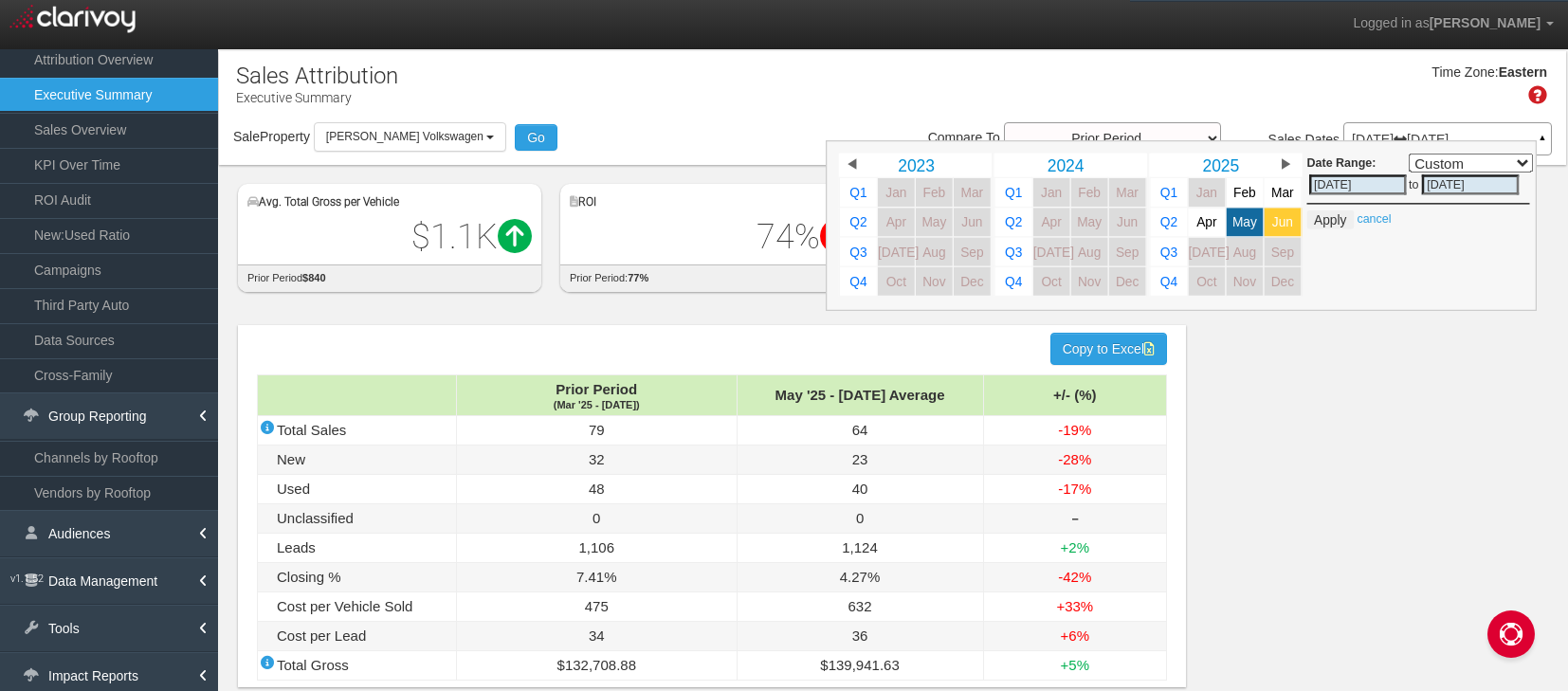 click on "Jun" at bounding box center (1283, 222) 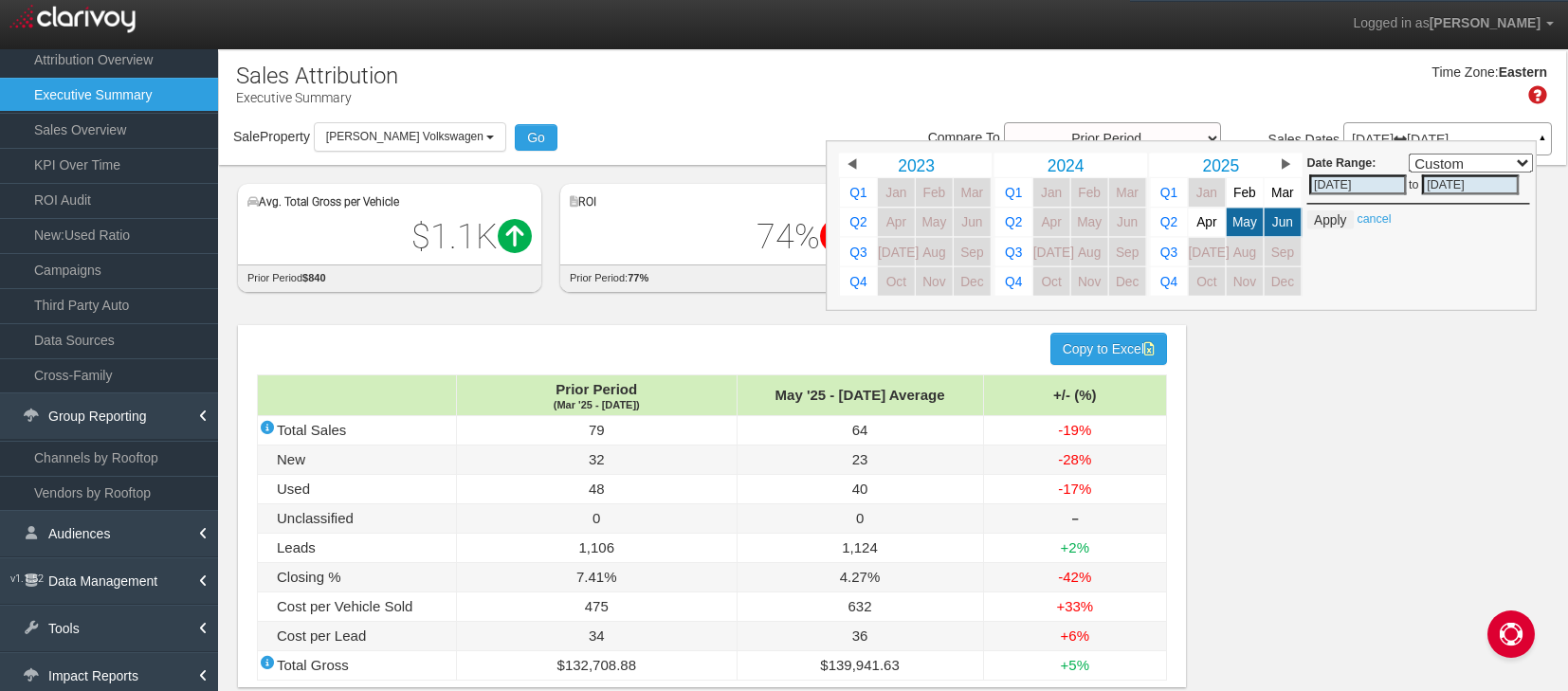 select on "," 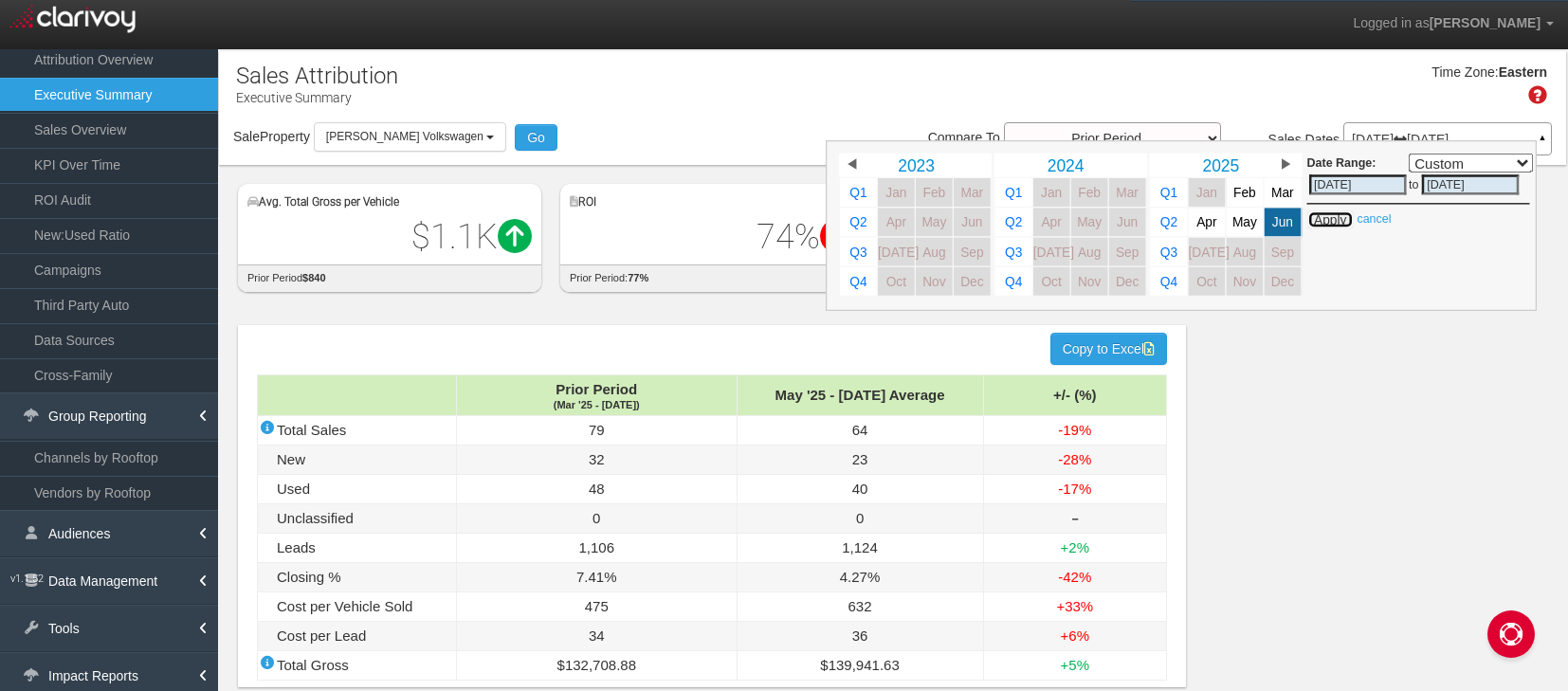 click on "Apply" at bounding box center (1330, 220) 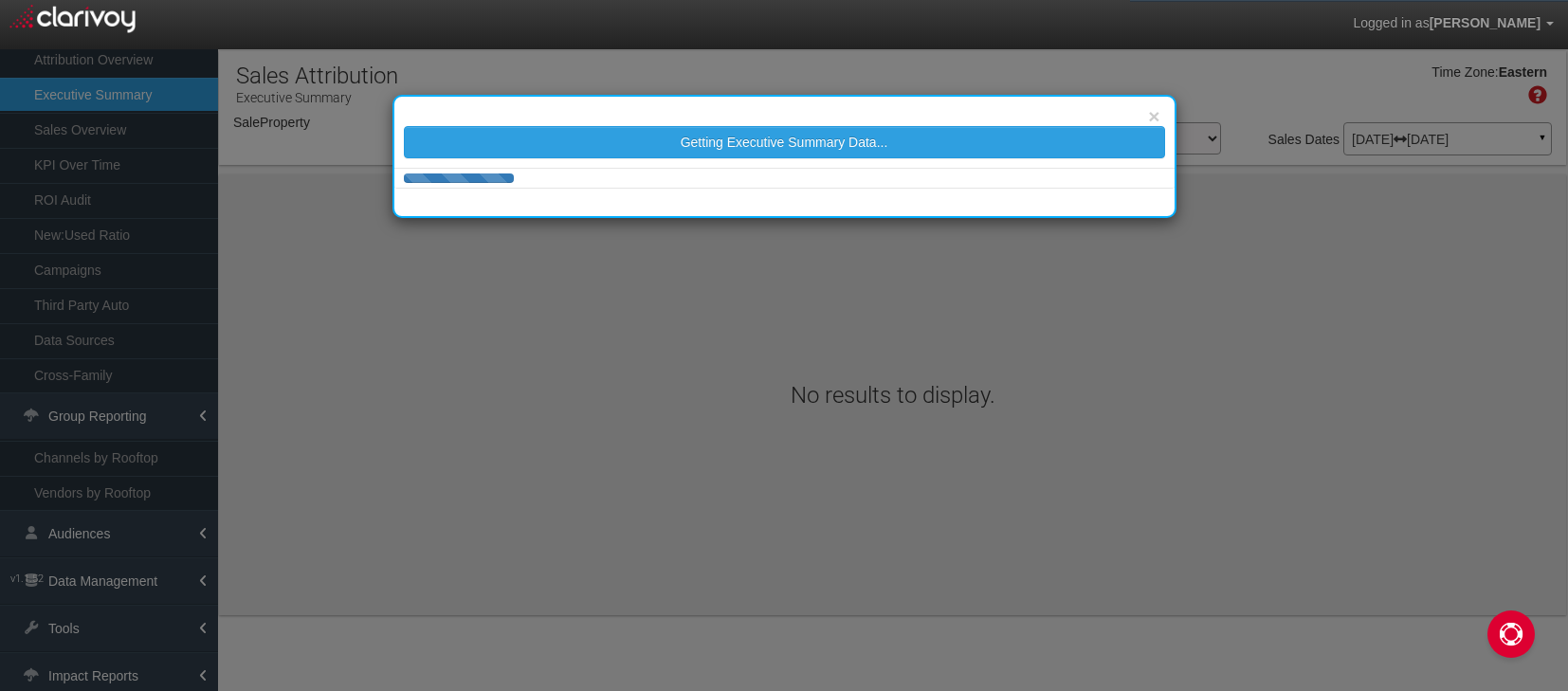 select on "object:46779" 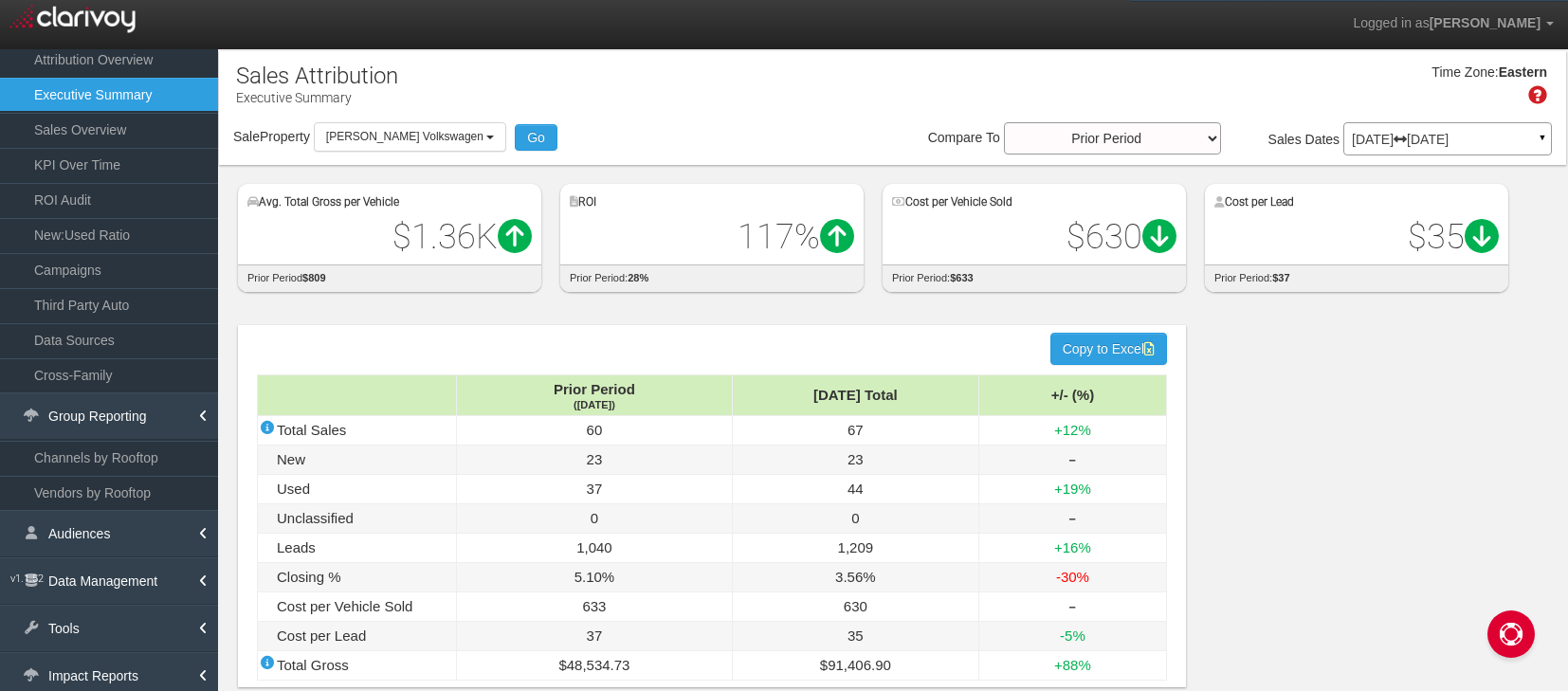 click on "hidden input value 		 Copy to Excel
Prior Period  (May '25)                                                                                            Jun '25  Total         +/- (%)
Total Sales 60 67 +12%
New 23 23 ‒
Used 37 44 +19%
Unclassified 0 0 ‒
Leads 1,040 1,209                                            +16%
Closing % 5.10% 3.56% -30%
Cost per Vehicle Sold 633 630 ‒
Cost per Lead 37 35 -5%
Total Gross
$48,534.73 $91,406.90 +88%" at bounding box center [892, 511] 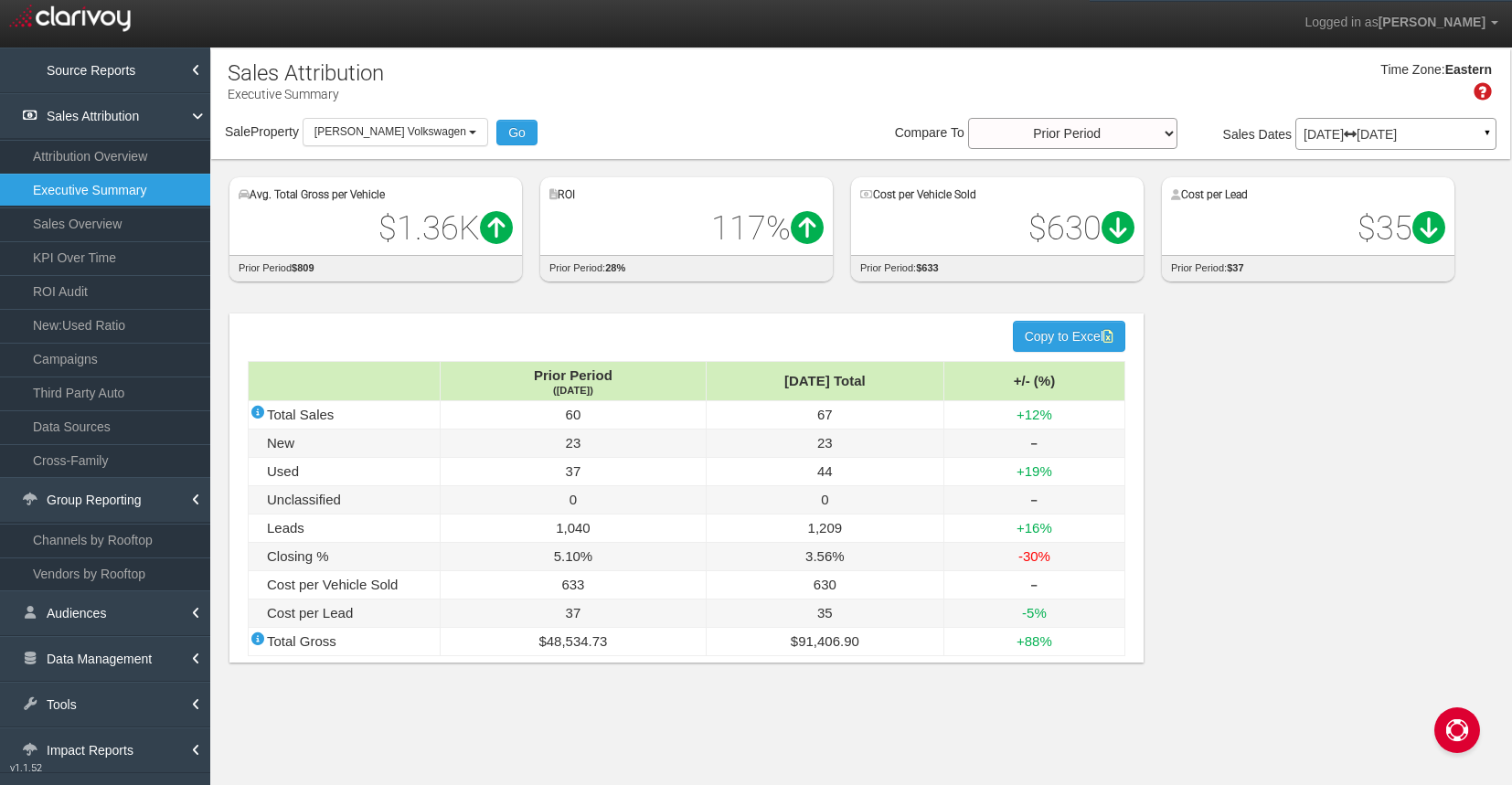 scroll, scrollTop: 0, scrollLeft: 0, axis: both 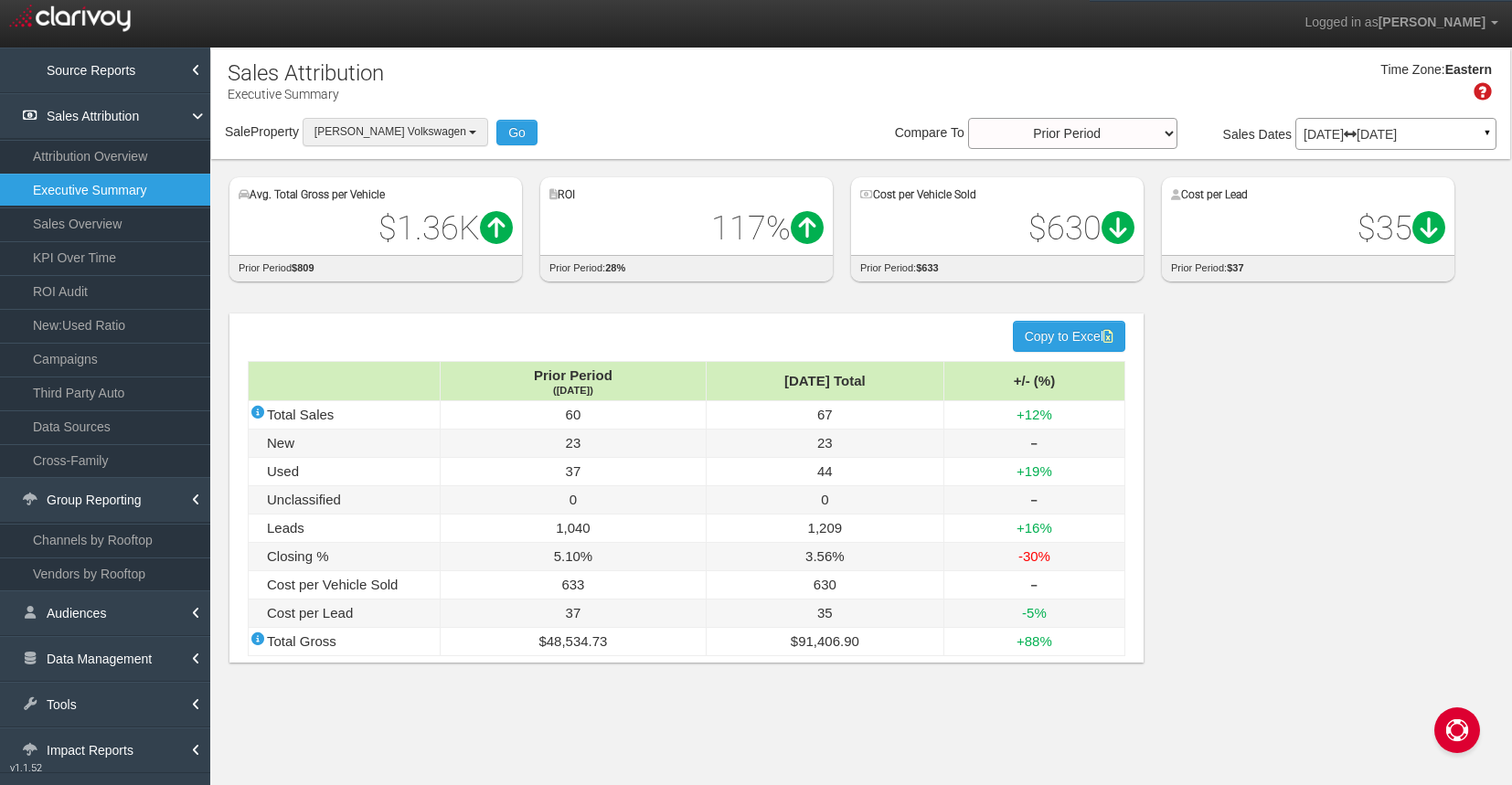 click on "[PERSON_NAME] Volkswagen" at bounding box center [390, 132] 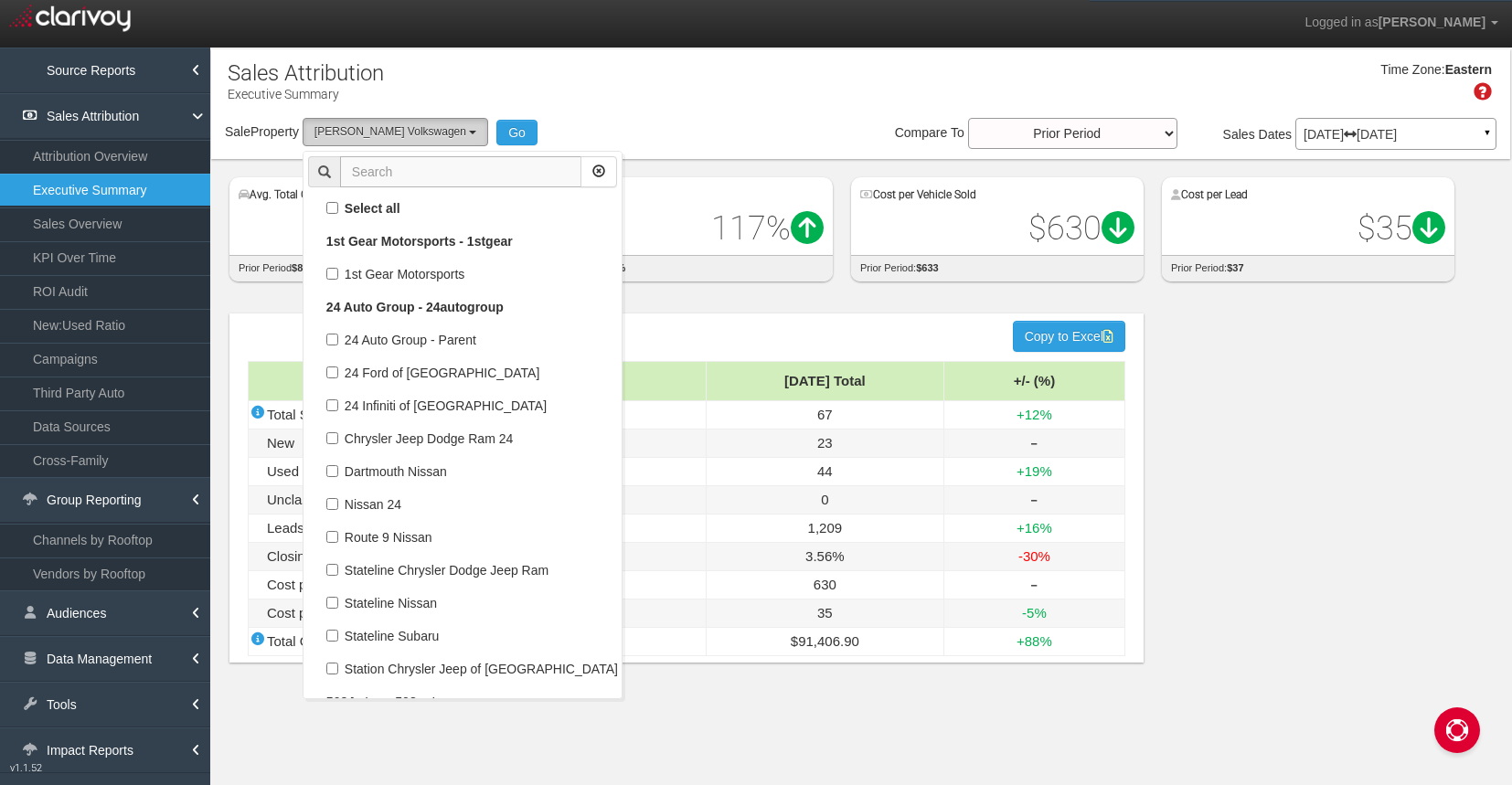 scroll, scrollTop: 65370, scrollLeft: 0, axis: vertical 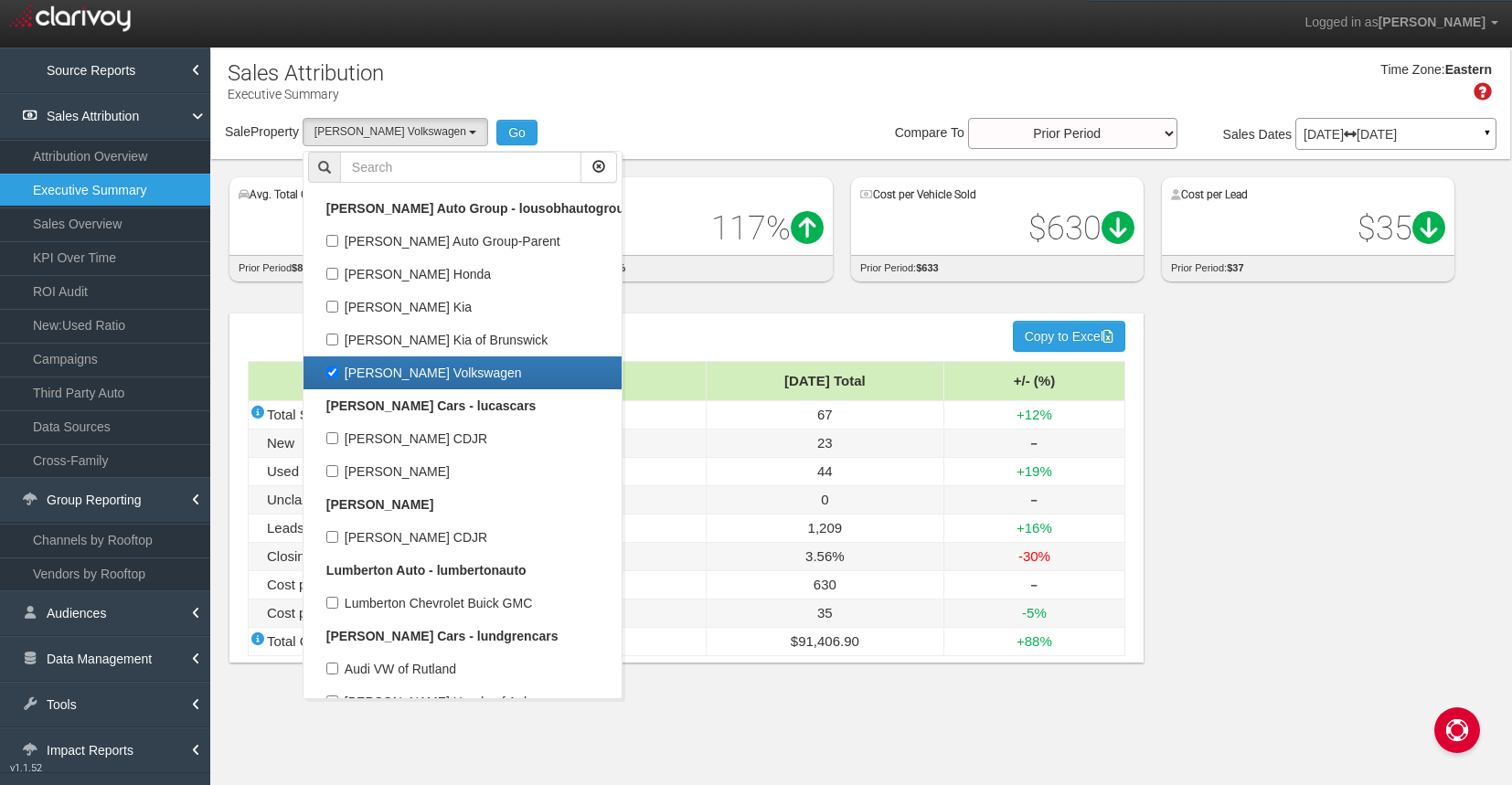 click on "Time Zone:
Eastern" at bounding box center (860, 88) 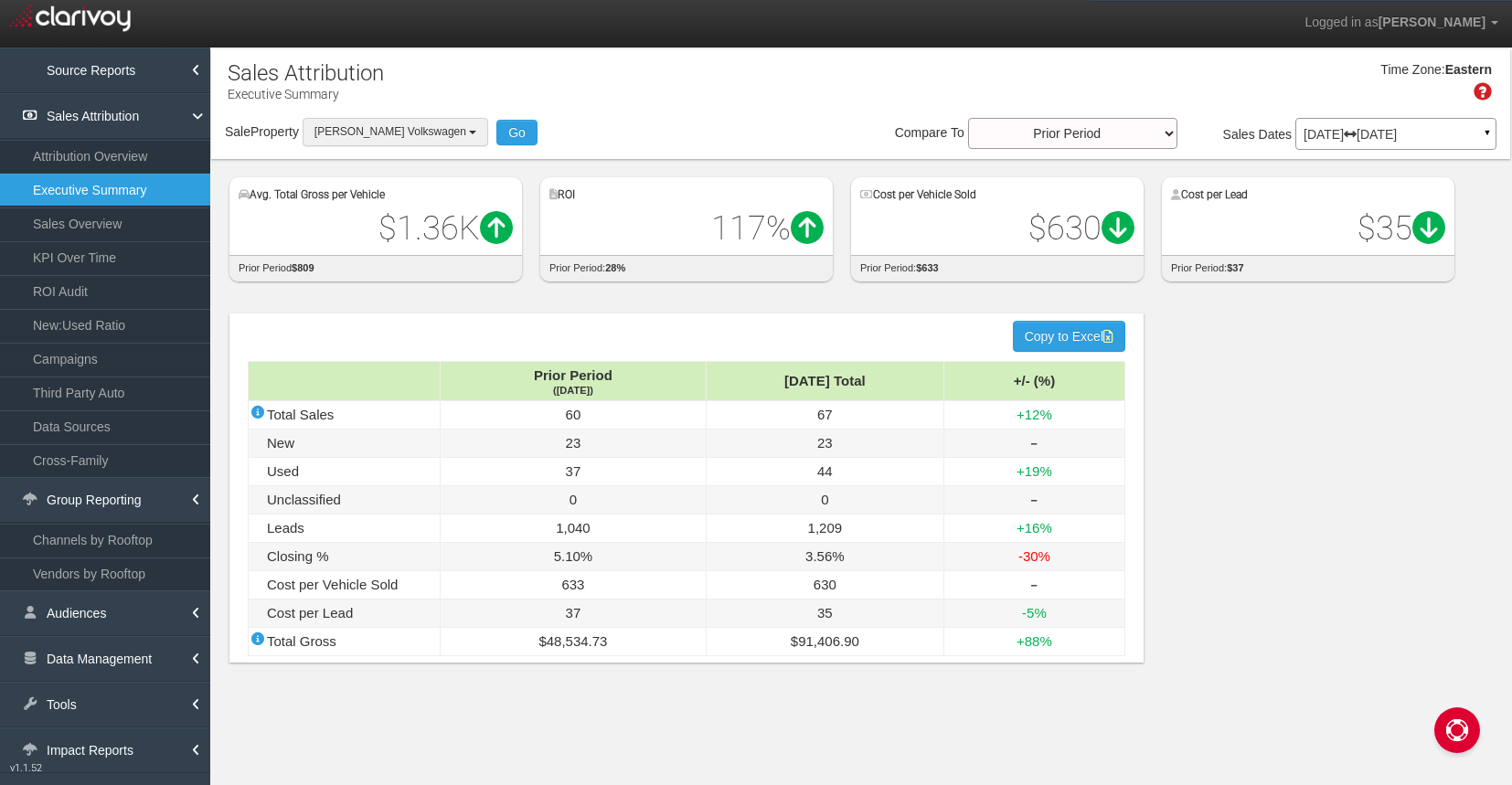 click on "[PERSON_NAME] Volkswagen" at bounding box center (390, 132) 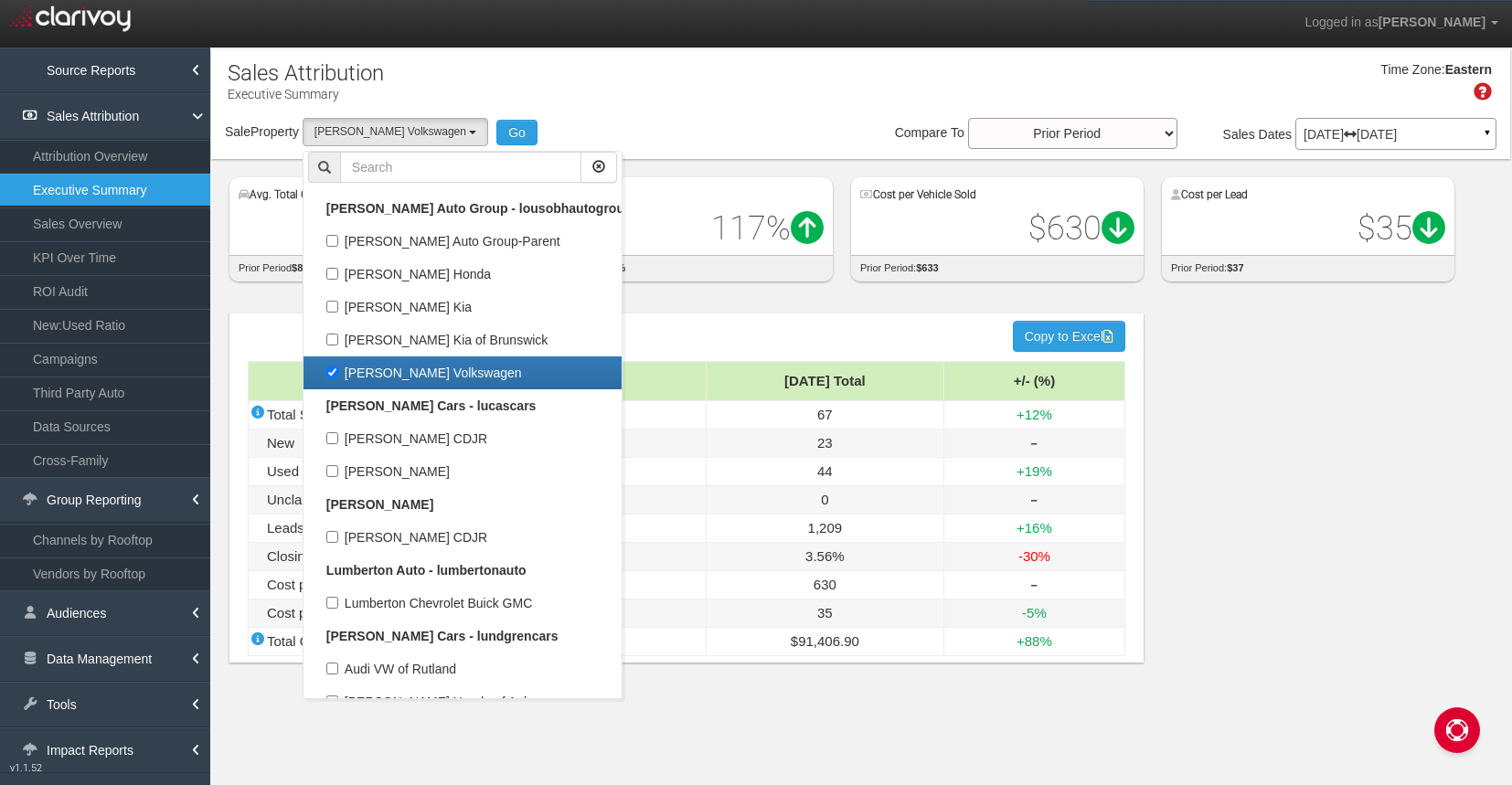 click on "Time Zone:
Eastern" at bounding box center [860, 88] 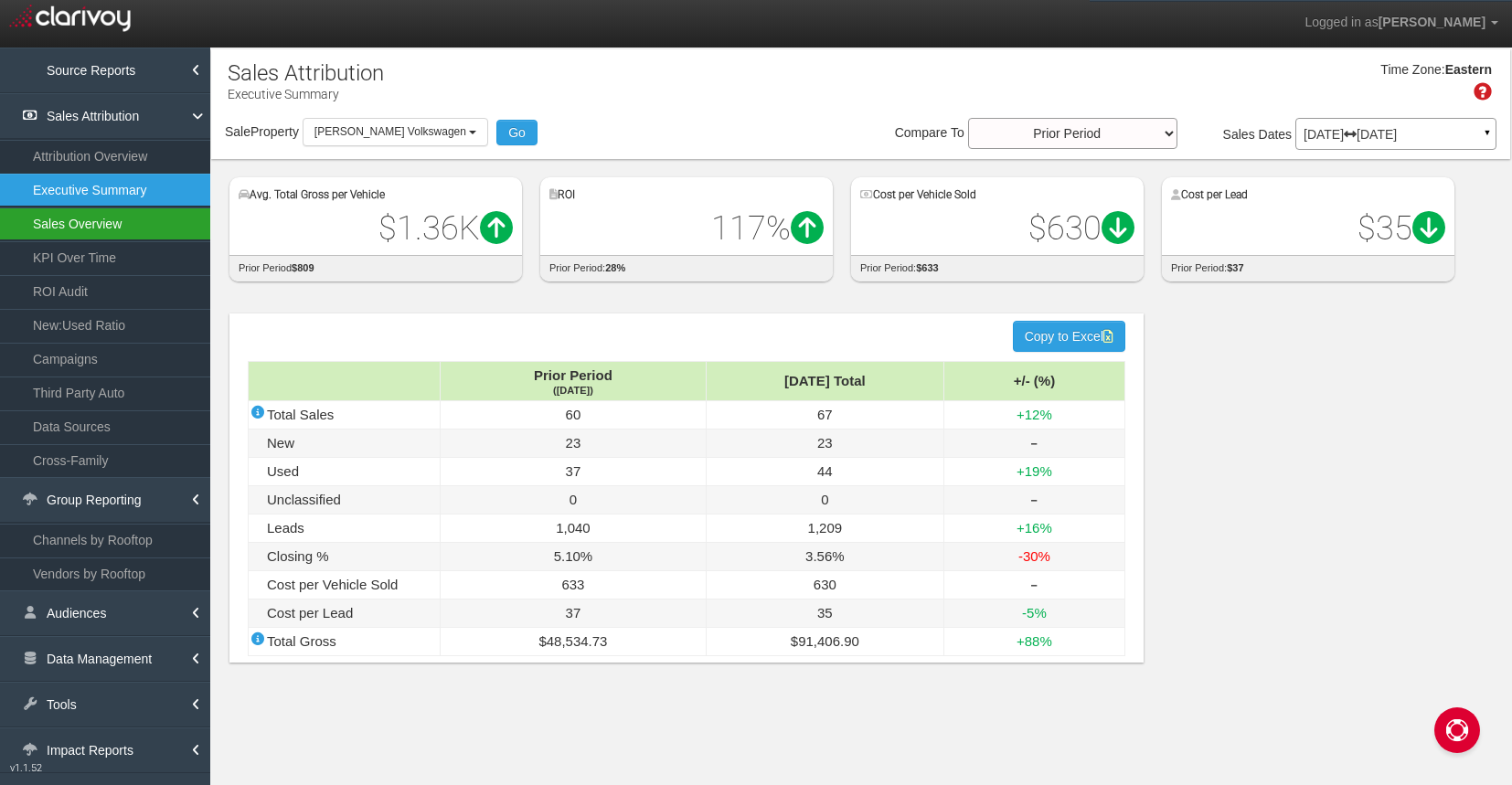 click on "Sales Overview" at bounding box center [105, 224] 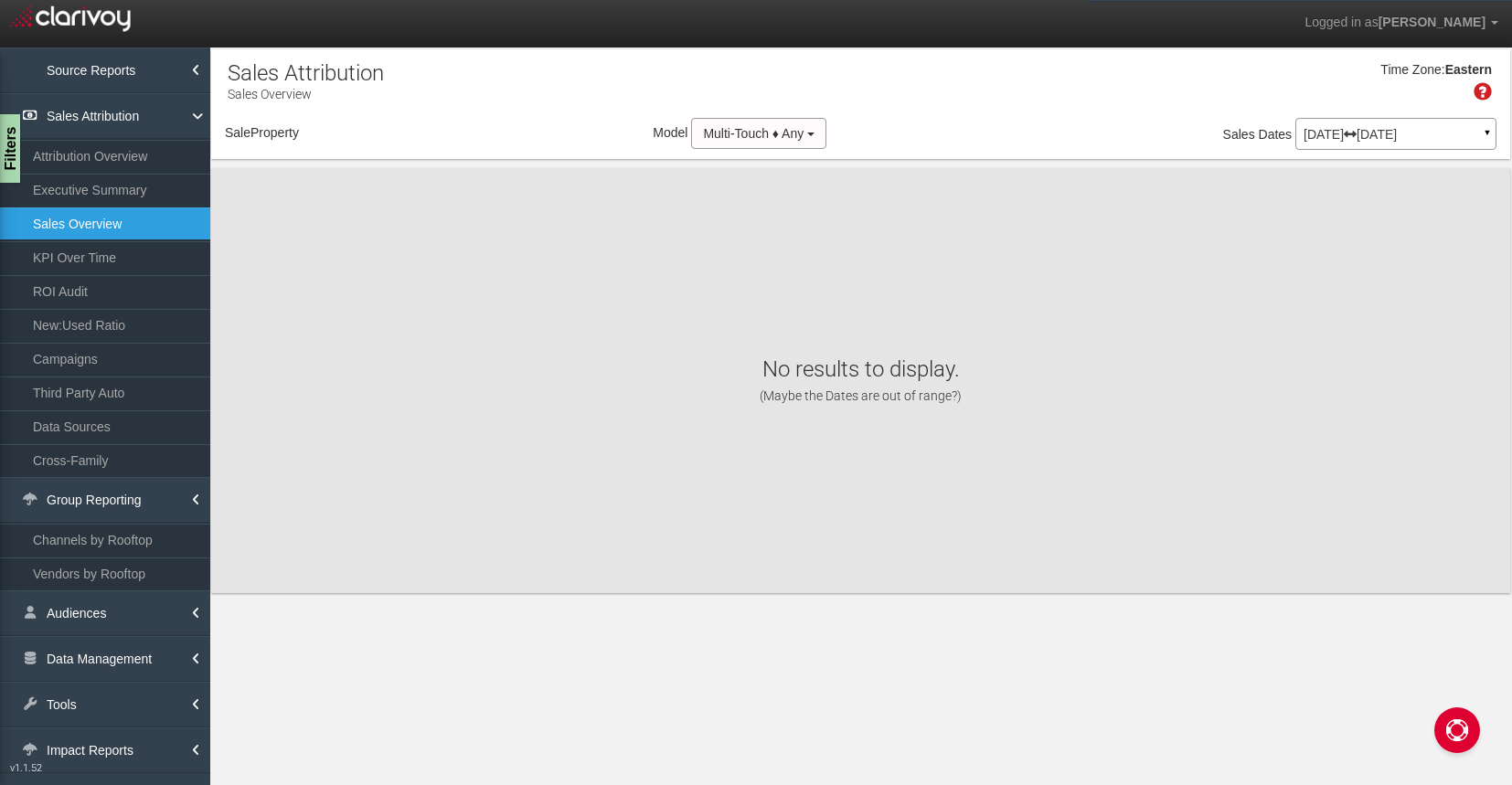 select on "object:49392" 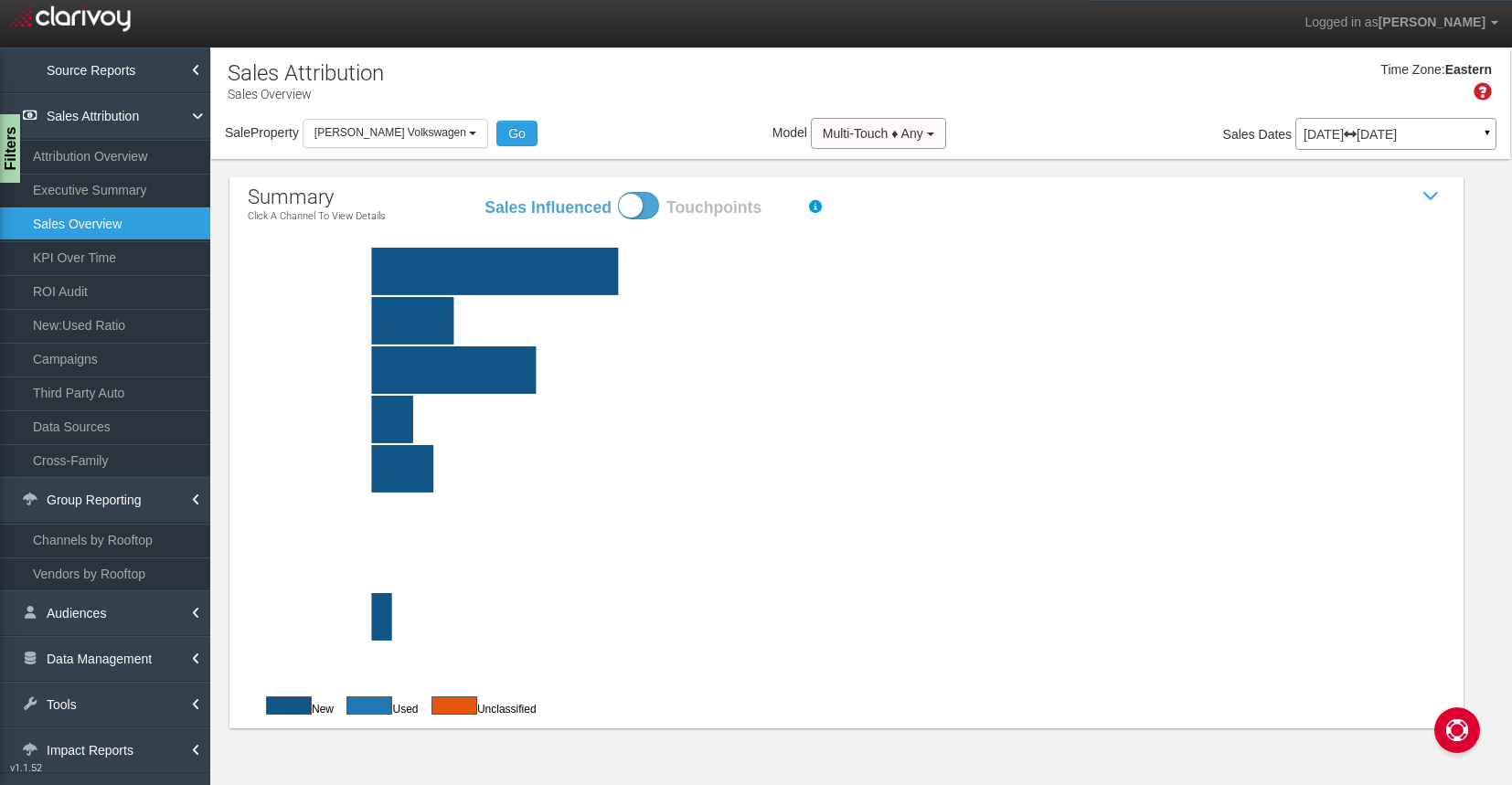 click on "summary
Click a channel to view details
Sales Influenced 			 Touchpoints
Show / Hide Sales Attribution Chart
third party auto   Engagement with (leads, VDP views, clicks or phone calls from) vehicle merchandising sites or from to your partenership with a vehicle merchandising plarform. Click bar to view channel details website tools   Interaction (form fills, calls to action, chats, etc.) on the dealer website before the time of purchase. Click bar to view channel details paid search   Paid advertising engagement via search engine marketing (SEM) campaigns. Click bar to view channel details direct   URL was entered in the browser directly. Click bar to view channel details organic search   Unpaid digital sources - business listings & SEO content. Click bar to view channel details tier one   OEM-level marketing (websites, offers, etc.). cross family   social   12 4 8" at bounding box center [847, 452] 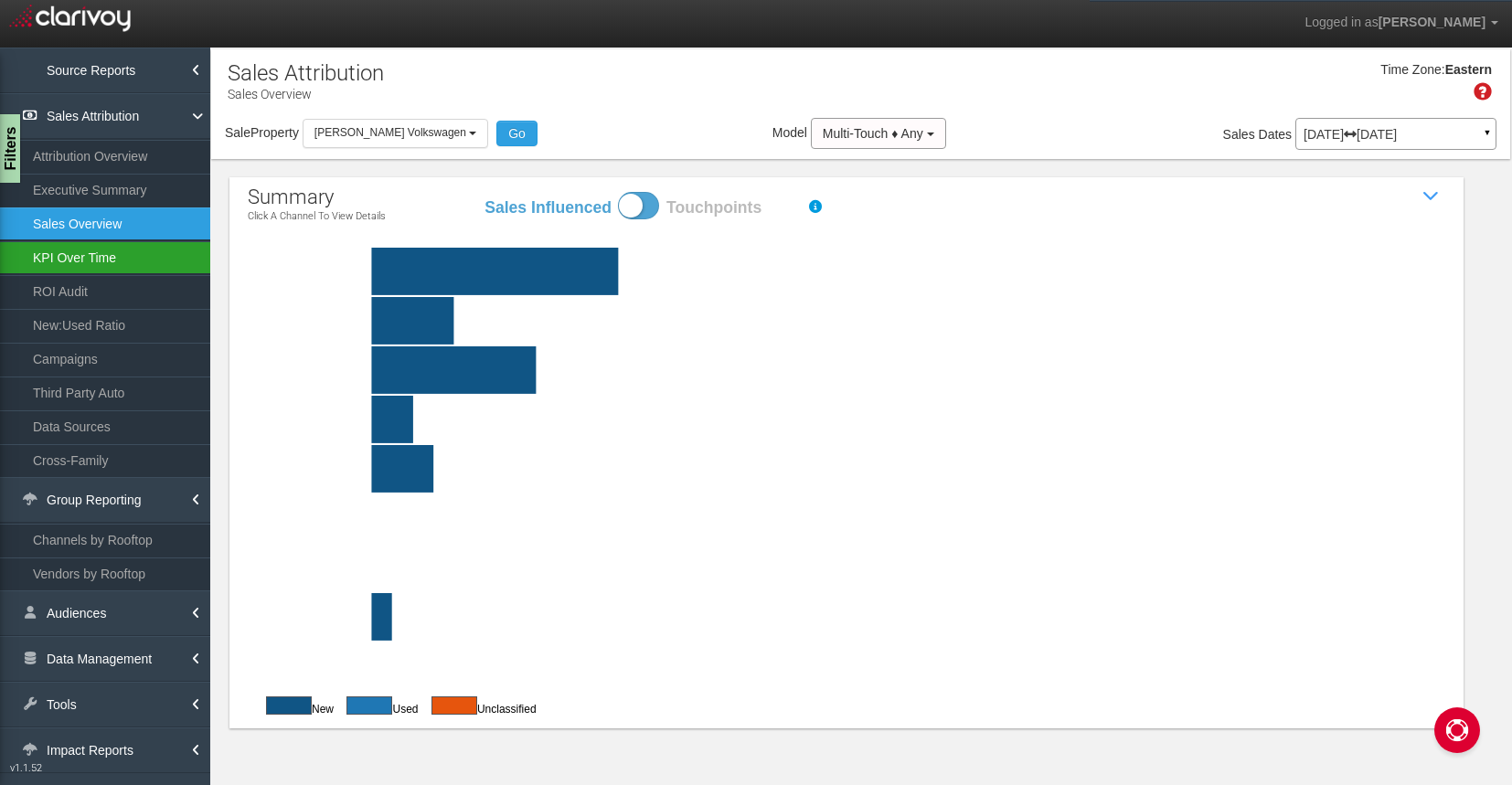 click on "KPI Over Time" at bounding box center (105, 258) 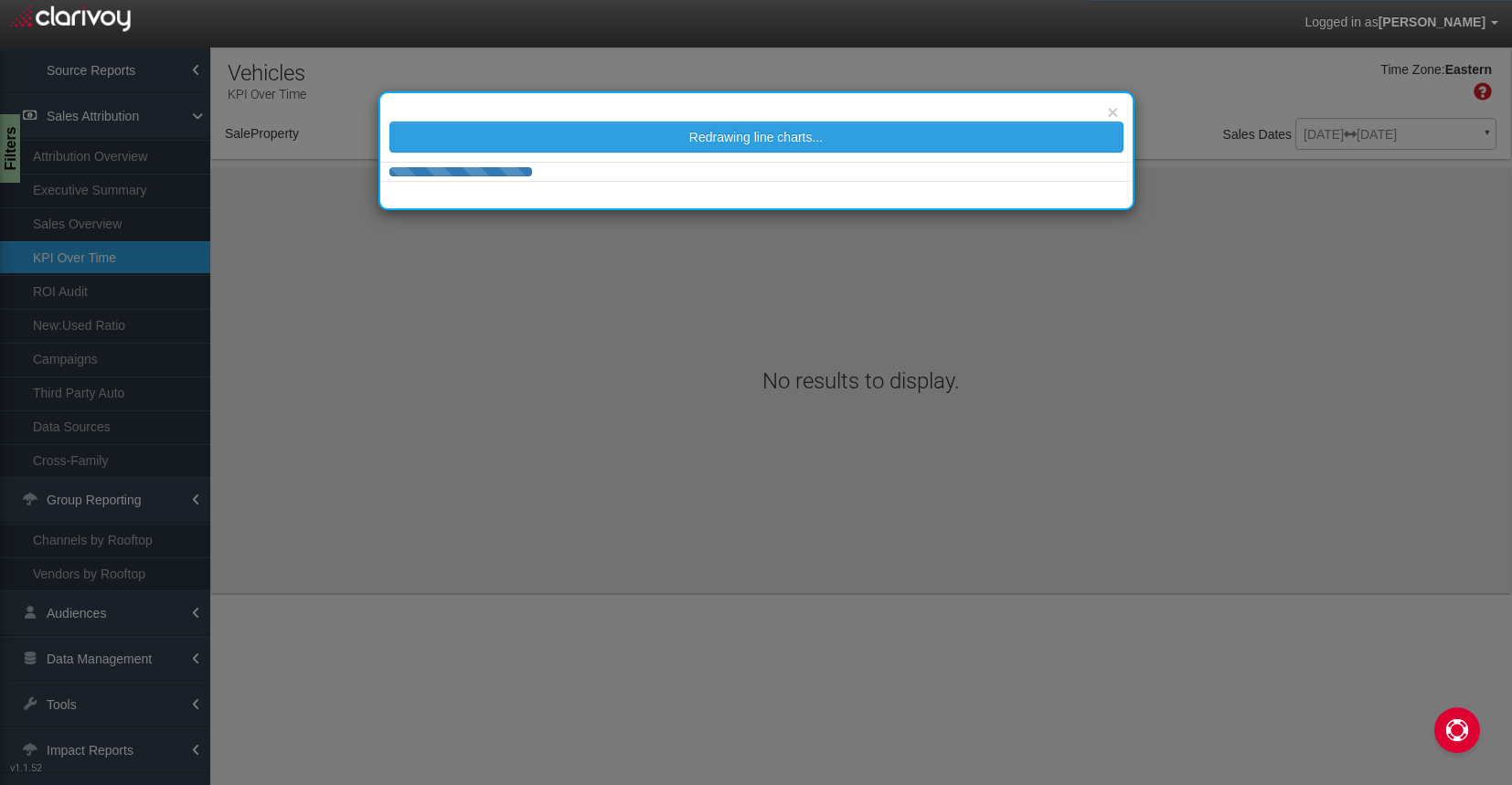 select on "object:52035" 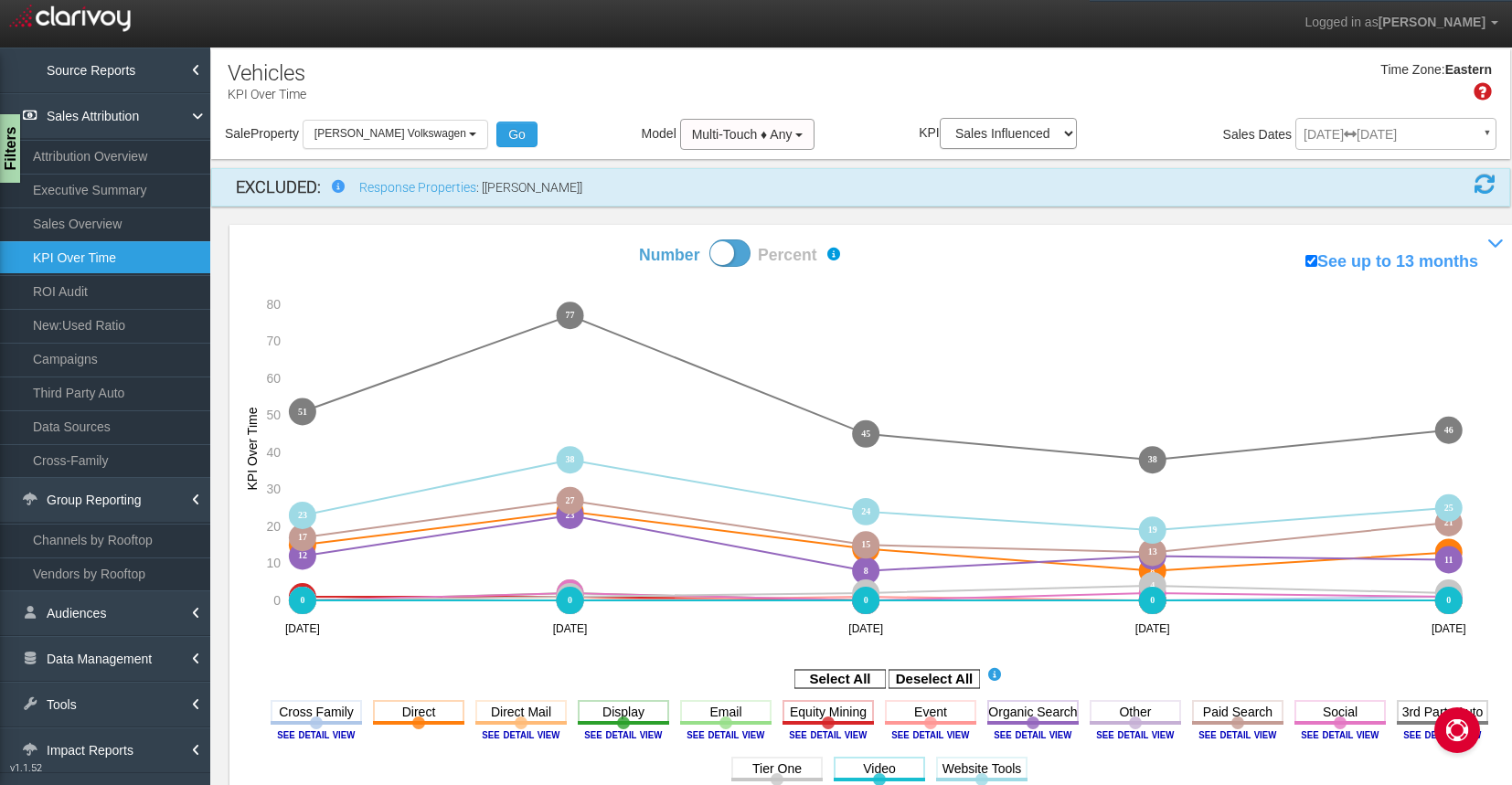 click at bounding box center (1485, 184) 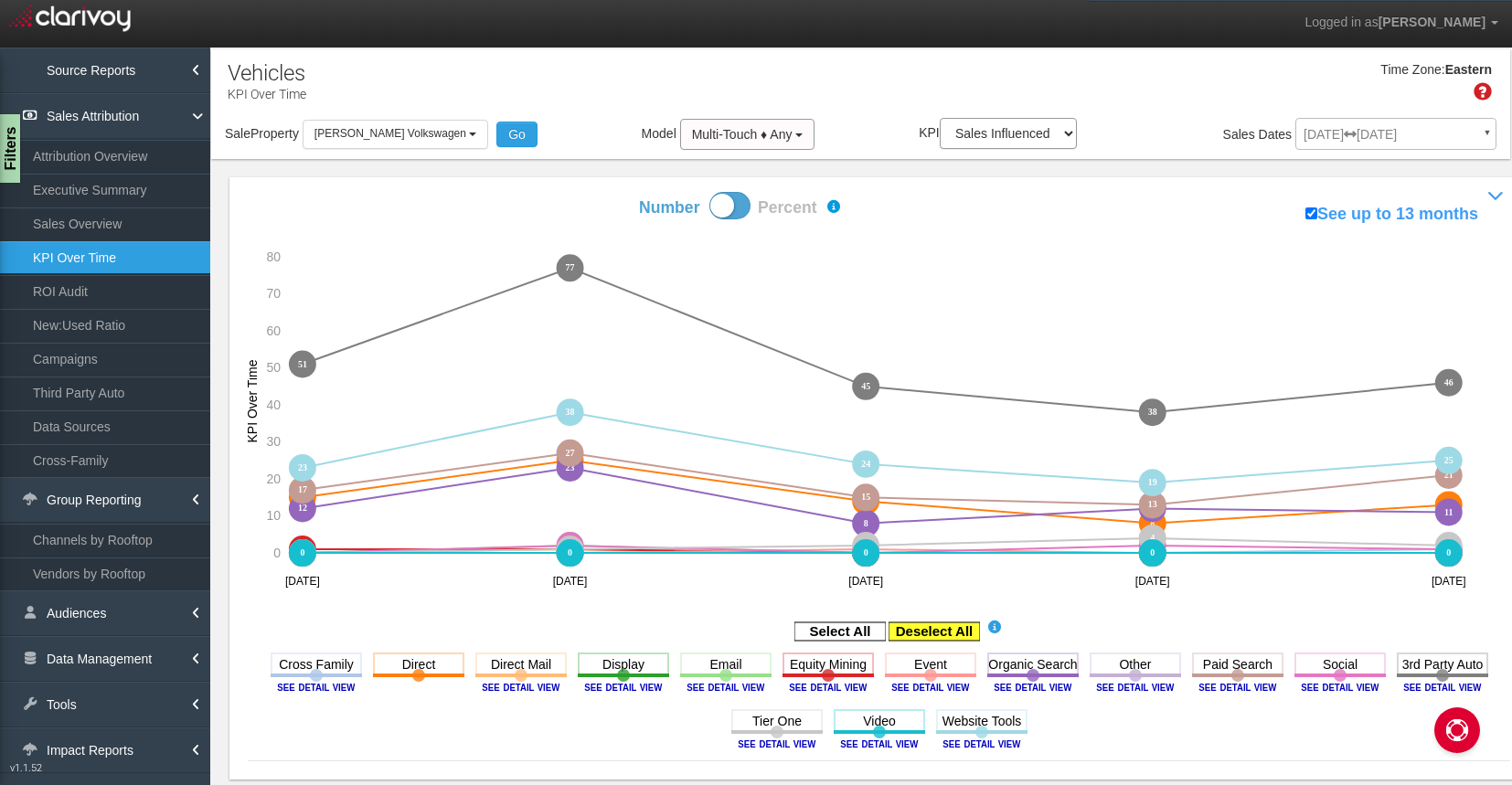 click 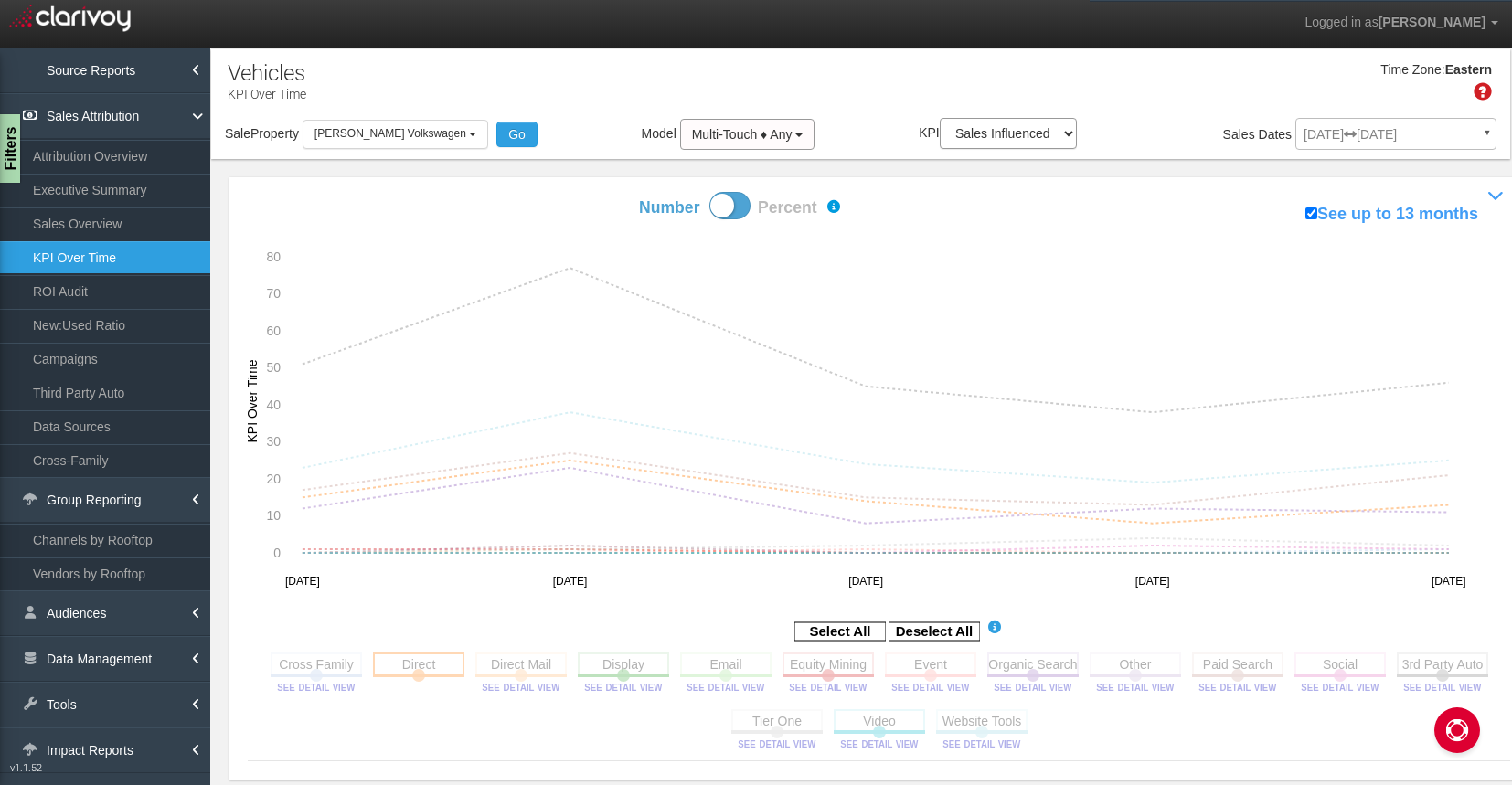 click 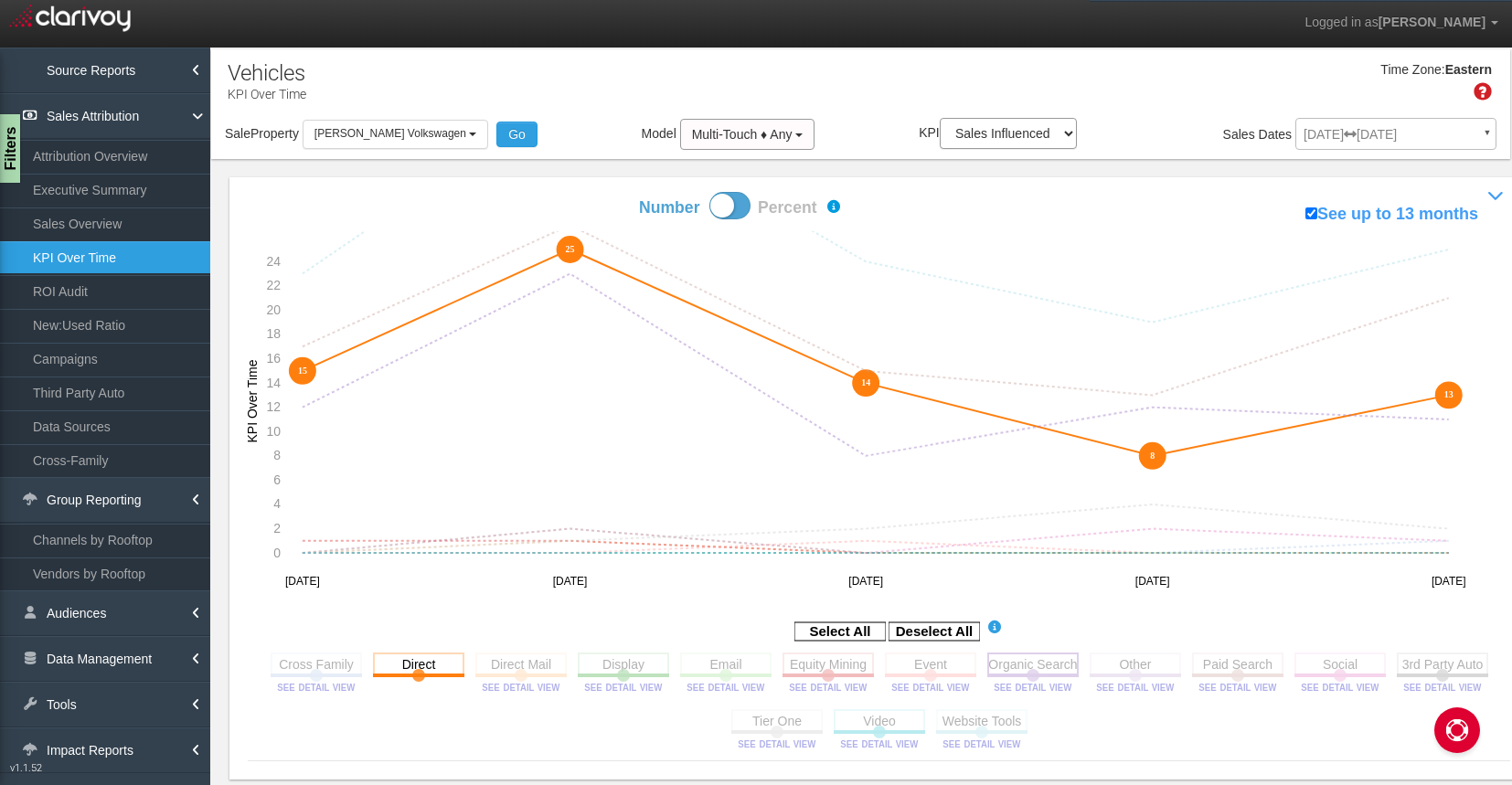 click 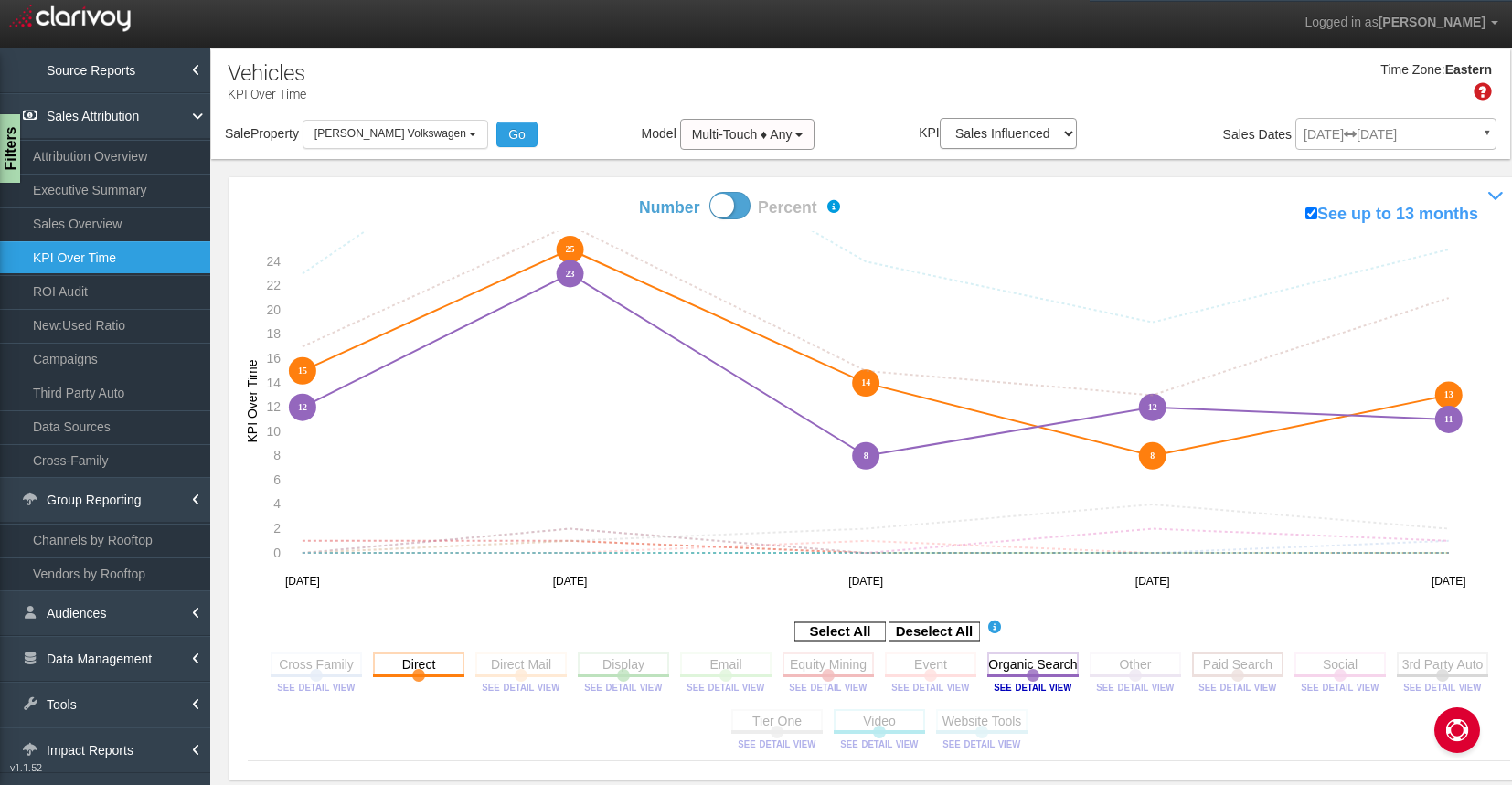 click 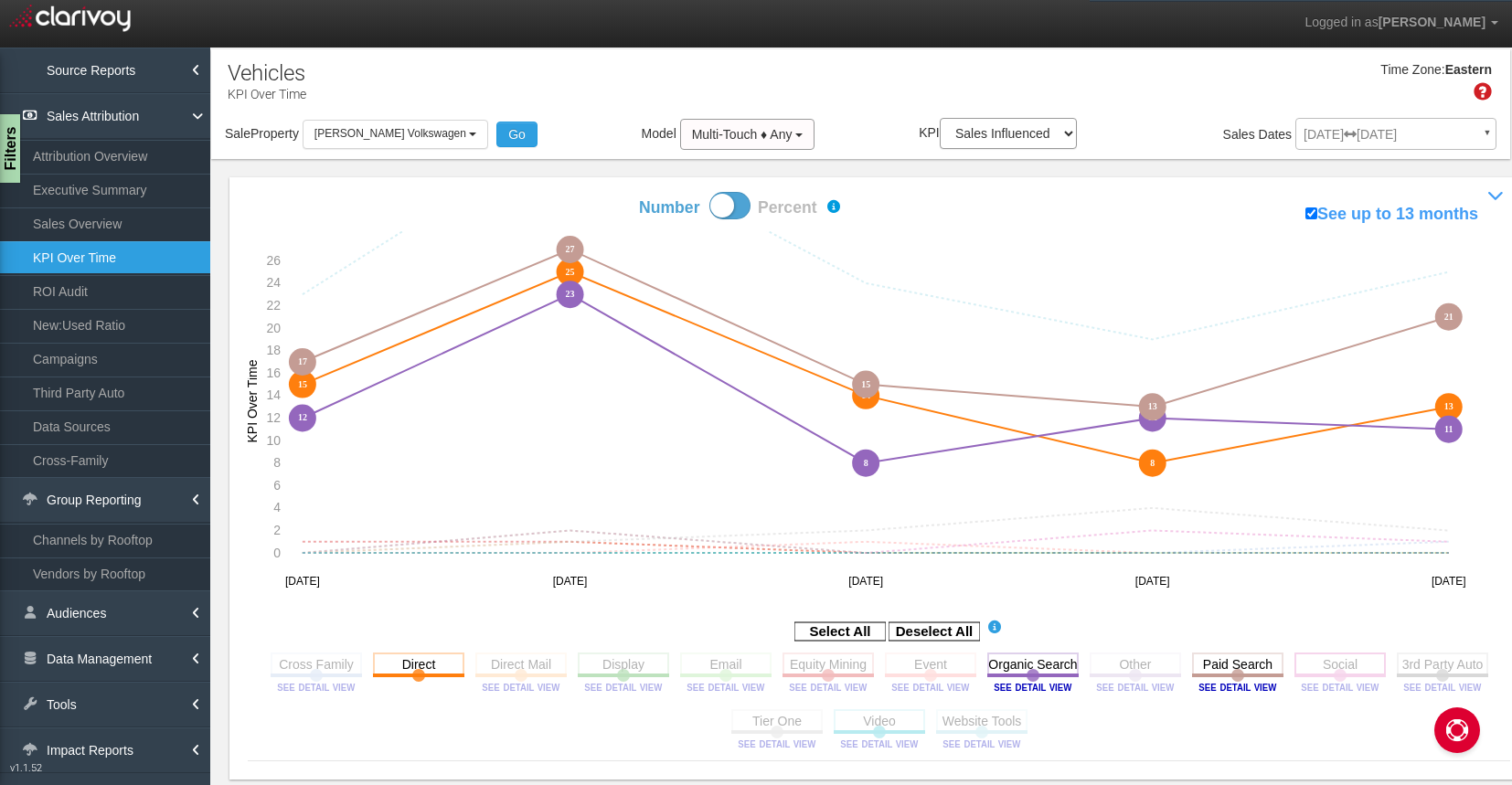 click 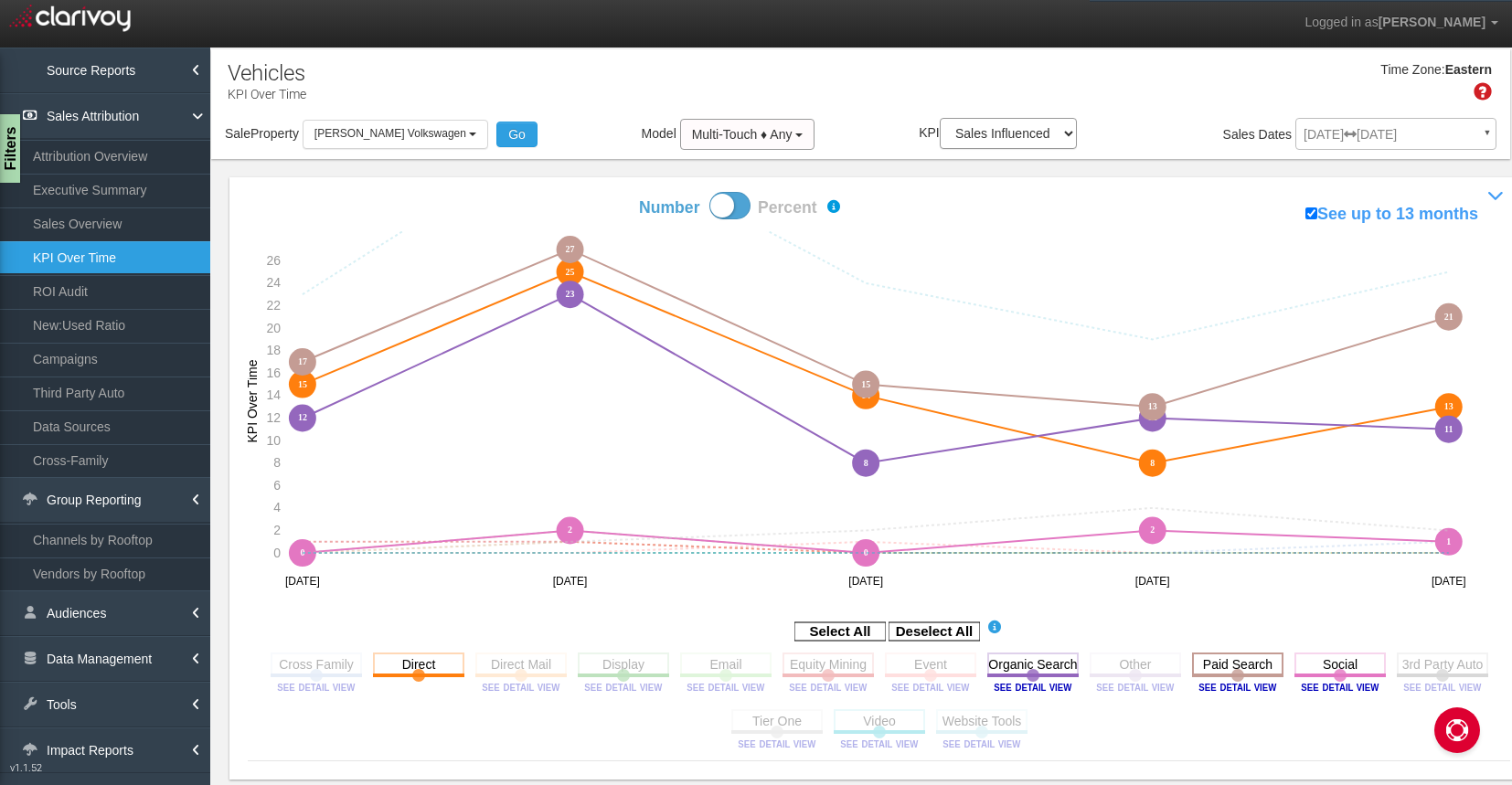 click 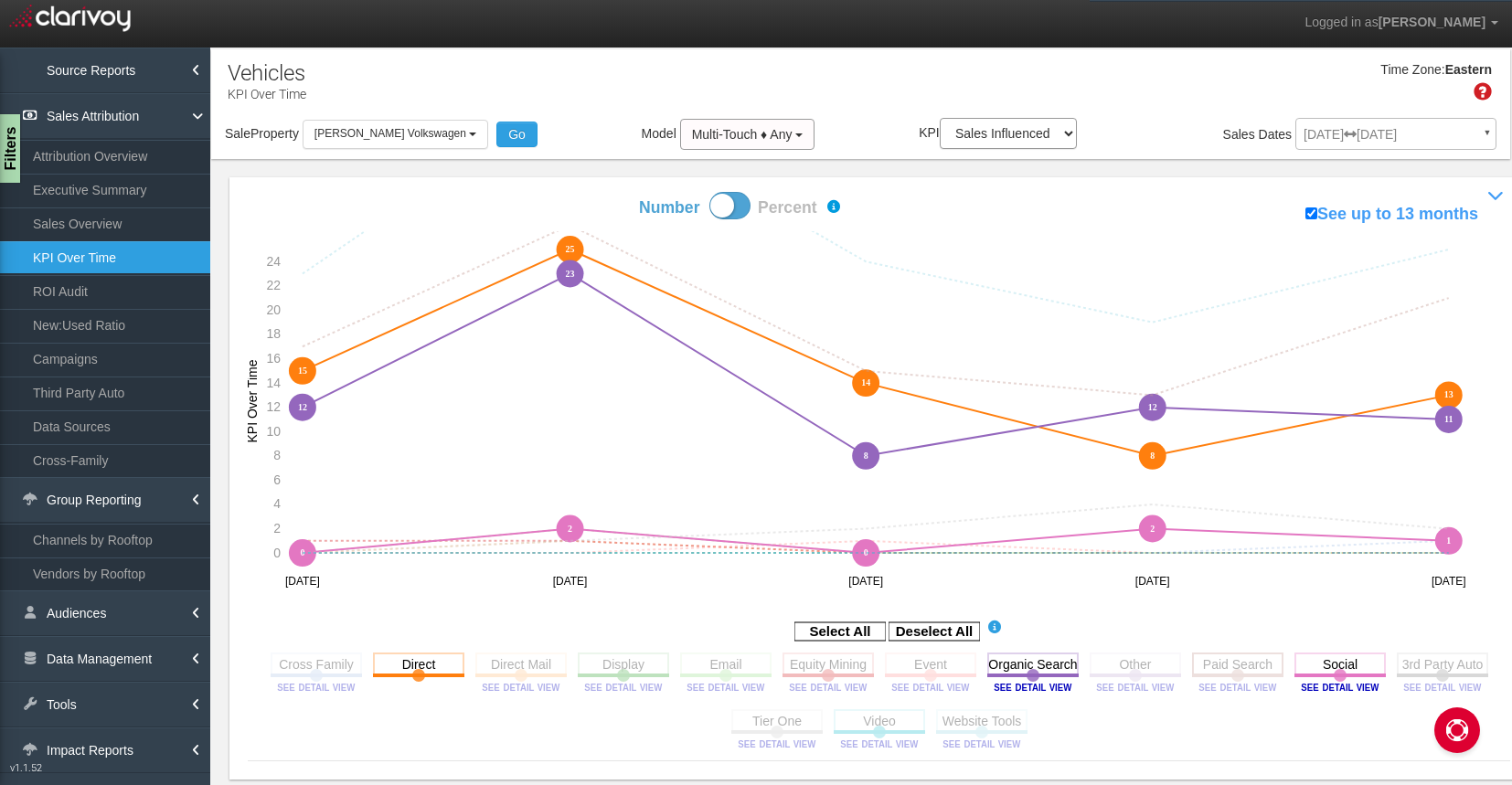 click 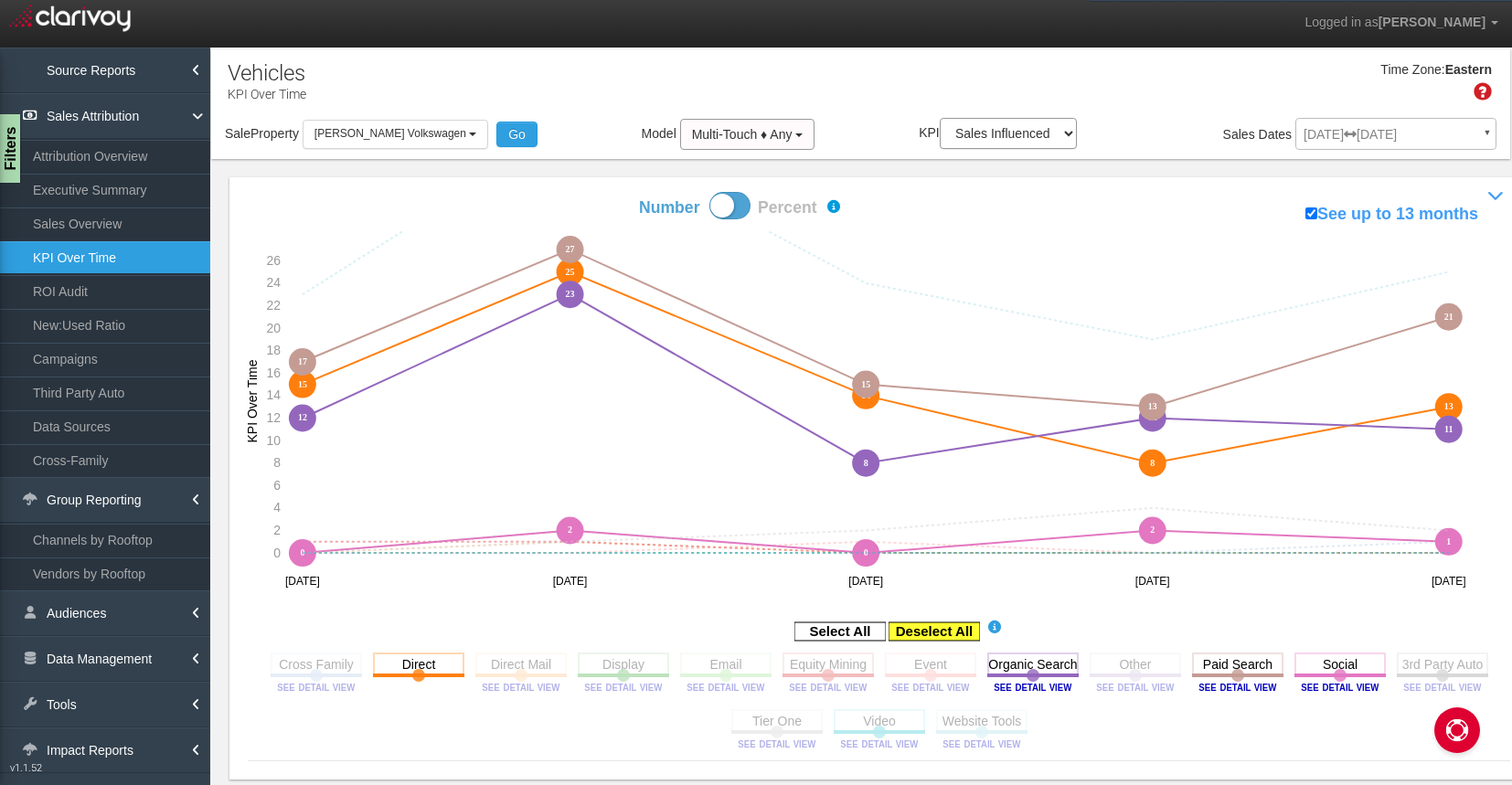 click 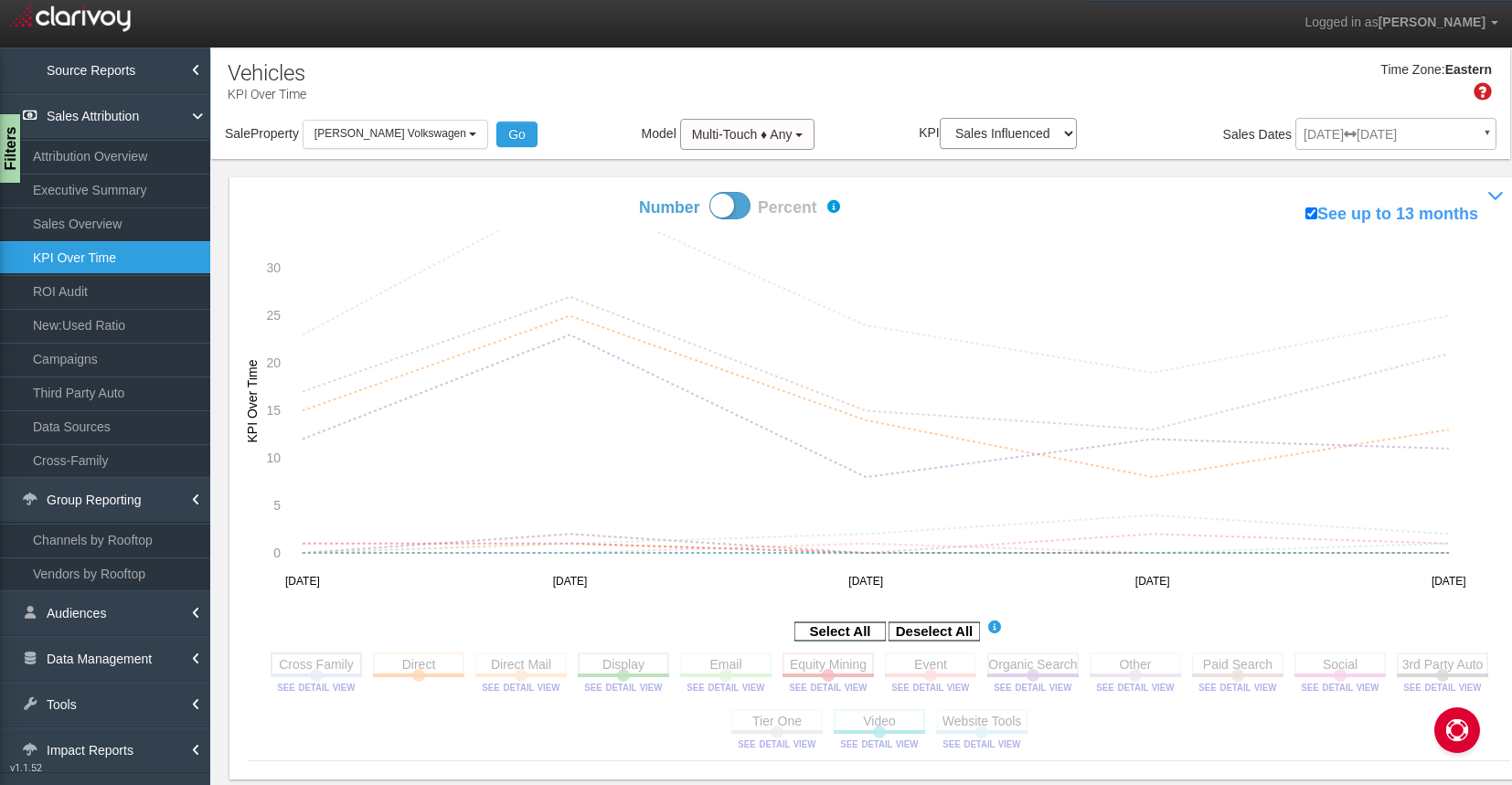 click 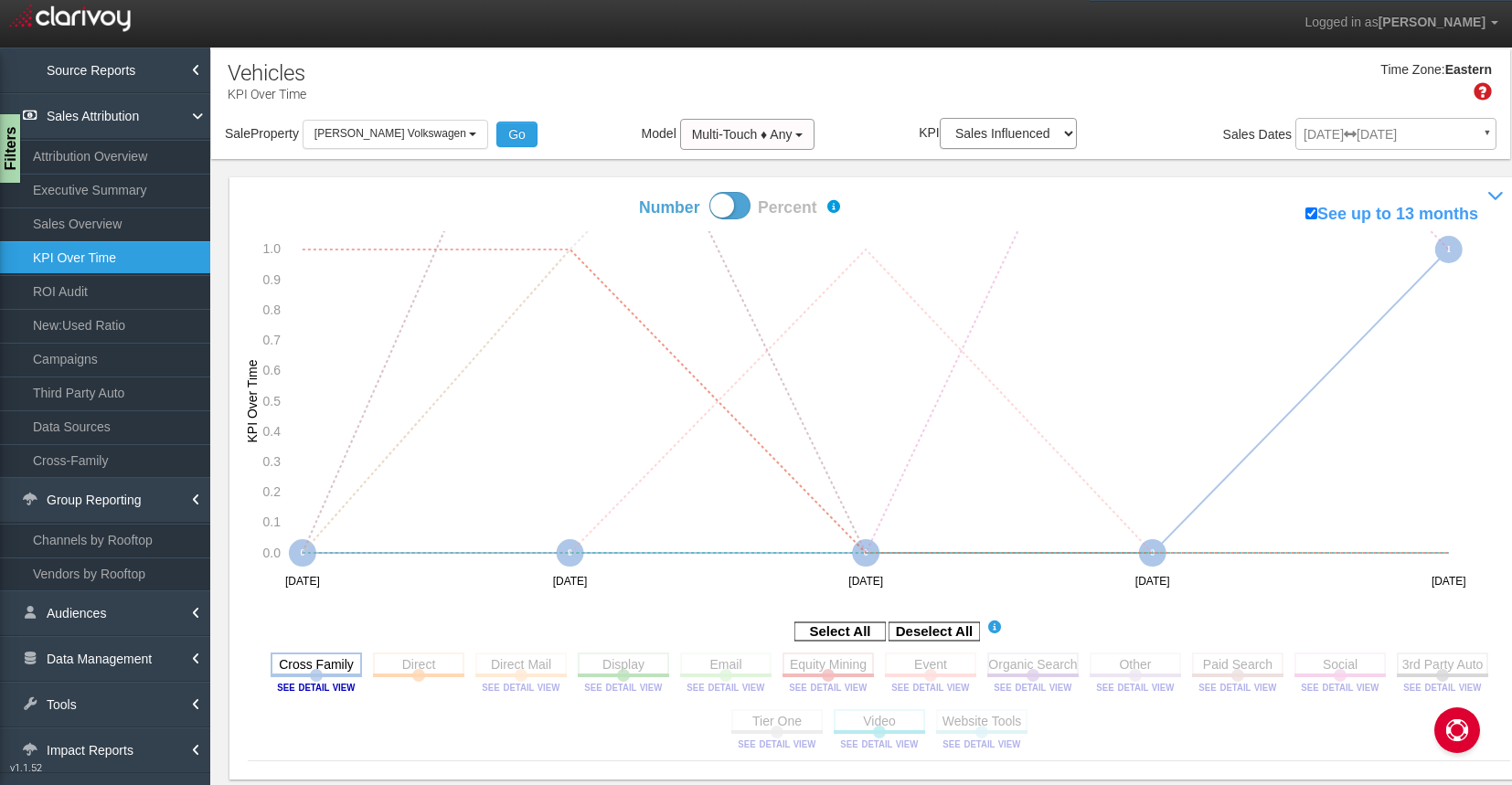 click 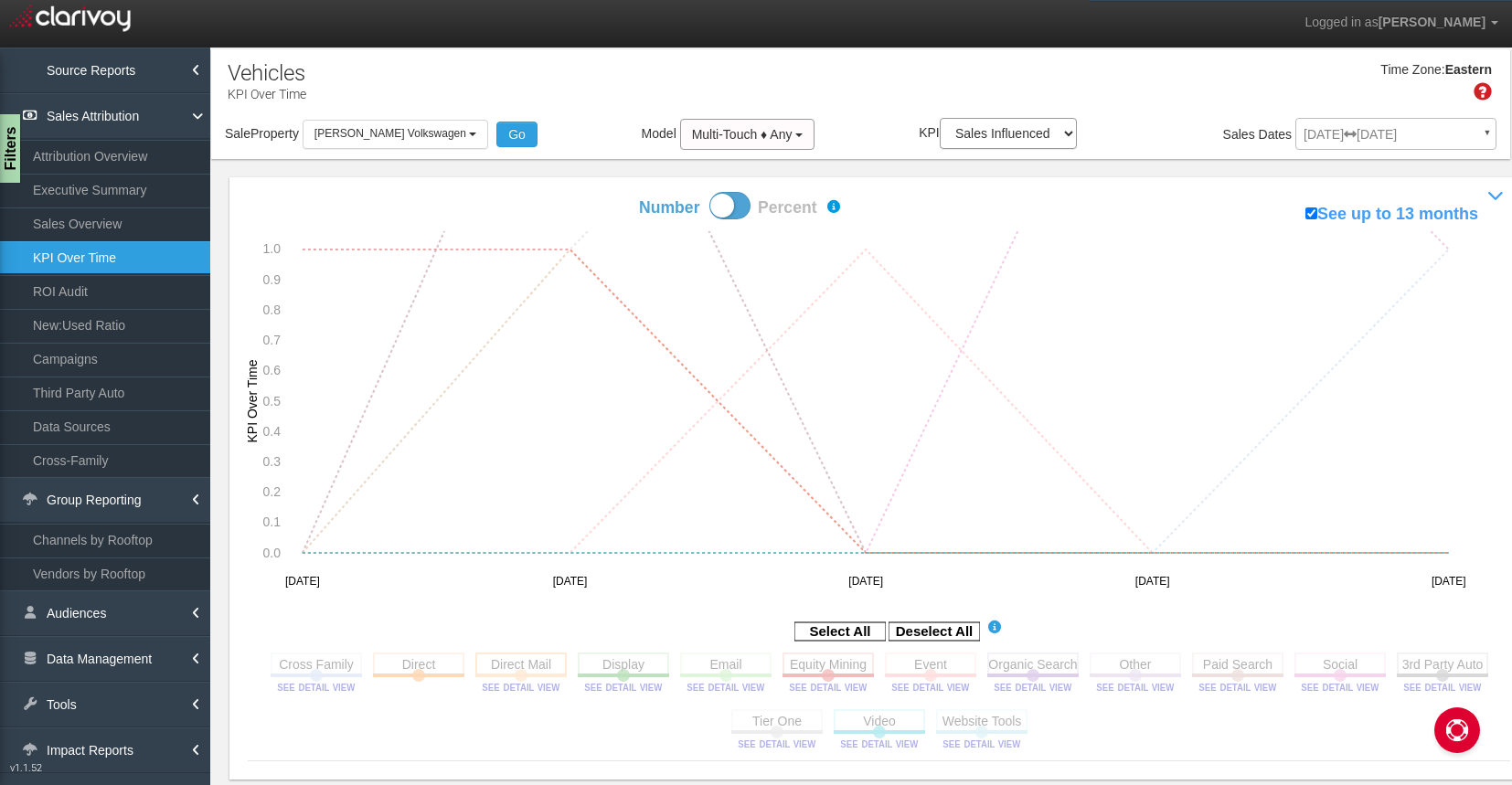 click 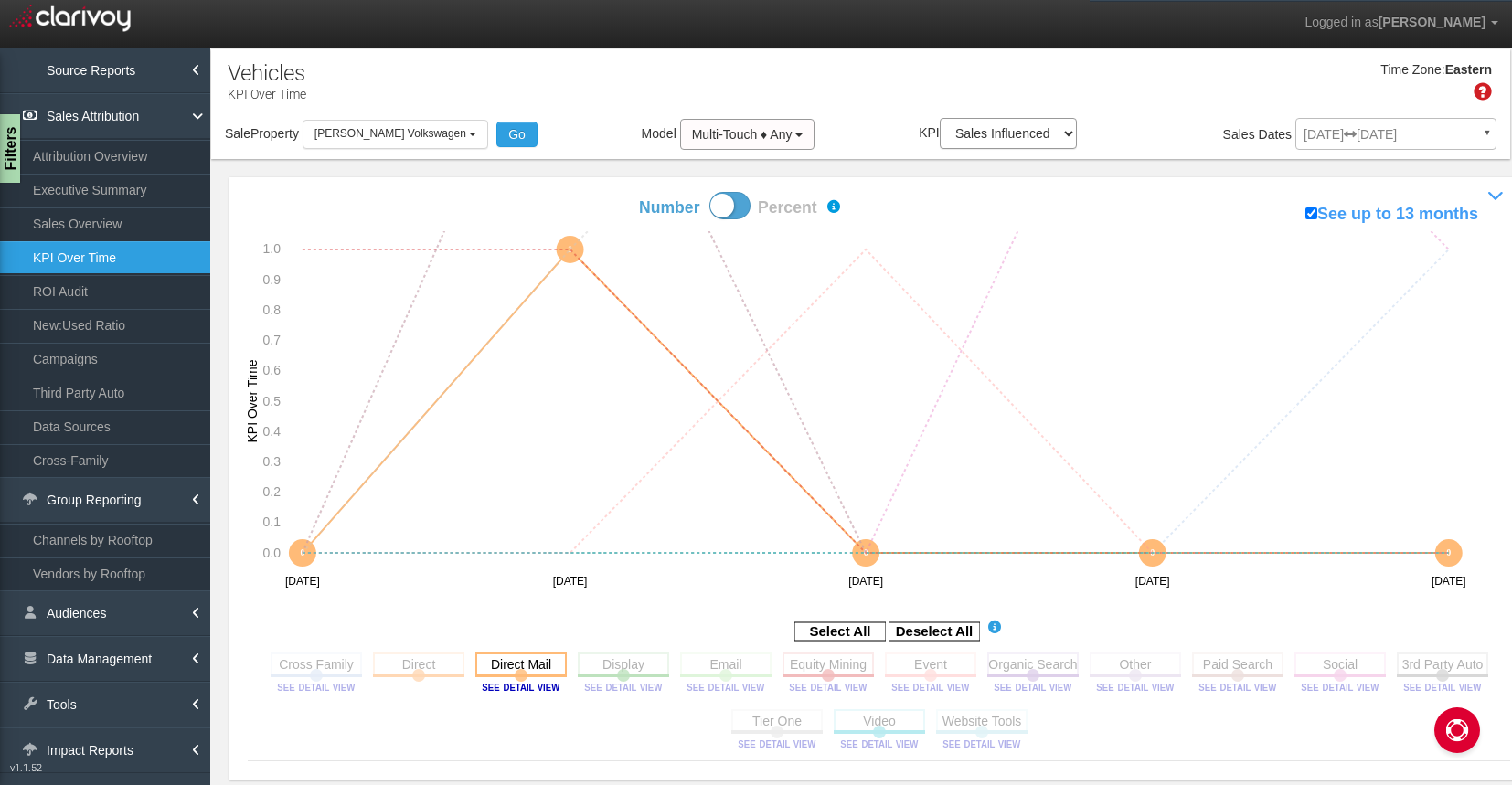 click 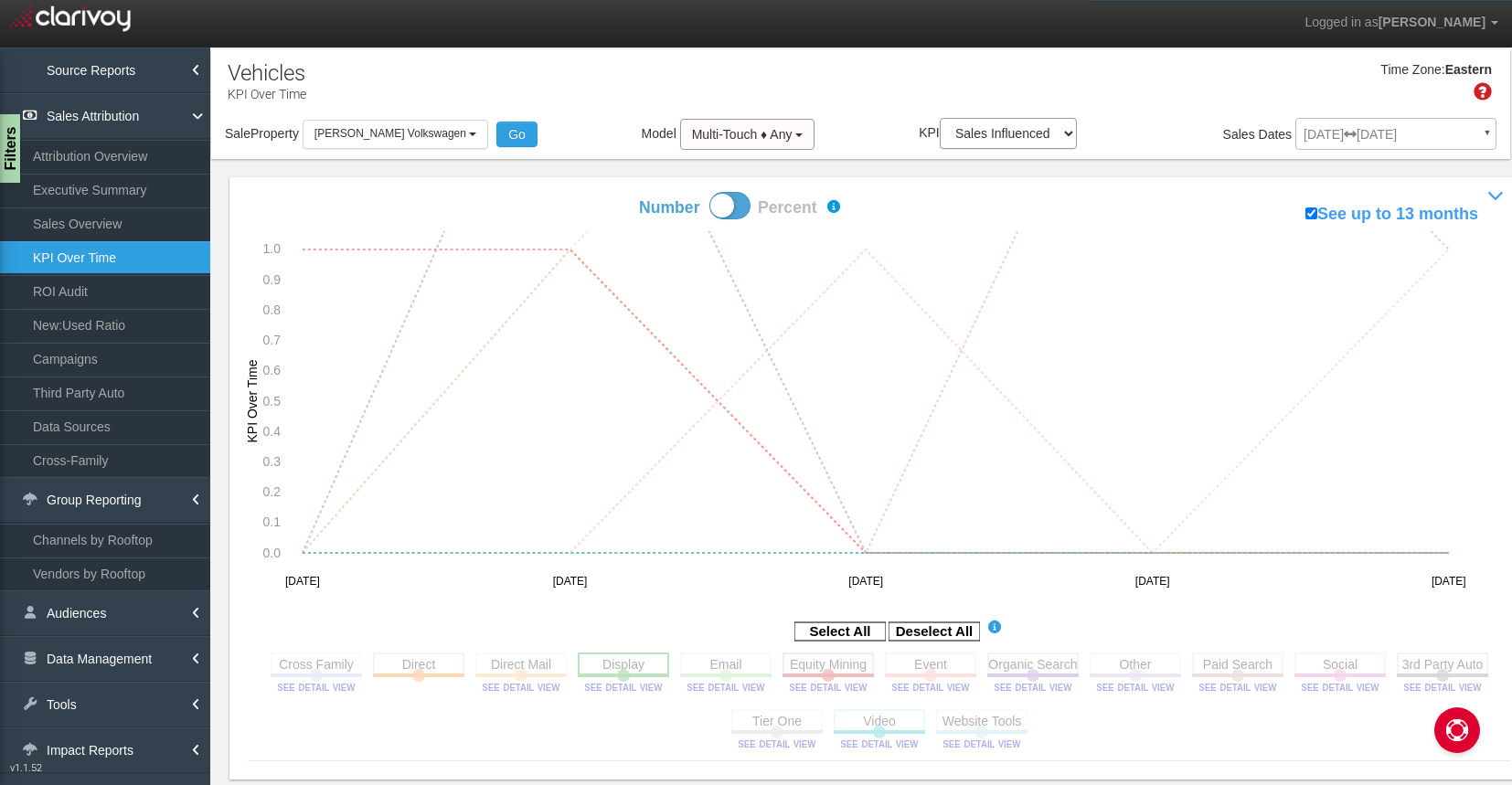 click 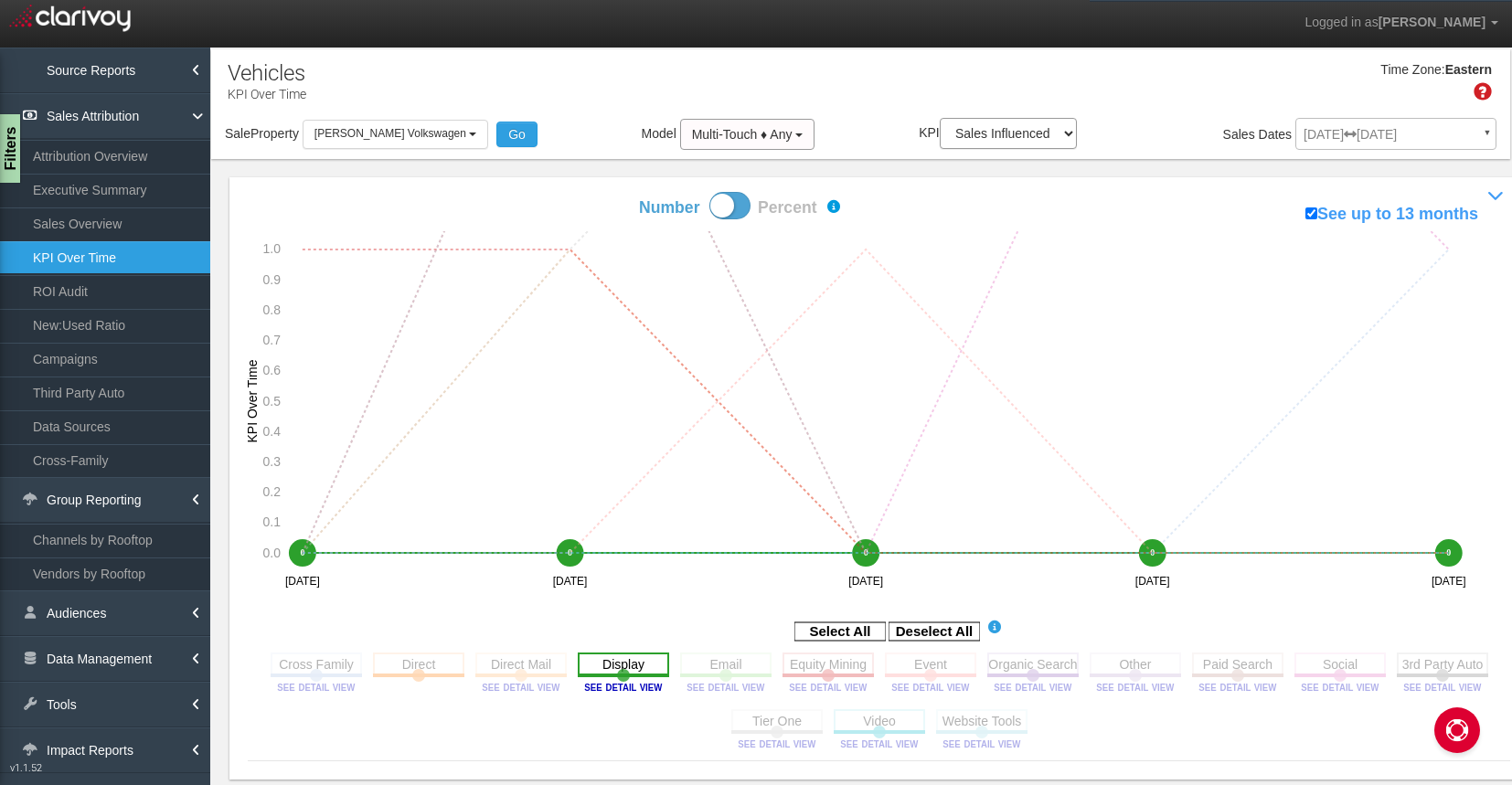 click 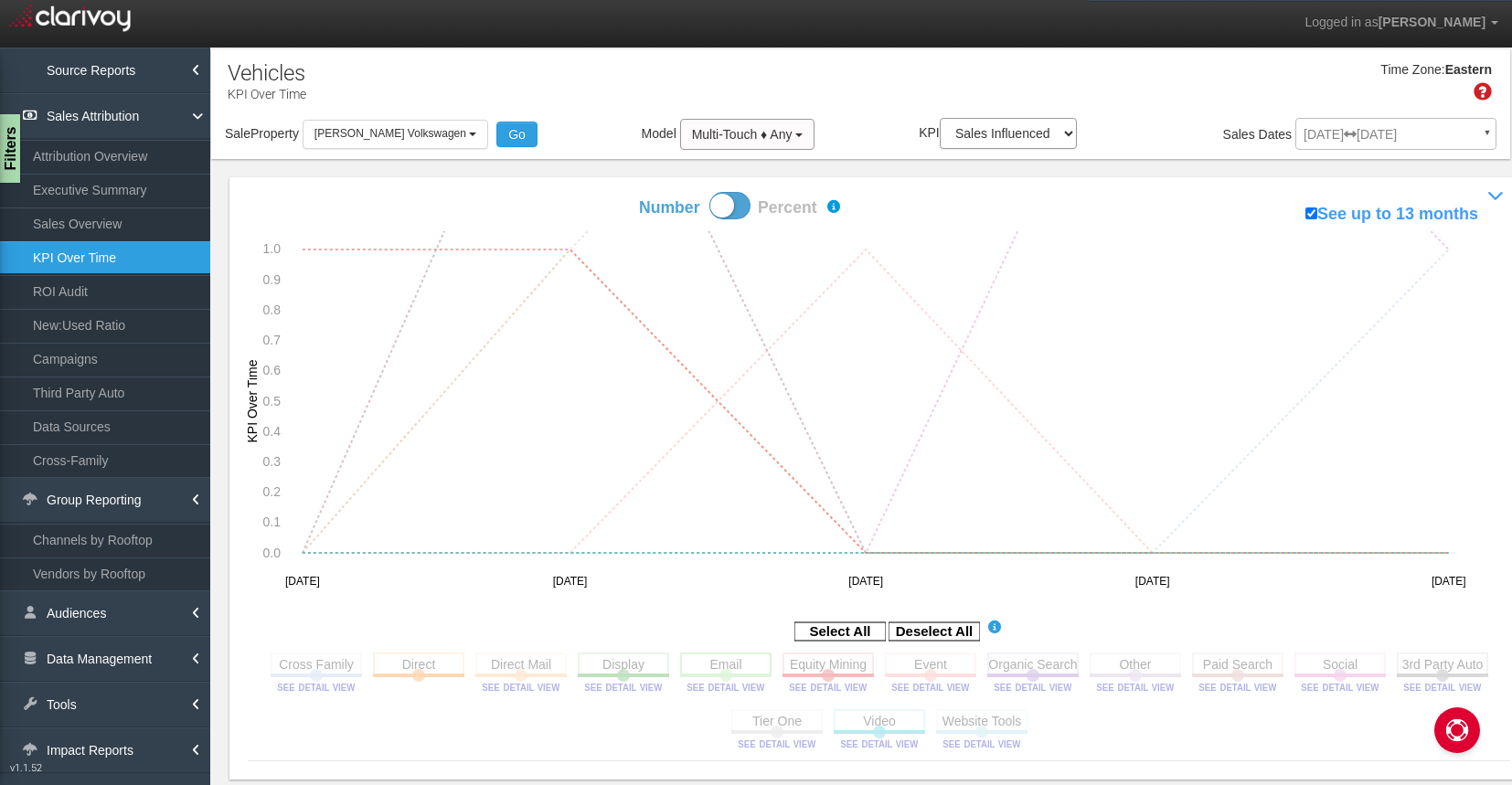 click 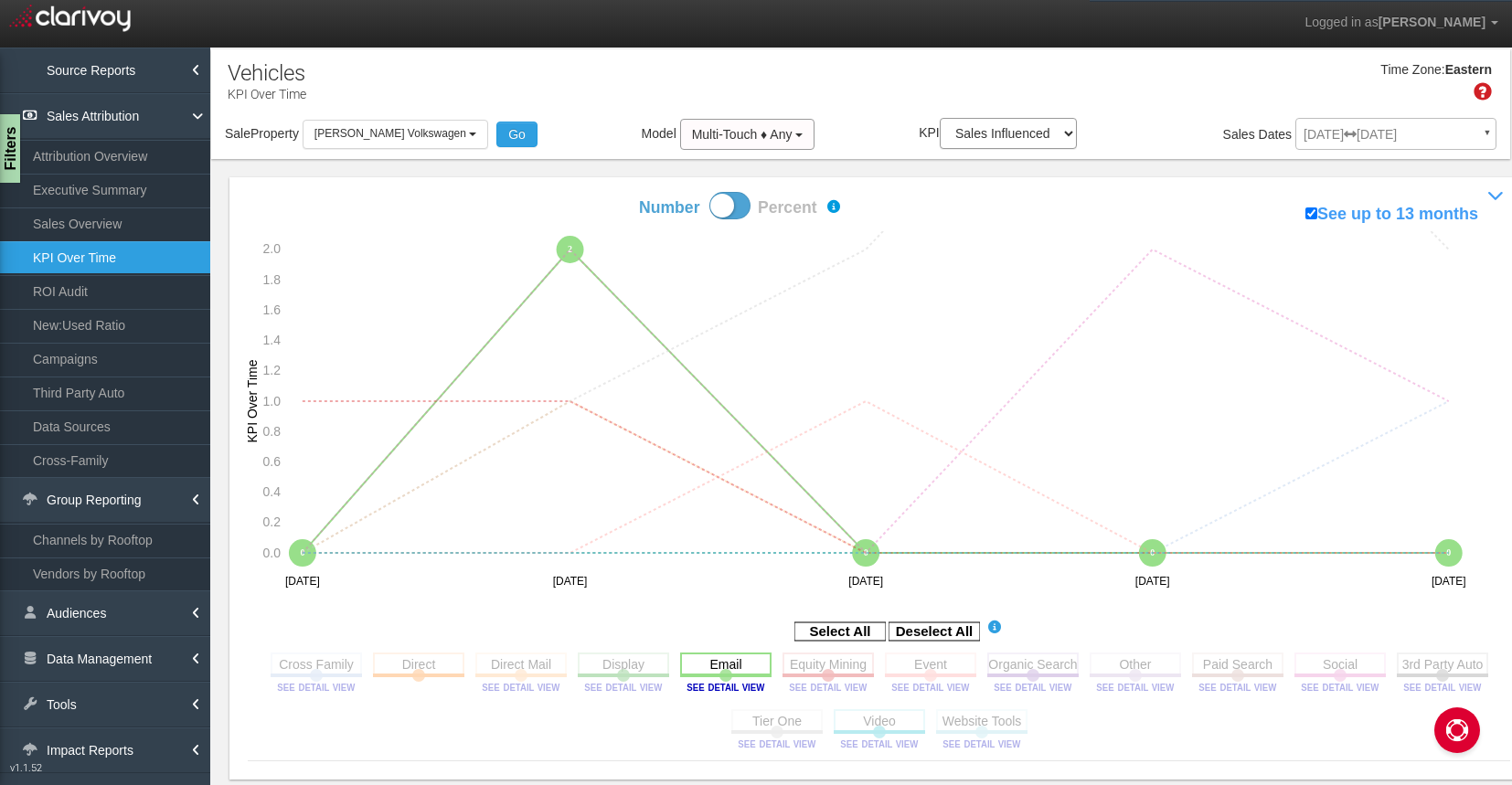 click 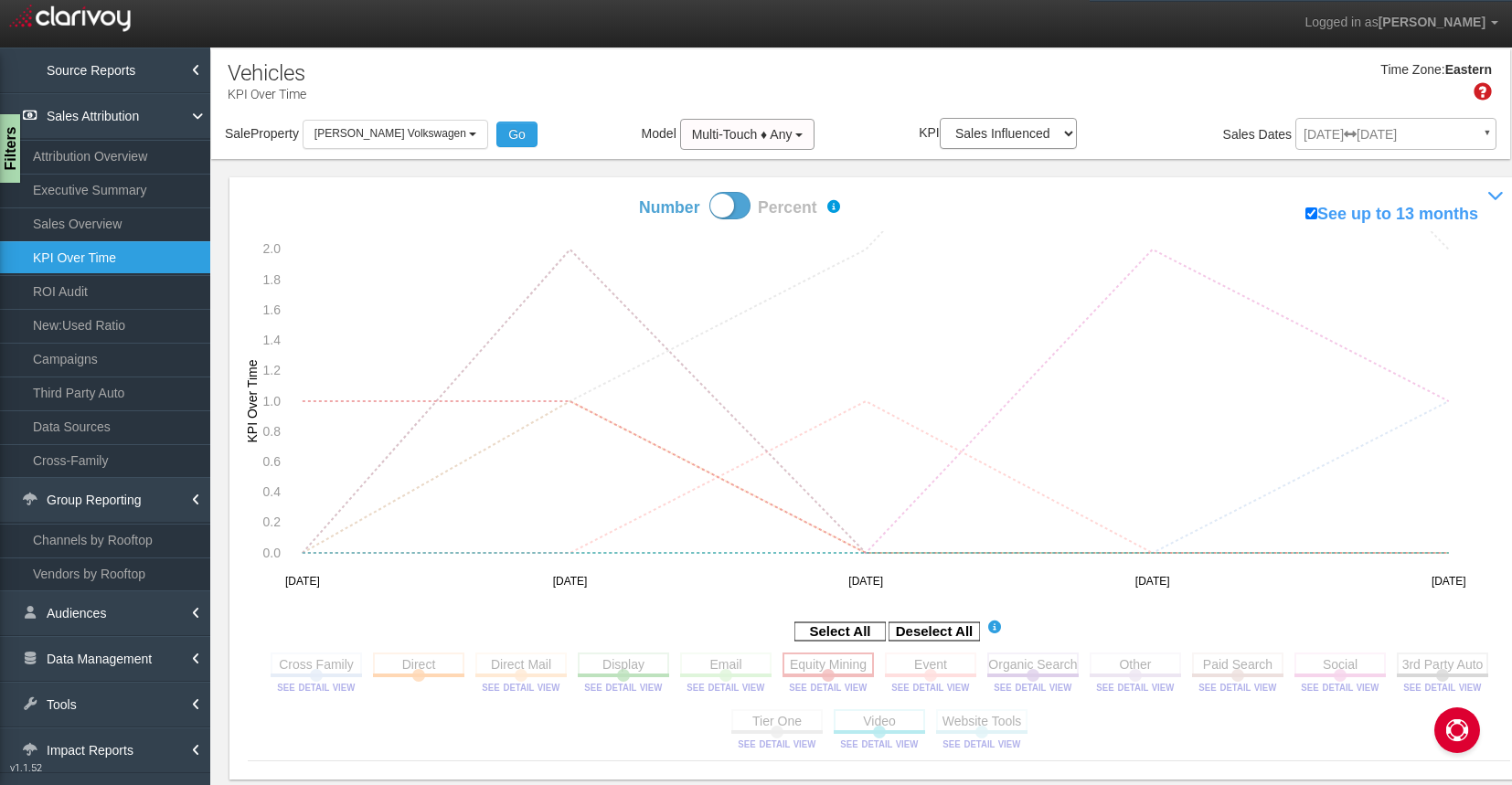 click 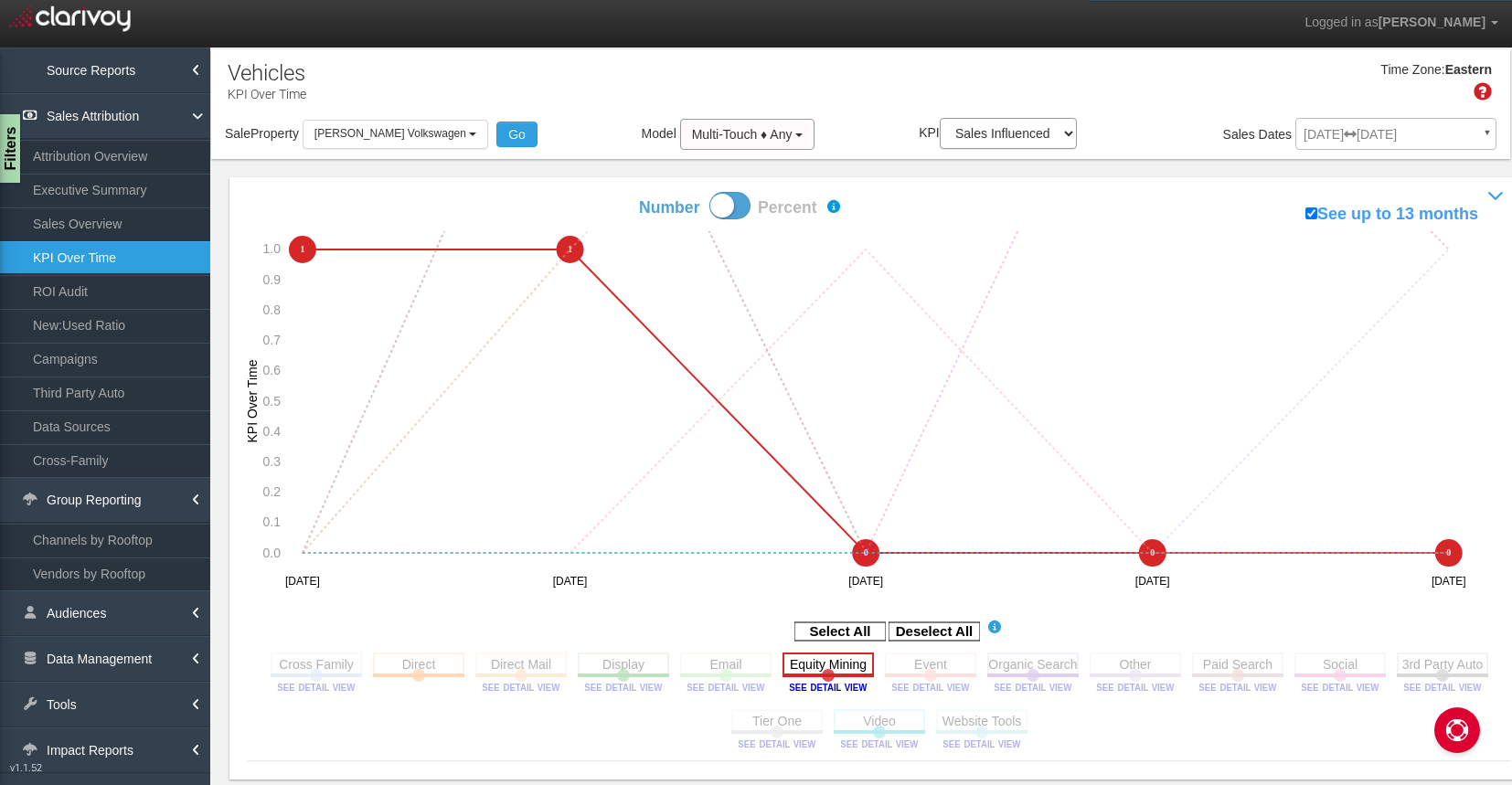 click 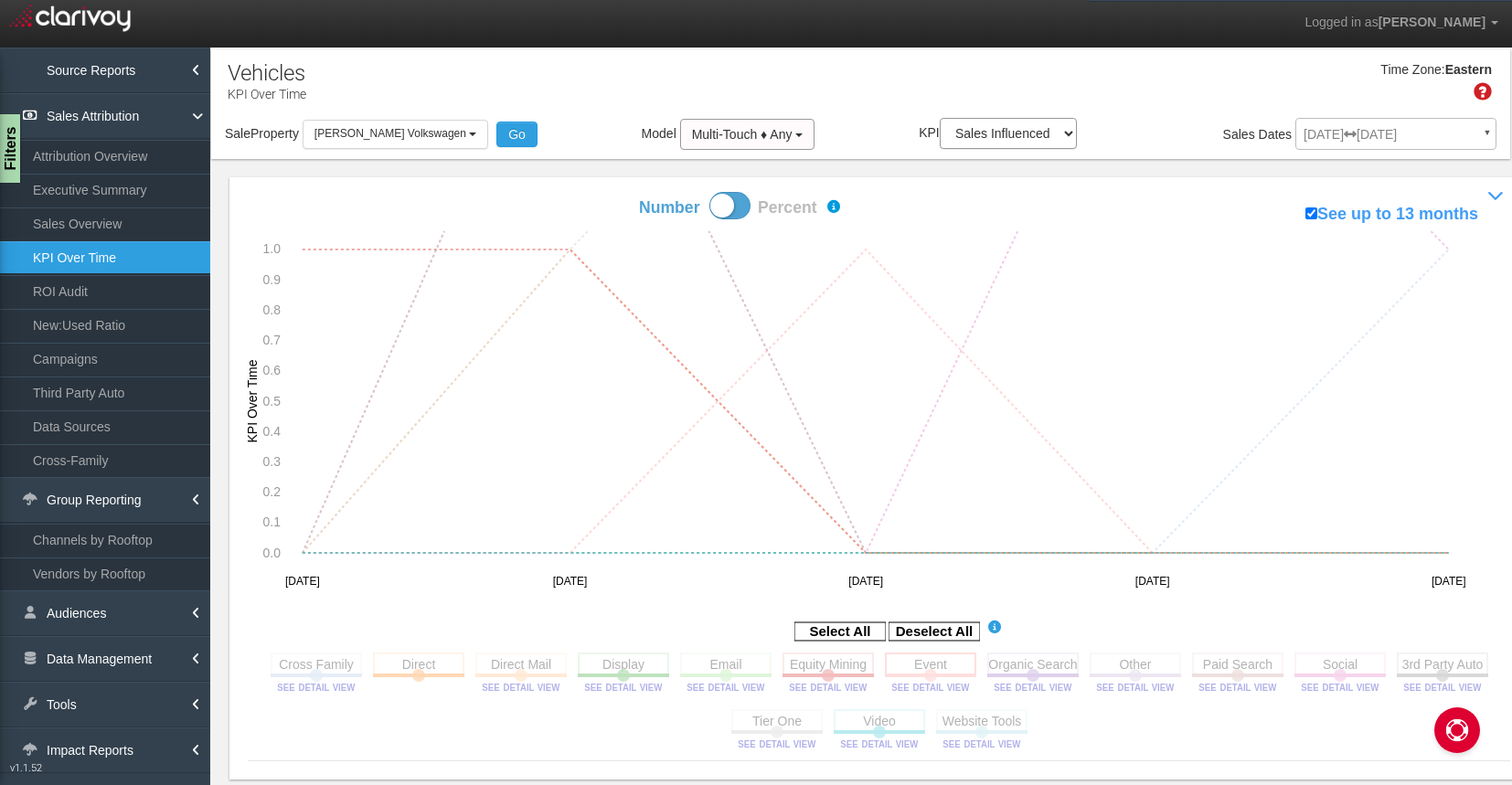 click 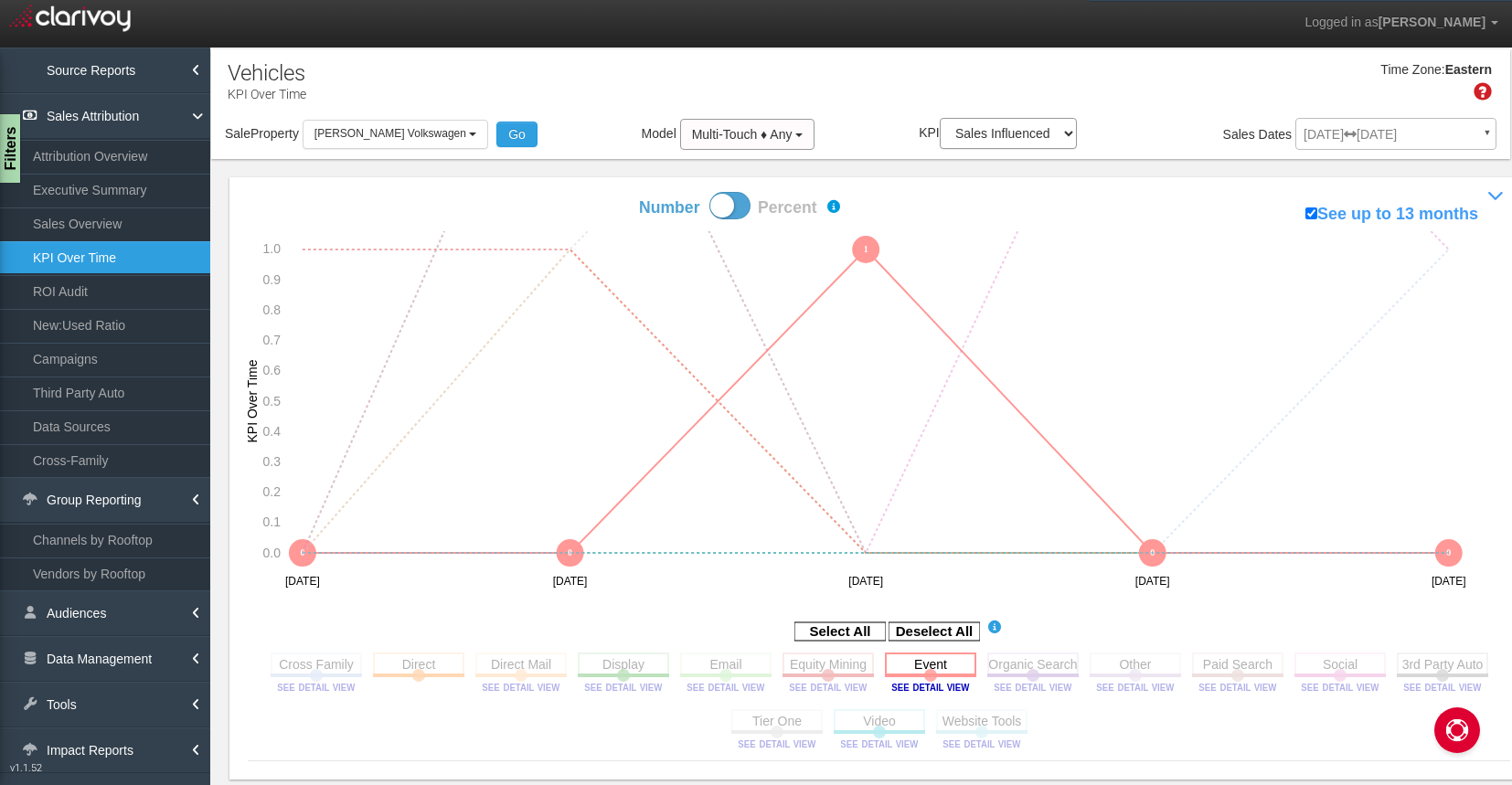 click 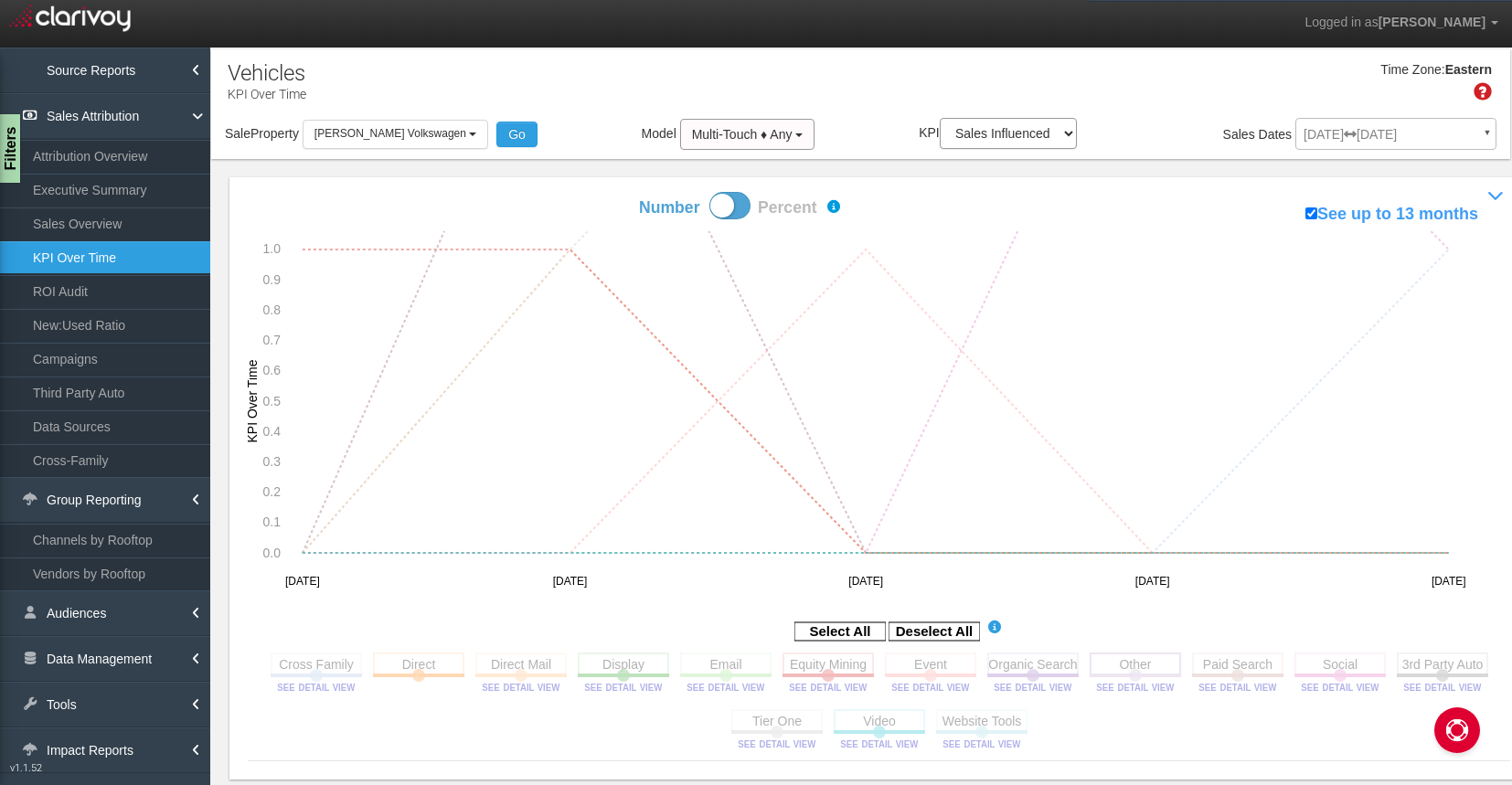 click 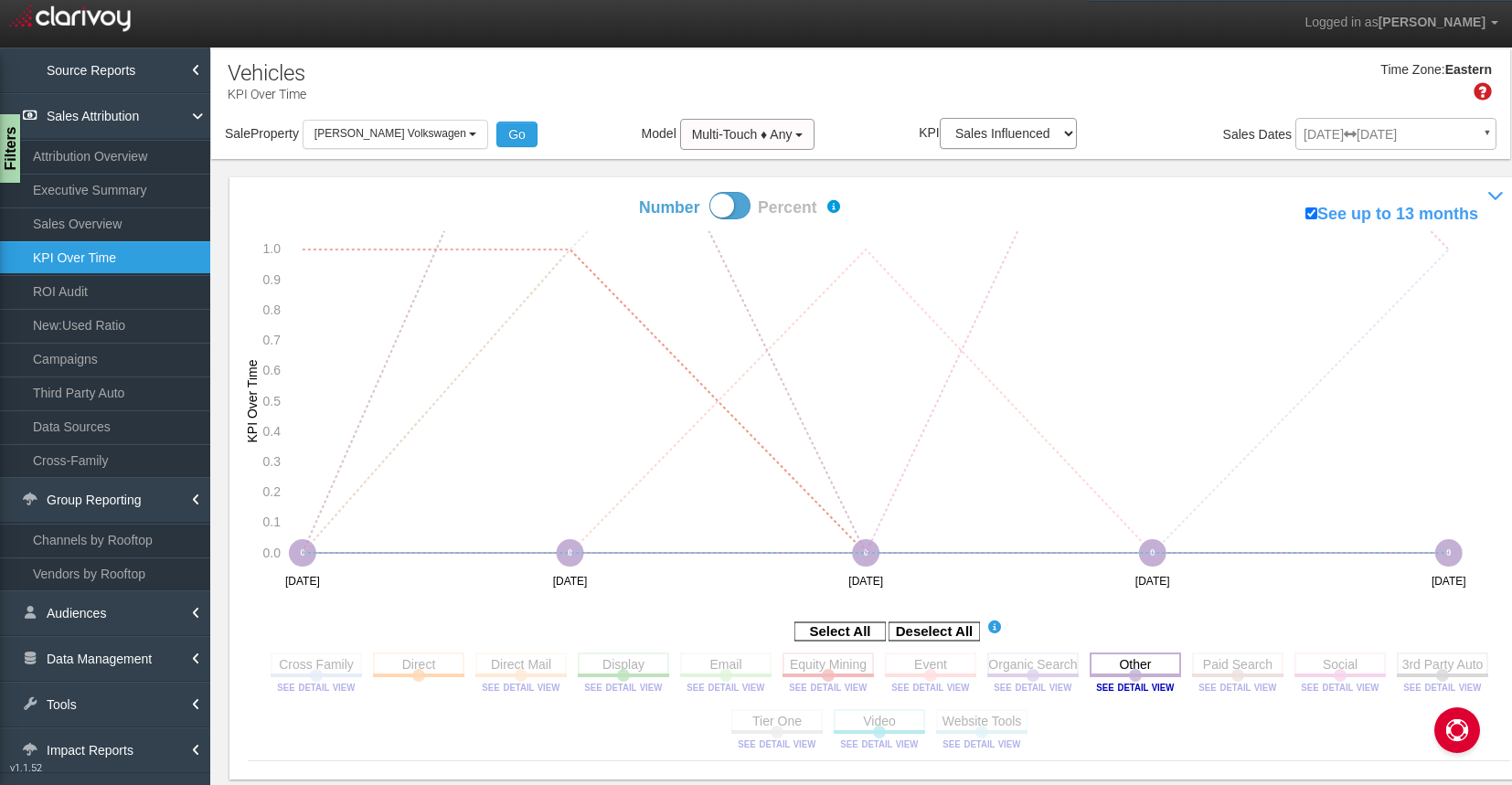 click 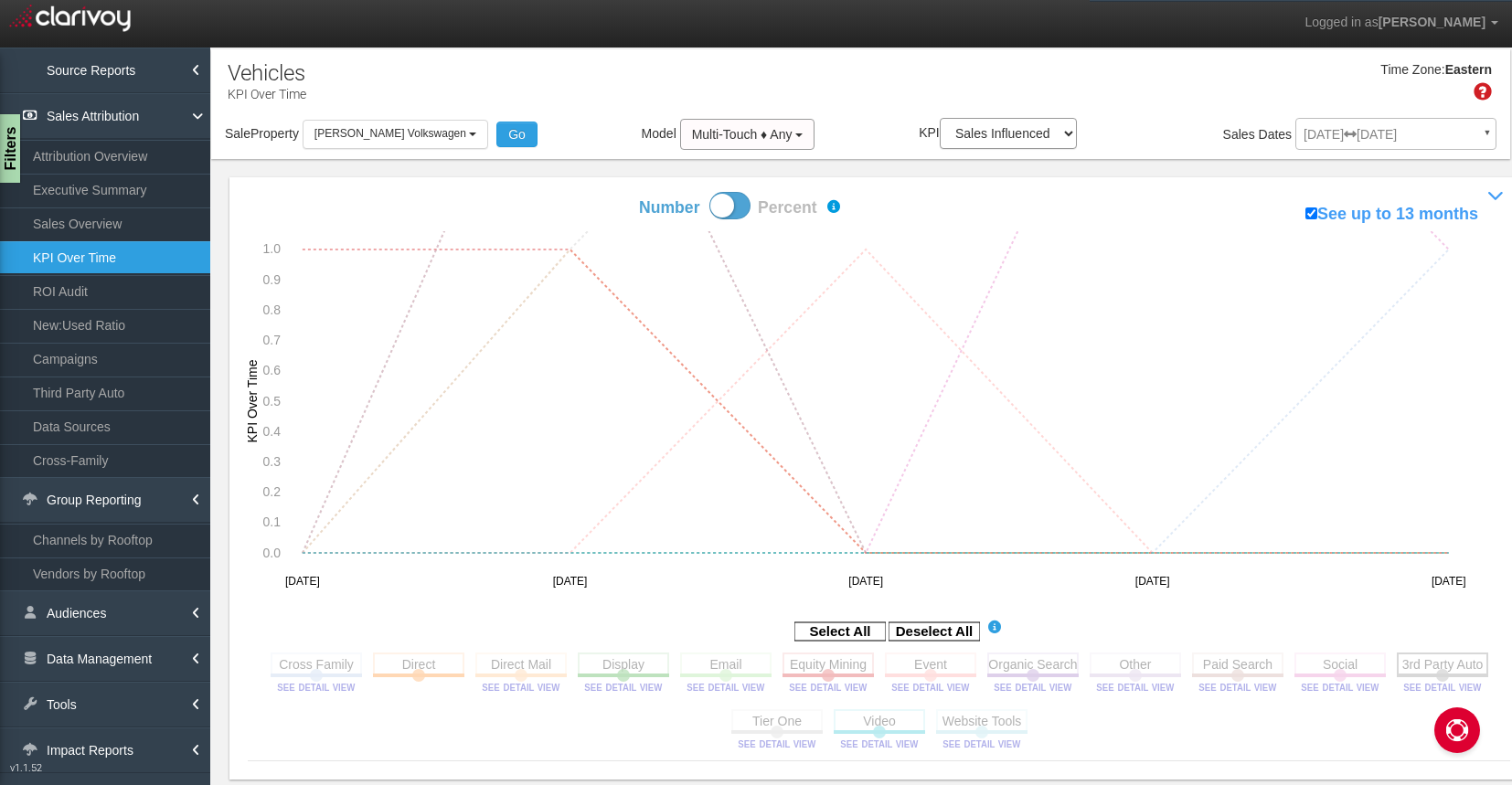 click 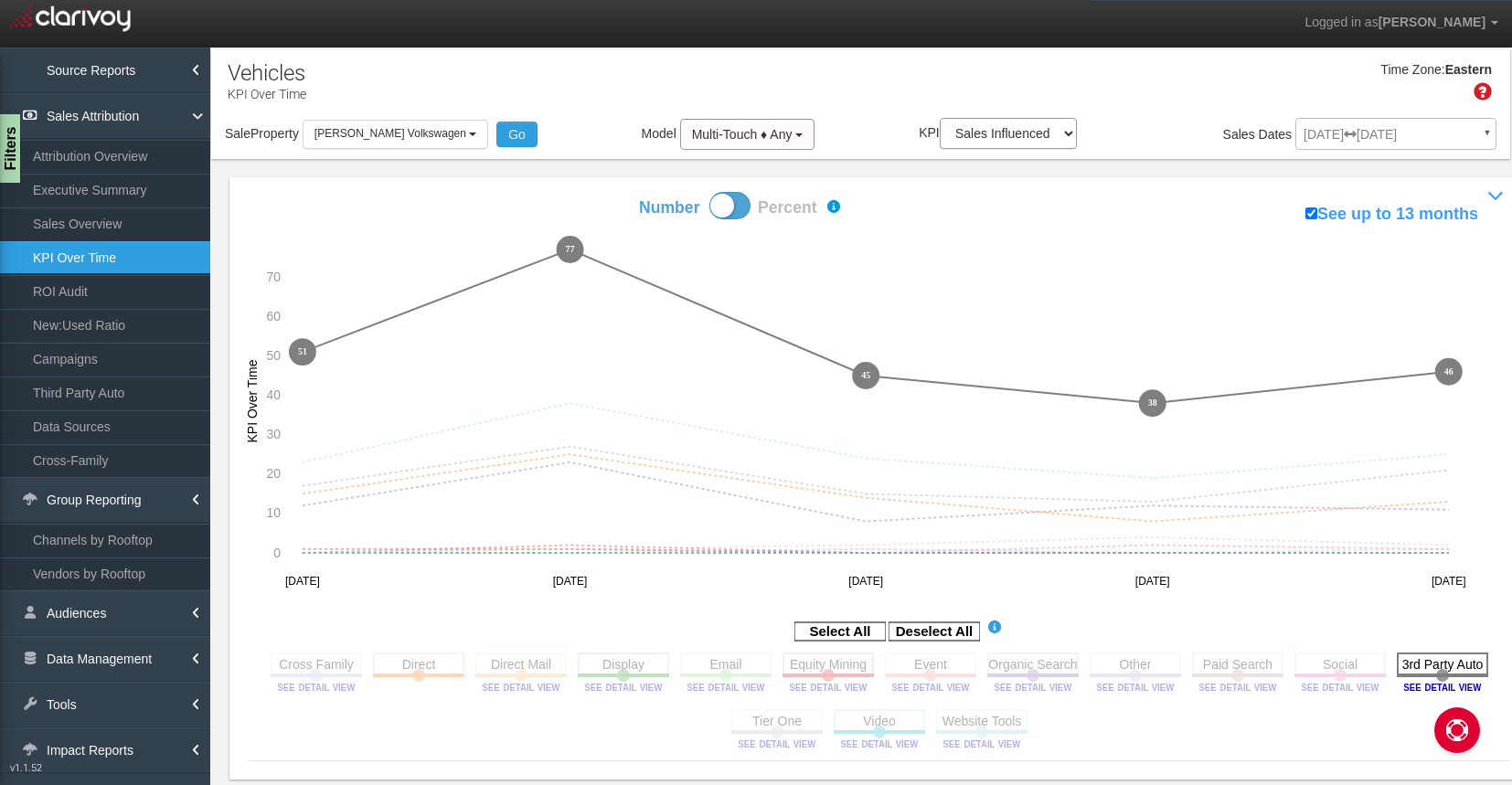 click 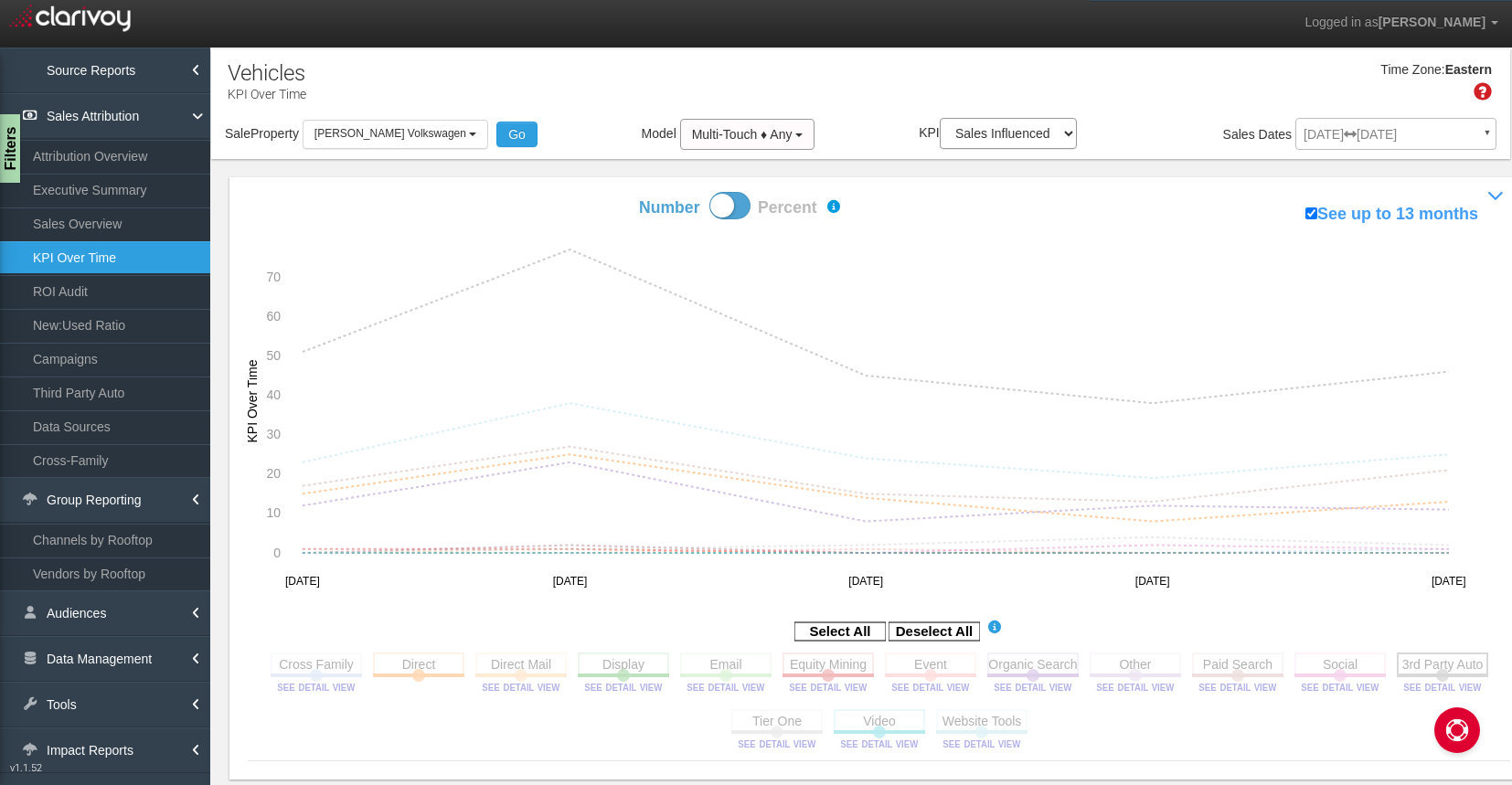 click 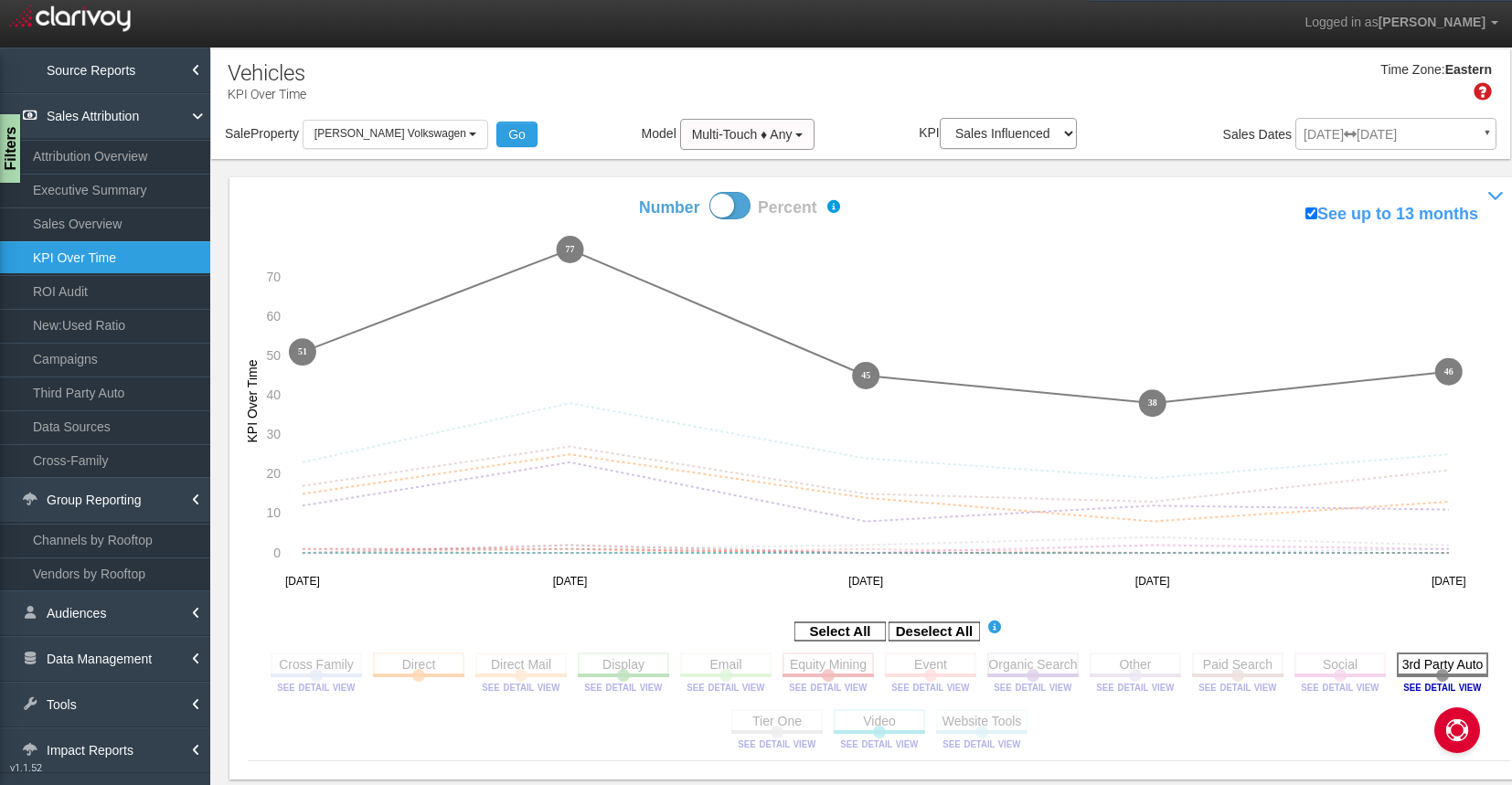 click 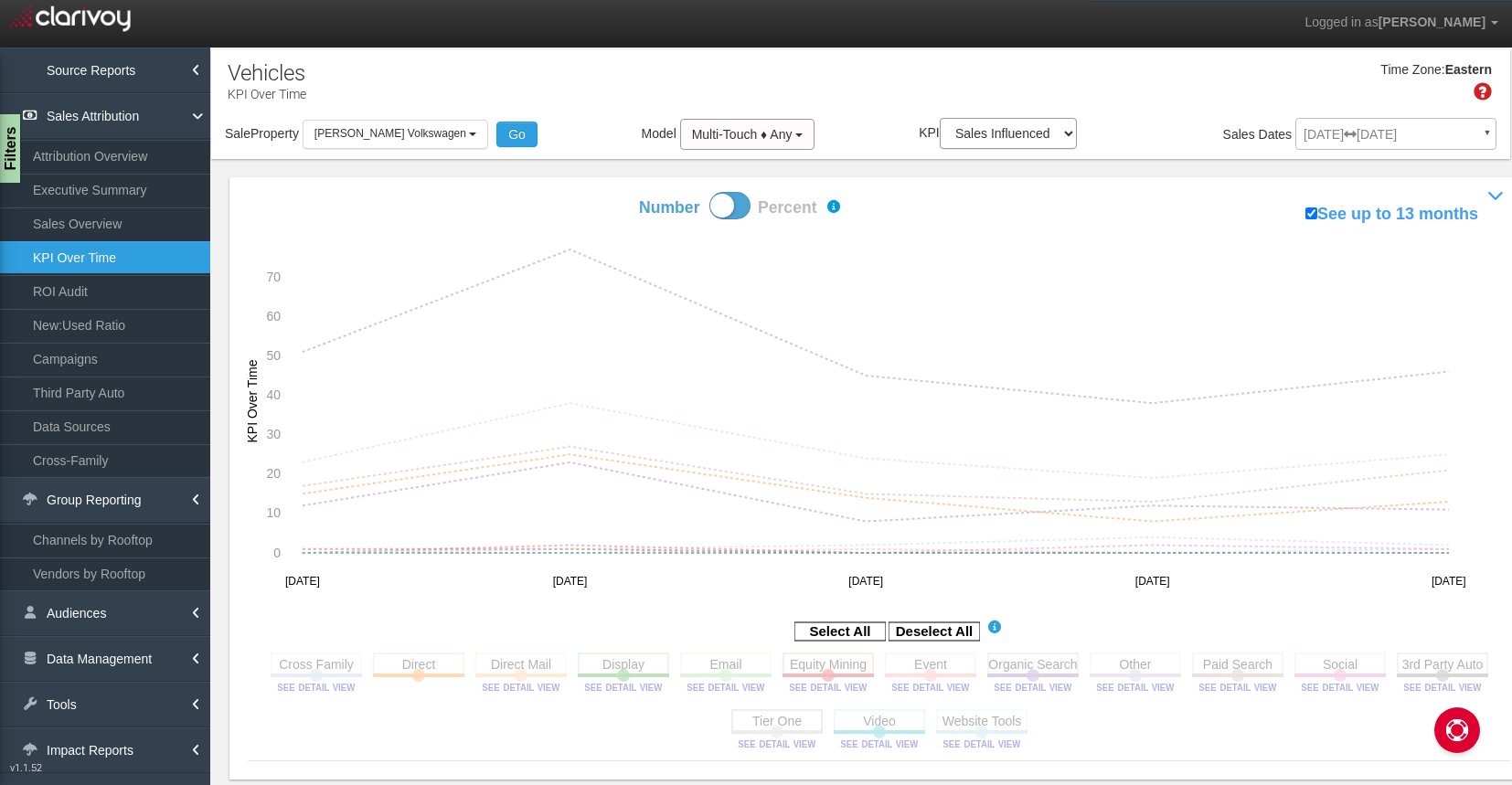 click 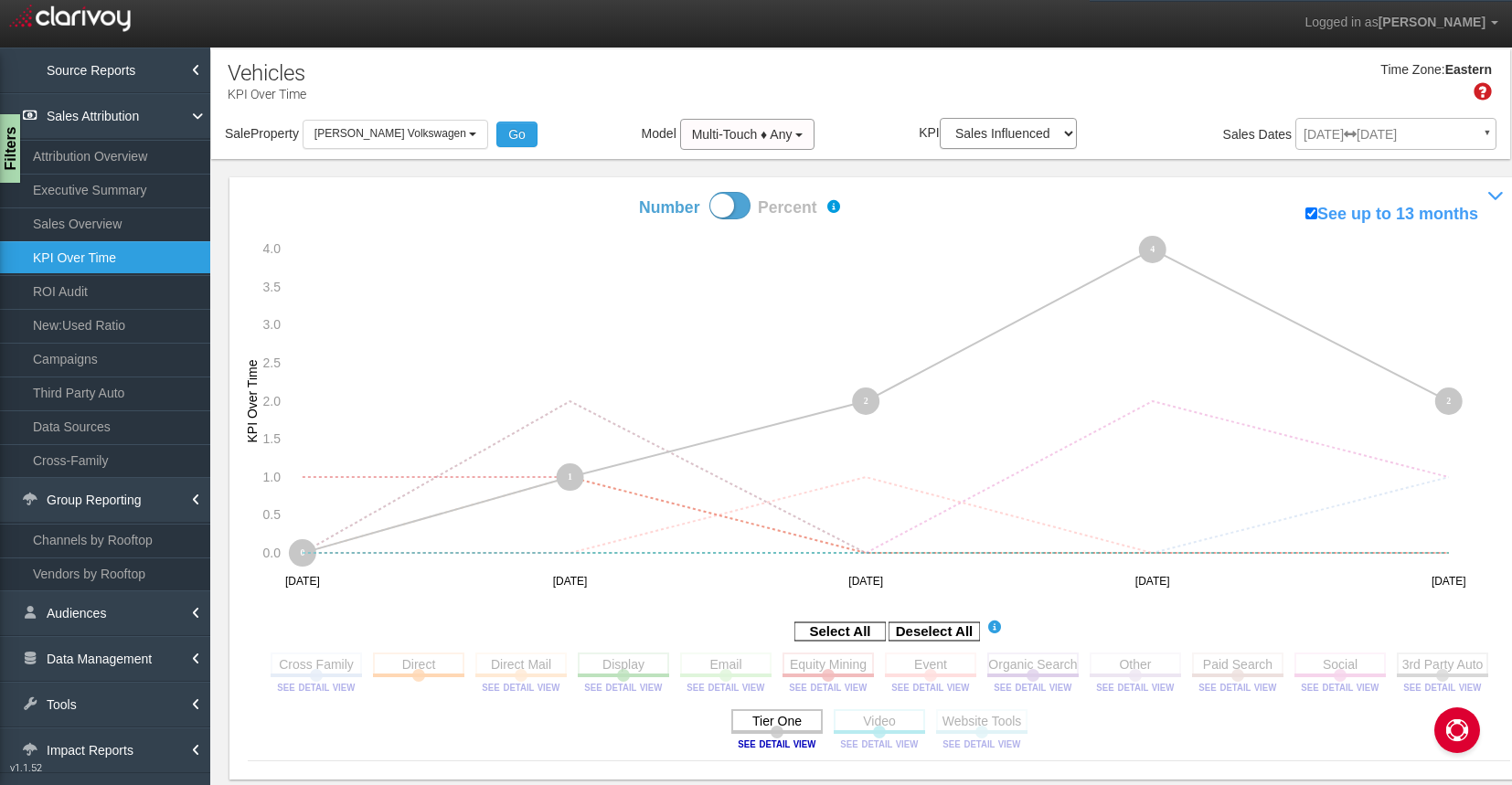 click 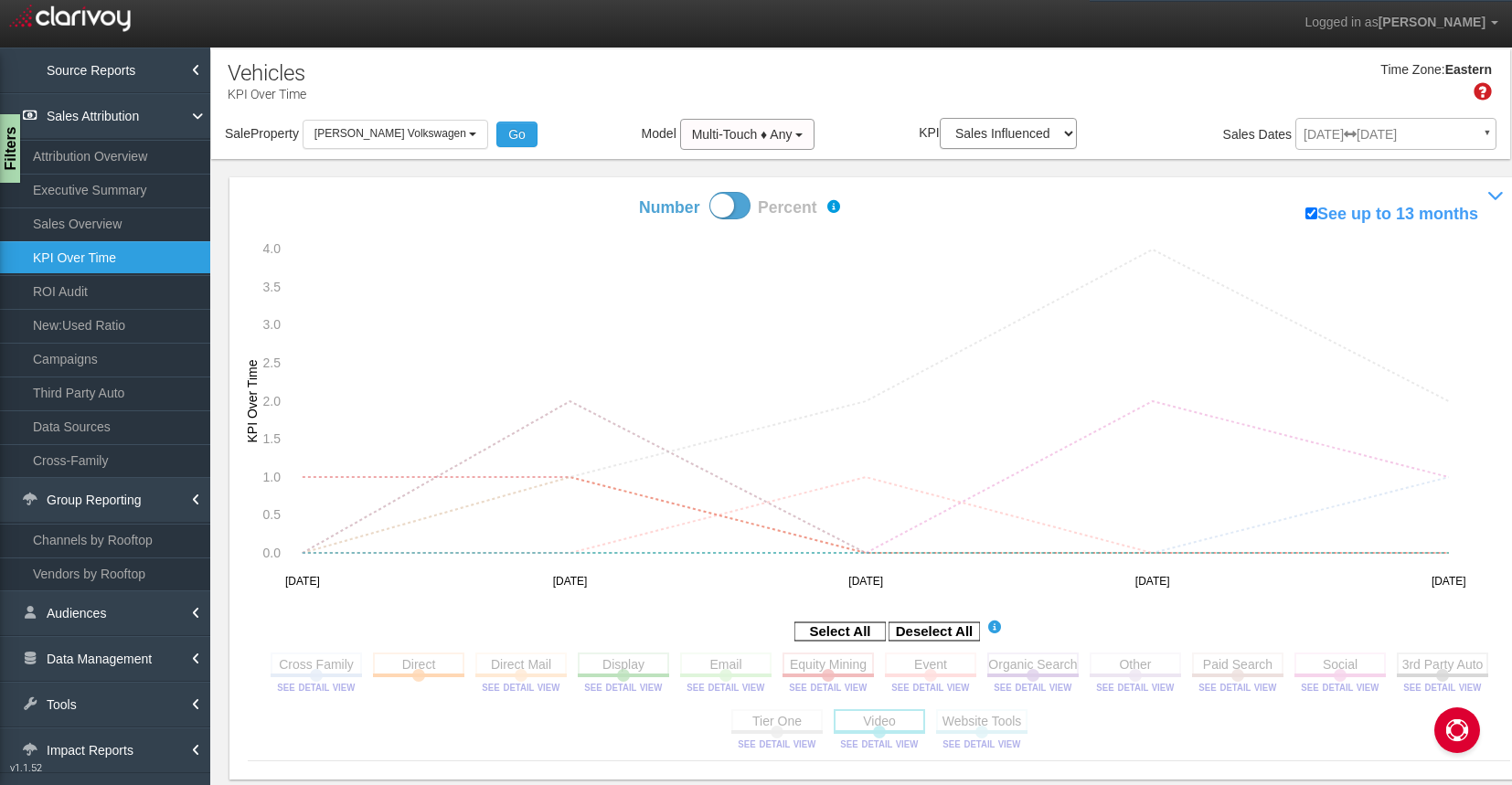 click 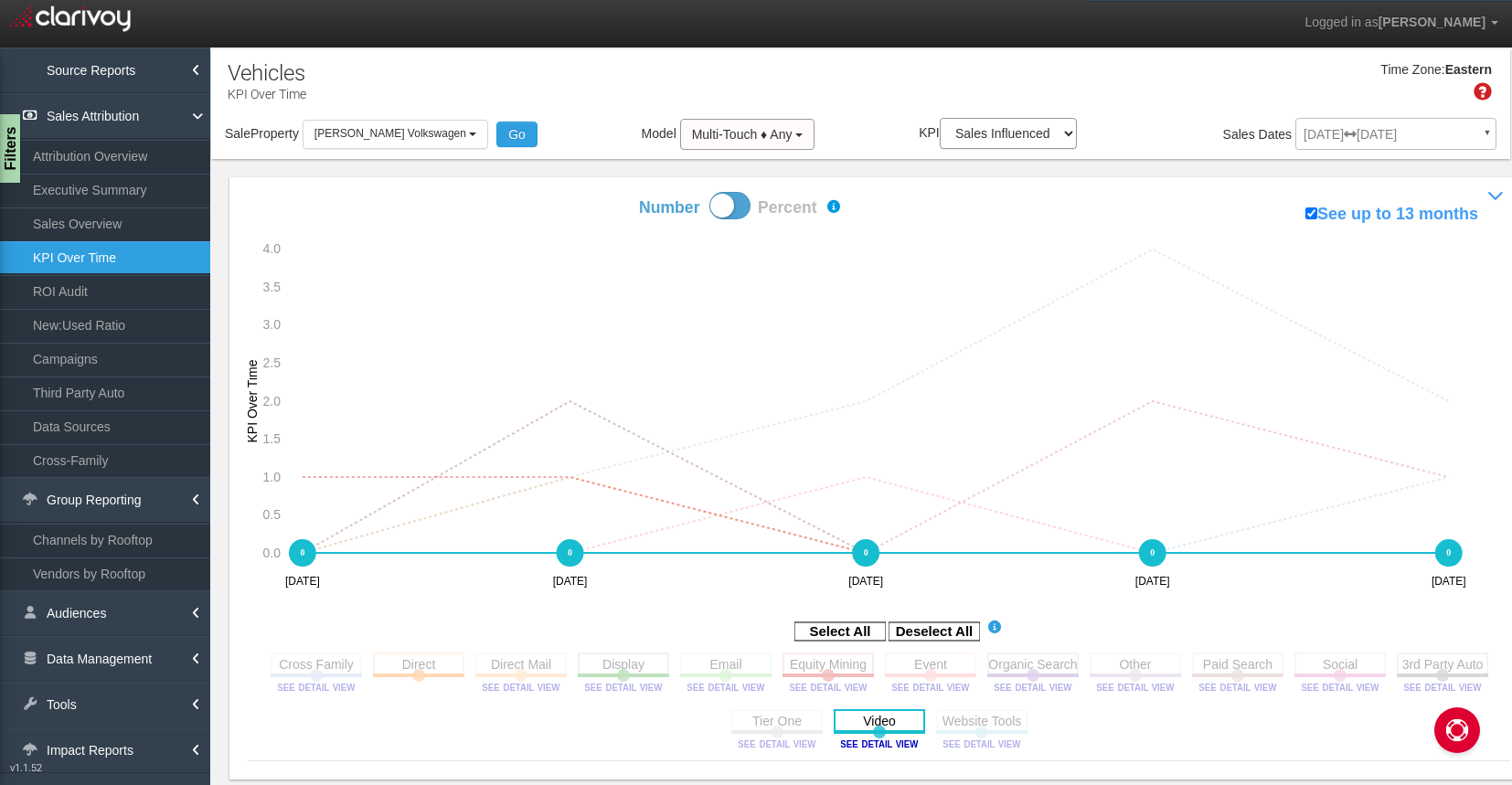 click 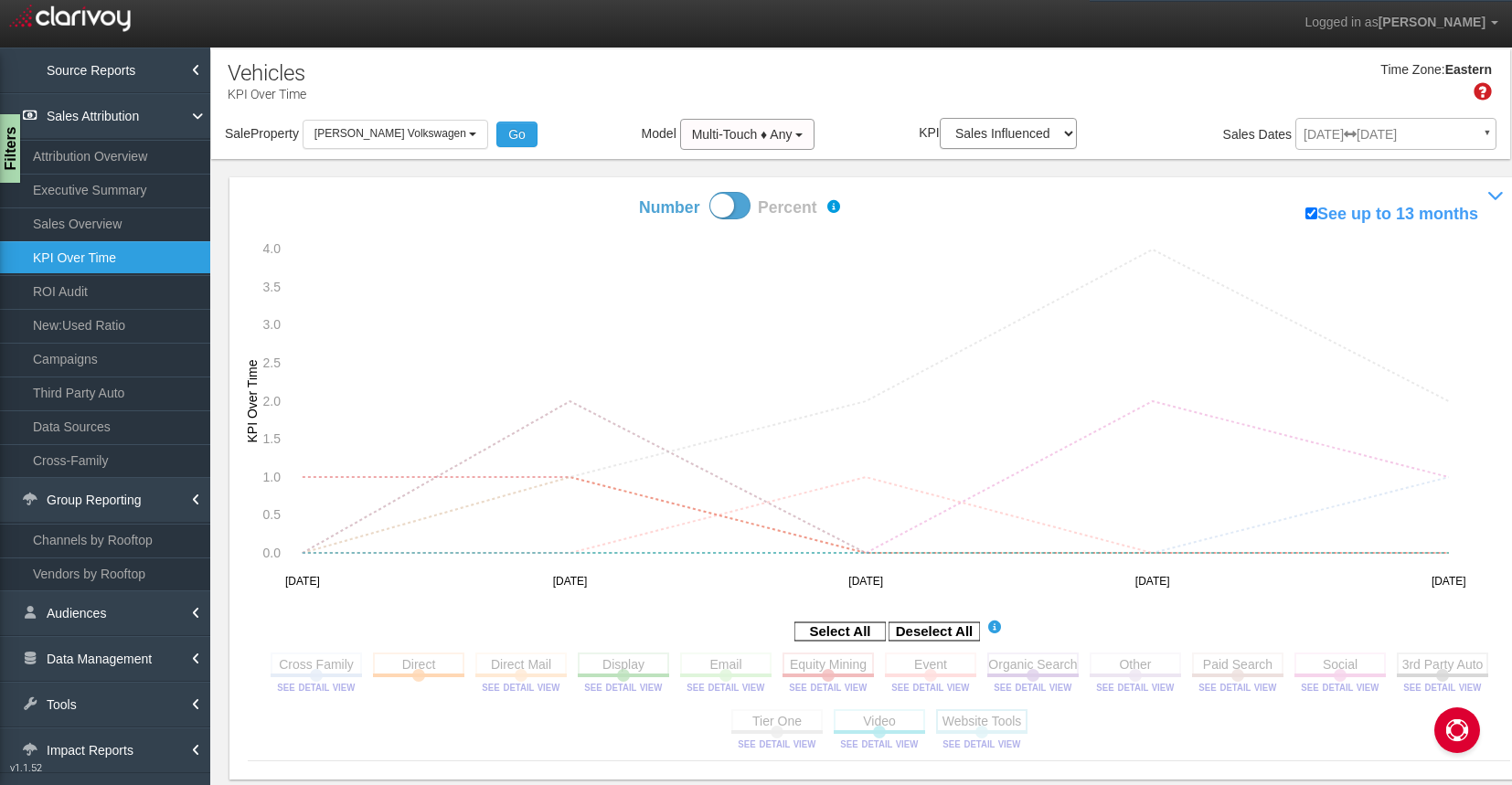 click 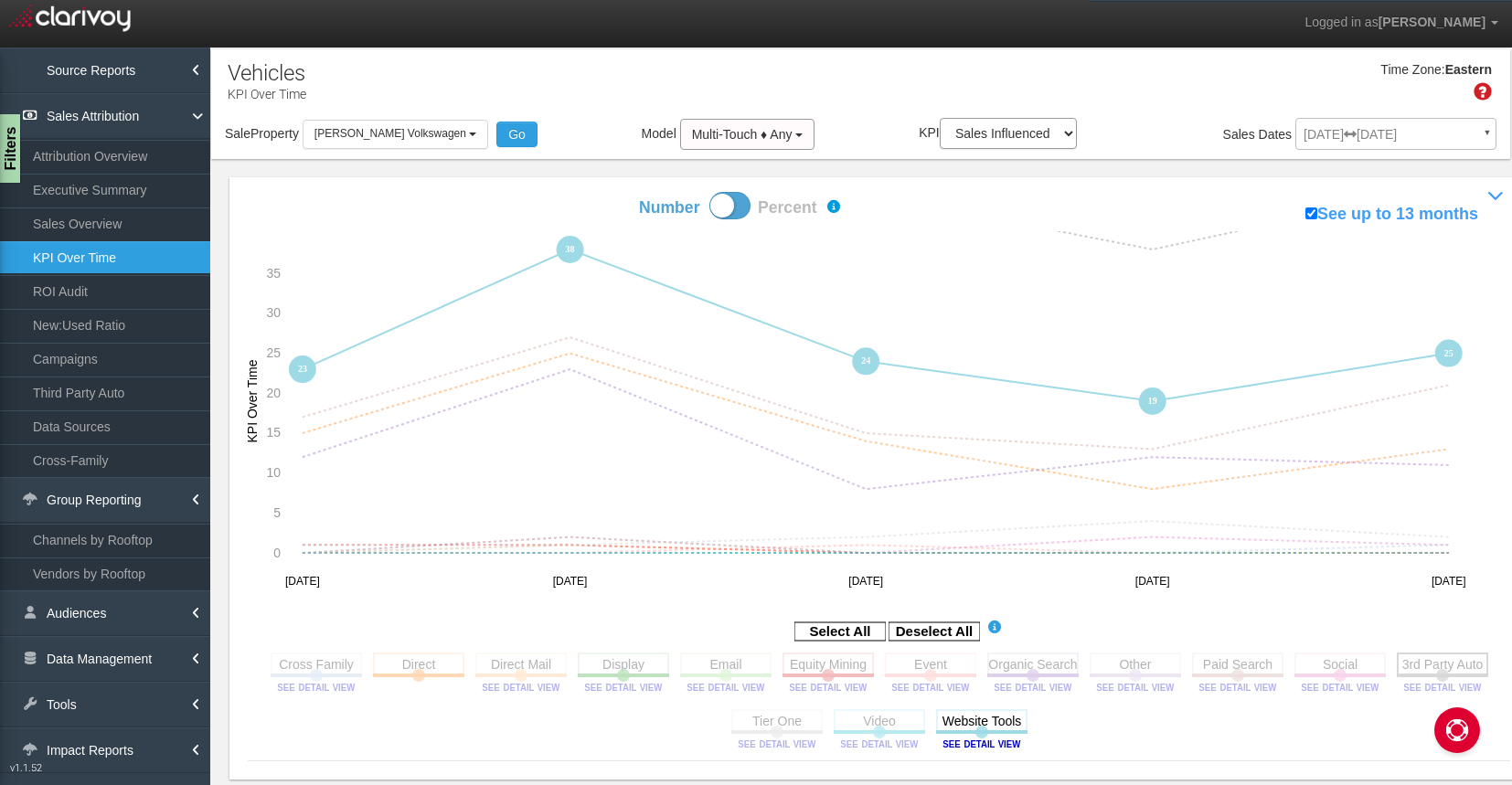 click 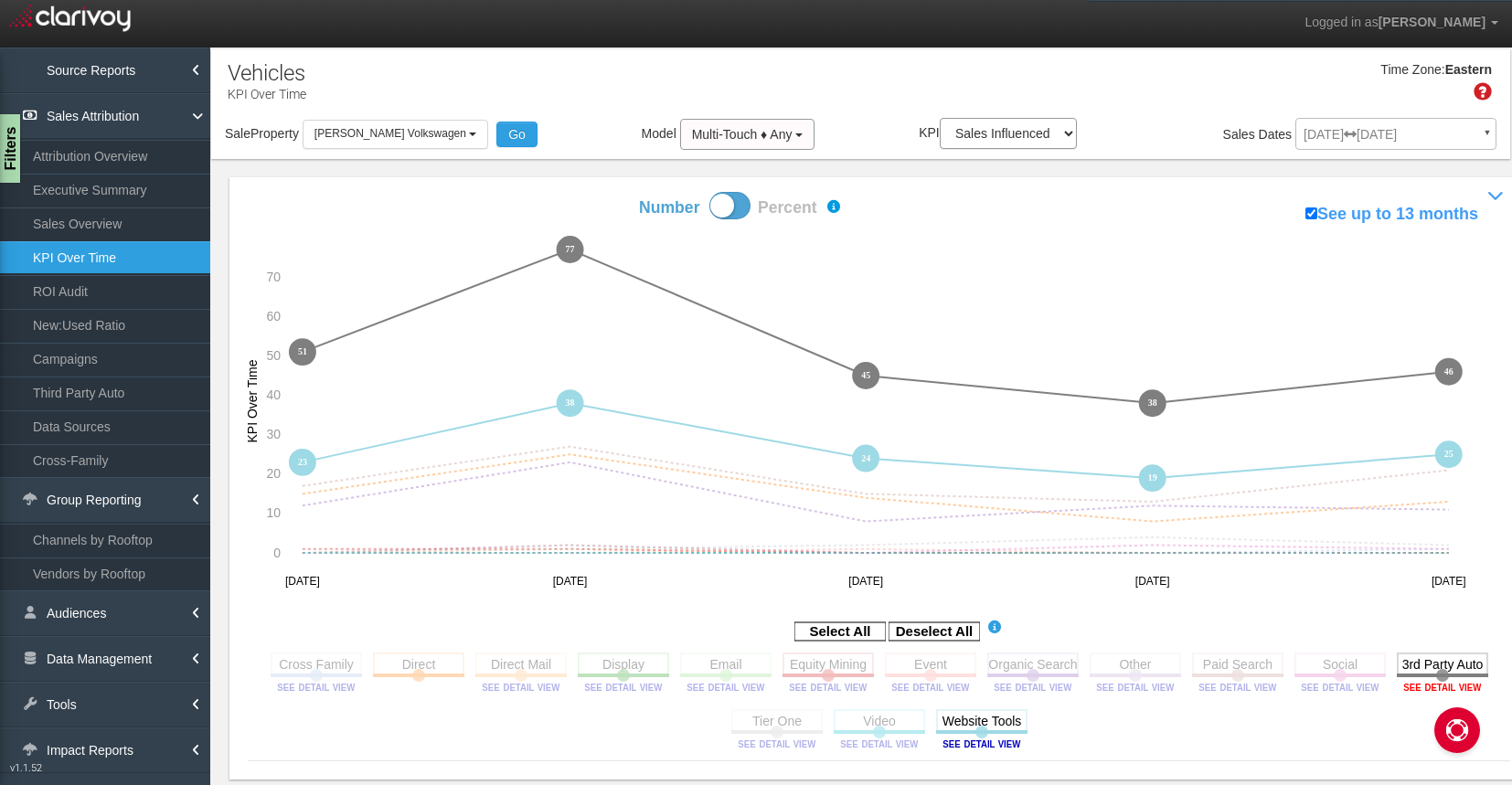 click 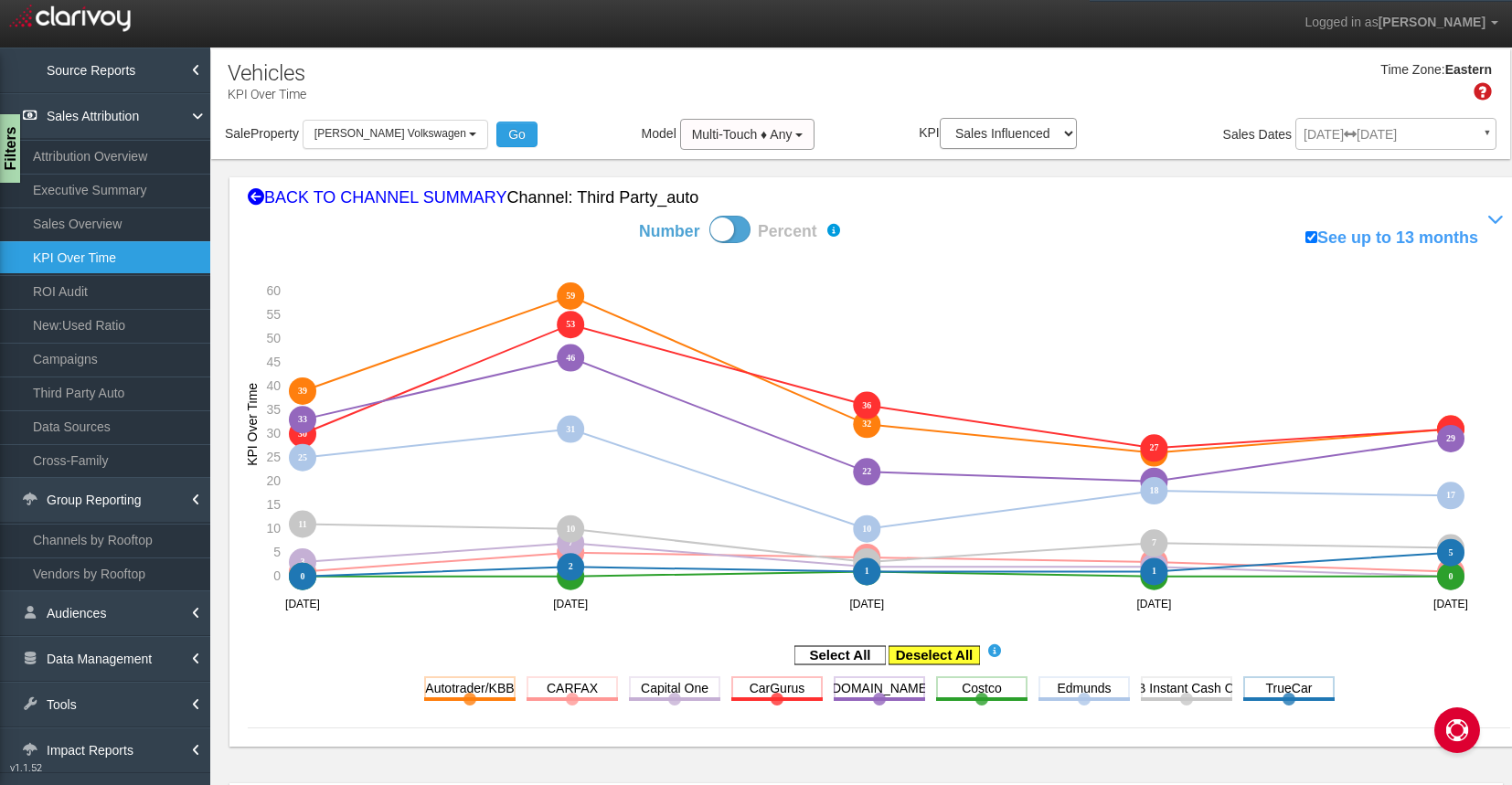 click 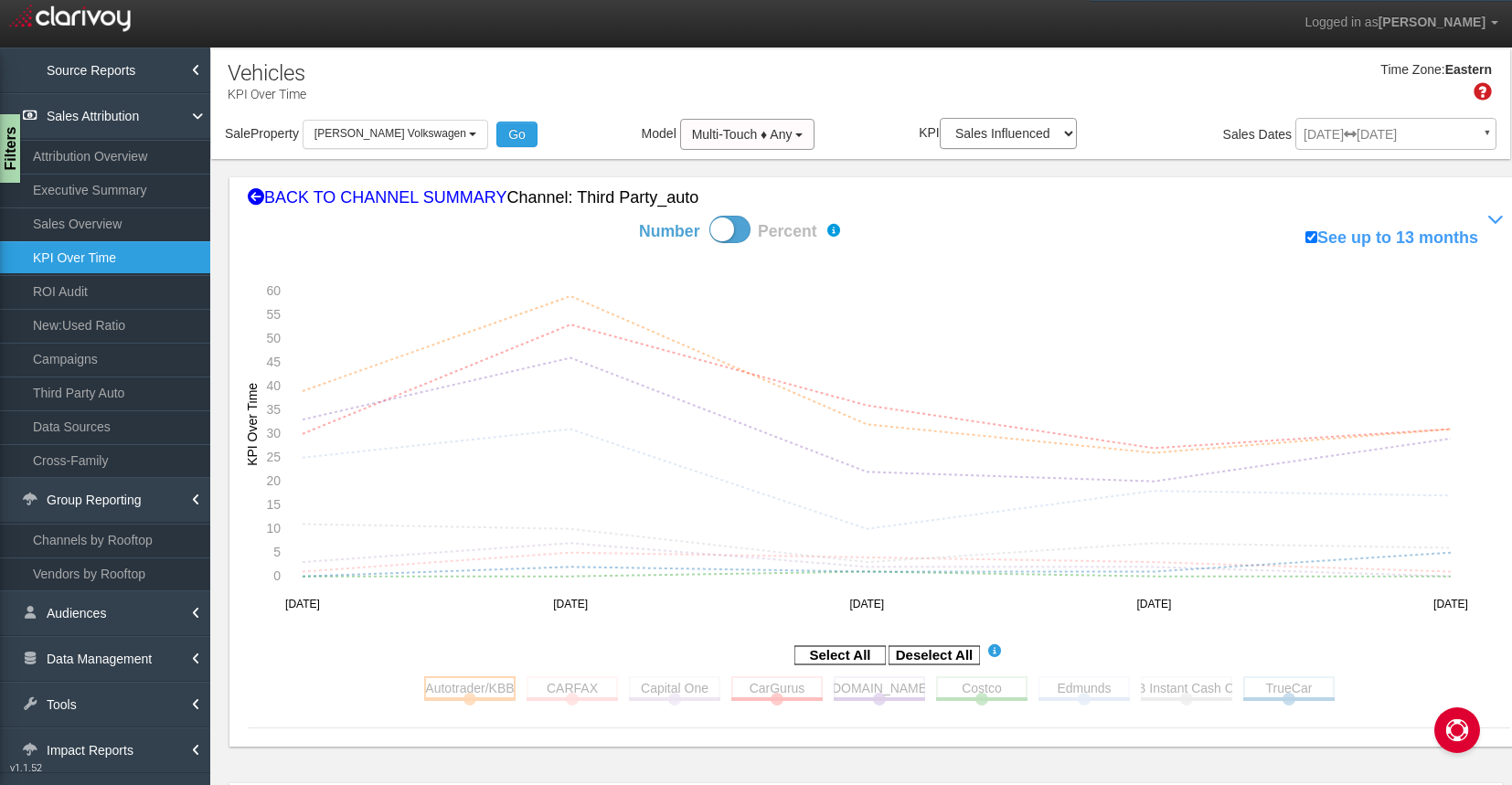 click 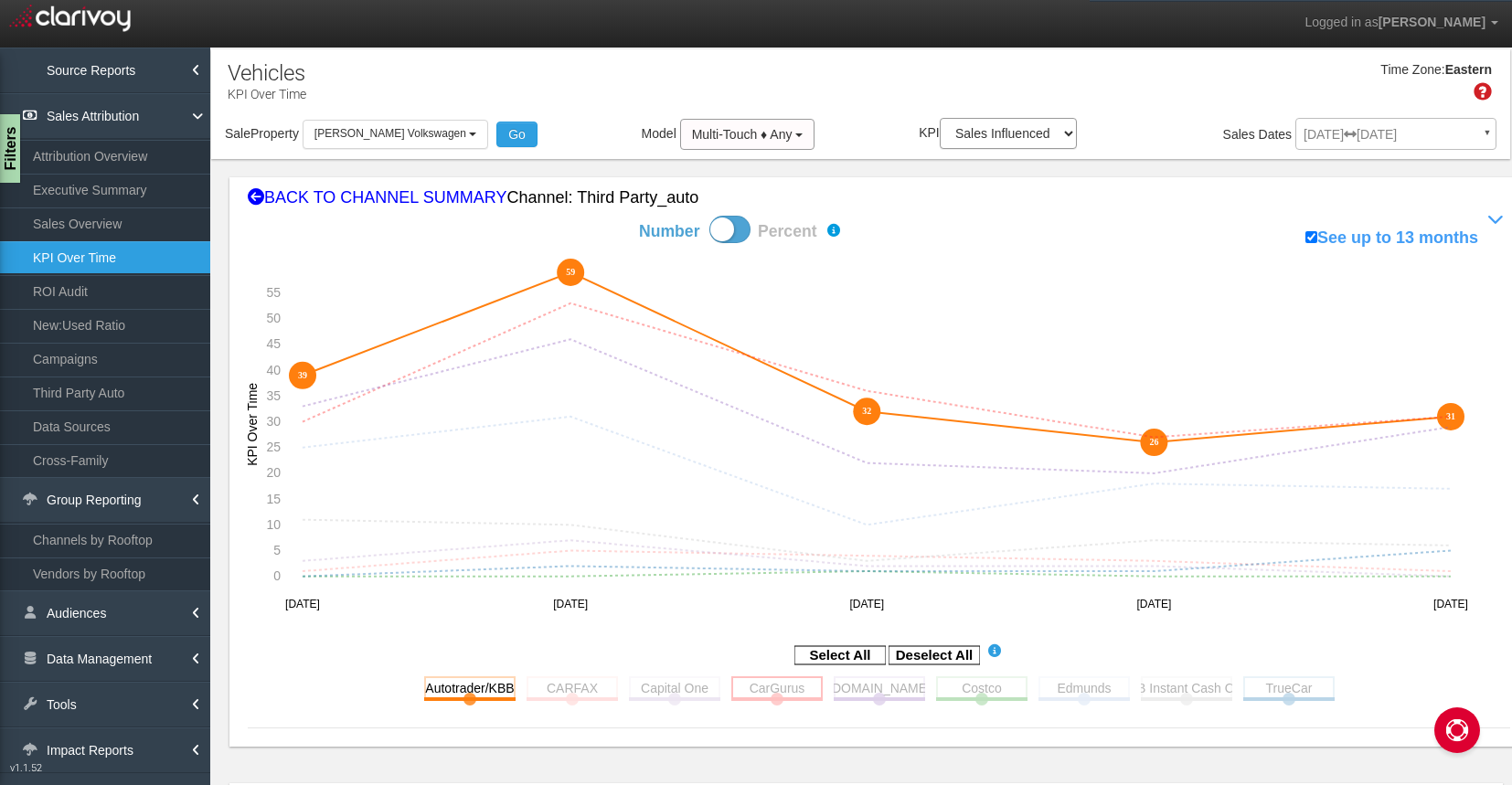 click 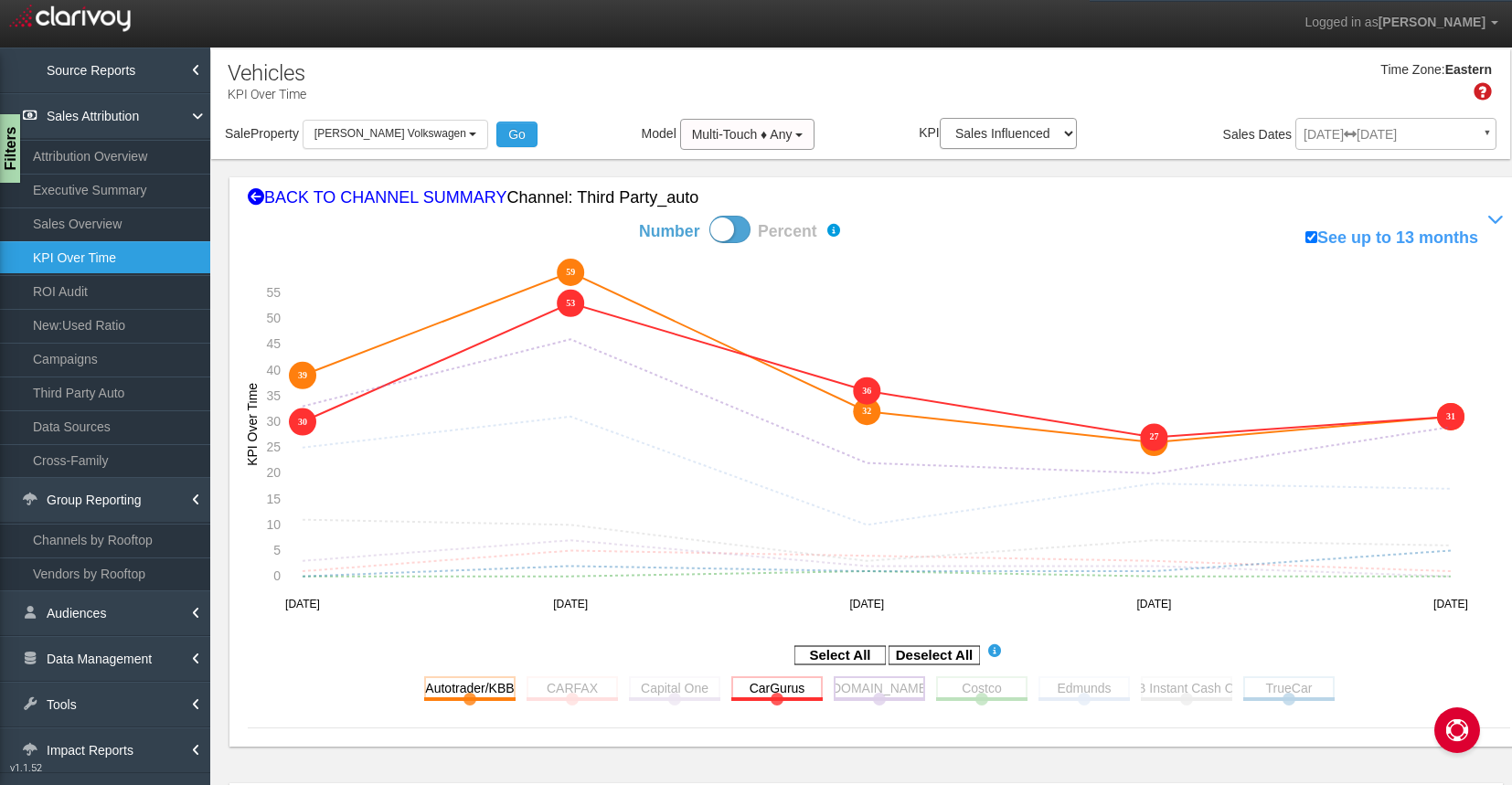 click 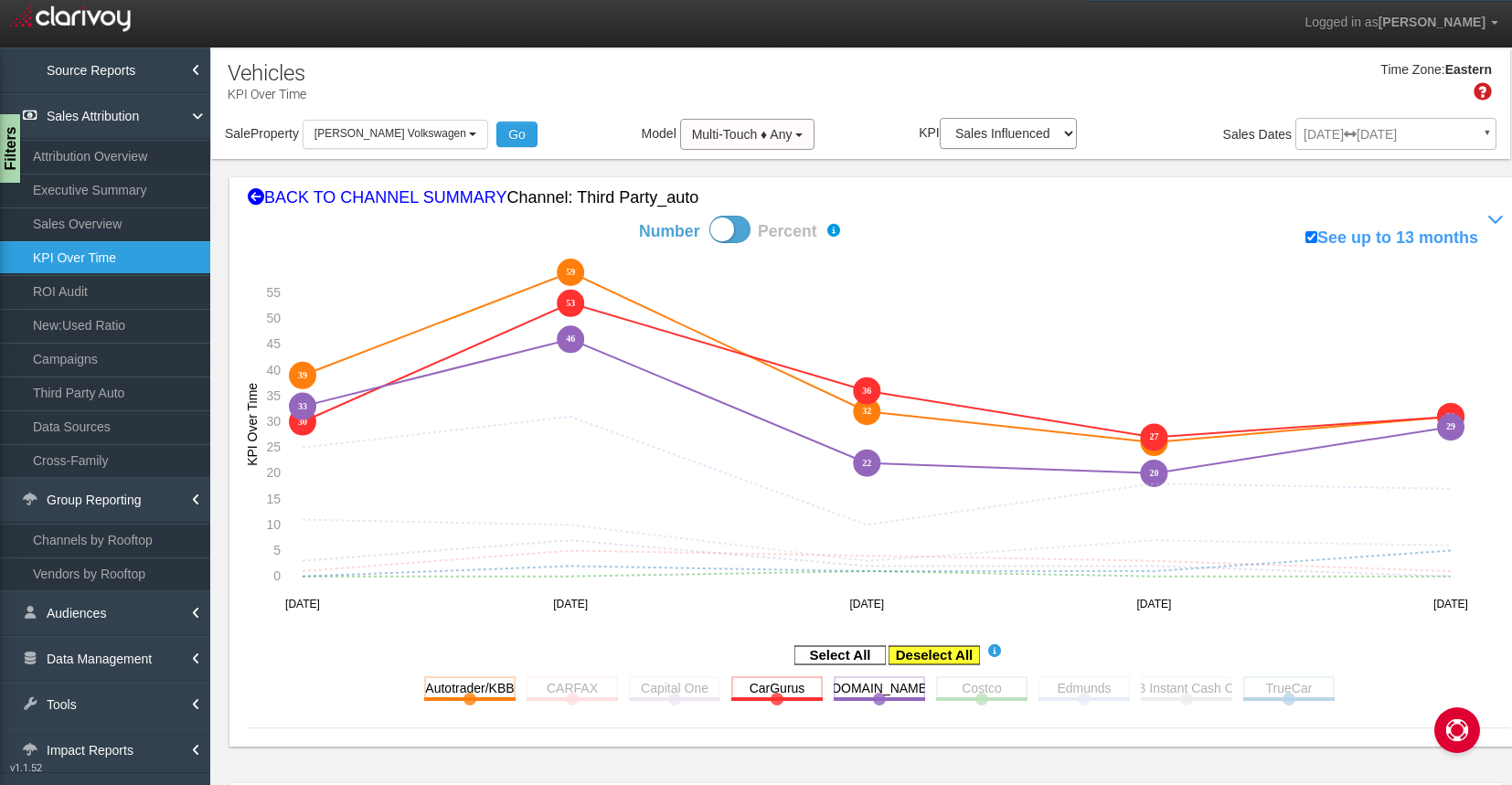 click 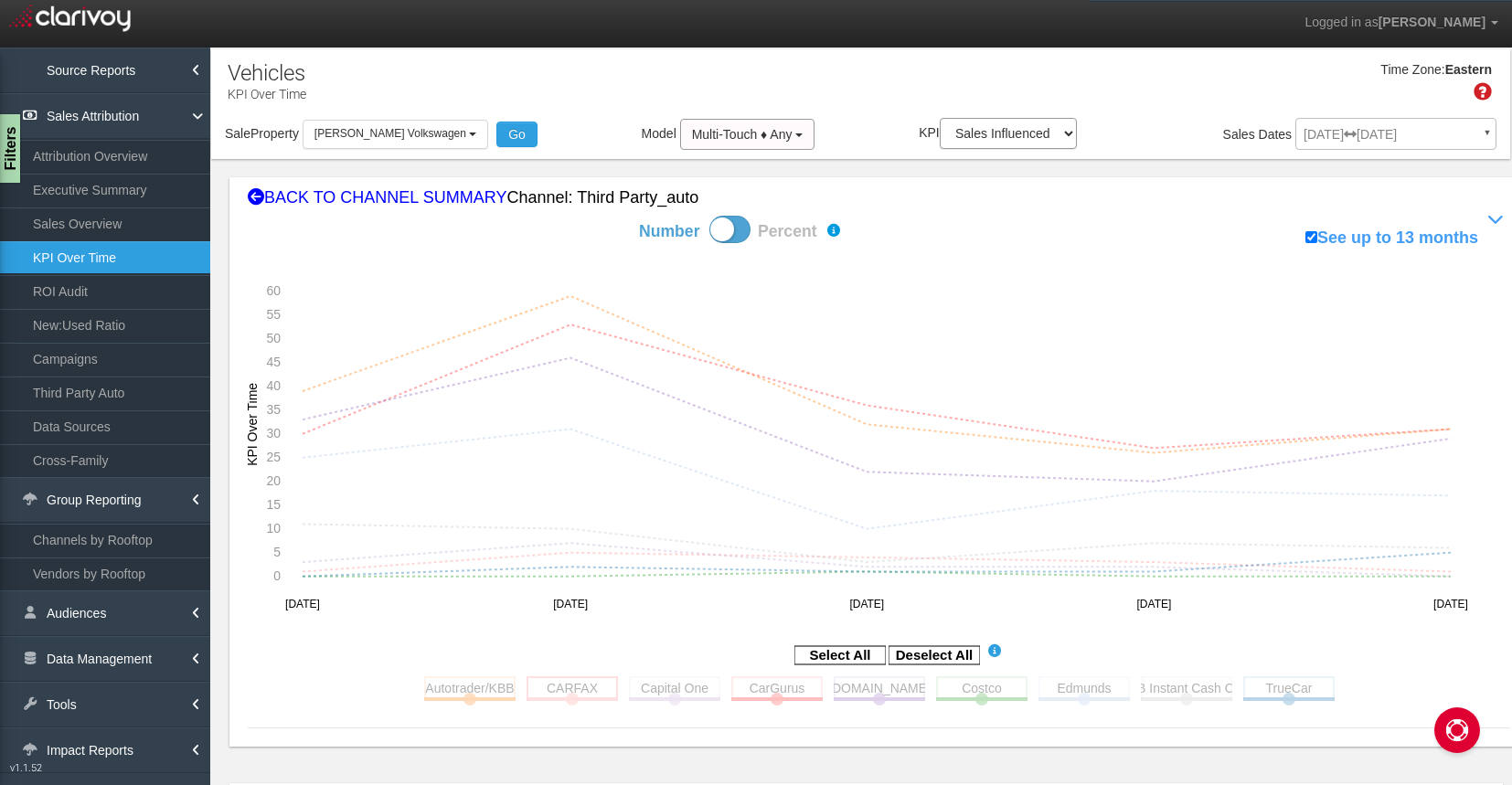 click 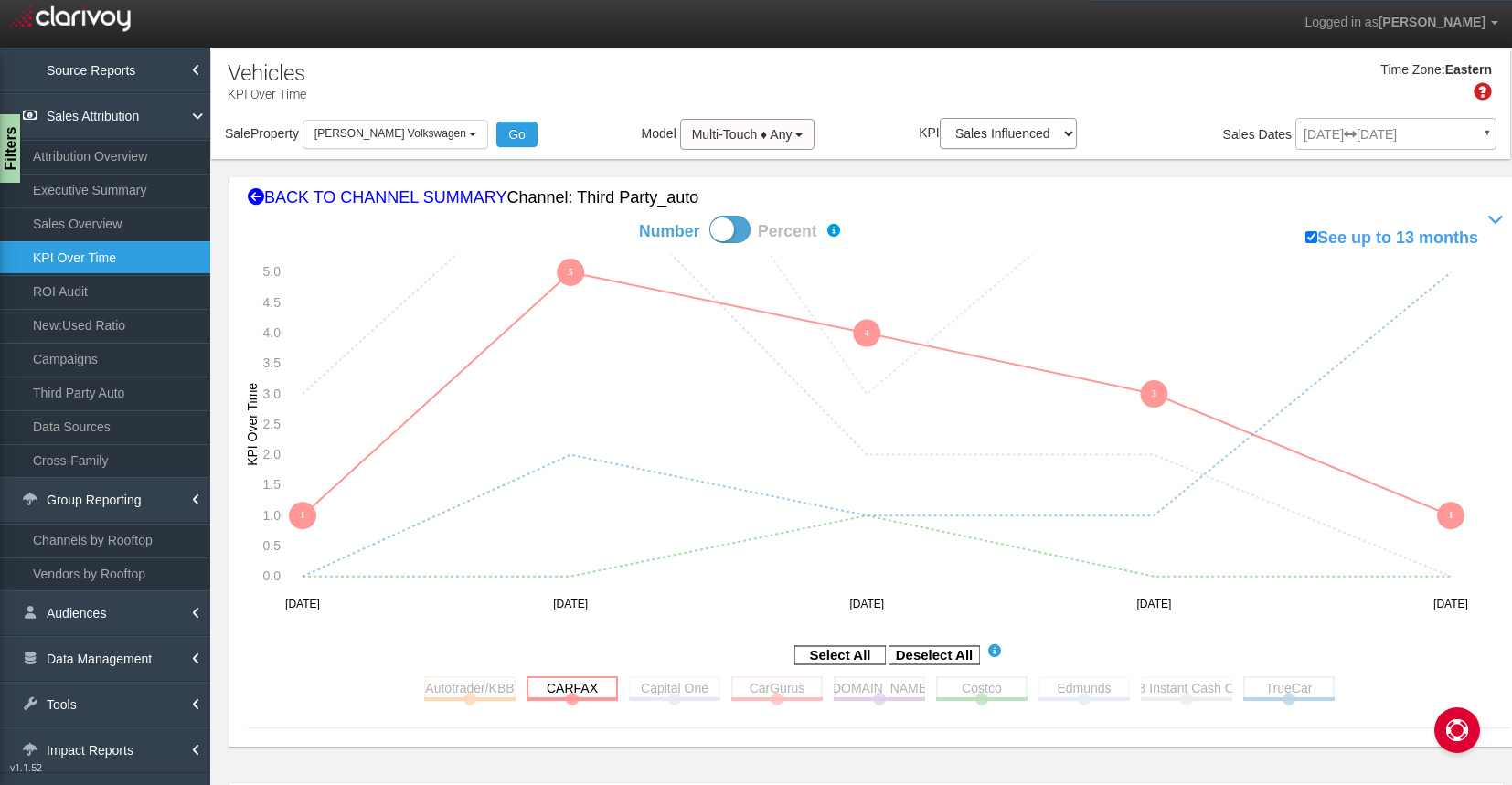 click 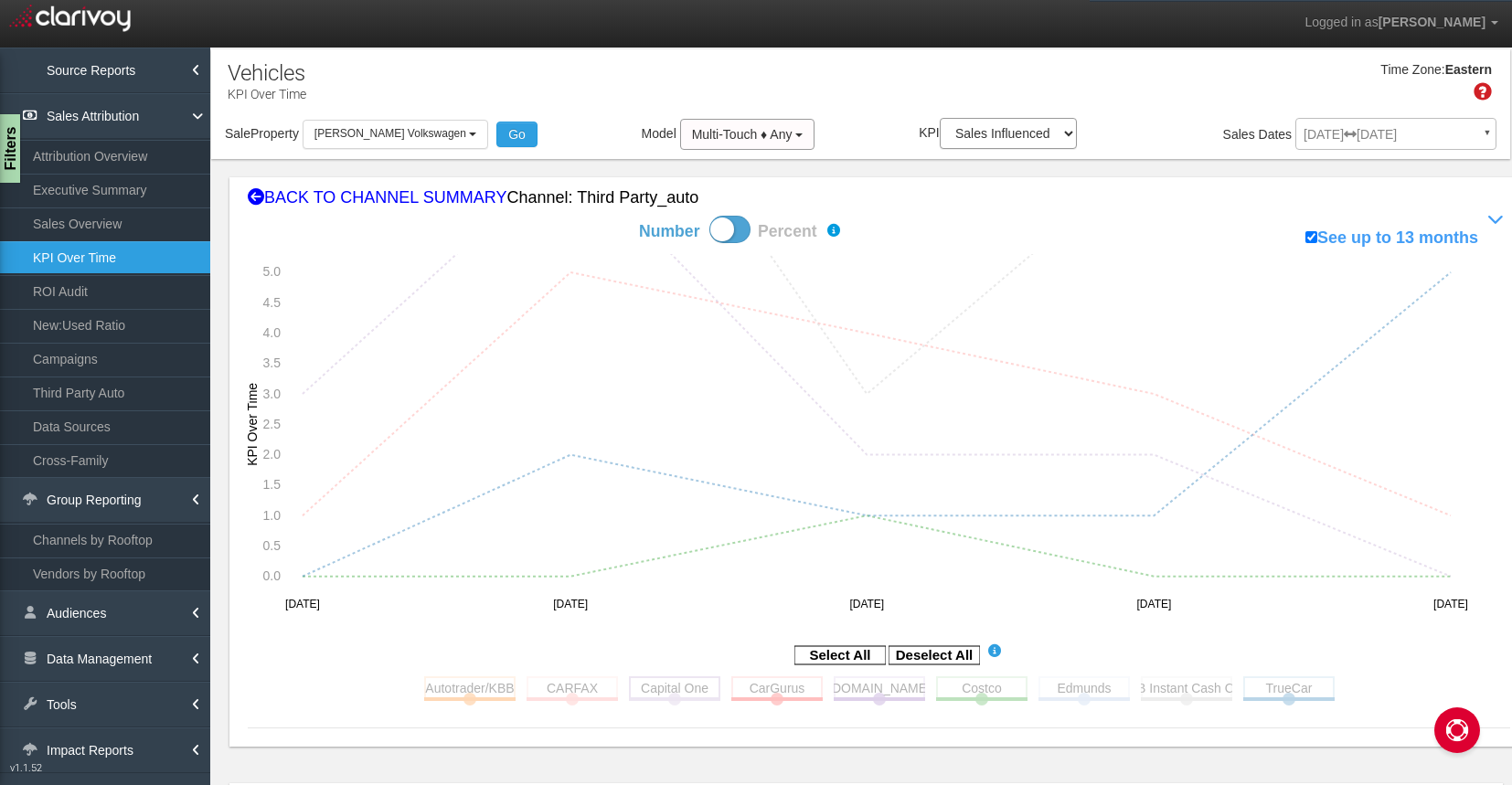 click 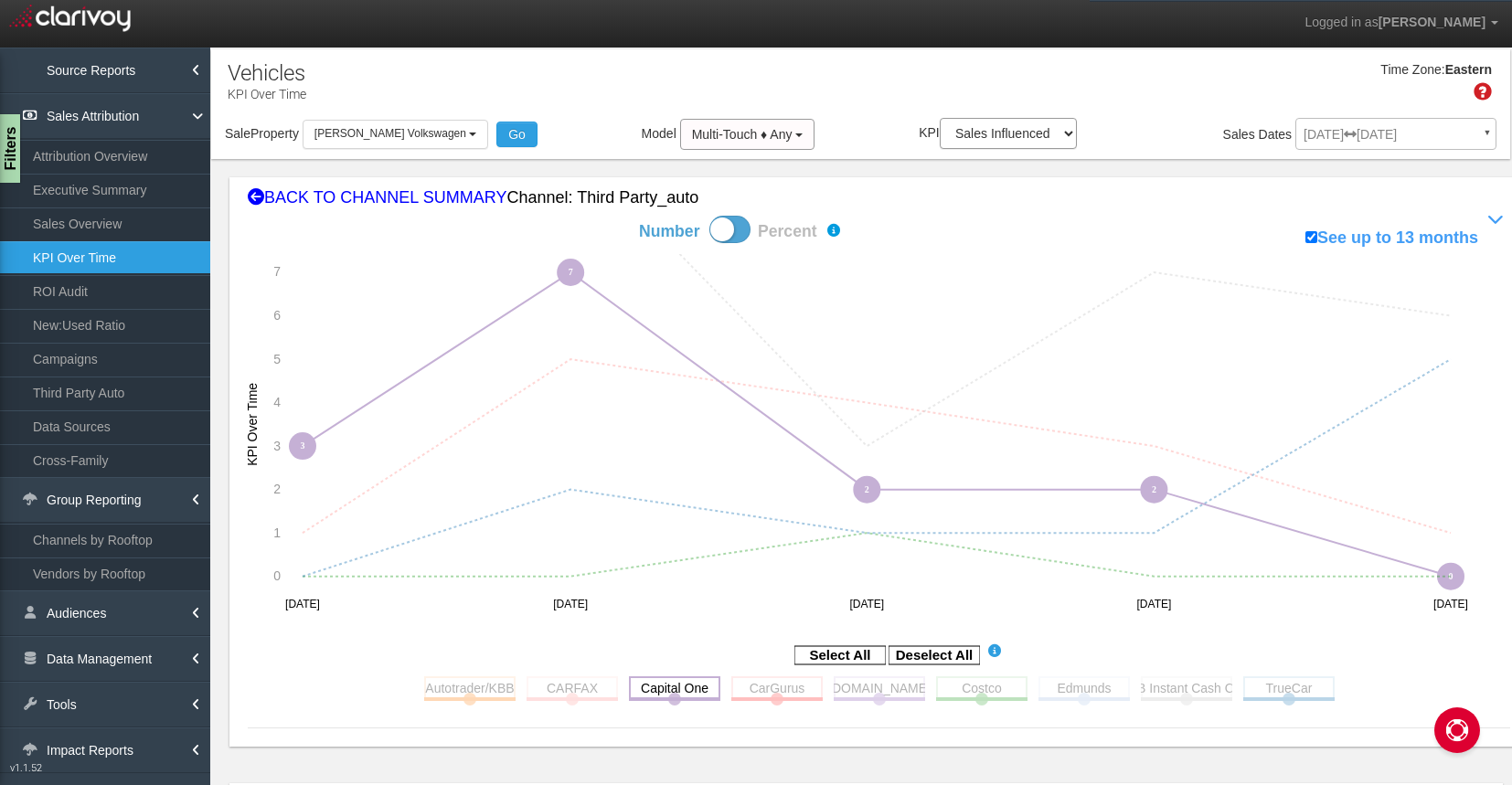 click 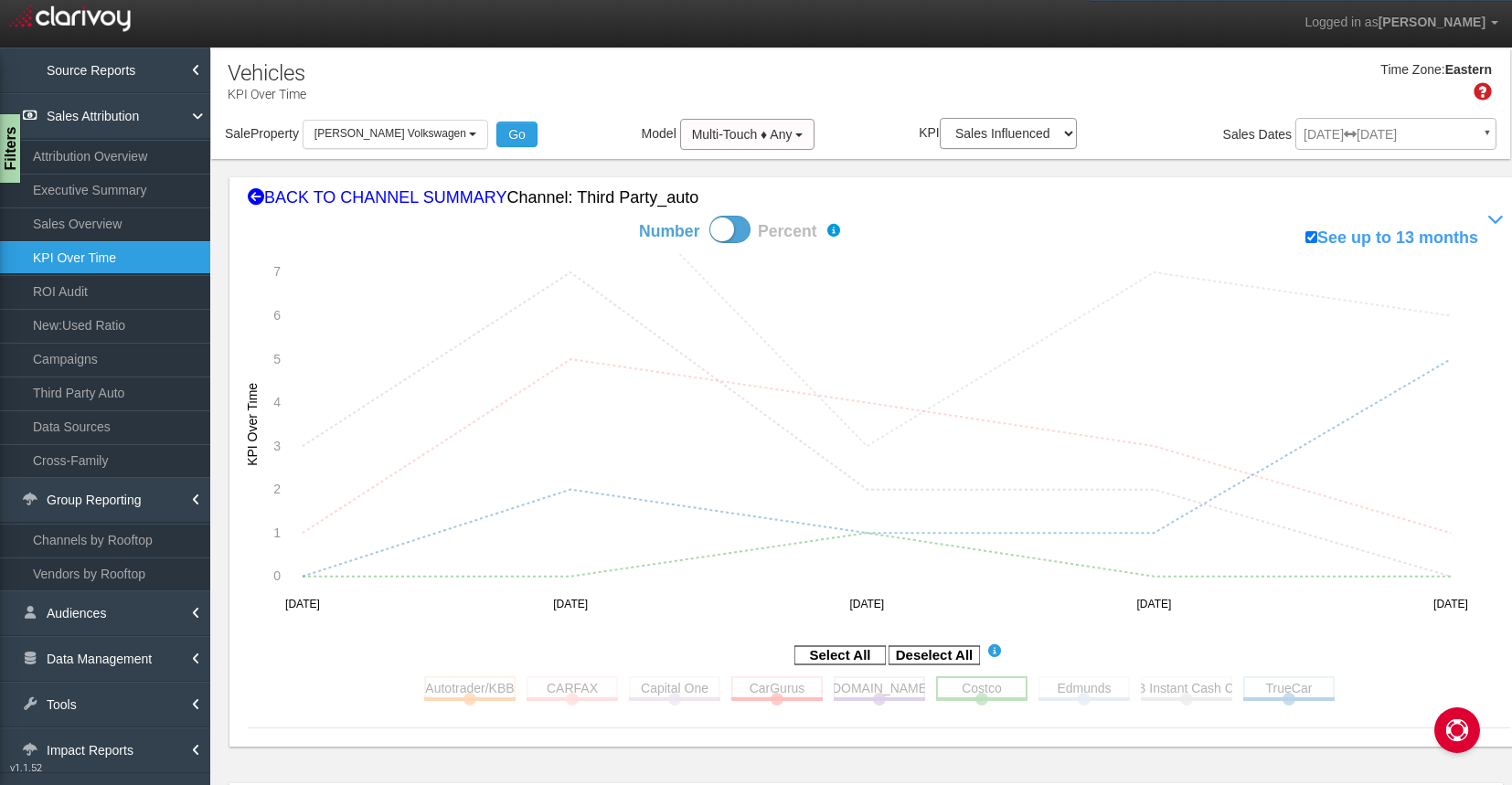 click 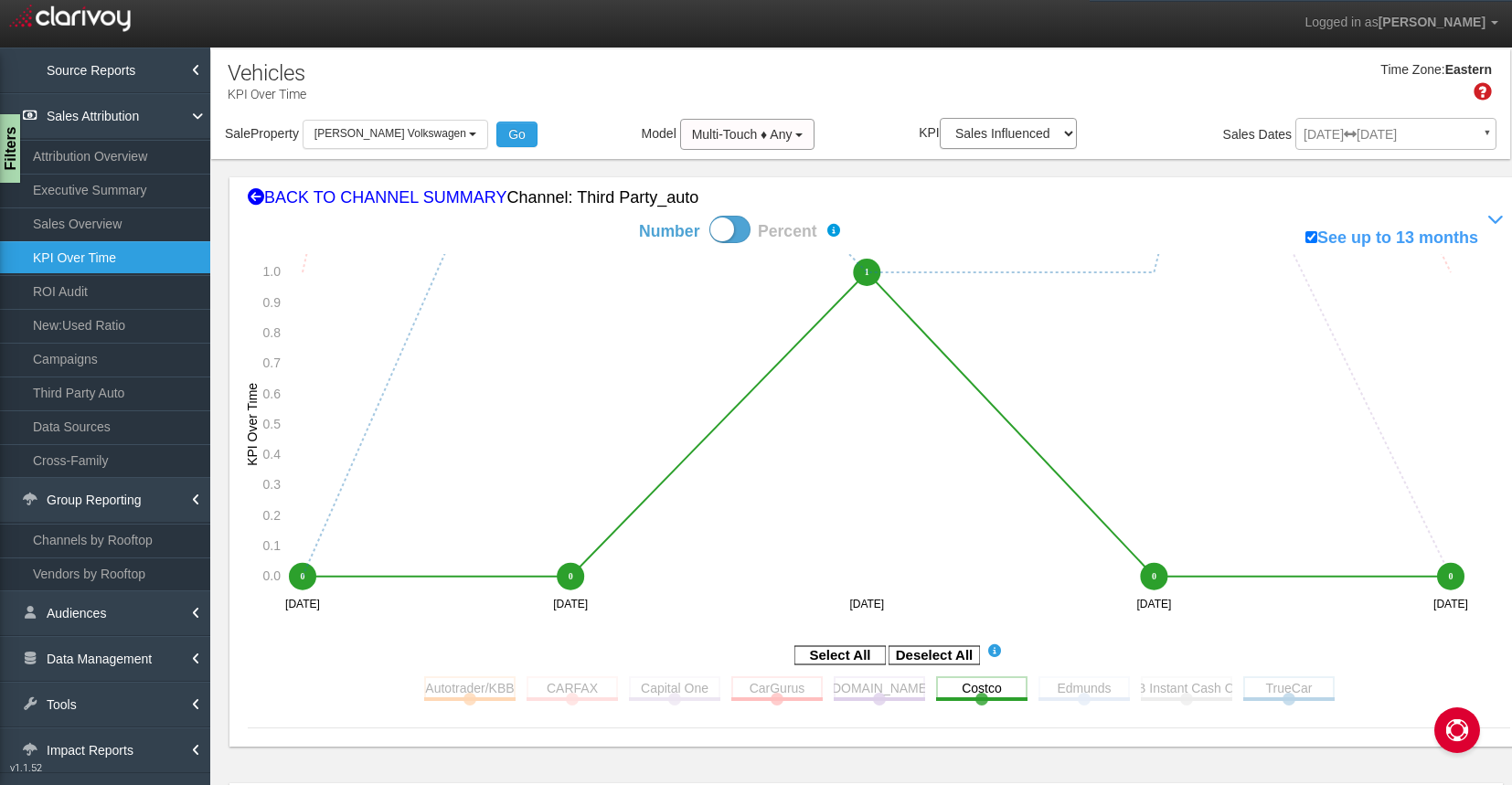 select on "object:52035" 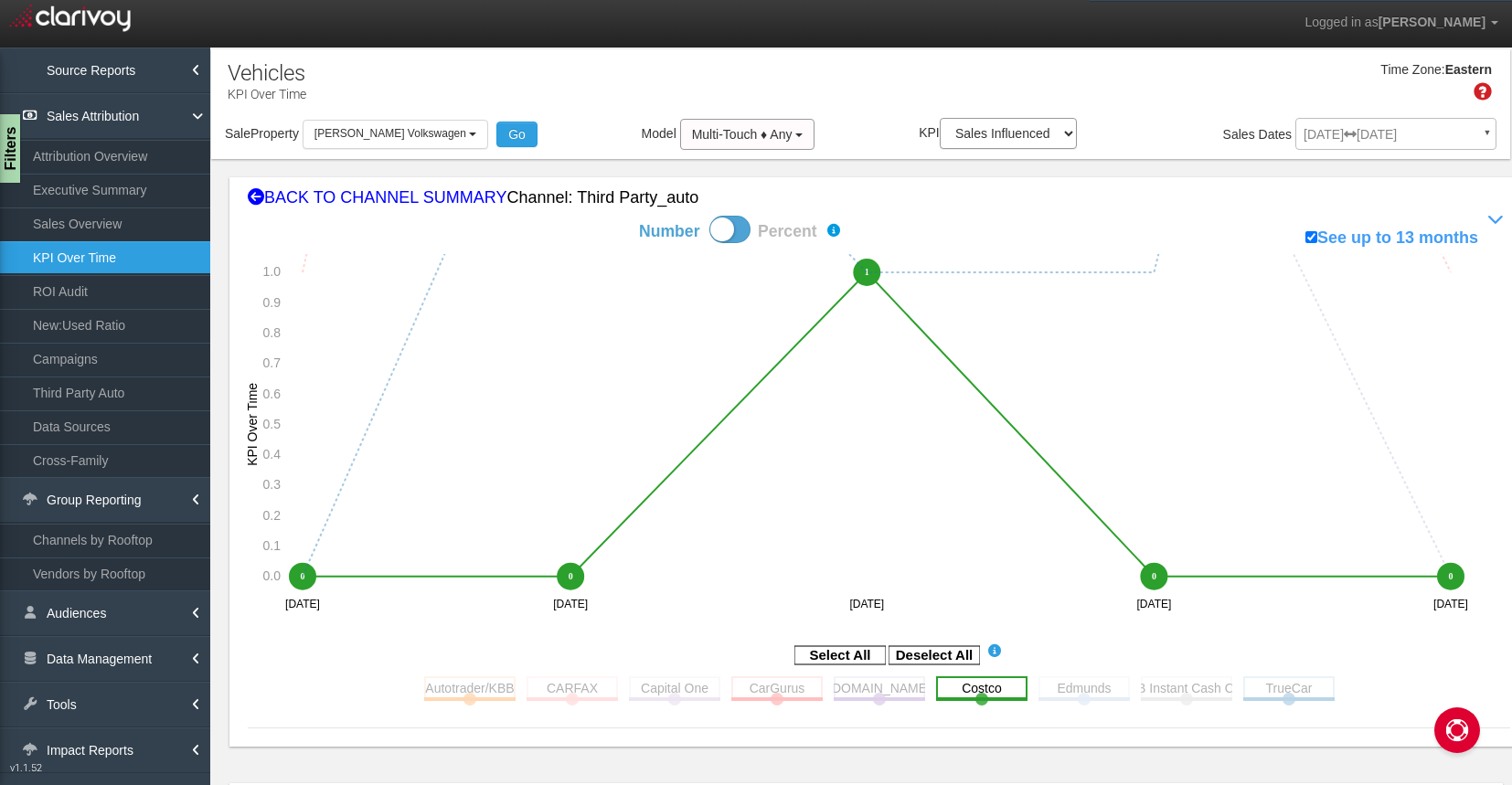 click 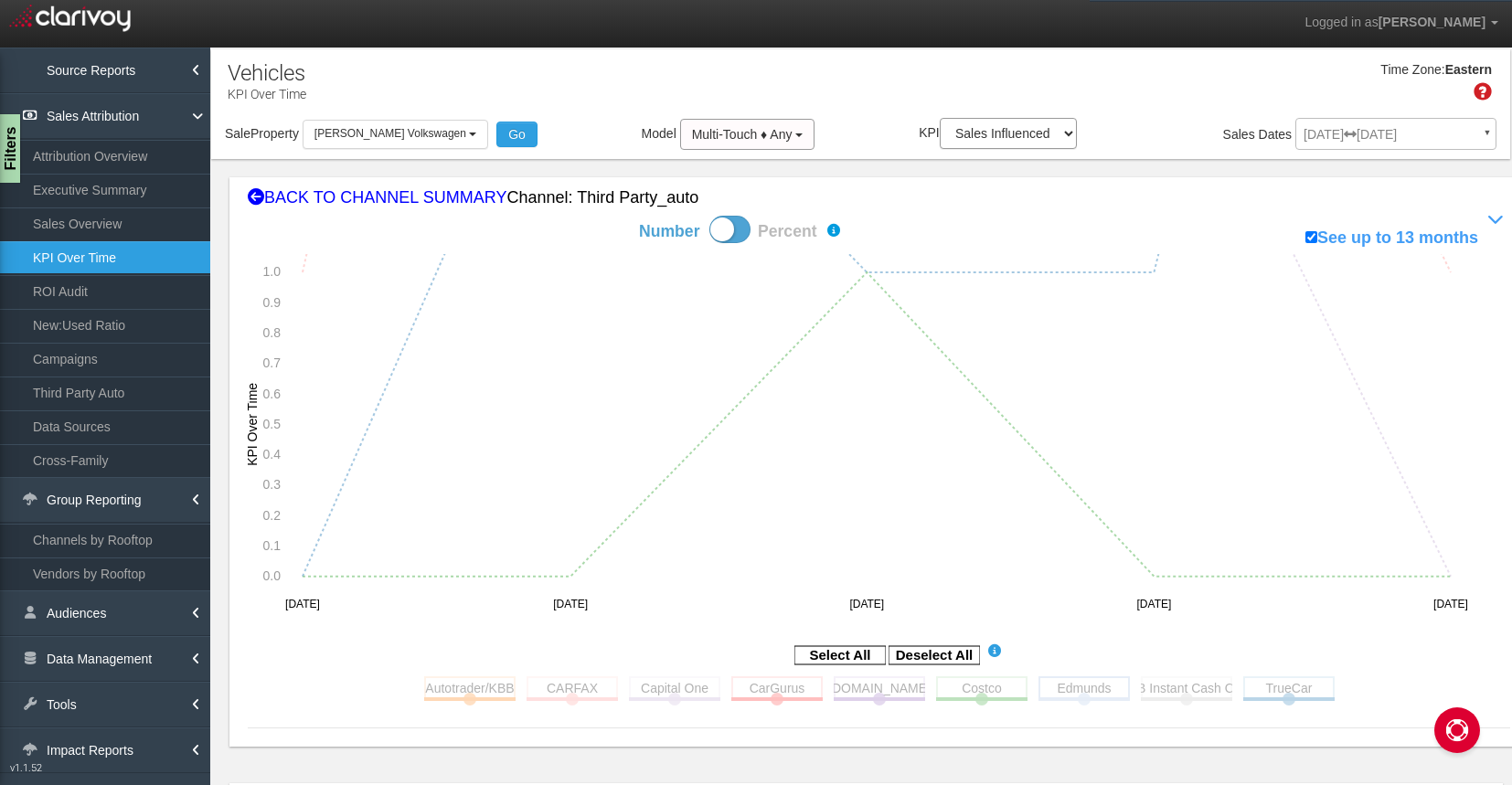 click 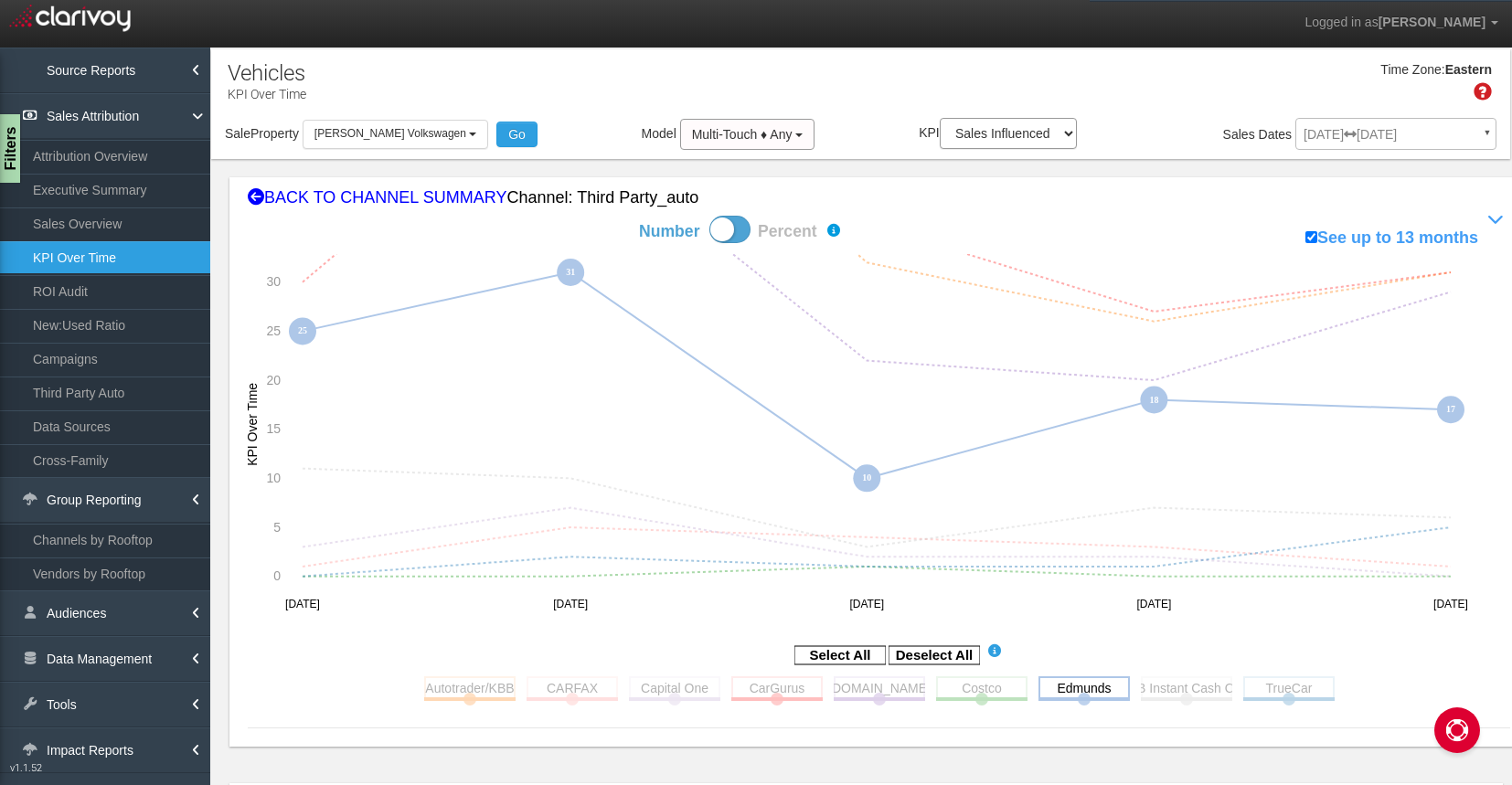 click 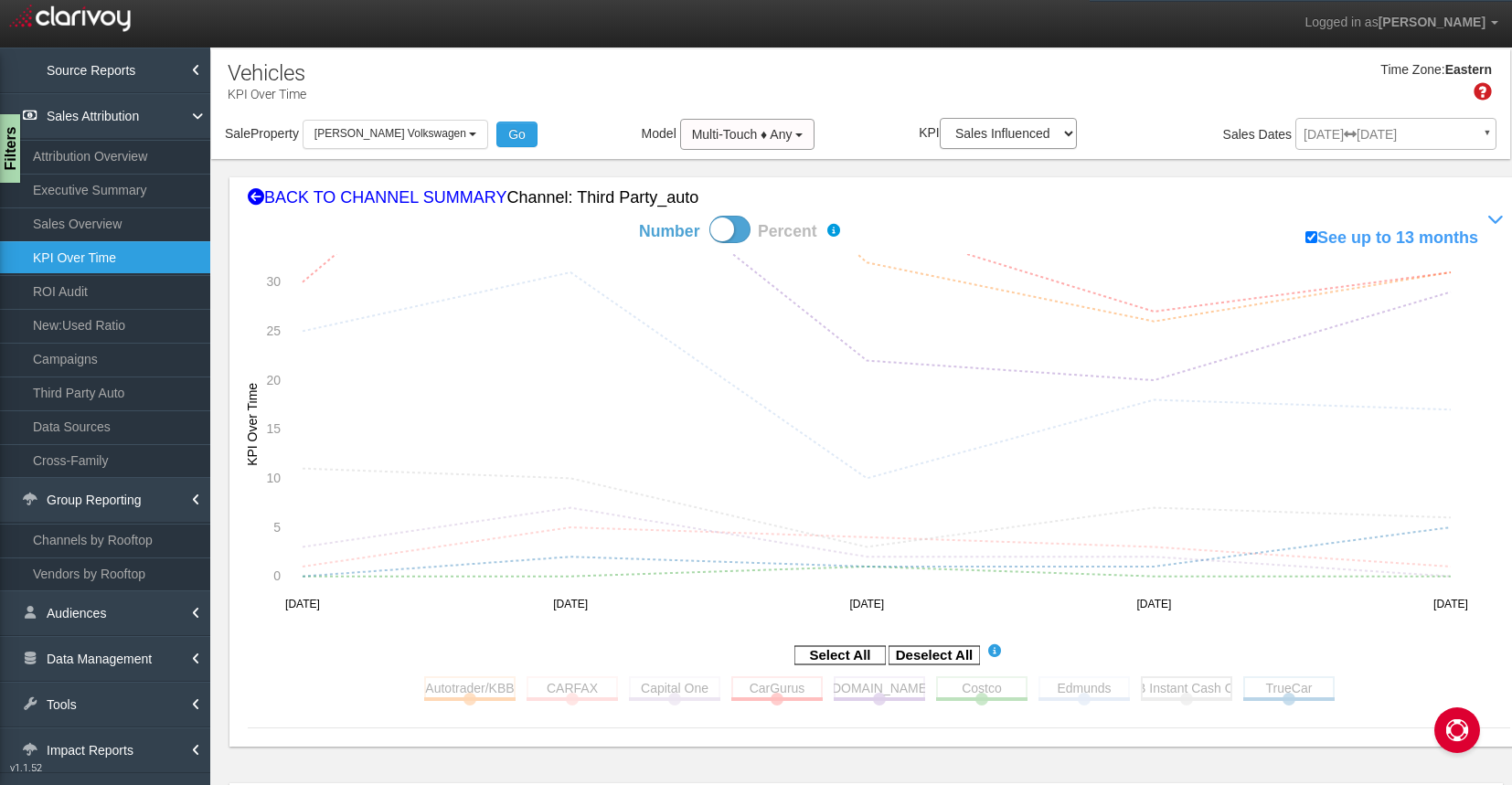 click 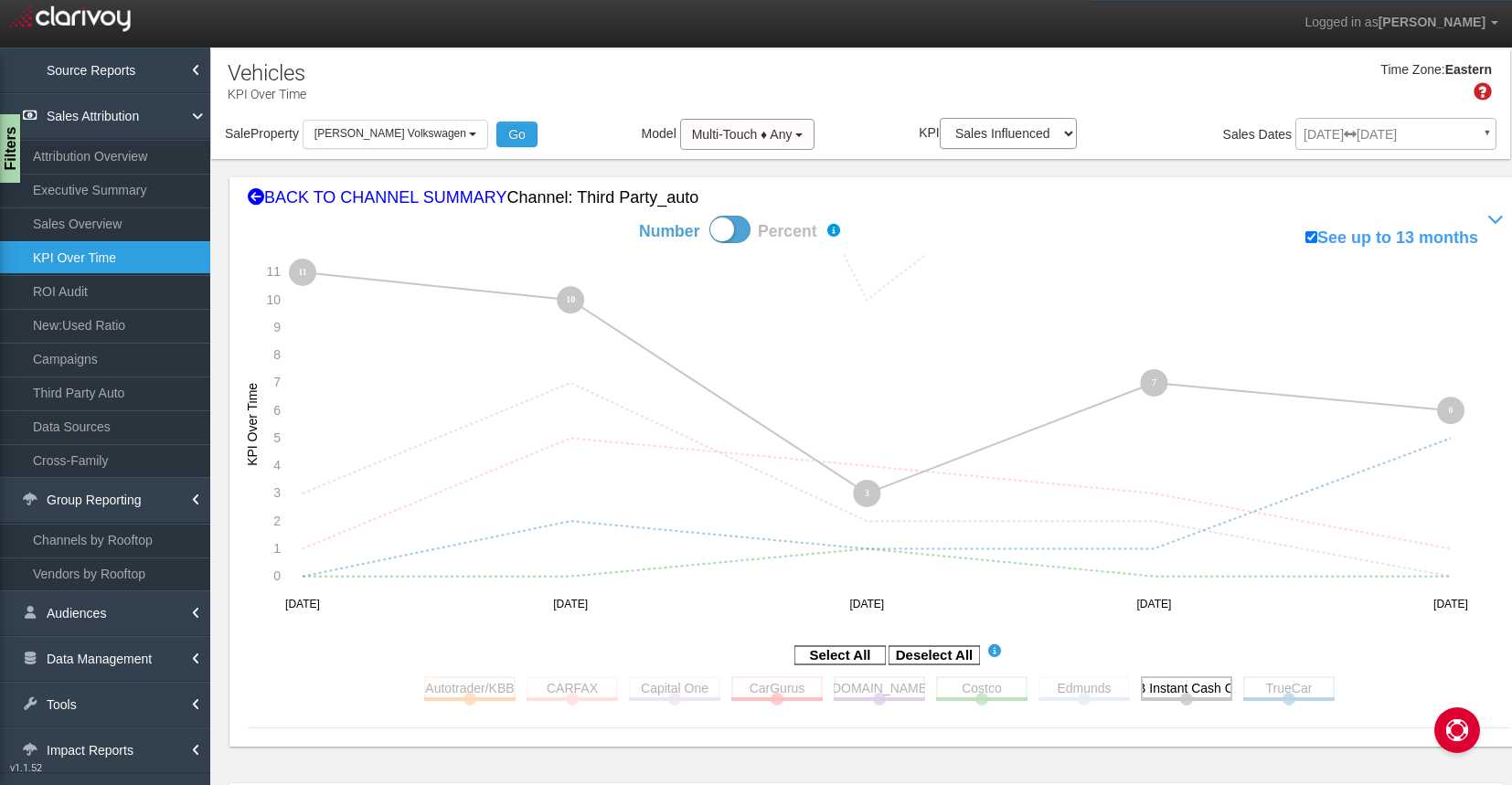 click 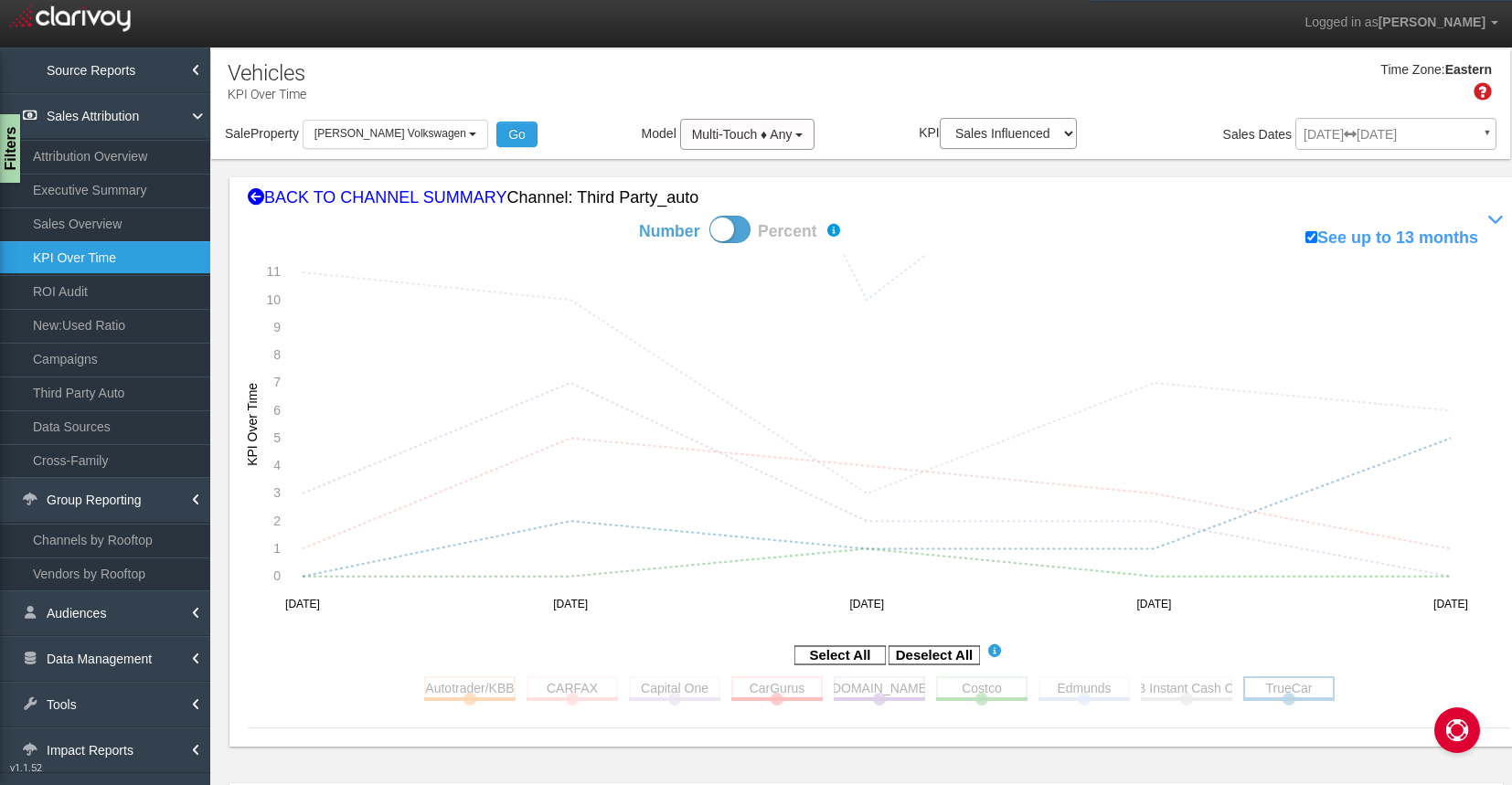 click 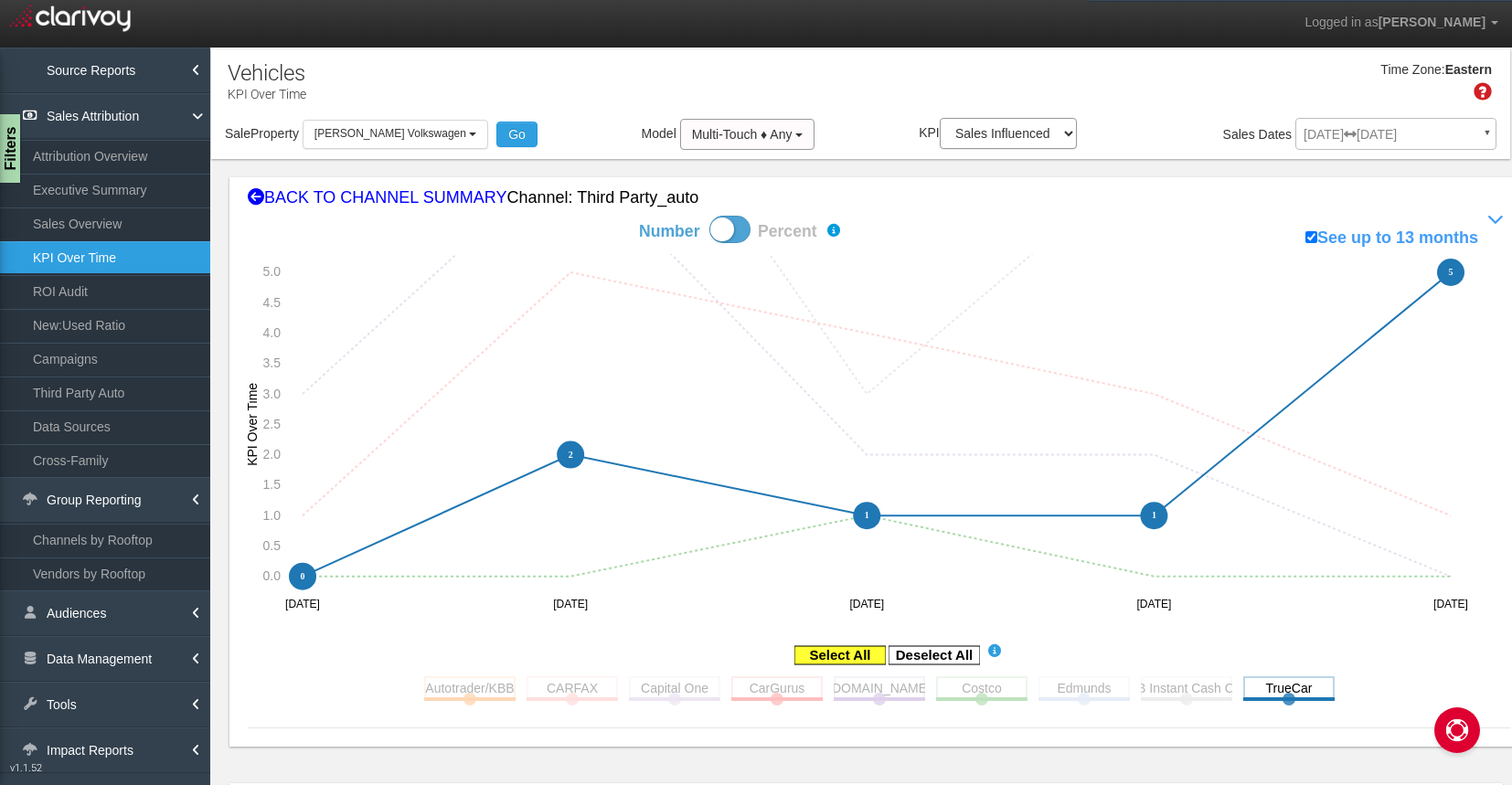 click 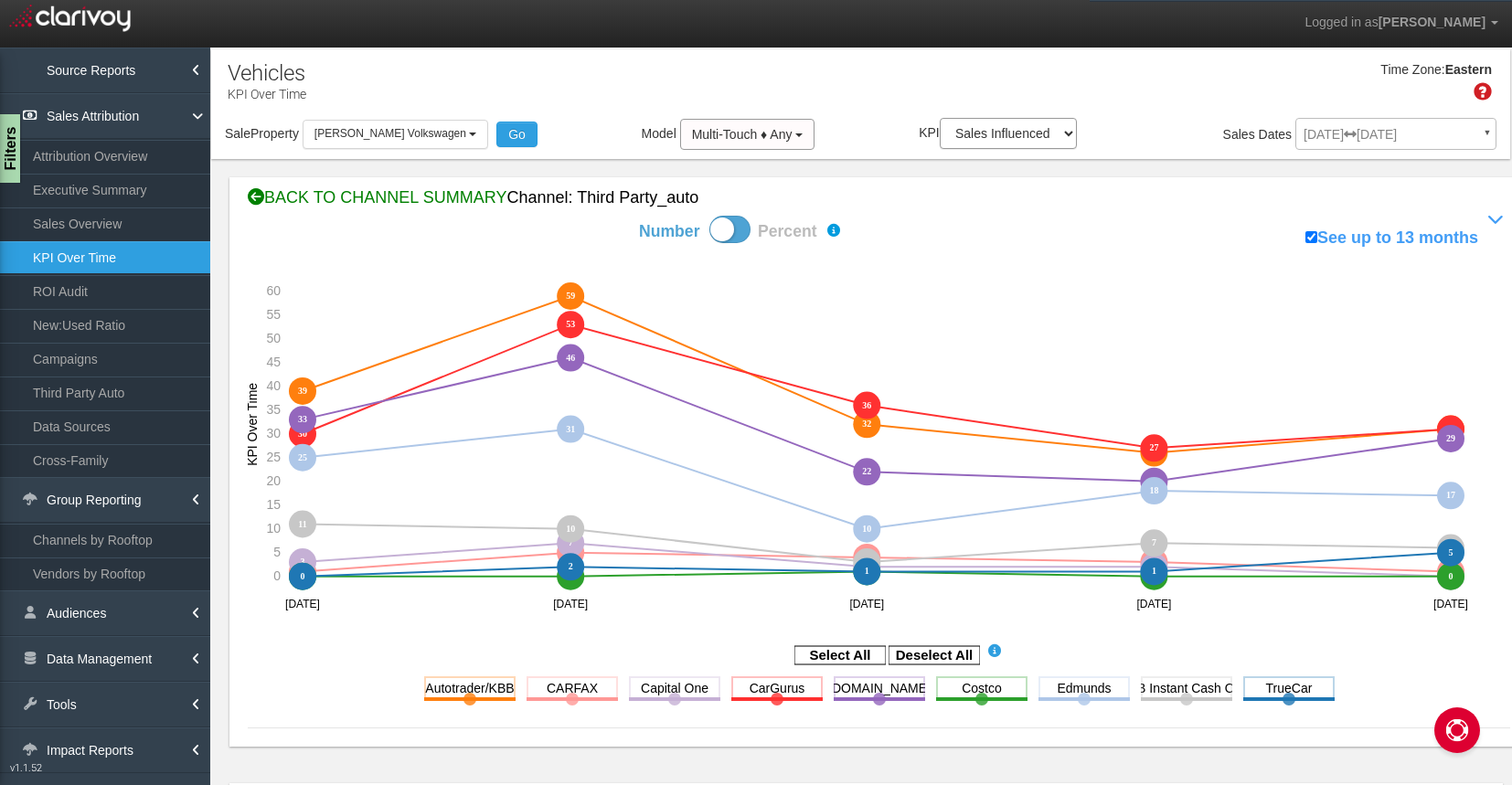 click on "BACK TO CHANNEL SUMMARY   Channel: third party_auto" at bounding box center [878, 198] 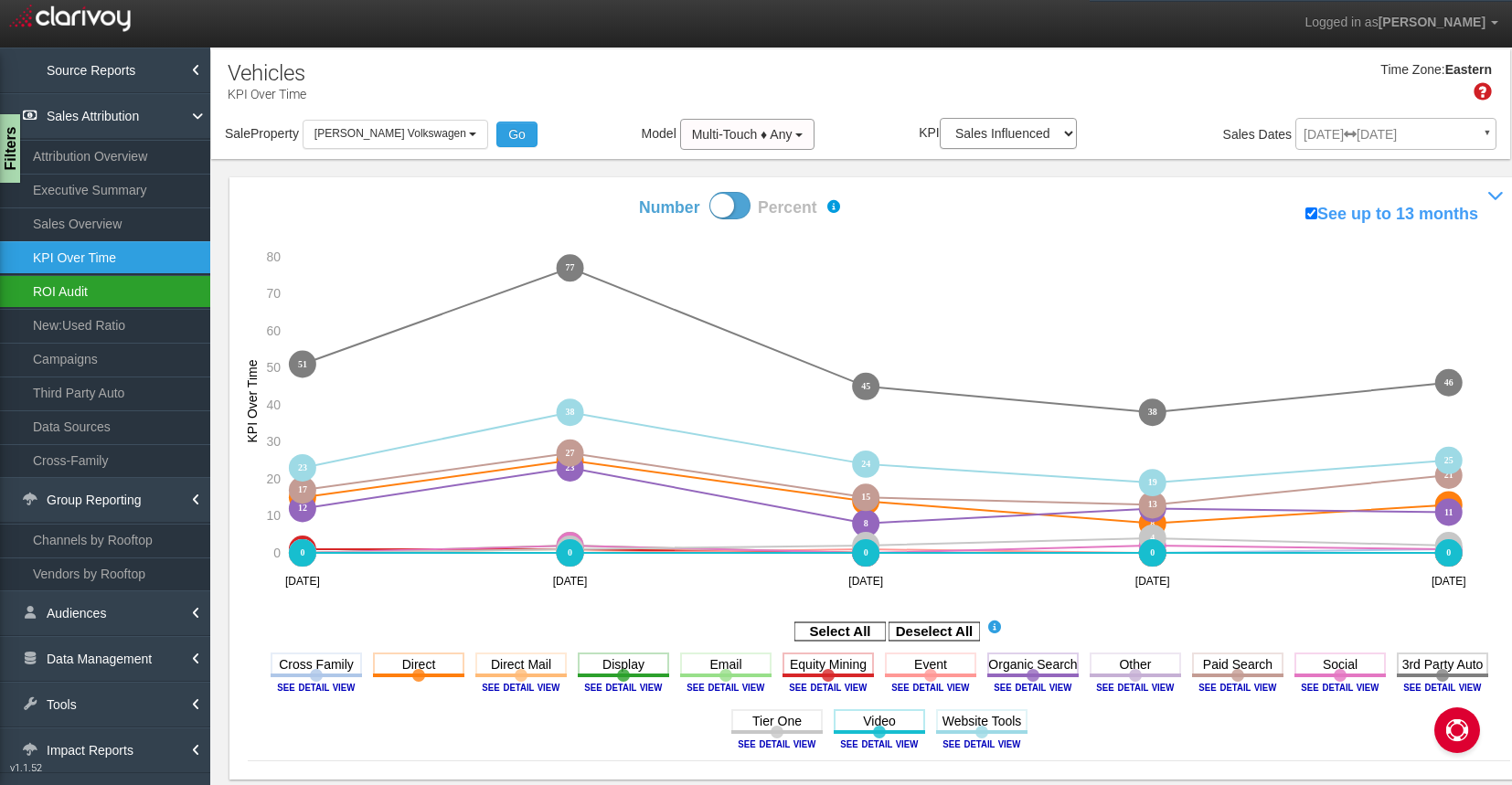 click on "ROI Audit" at bounding box center [105, 292] 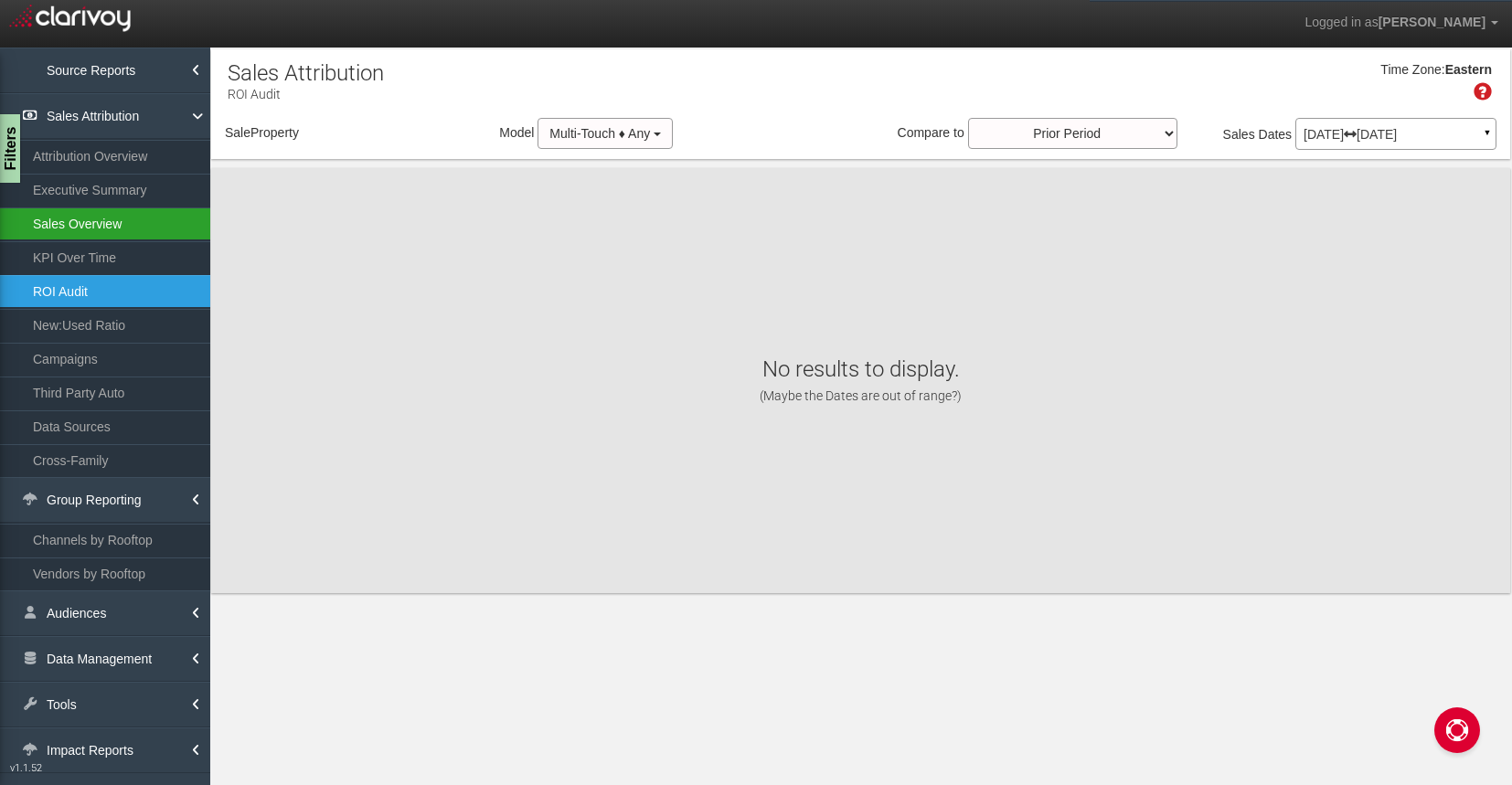 select on "object:54951" 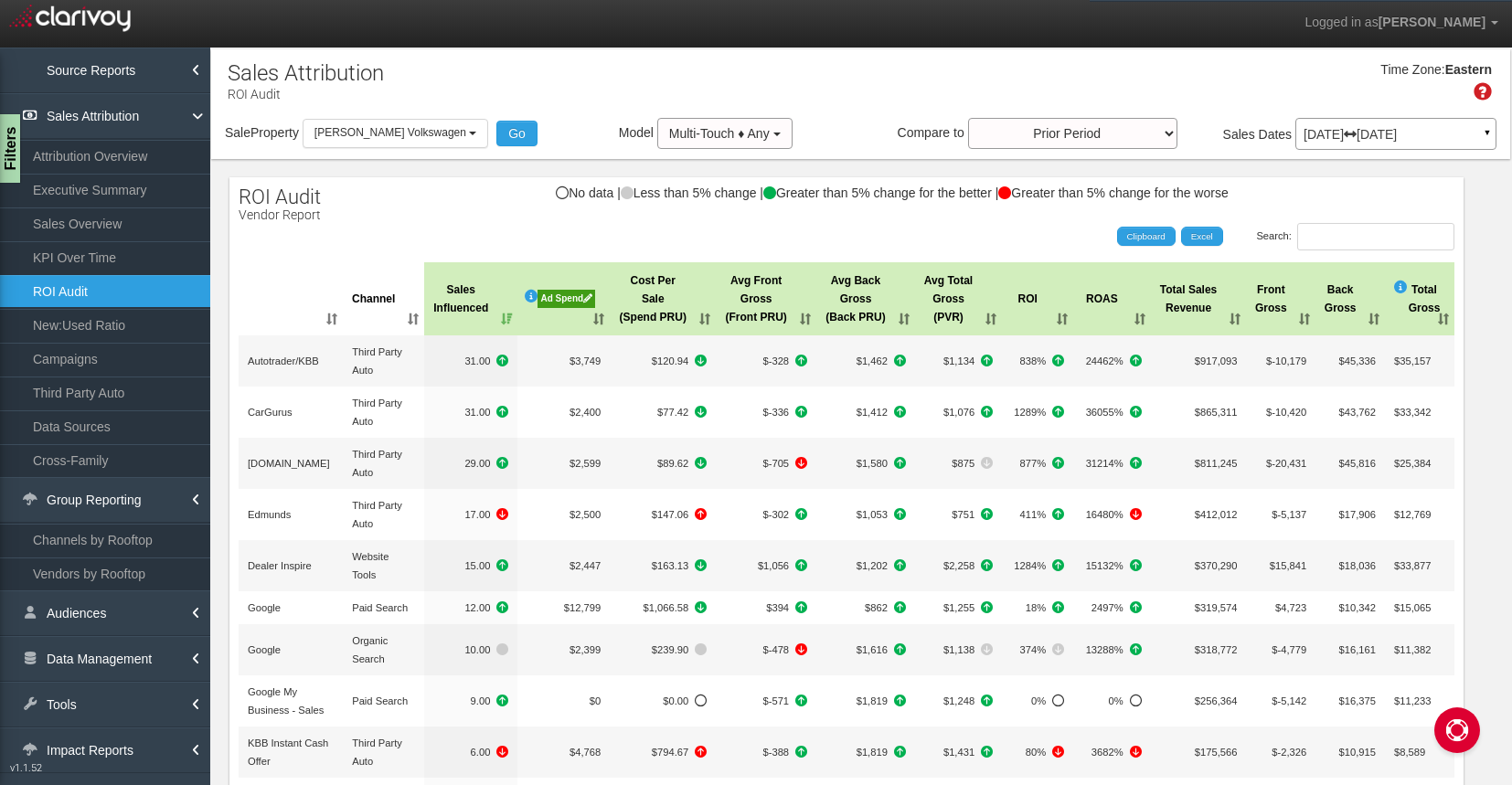 click on "[DATE]   [DATE]
▼" at bounding box center (1396, 133) 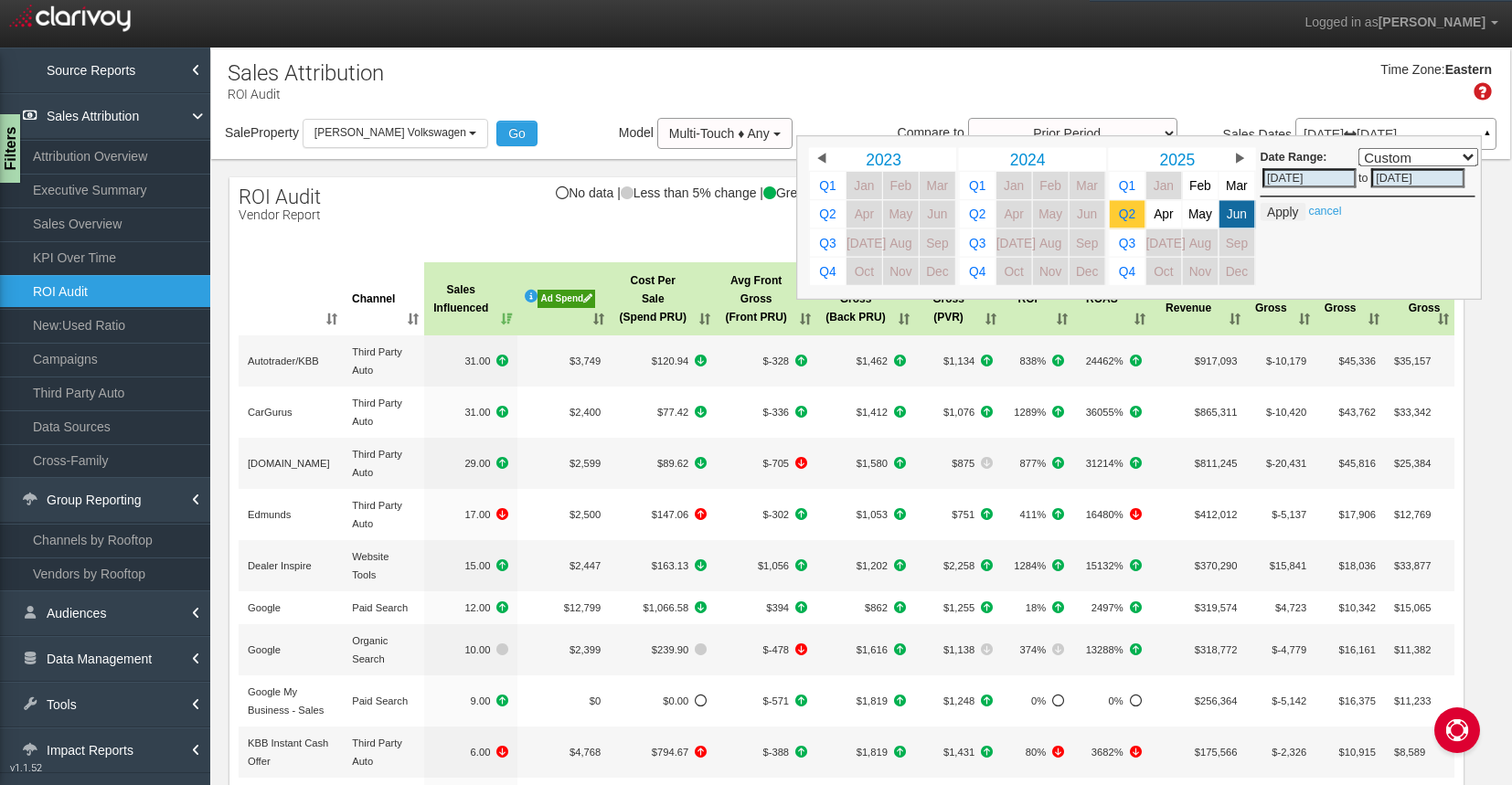 click on "Q2" at bounding box center (1127, 214) 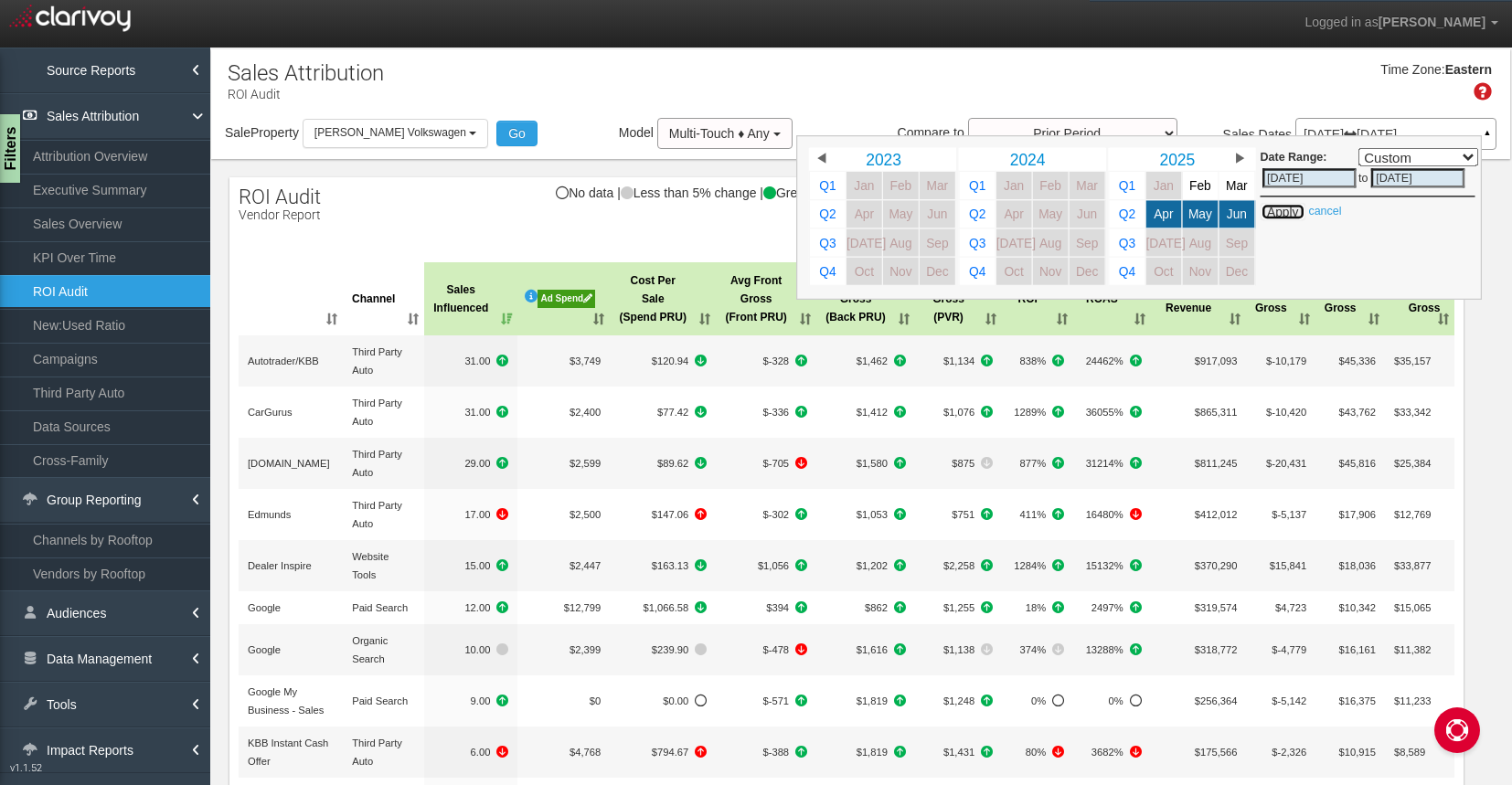 click on "Apply" at bounding box center (1283, 212) 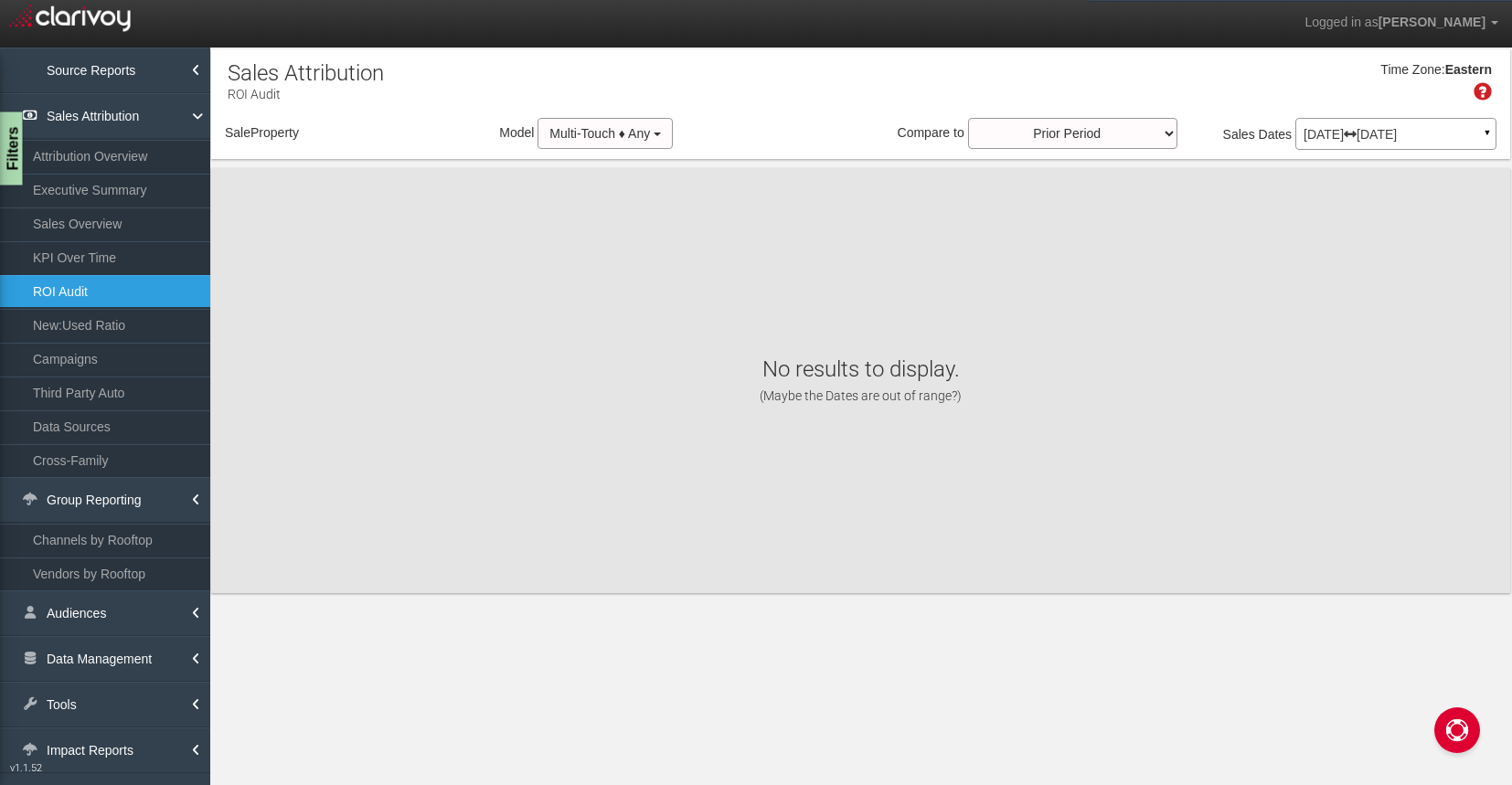 select on "object:57565" 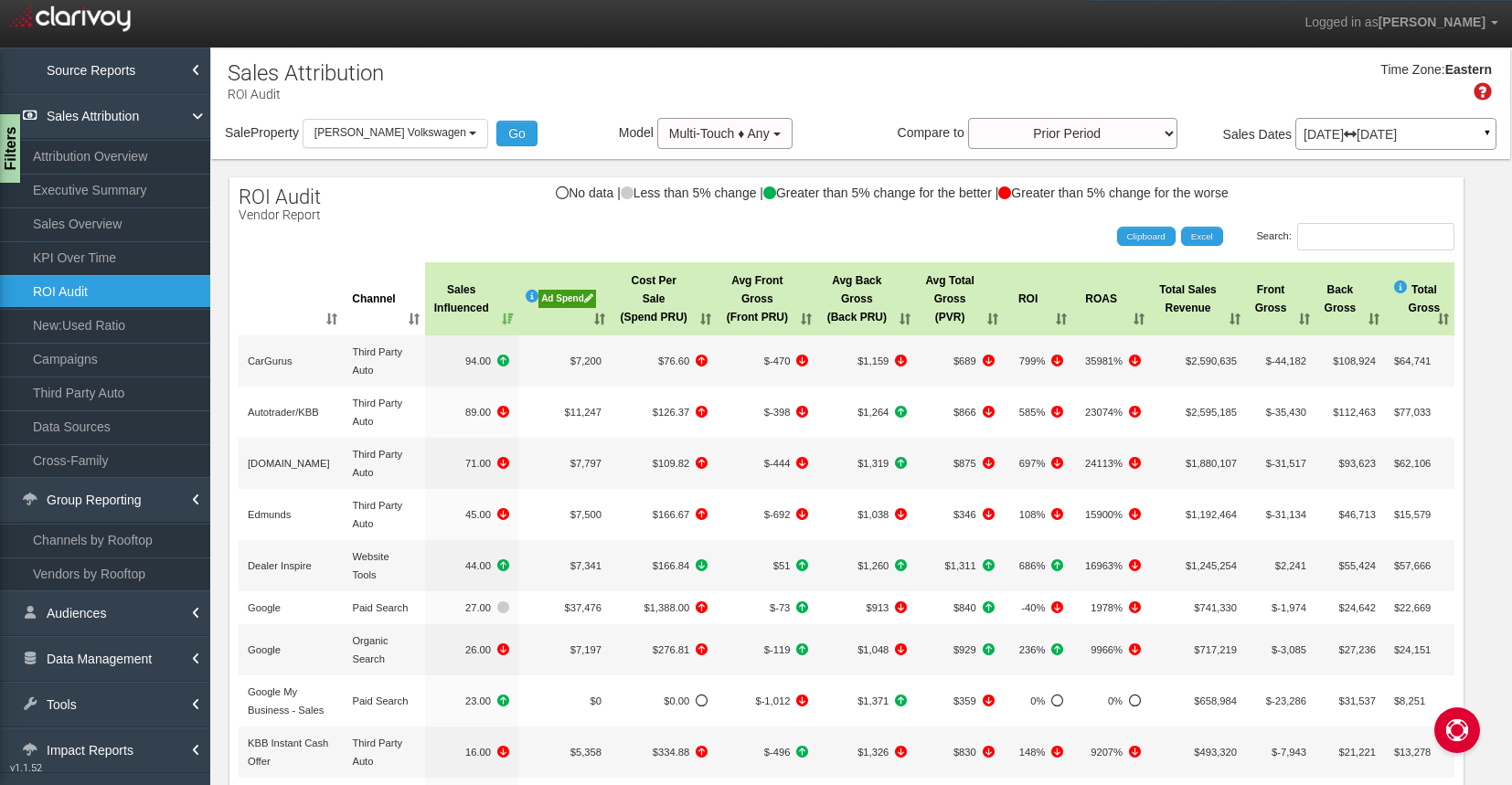 click on "Search:   Clipboard   Excel" at bounding box center [837, 237] 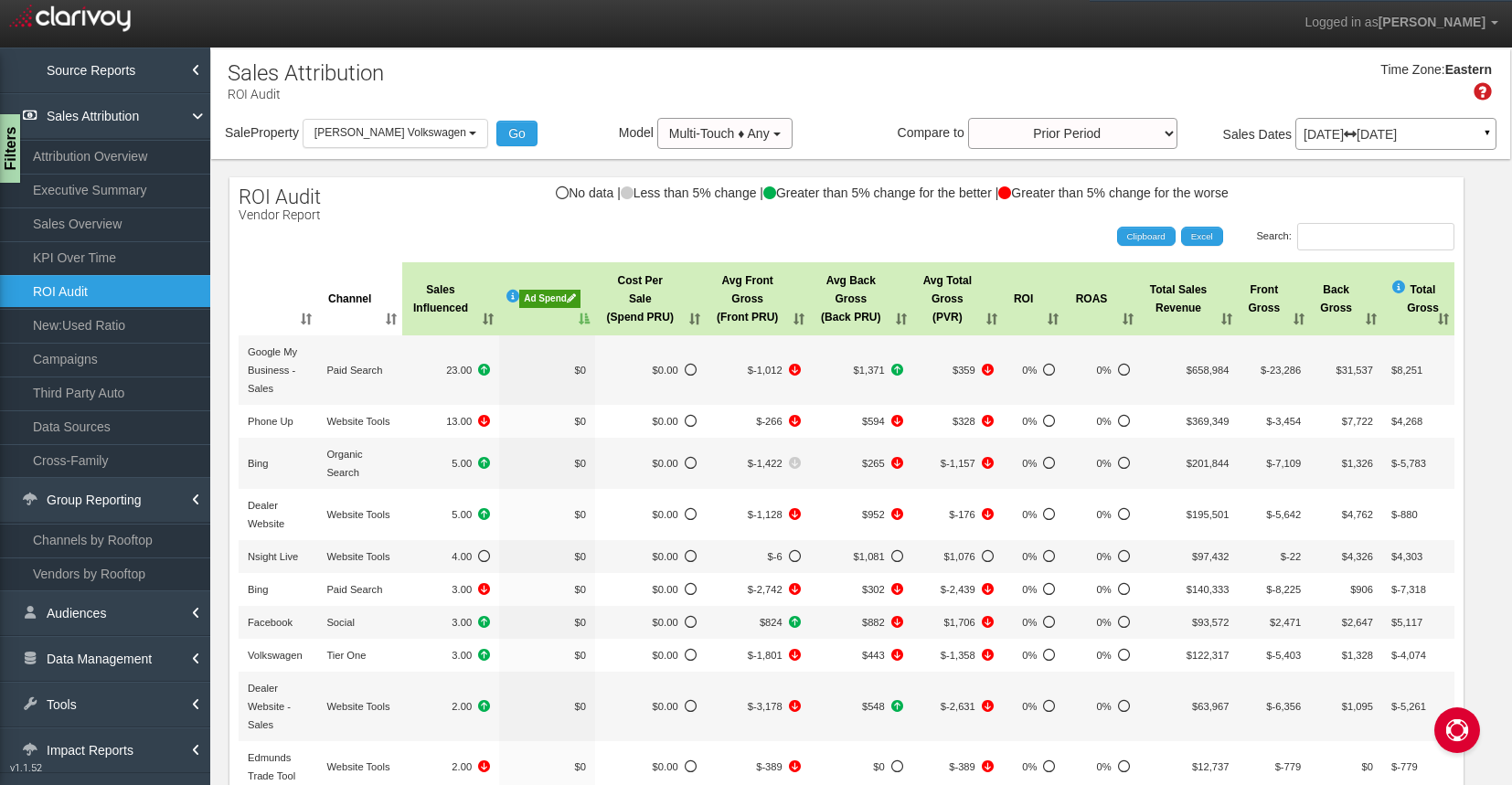 click on "Ad Spend" at bounding box center (547, 299) 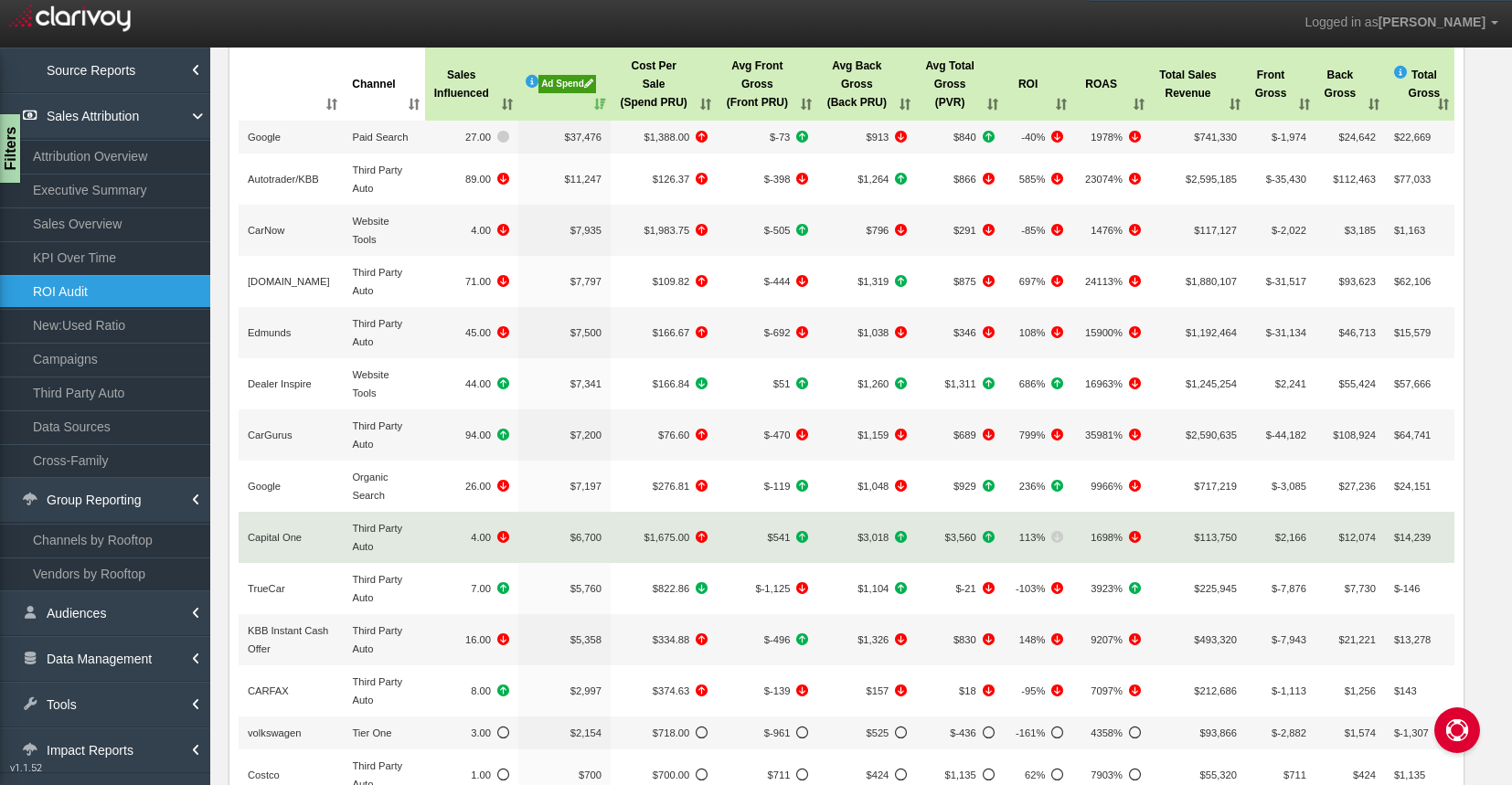 scroll, scrollTop: 172, scrollLeft: 0, axis: vertical 